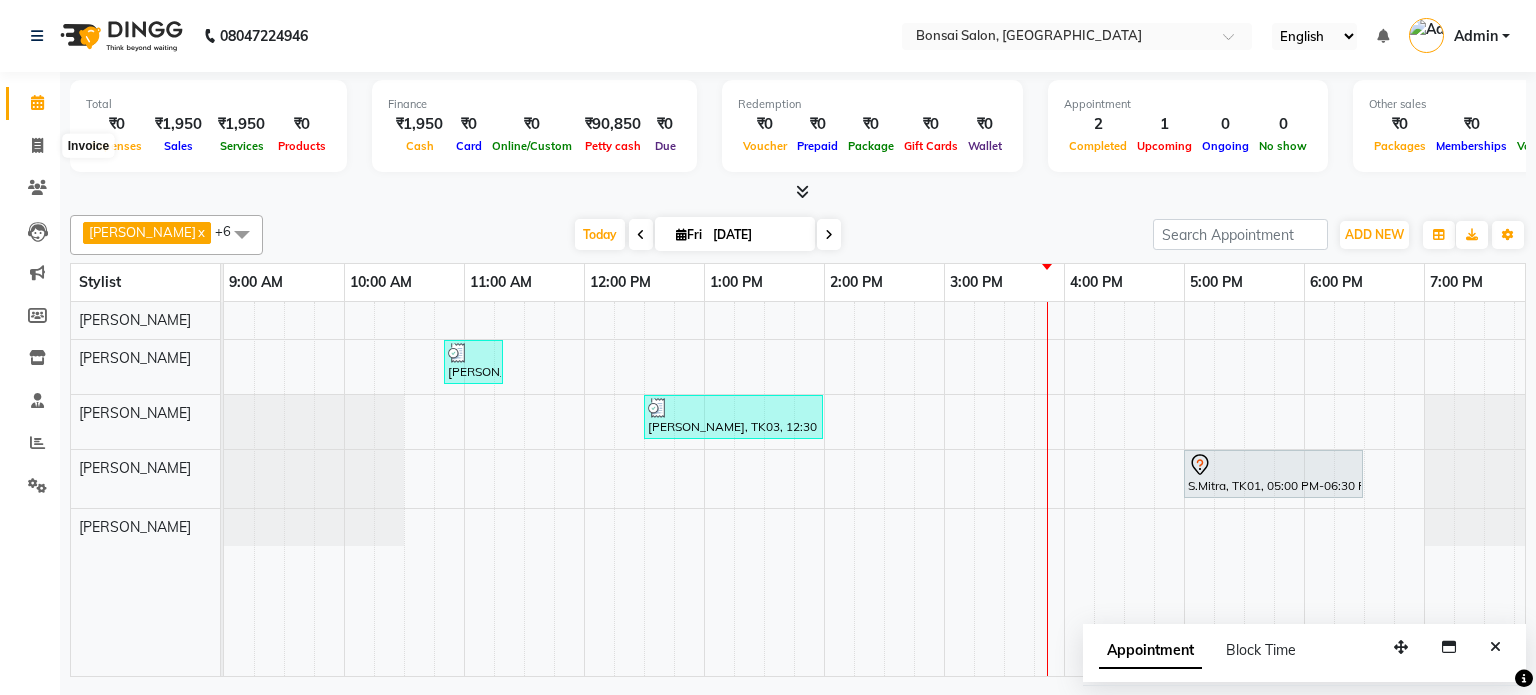 scroll, scrollTop: 0, scrollLeft: 0, axis: both 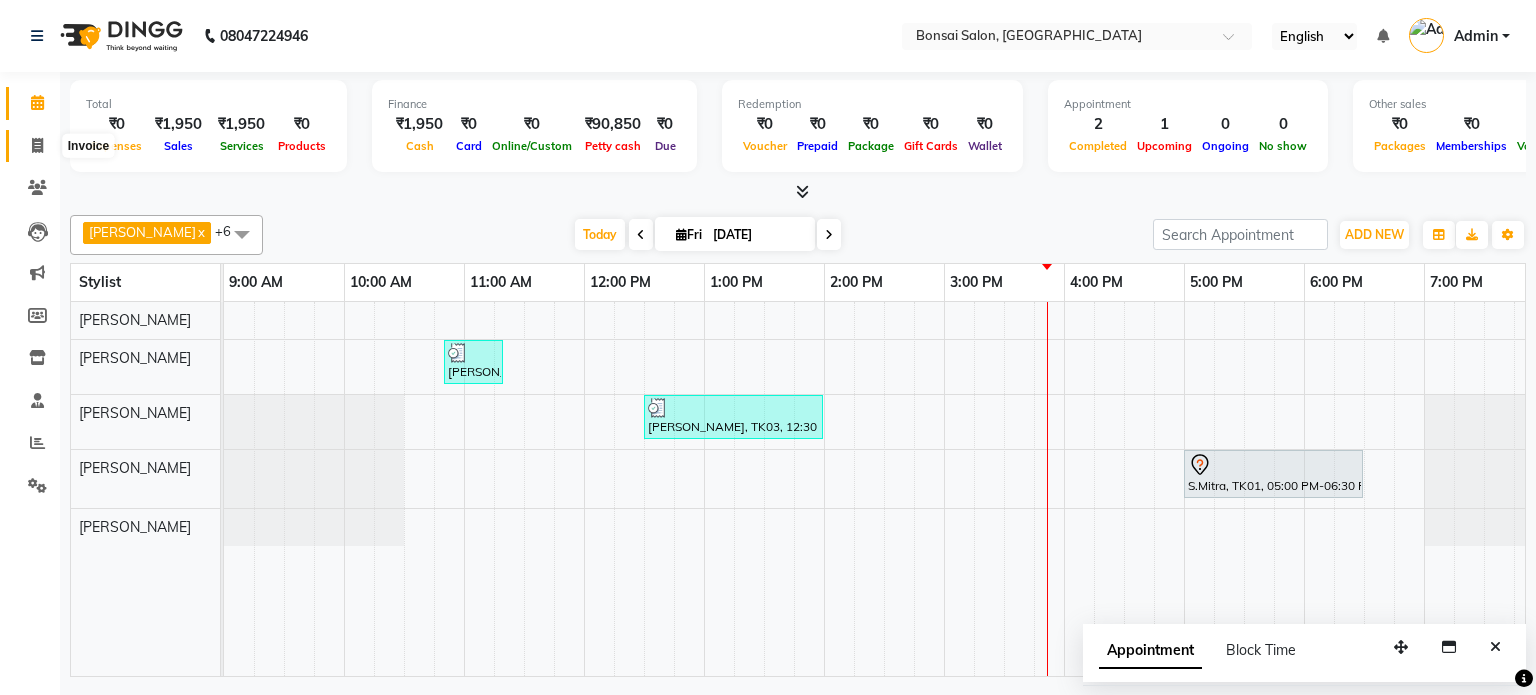 select on "service" 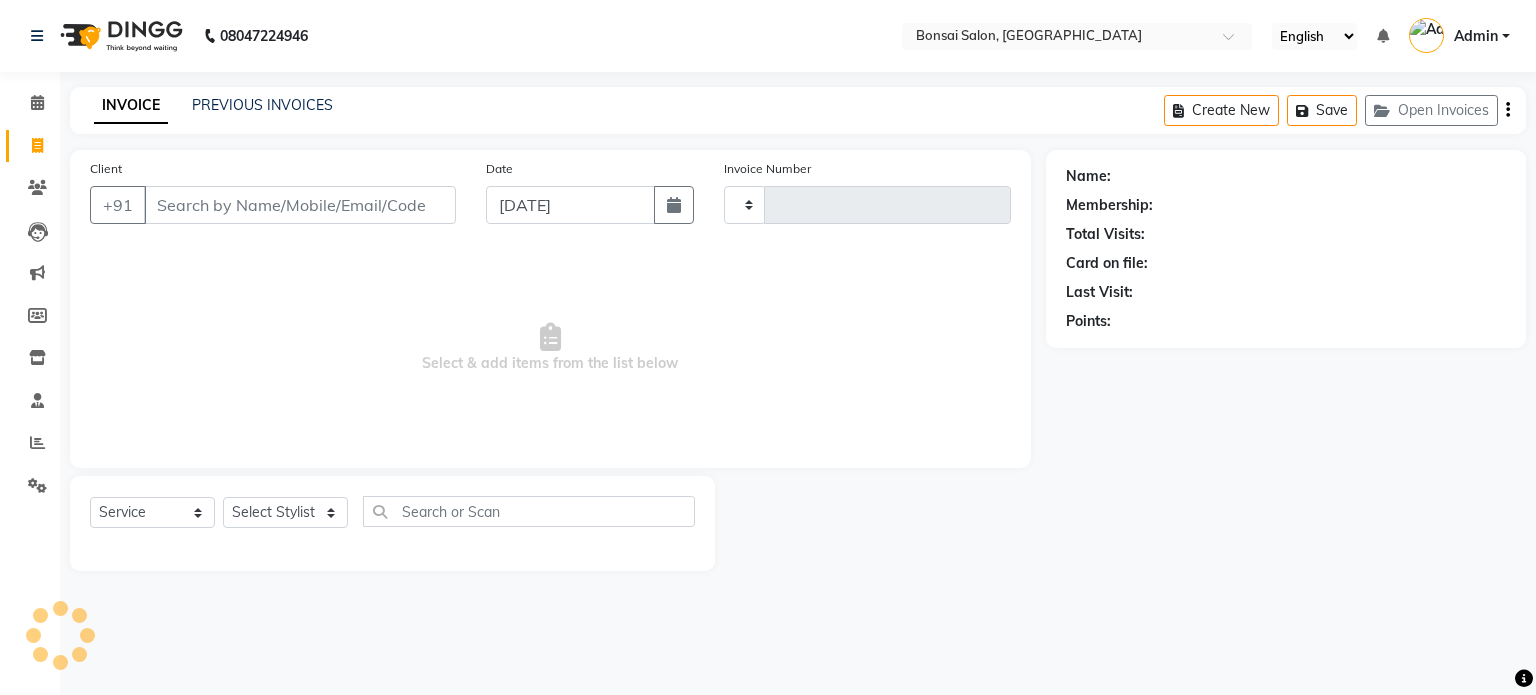 type on "0515" 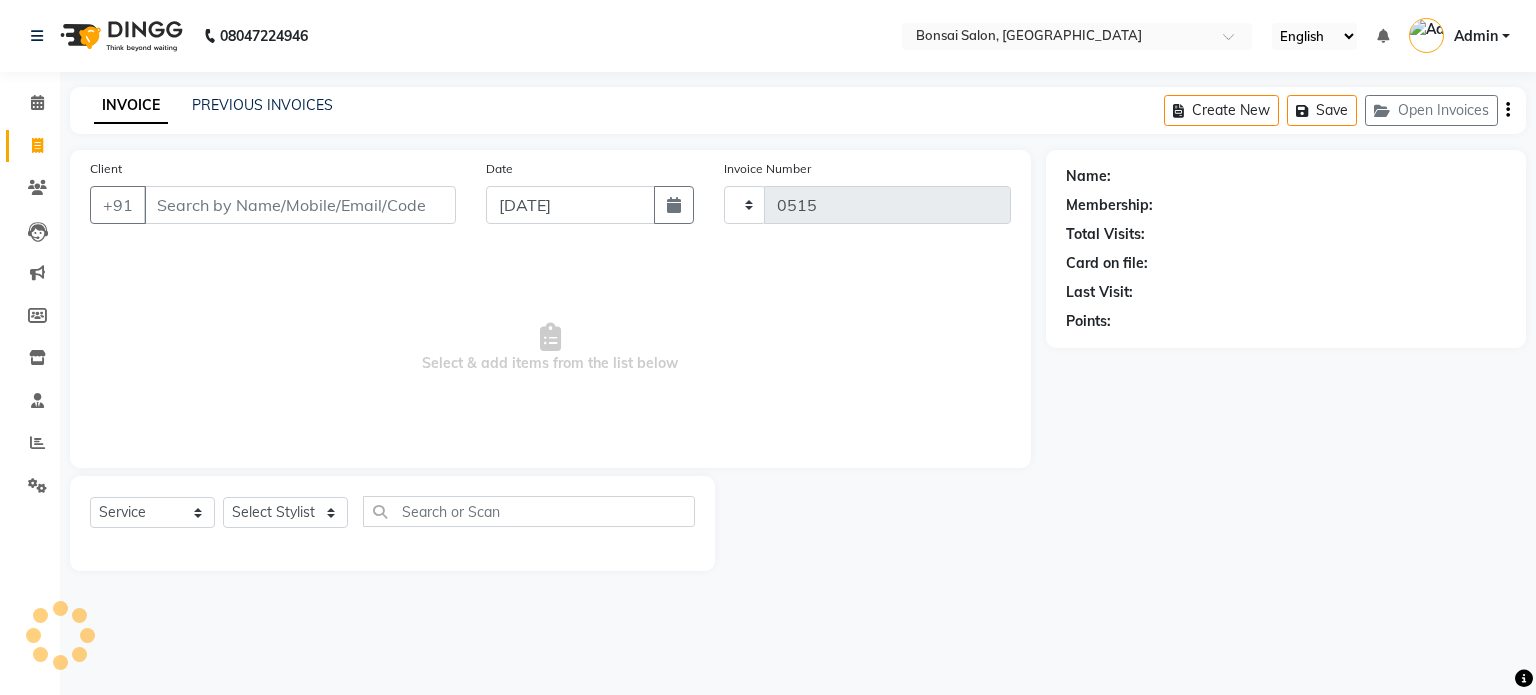 select on "6719" 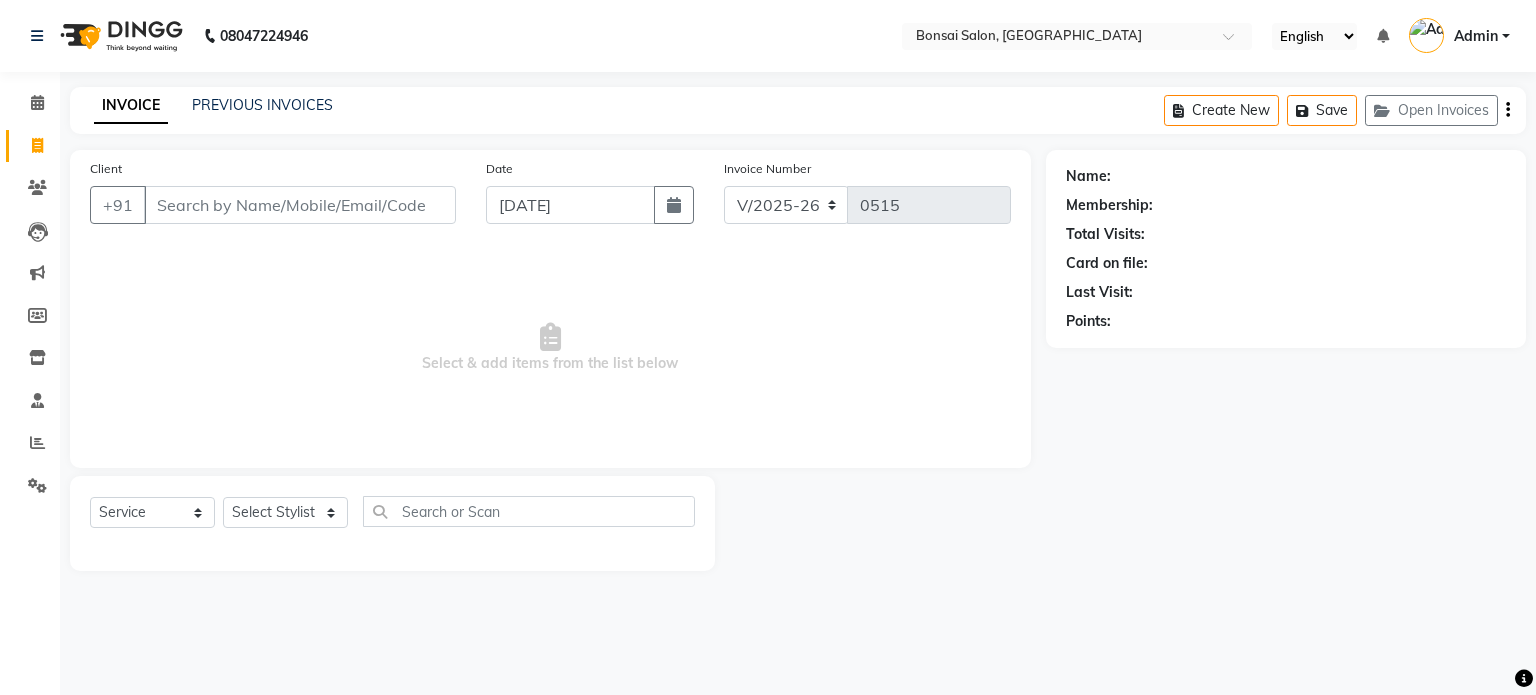 click on "Client" at bounding box center [300, 205] 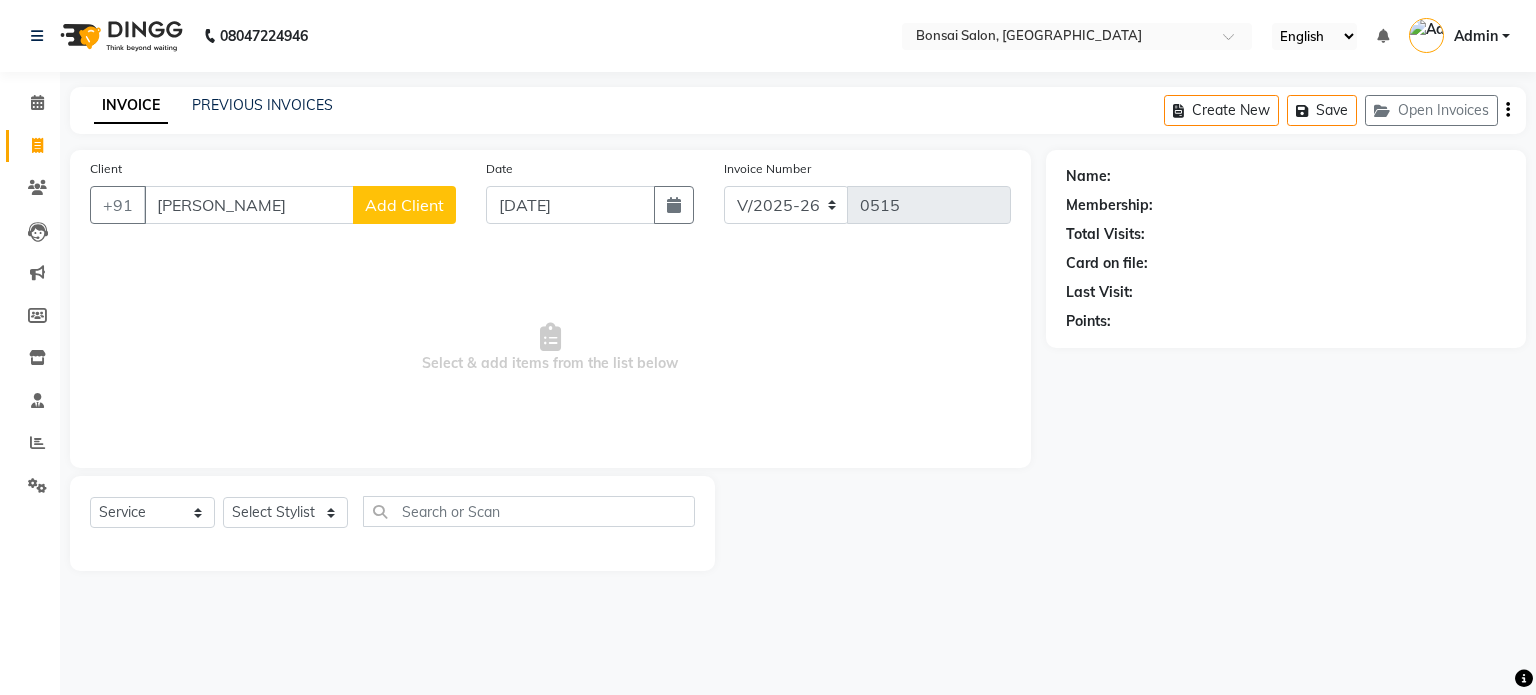 type on "[PERSON_NAME]" 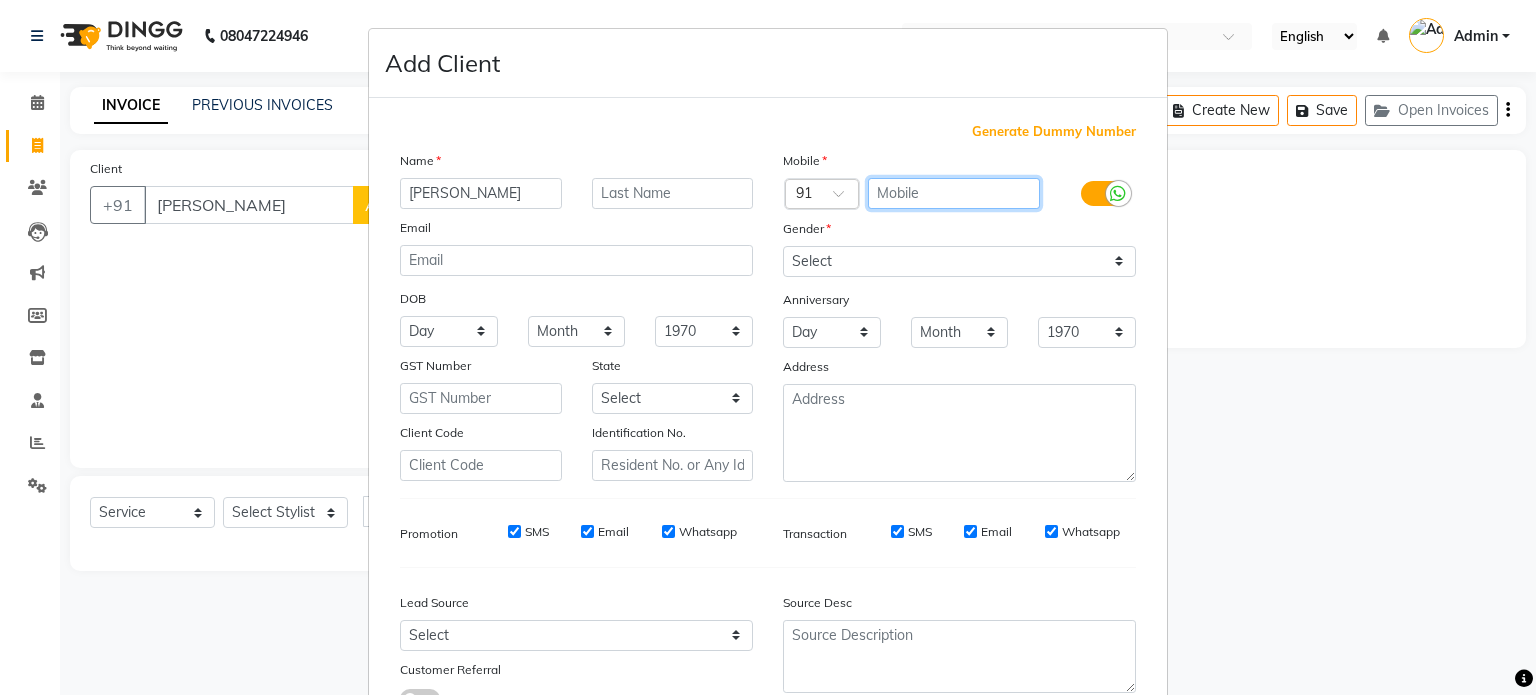 click at bounding box center [954, 193] 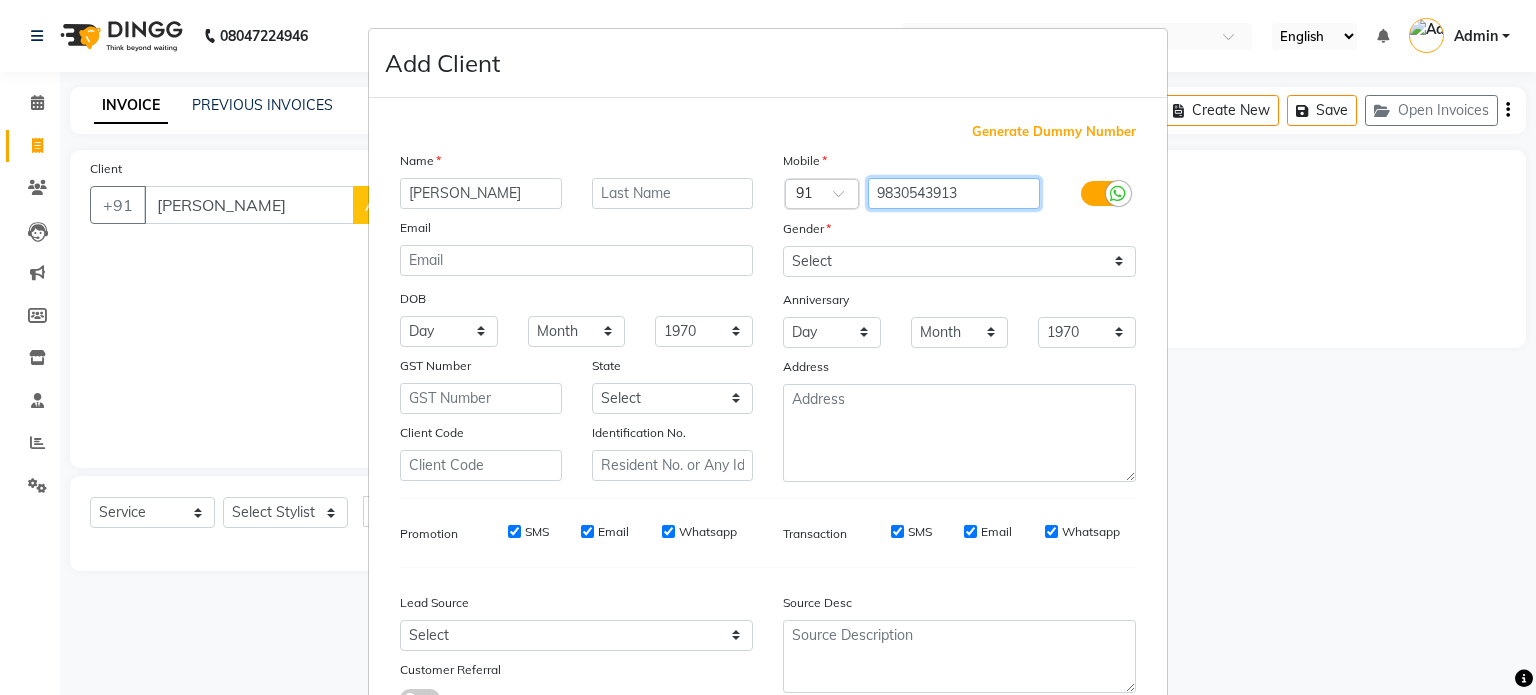 type on "9830543913" 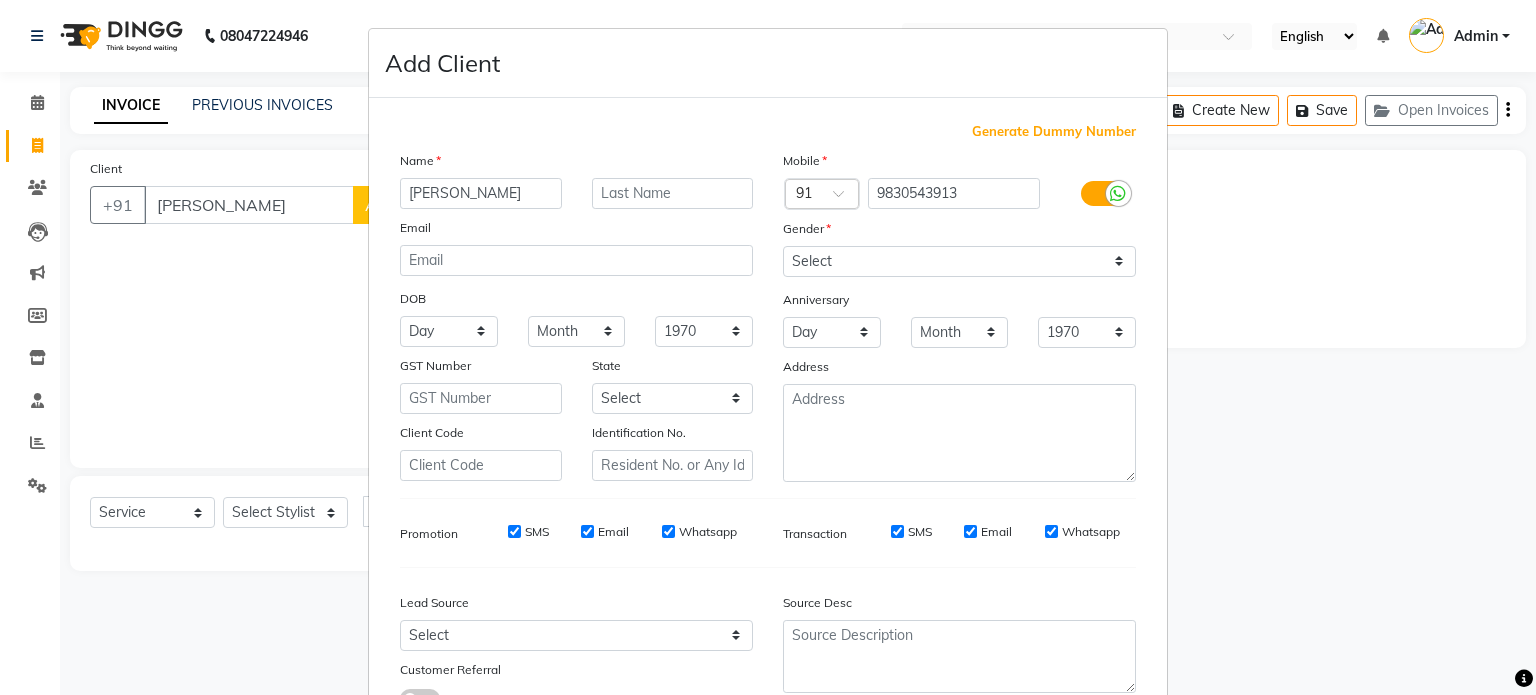 click at bounding box center (1103, 193) 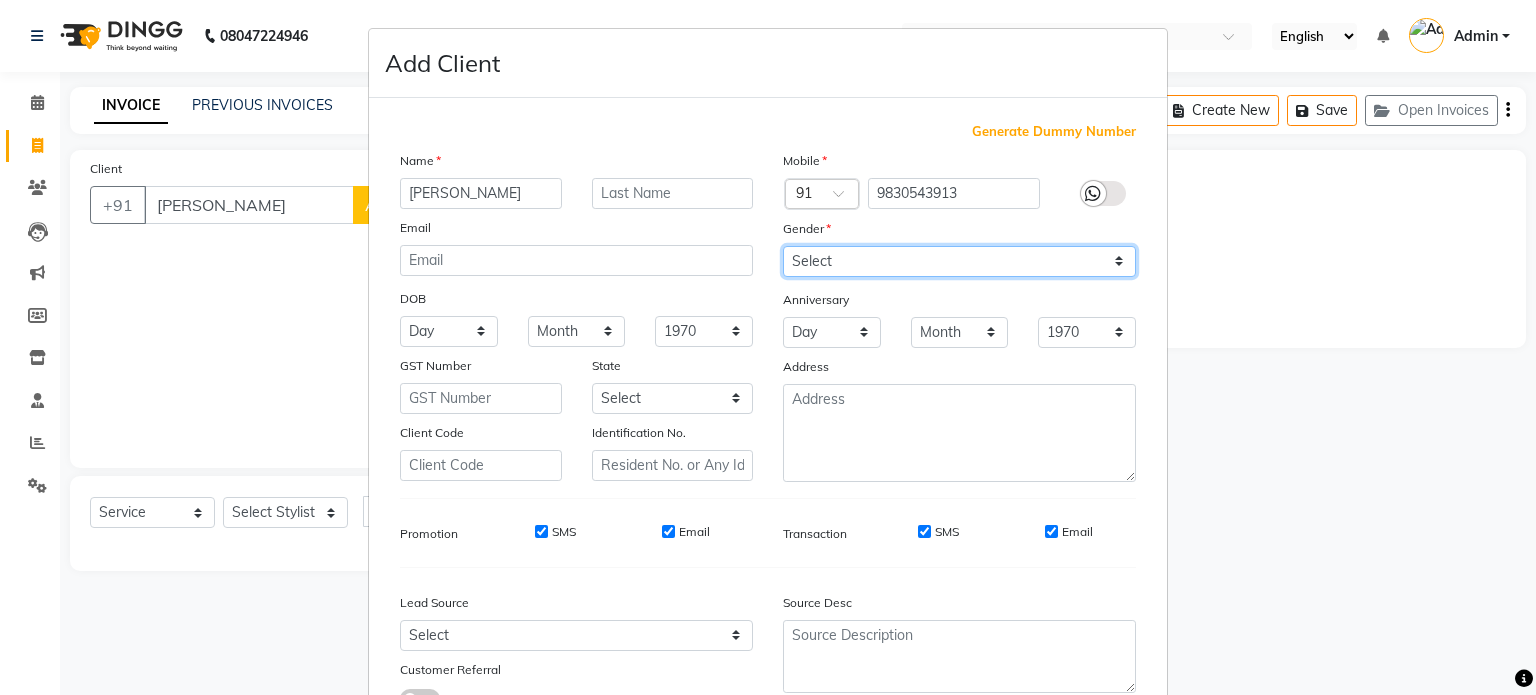 click on "Select [DEMOGRAPHIC_DATA] [DEMOGRAPHIC_DATA] Other Prefer Not To Say" at bounding box center [959, 261] 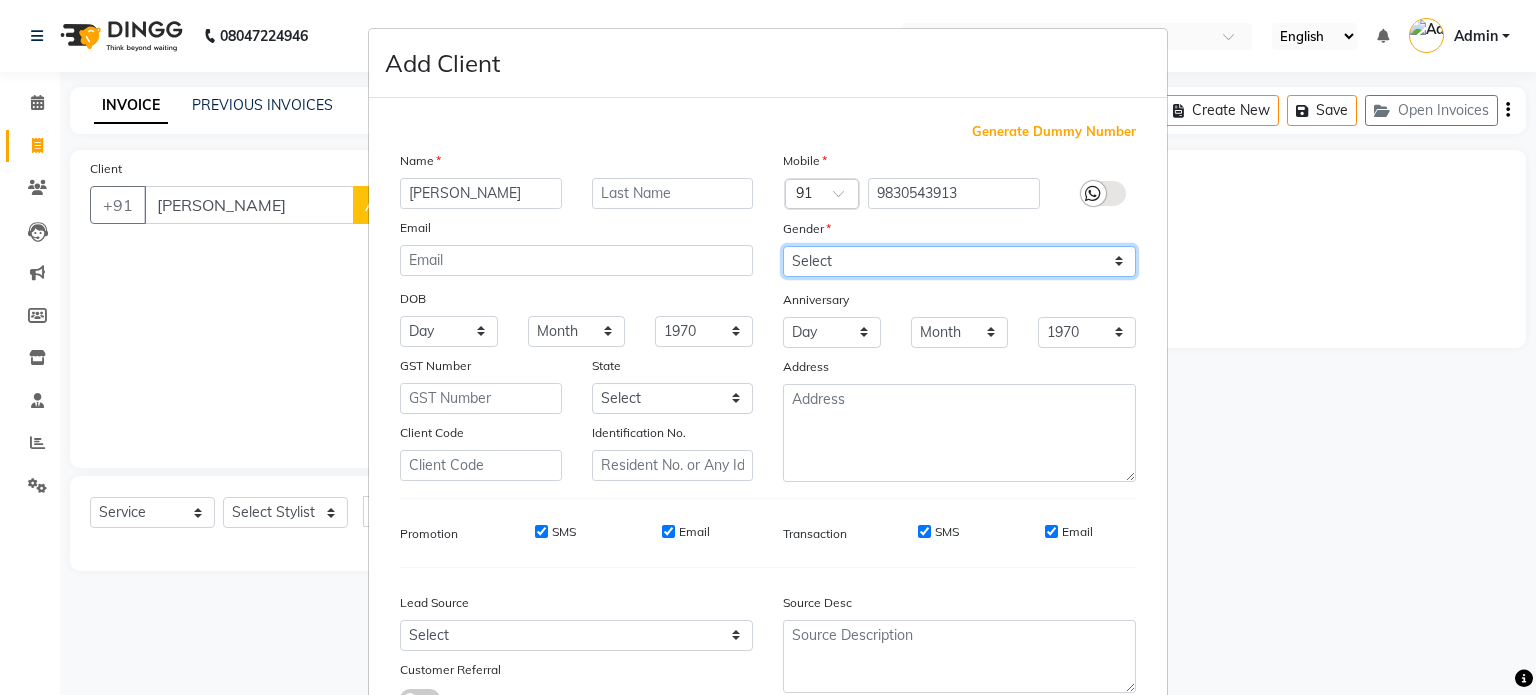 select on "[DEMOGRAPHIC_DATA]" 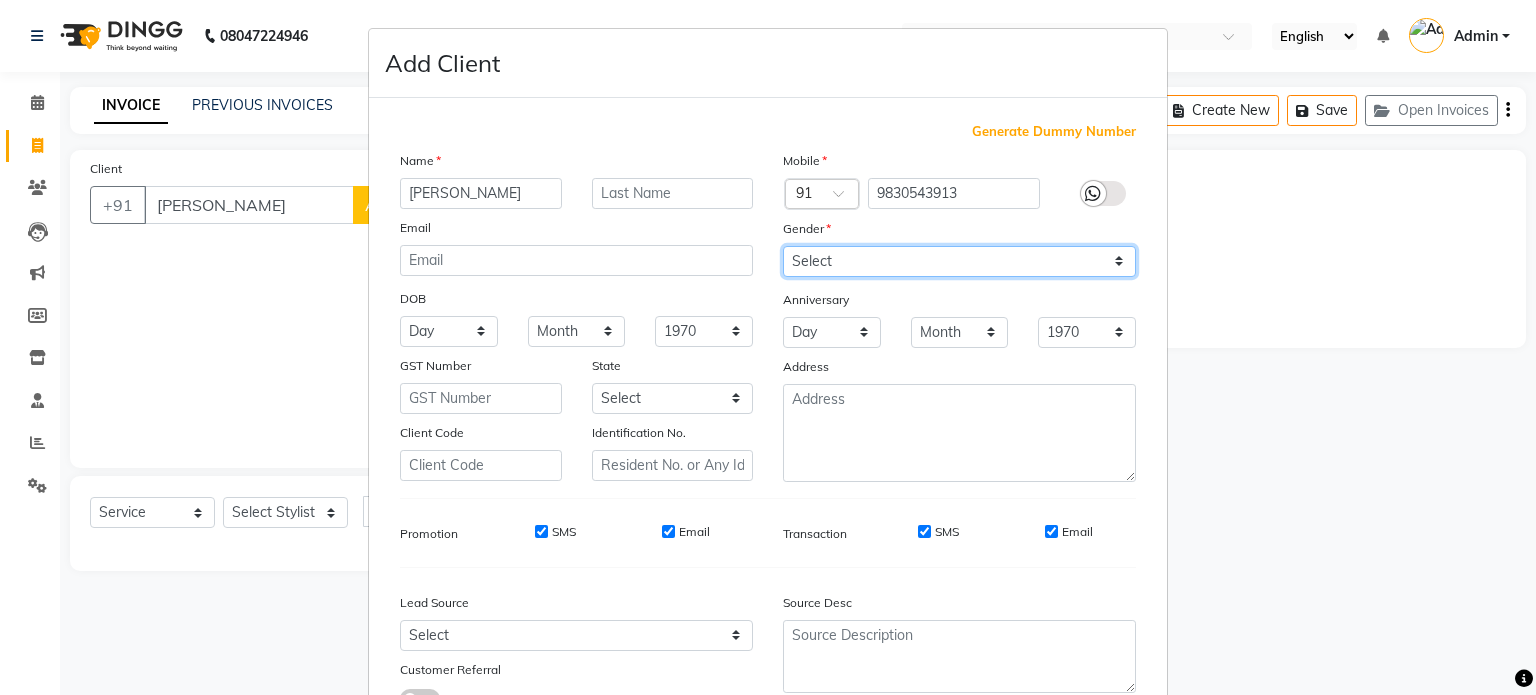 click on "Select [DEMOGRAPHIC_DATA] [DEMOGRAPHIC_DATA] Other Prefer Not To Say" at bounding box center [959, 261] 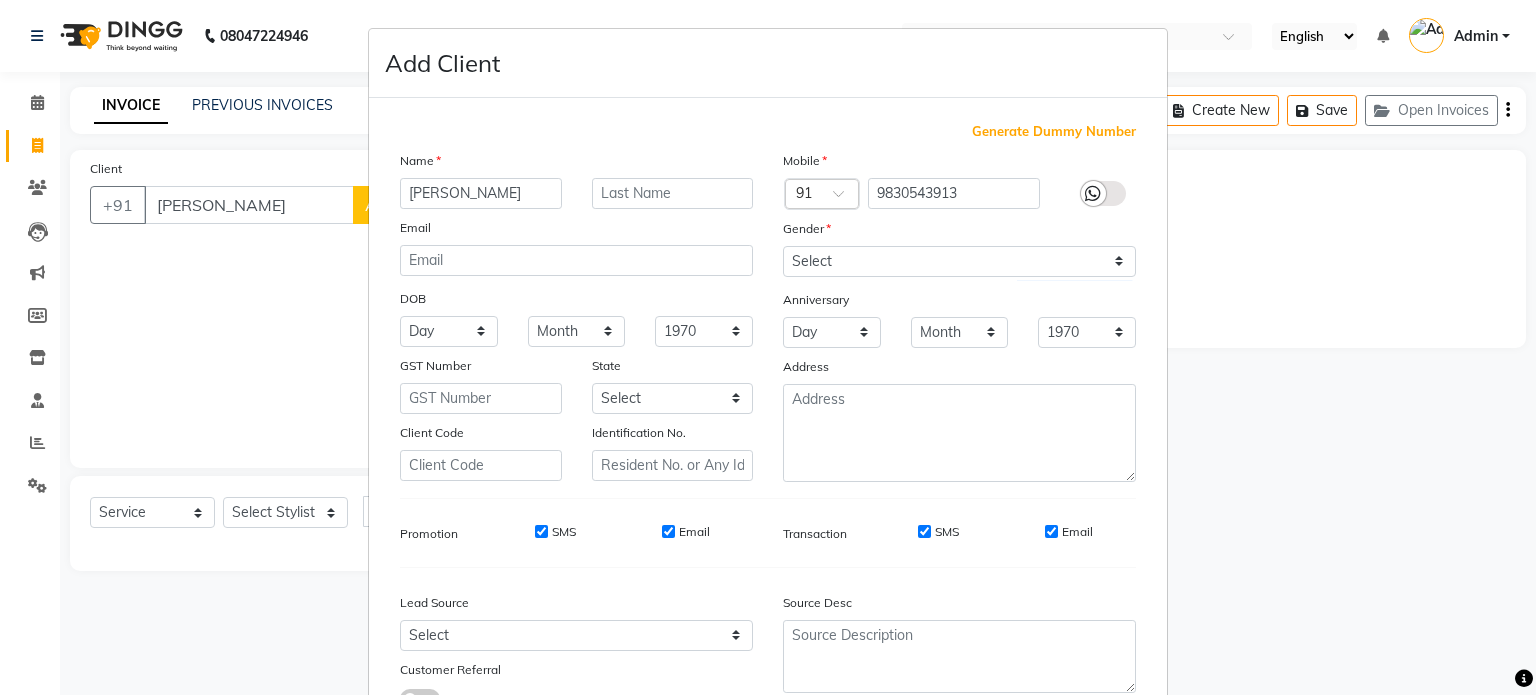 click on "SMS" at bounding box center (541, 531) 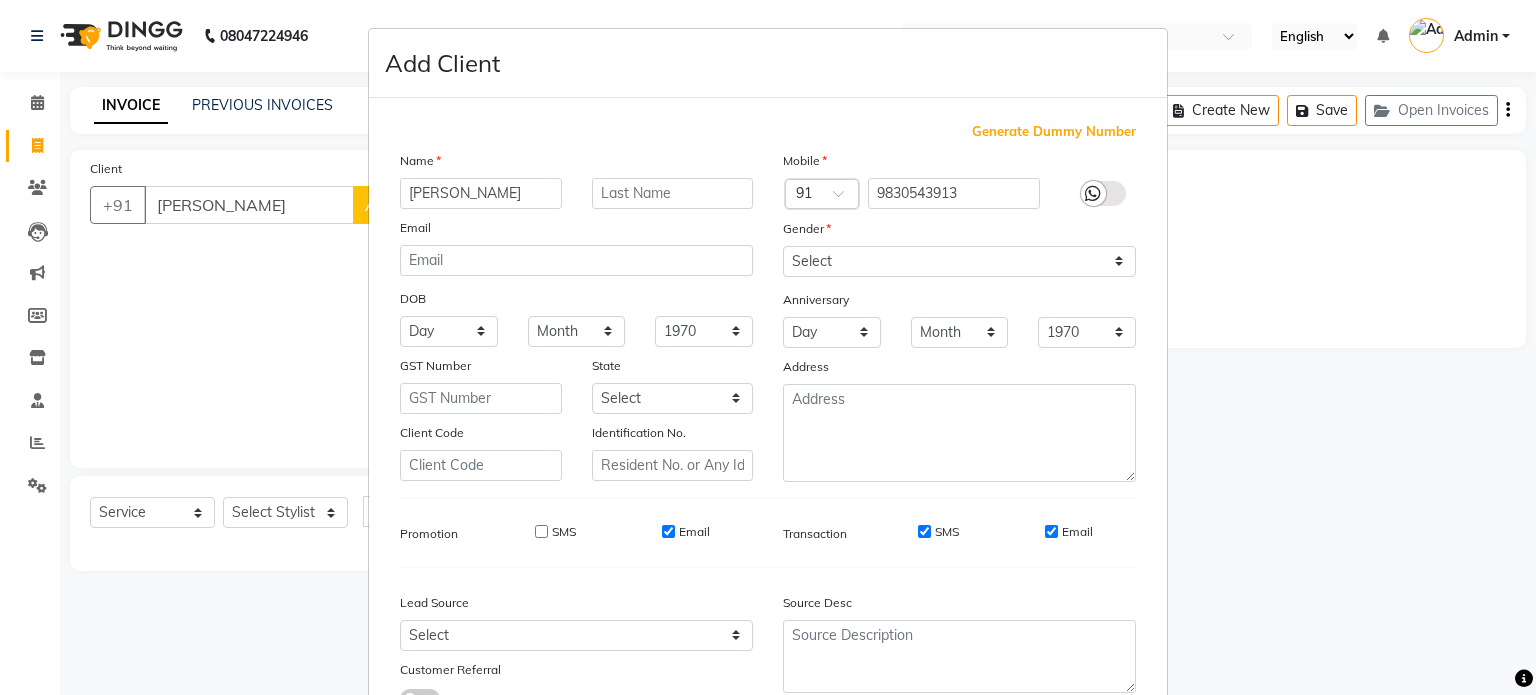 click on "Email" at bounding box center [668, 531] 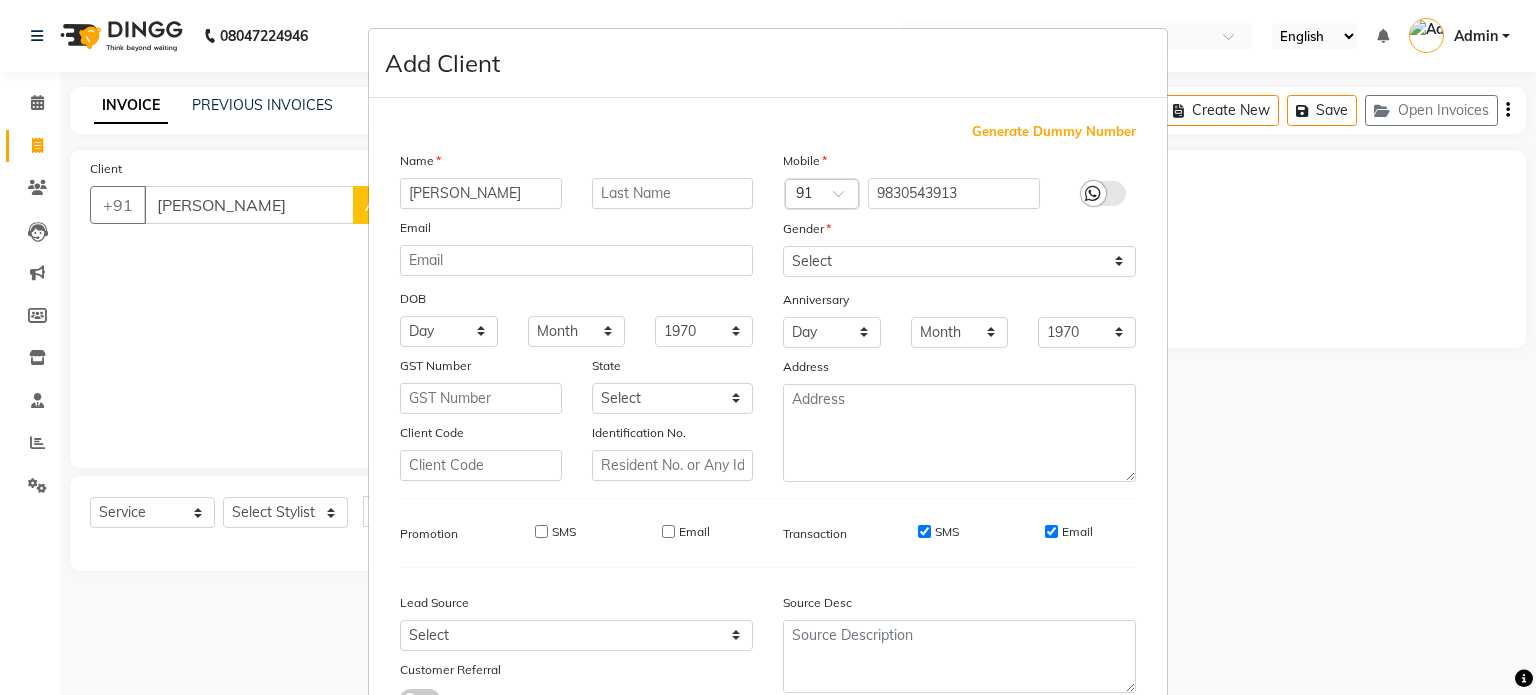 click on "SMS" at bounding box center [924, 531] 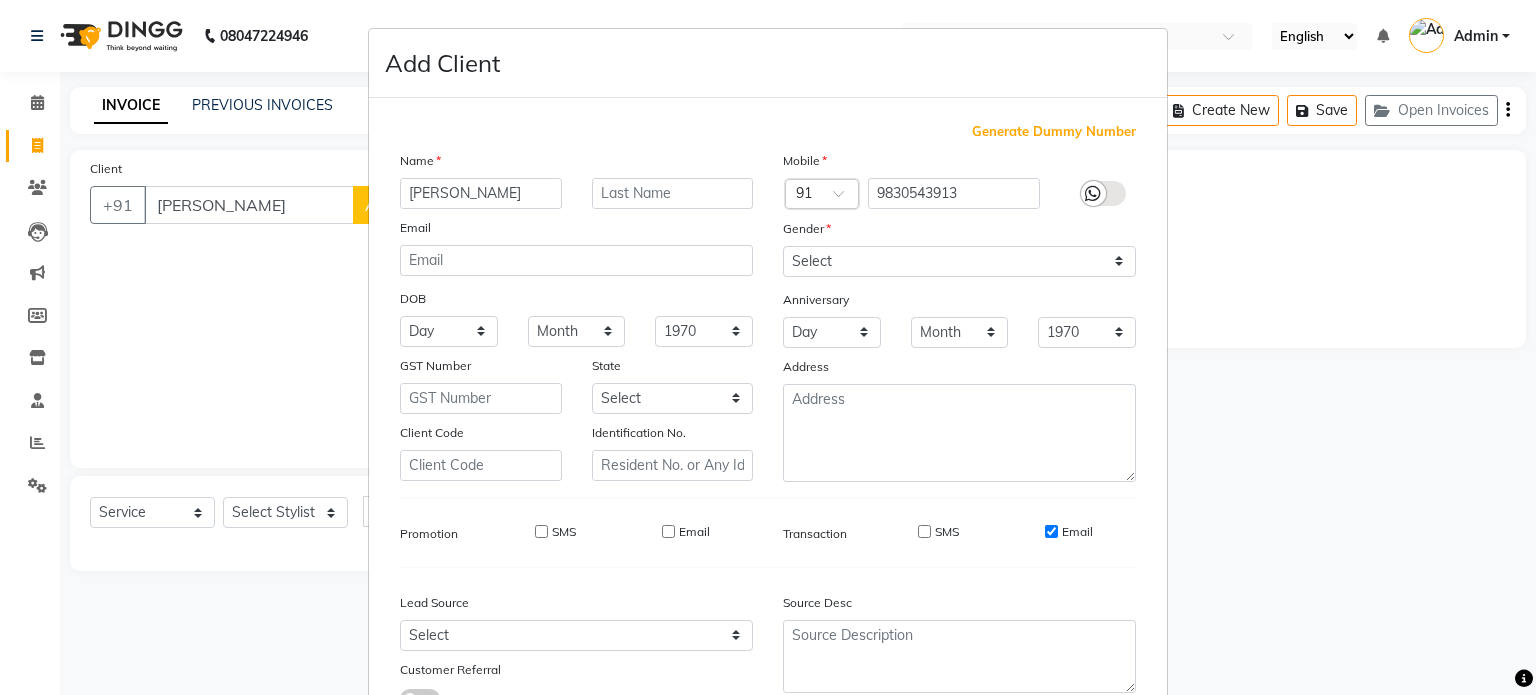 click on "Email" at bounding box center [1051, 531] 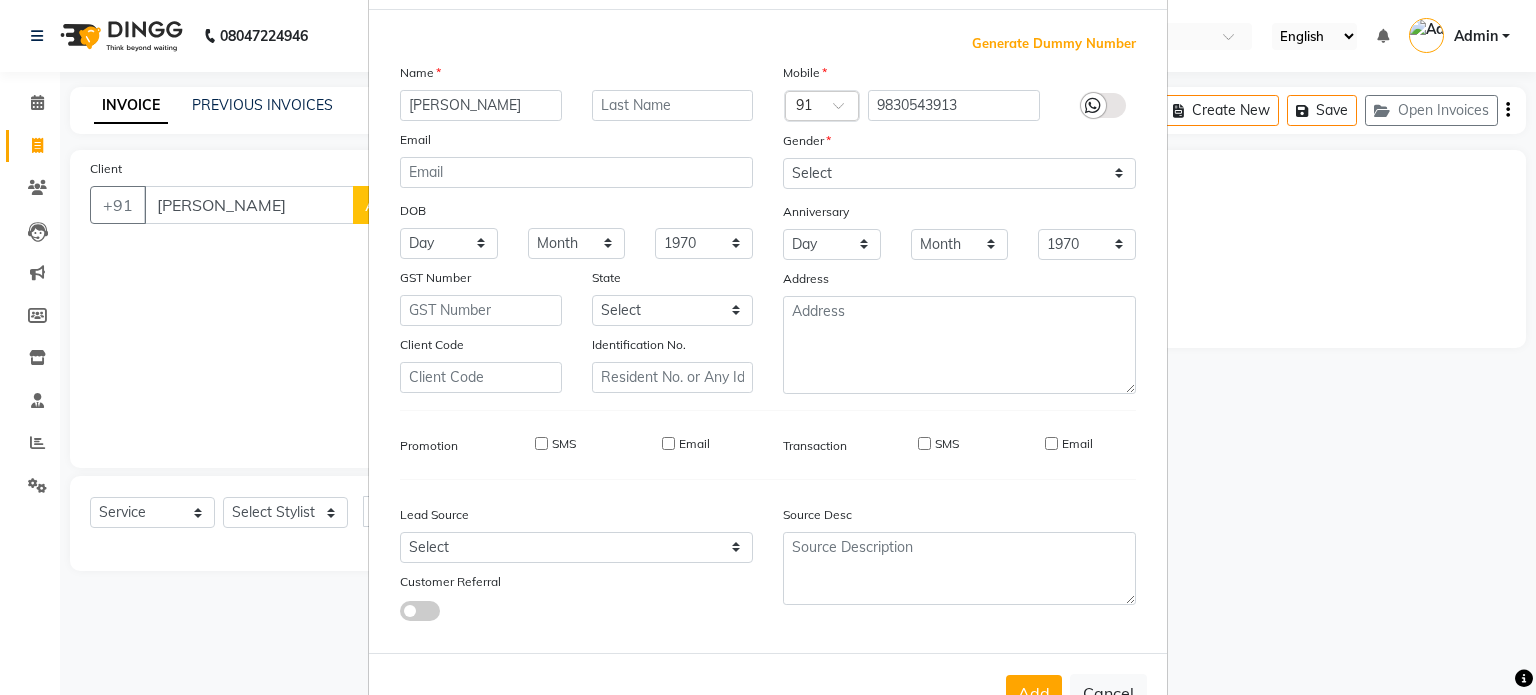 scroll, scrollTop: 100, scrollLeft: 0, axis: vertical 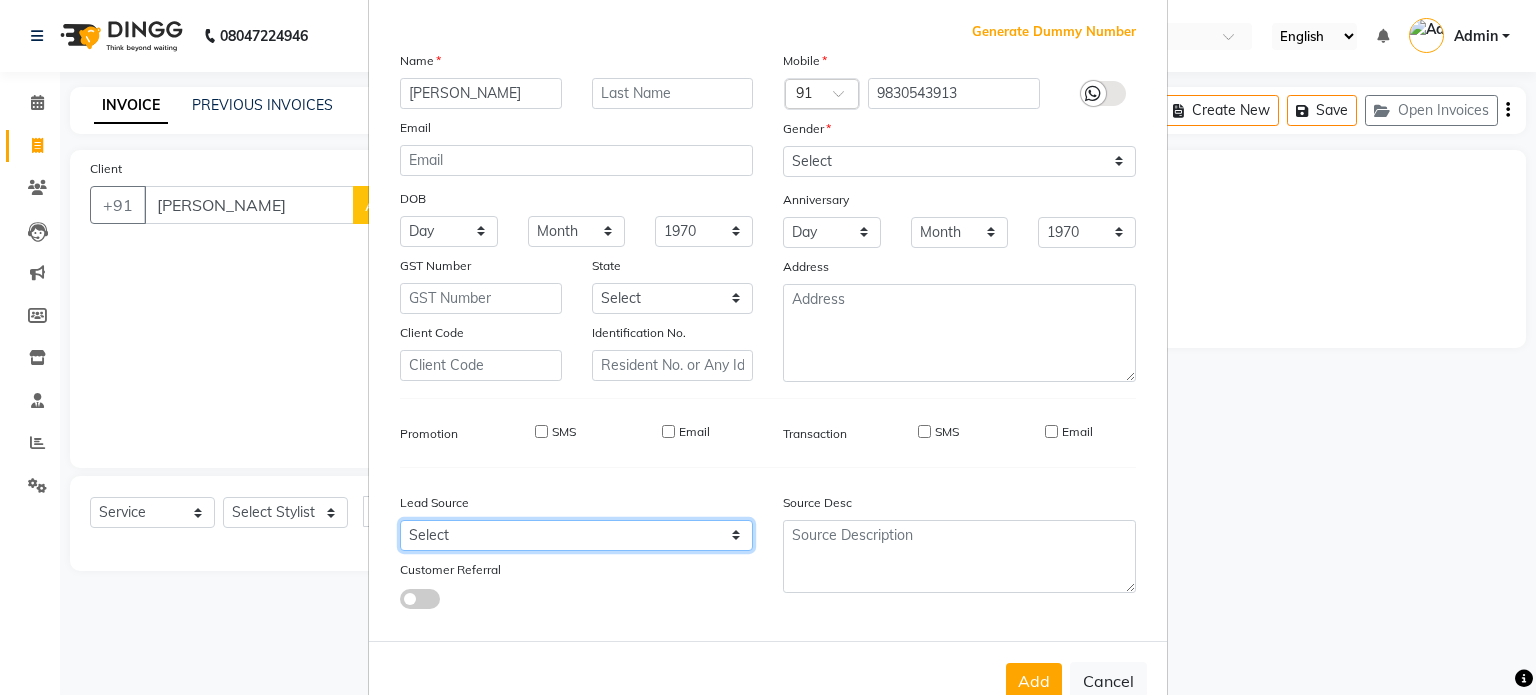 click on "Select Walk-in Referral Internet Friend Word of Mouth Advertisement Facebook JustDial Google Other" at bounding box center (576, 535) 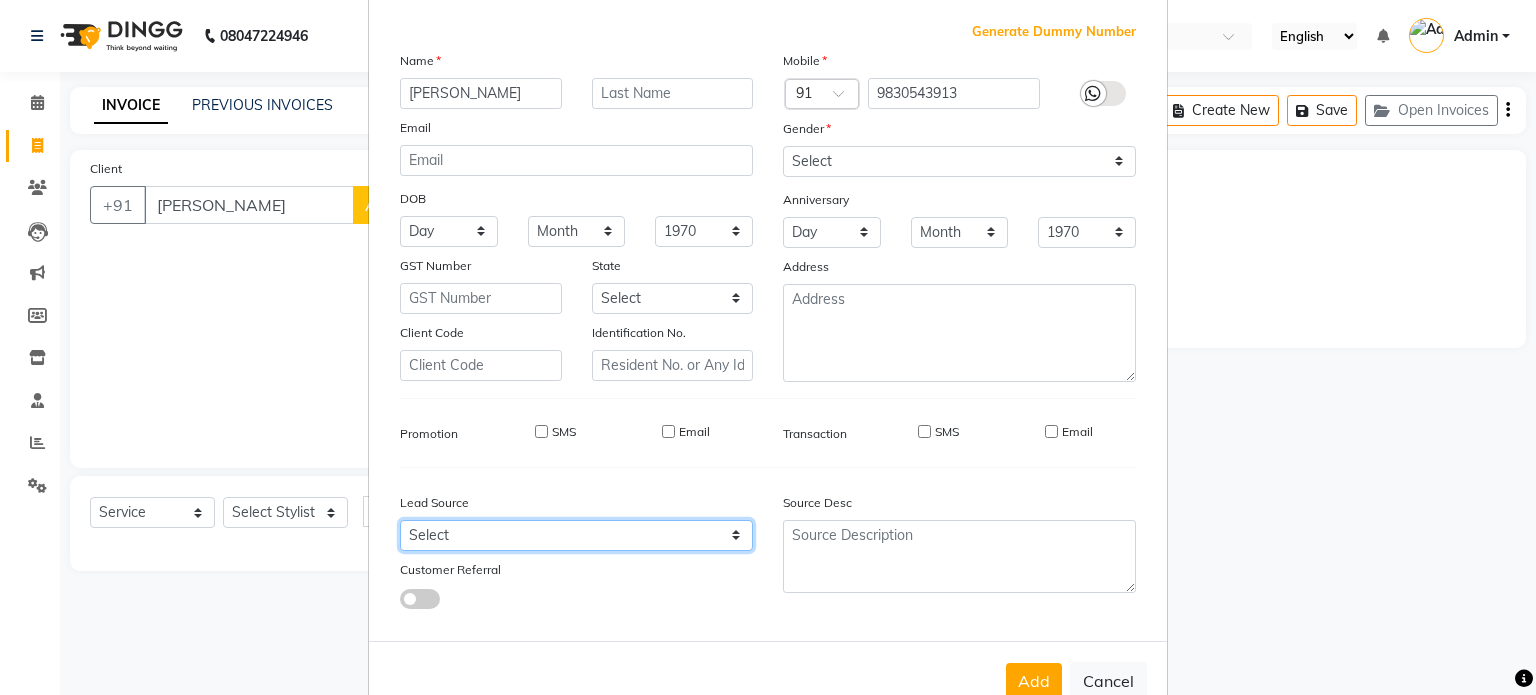select on "47327" 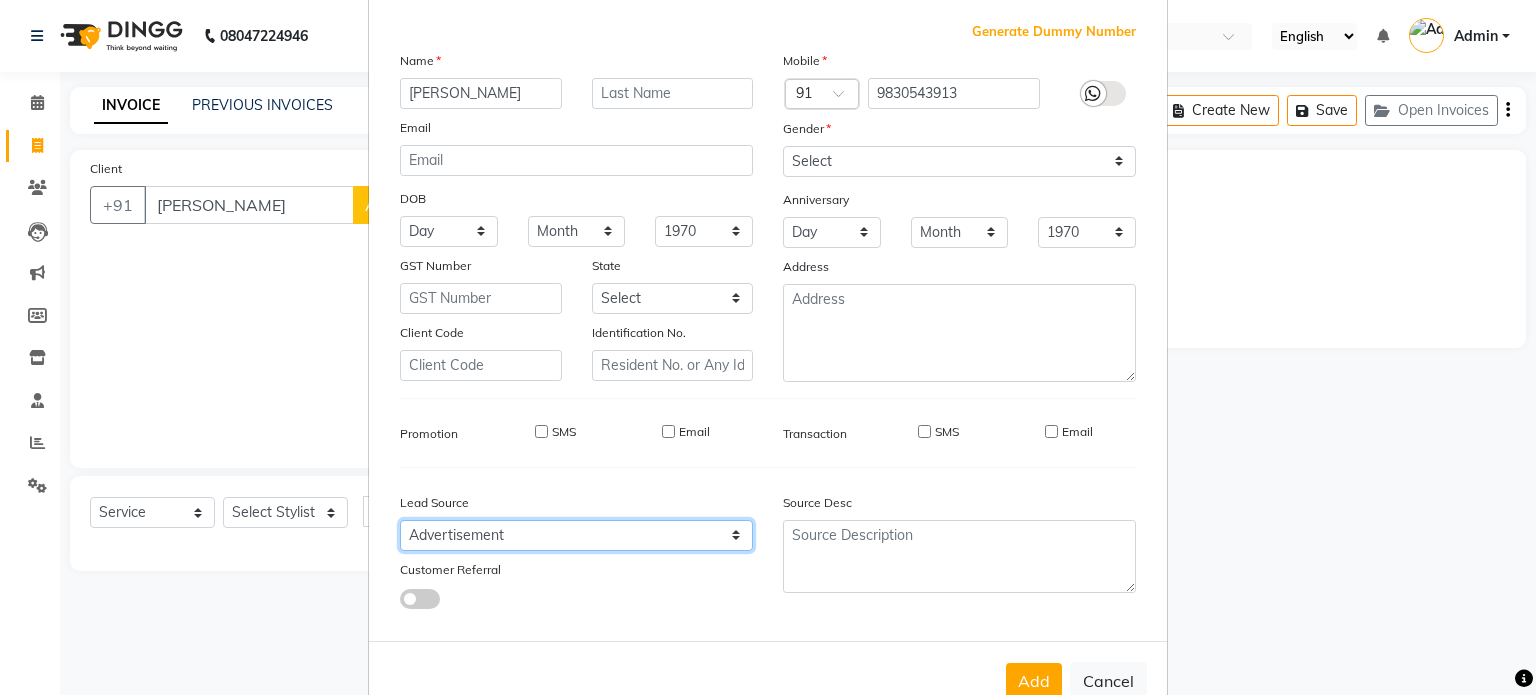 click on "Select Walk-in Referral Internet Friend Word of Mouth Advertisement Facebook JustDial Google Other" at bounding box center (576, 535) 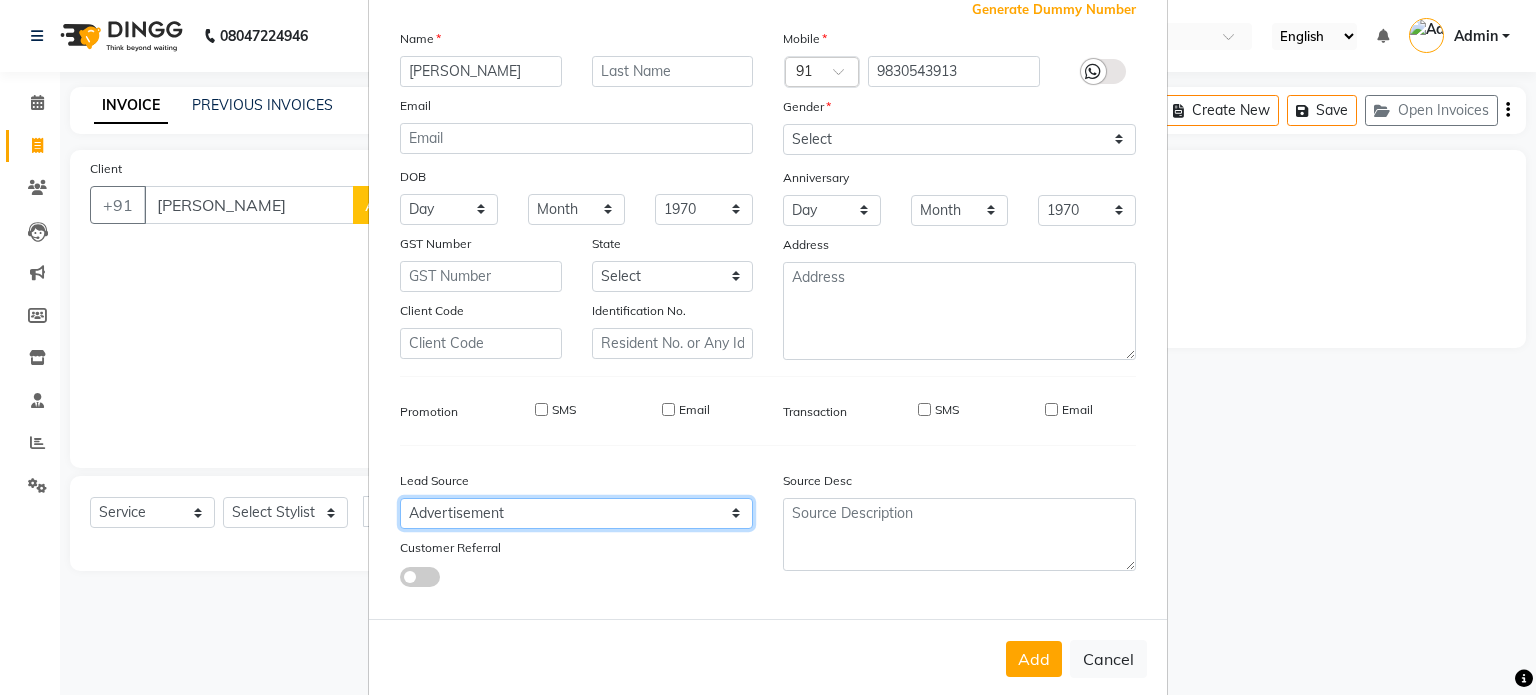 scroll, scrollTop: 161, scrollLeft: 0, axis: vertical 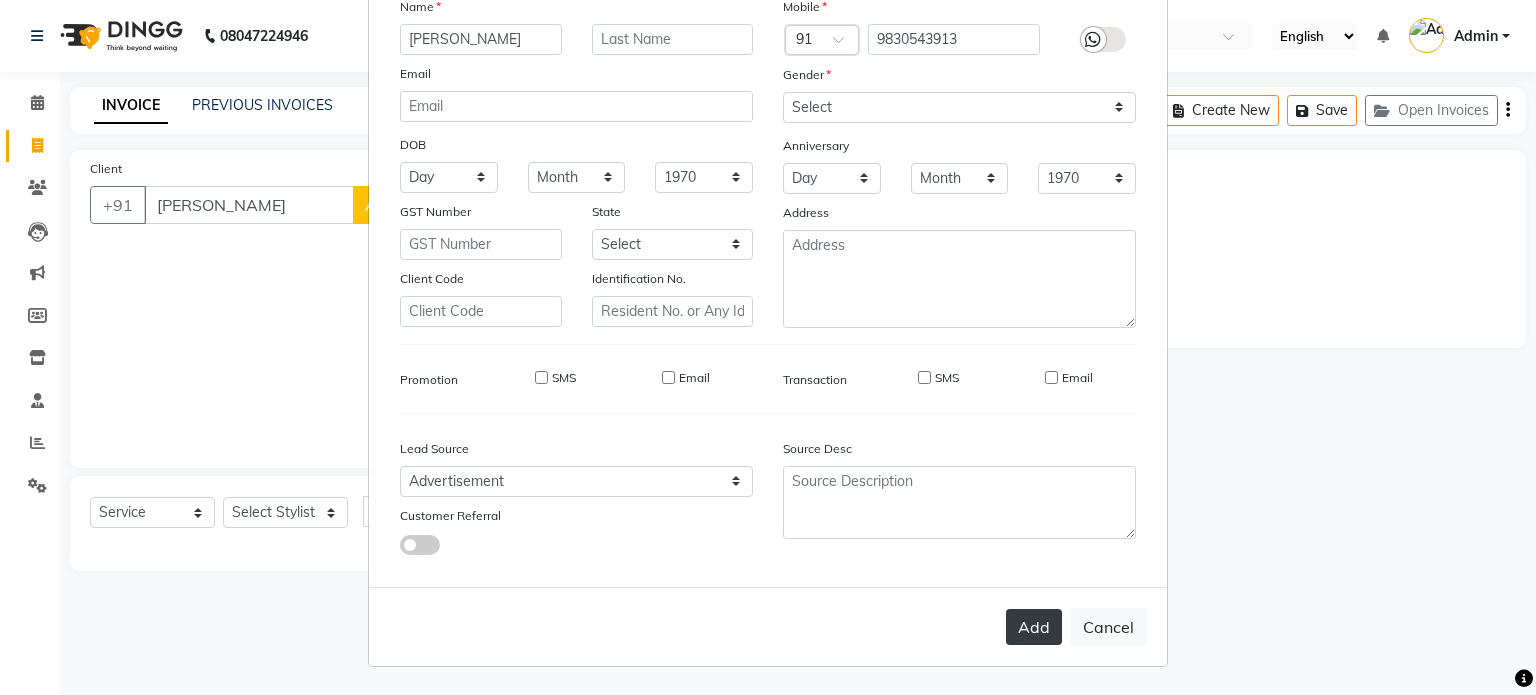 click on "Add" at bounding box center [1034, 627] 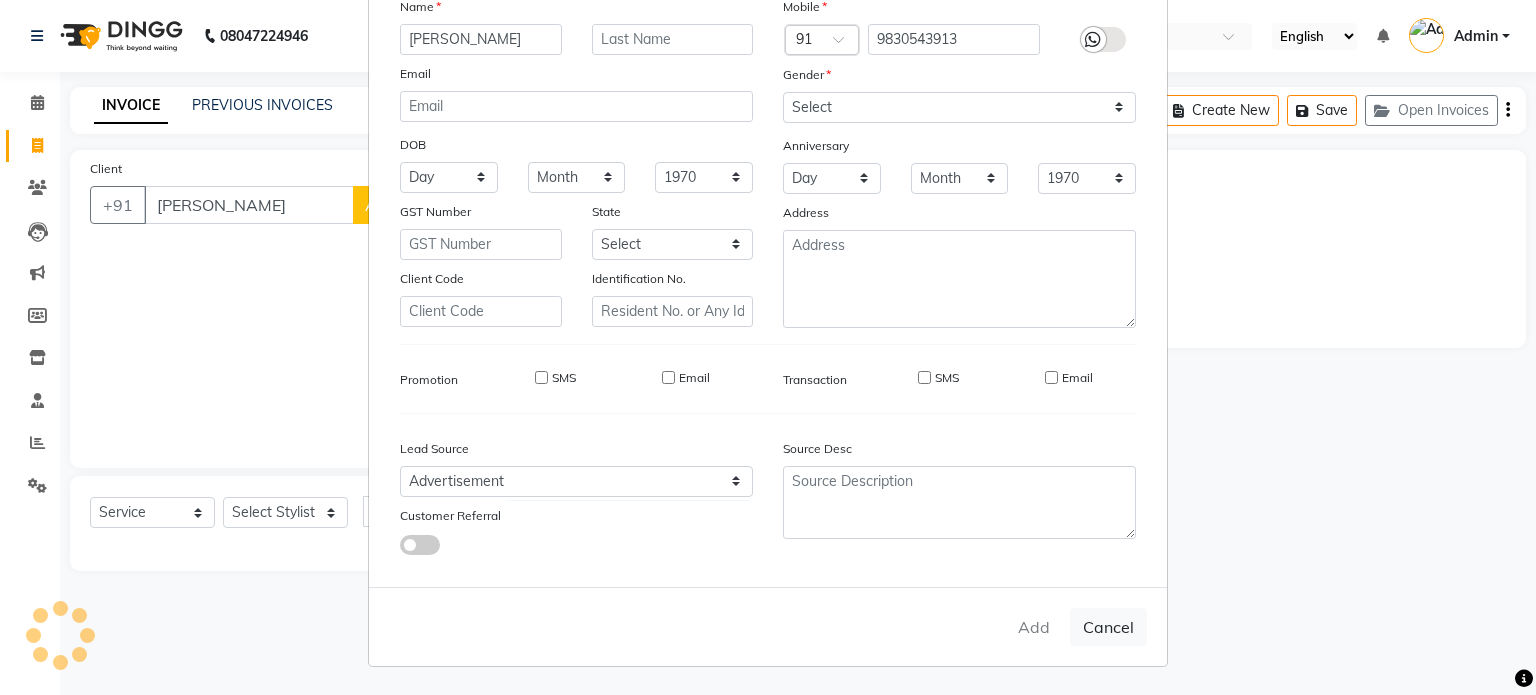type on "9830543913" 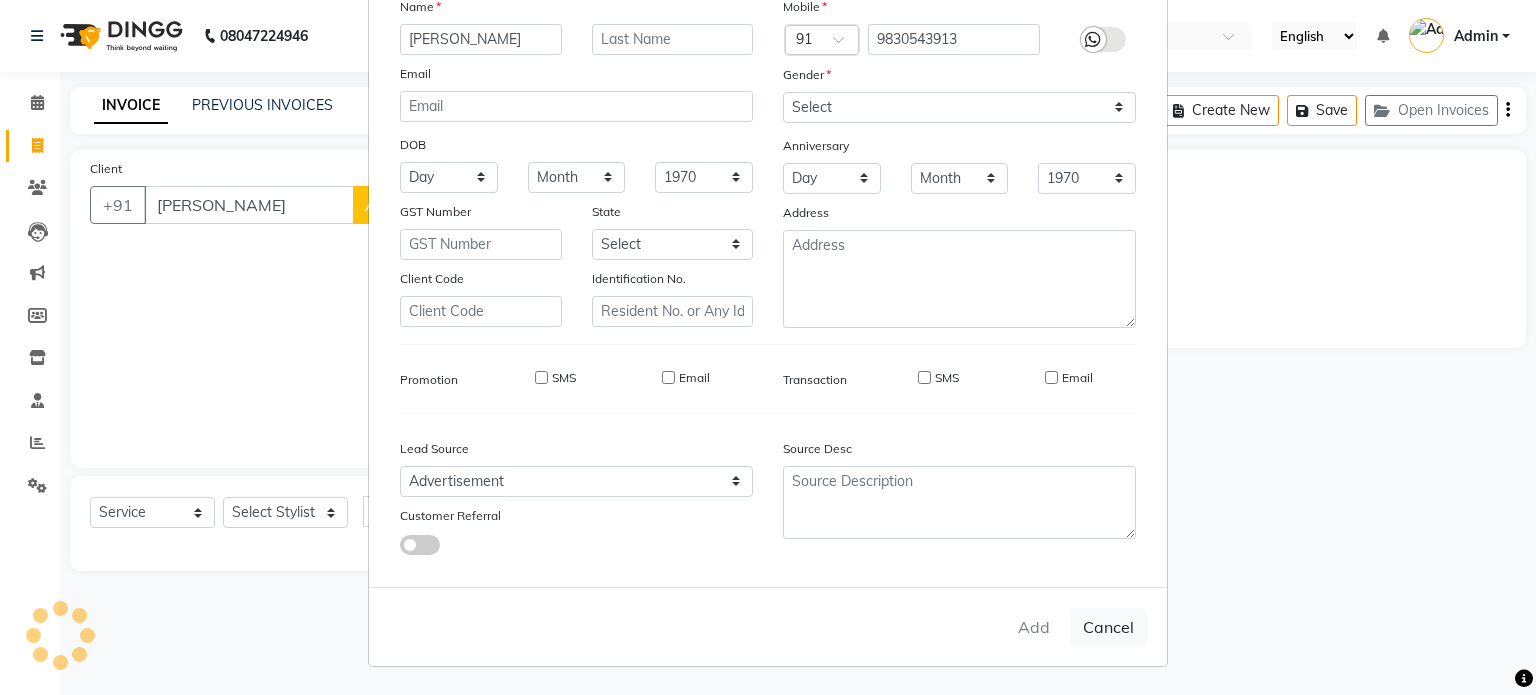 type 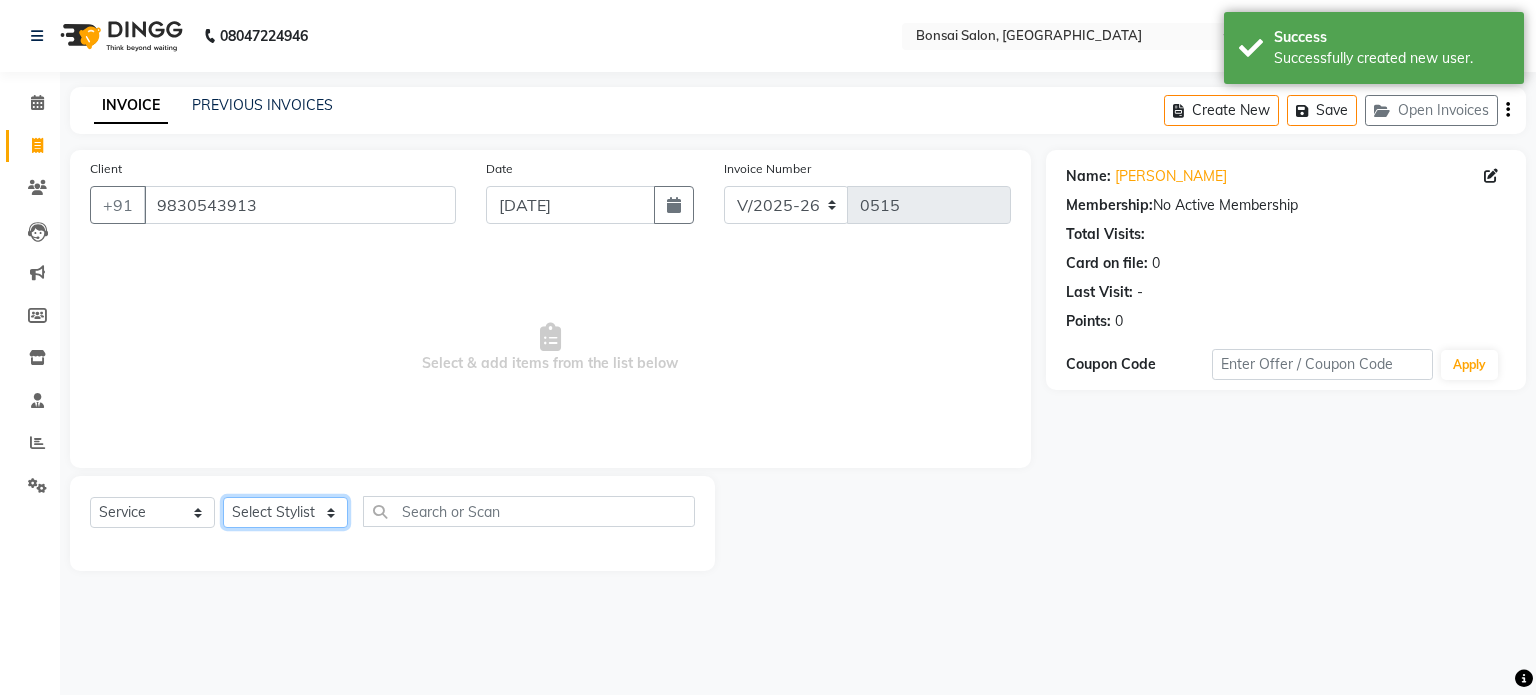 click on "Select Stylist [PERSON_NAME] [PERSON_NAME] [PERSON_NAME] [PERSON_NAME] [PERSON_NAME]" 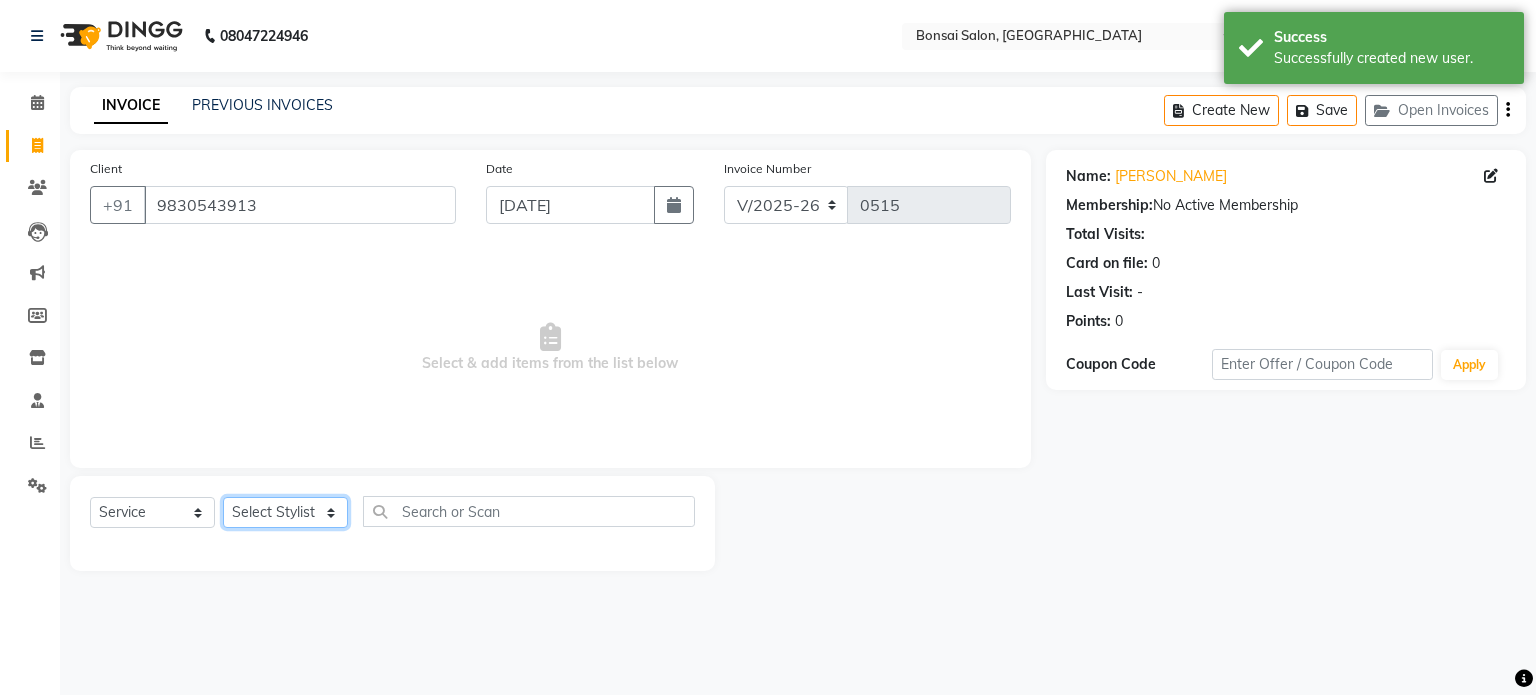 select on "53173" 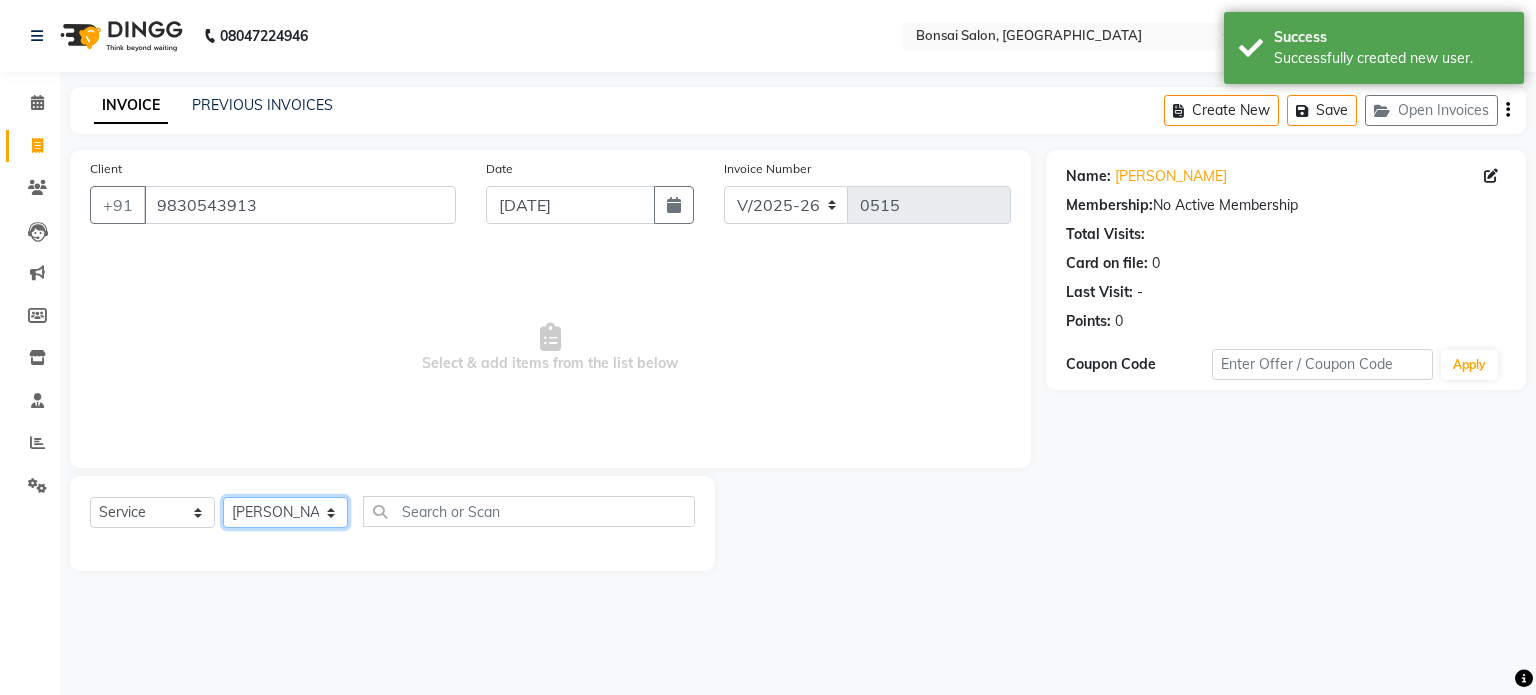 click on "Select Stylist [PERSON_NAME] [PERSON_NAME] [PERSON_NAME] [PERSON_NAME] [PERSON_NAME]" 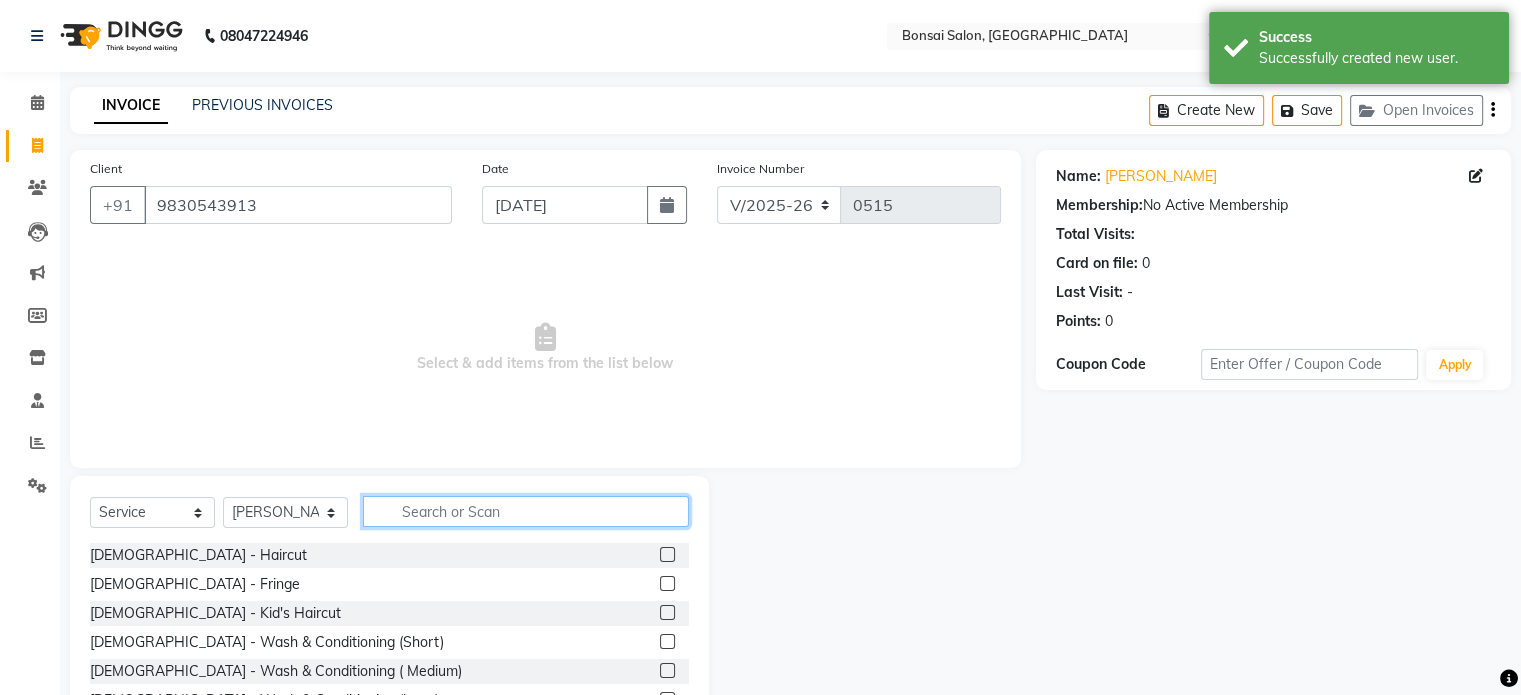 click 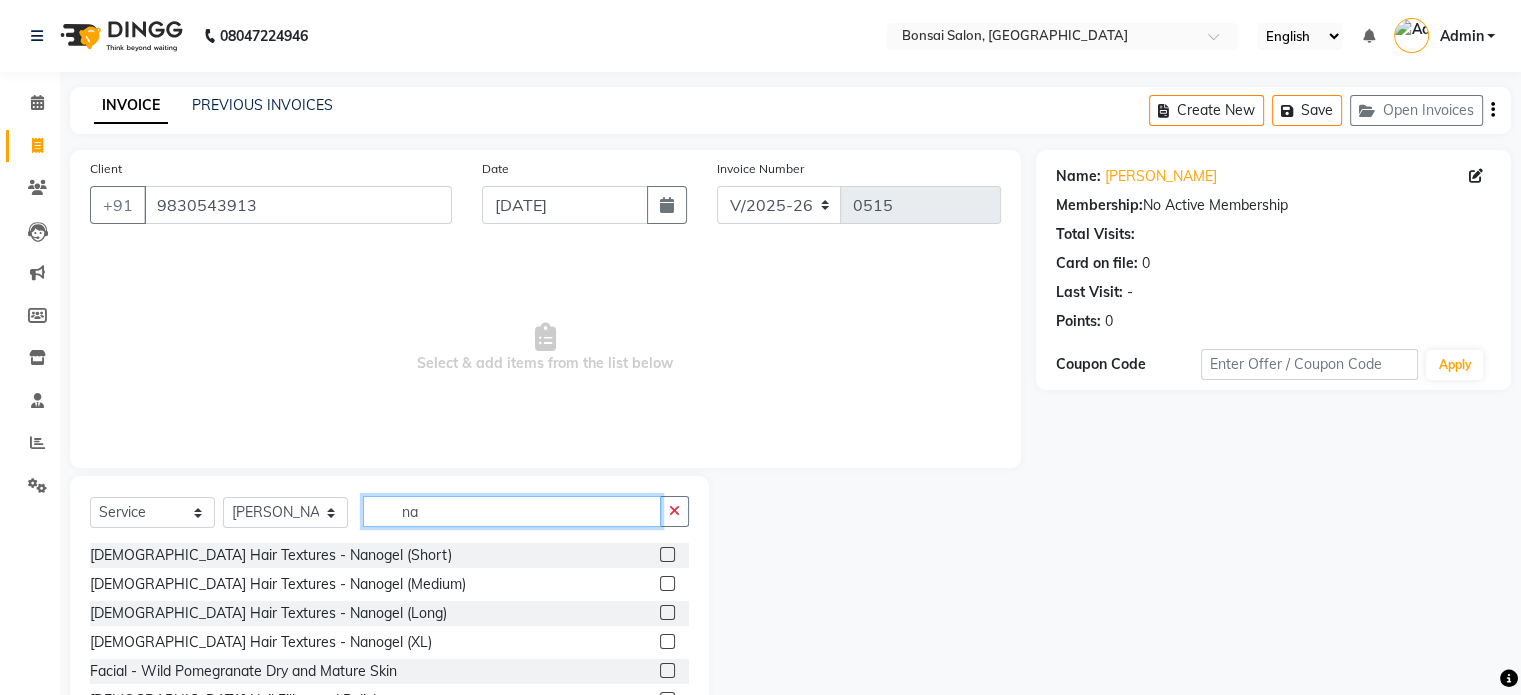 type on "na" 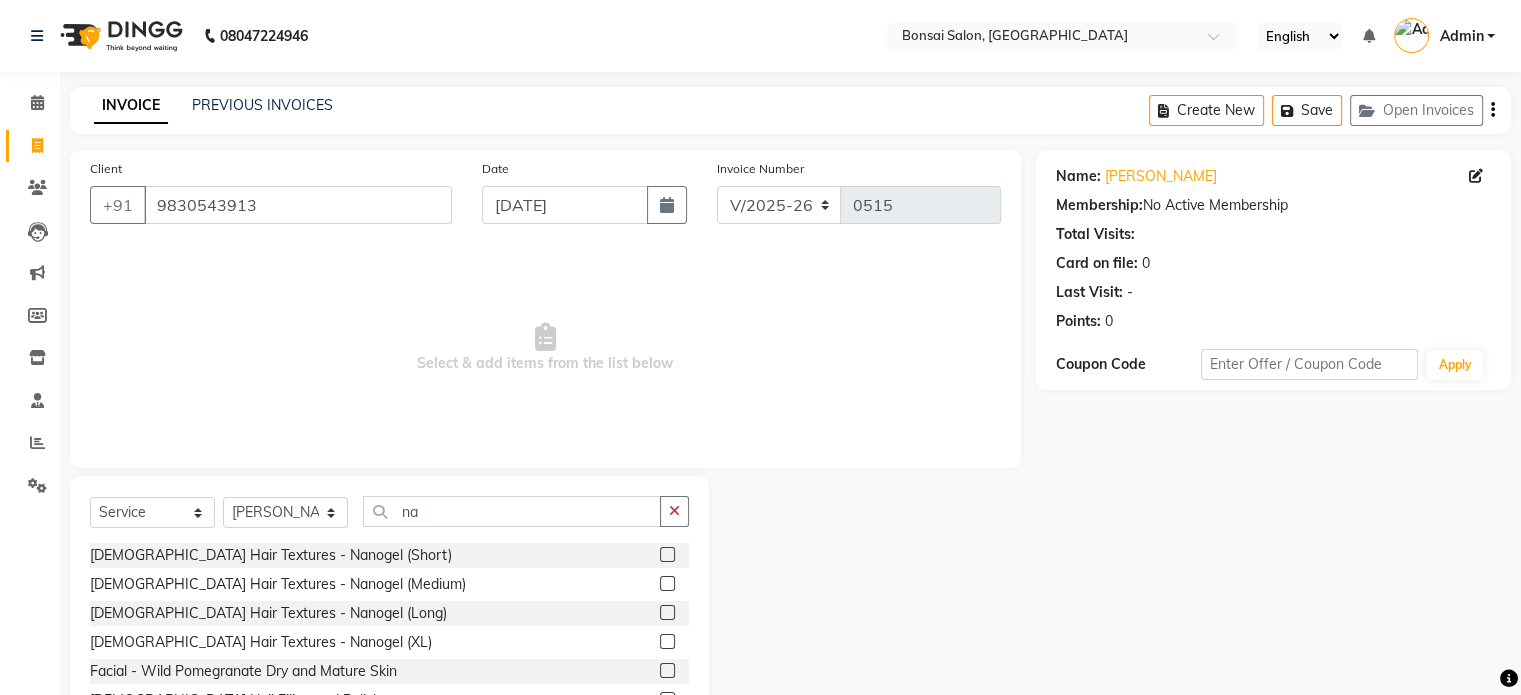click 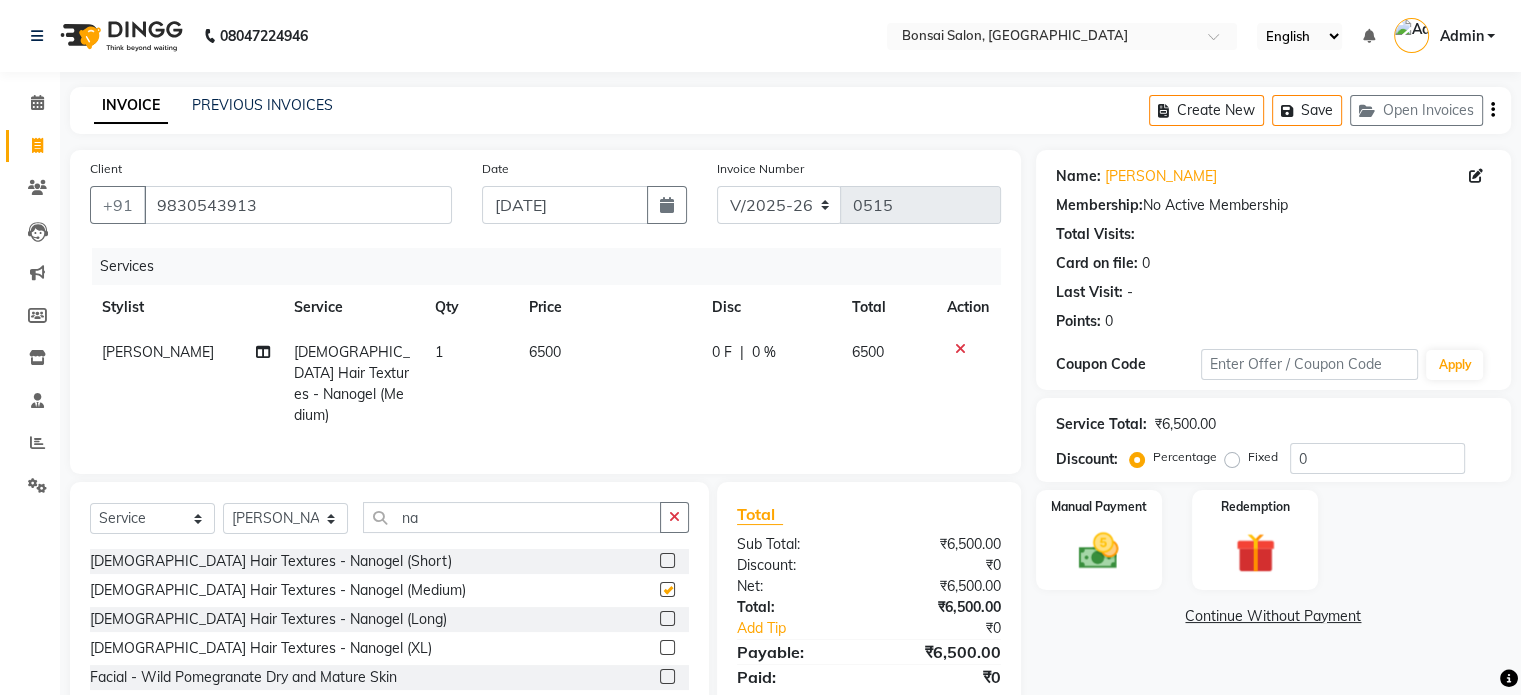 checkbox on "false" 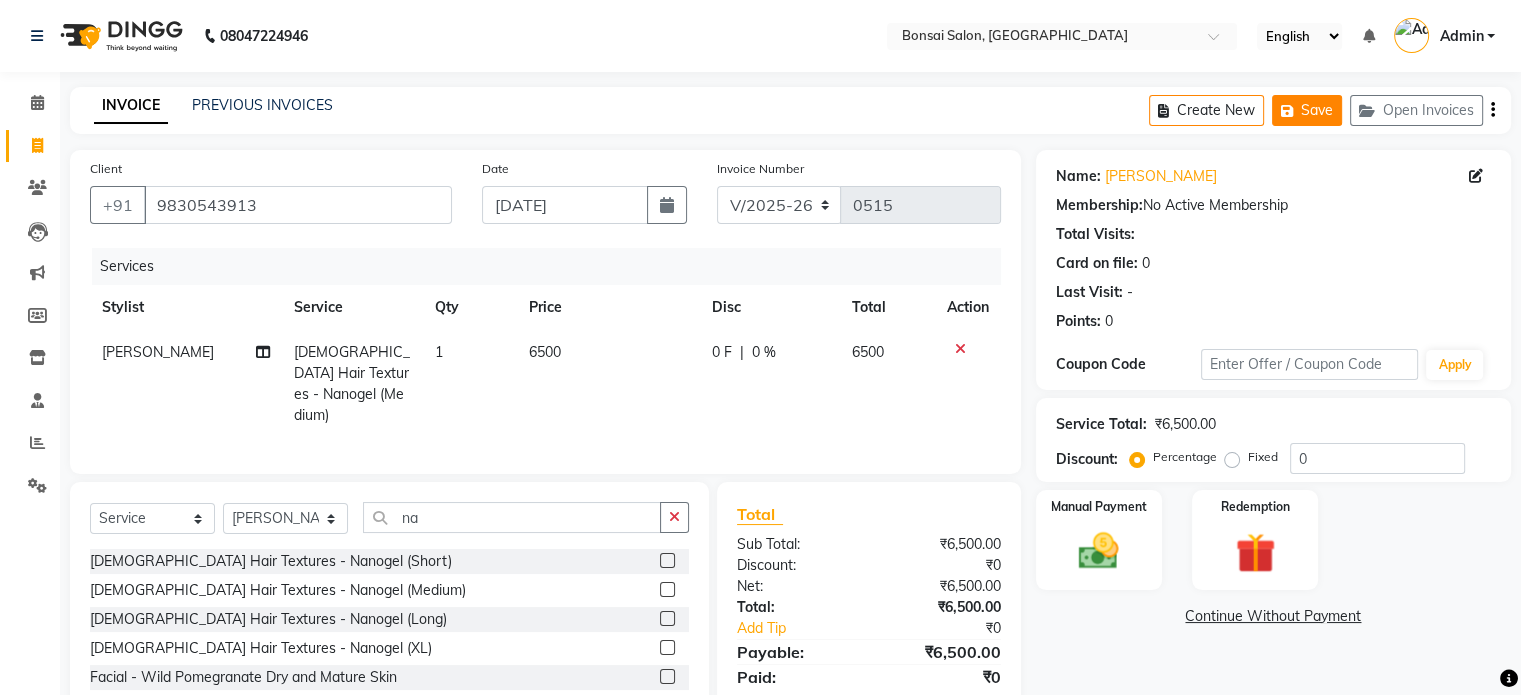 click on "Save" 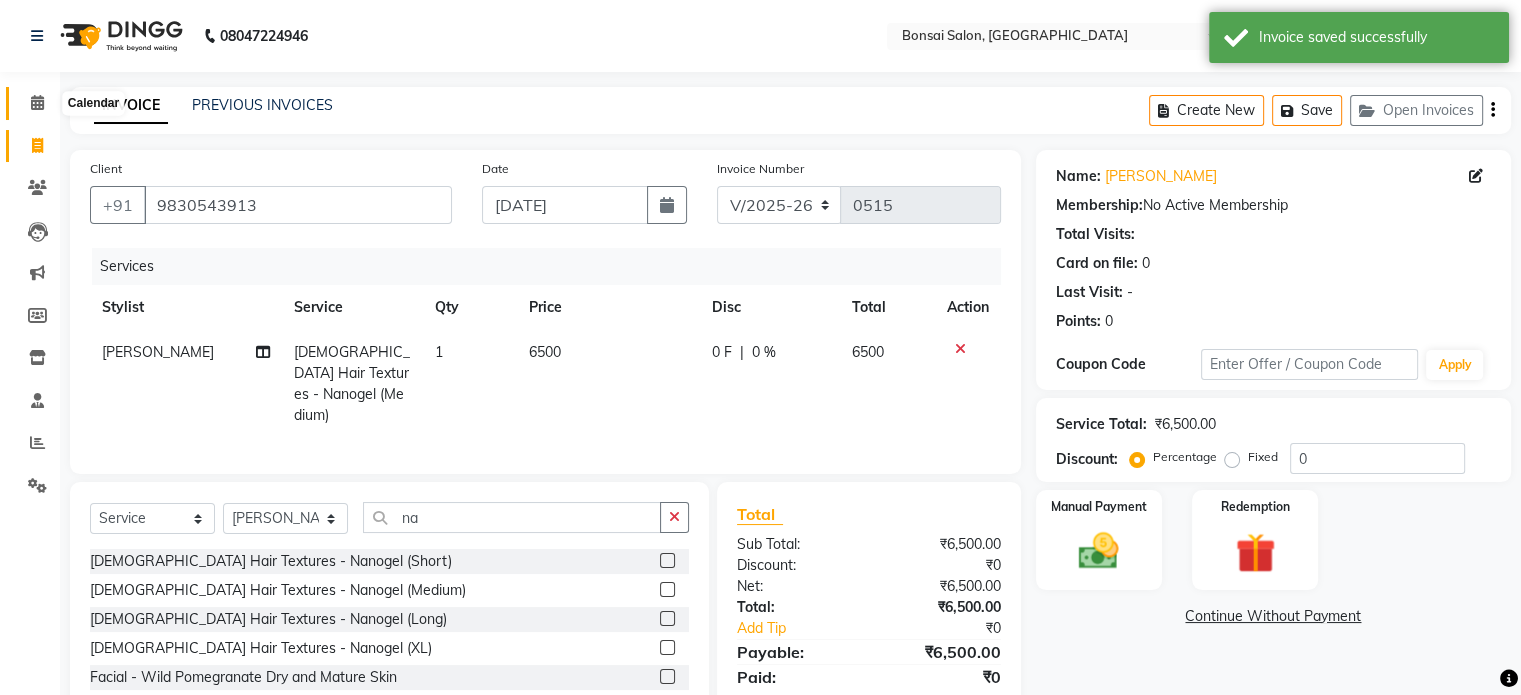 click 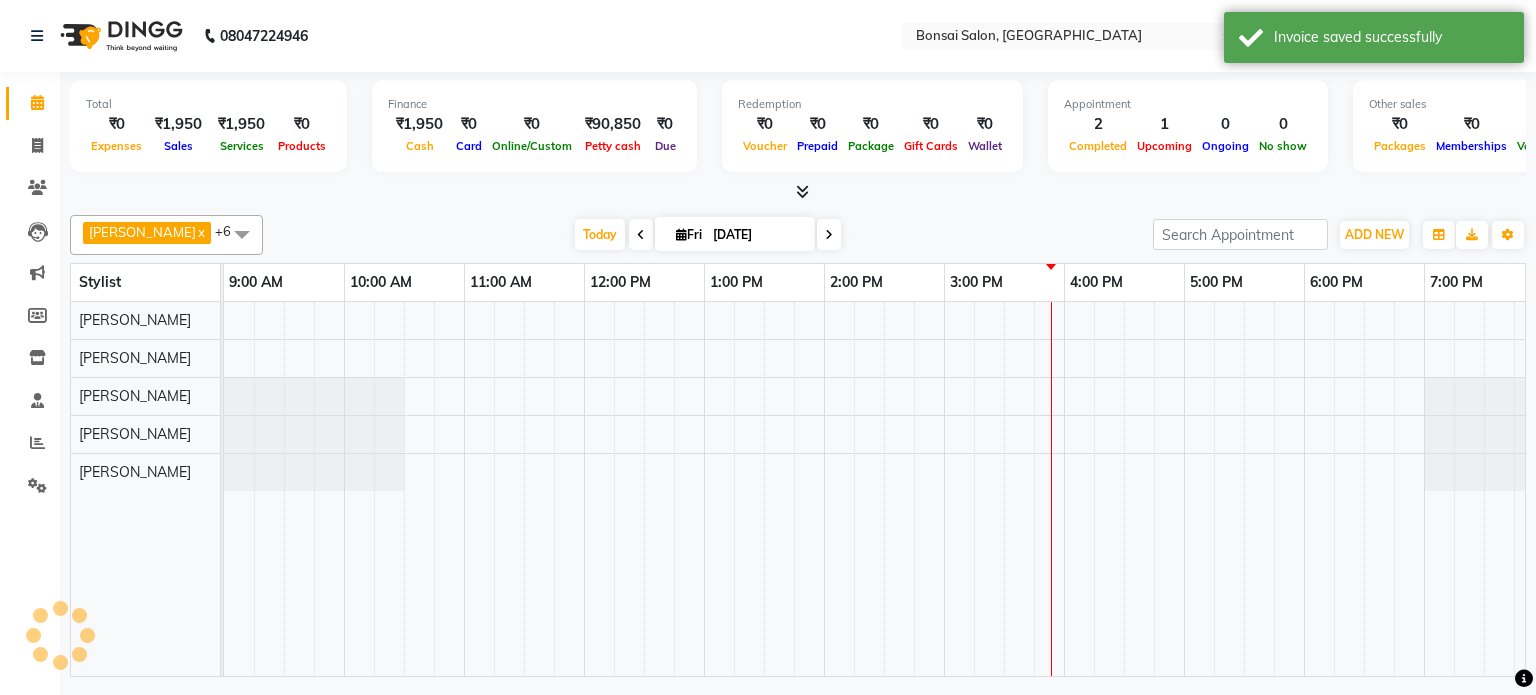 scroll, scrollTop: 0, scrollLeft: 0, axis: both 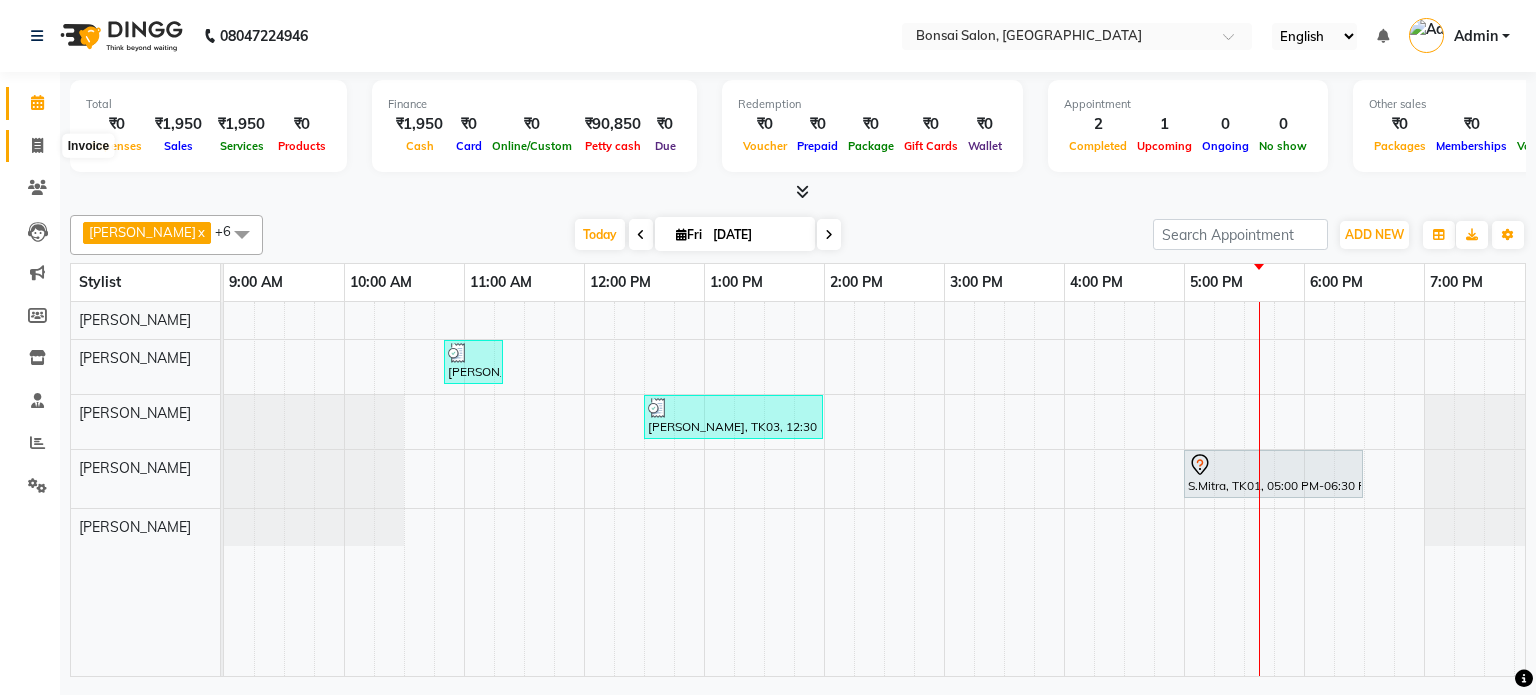 click 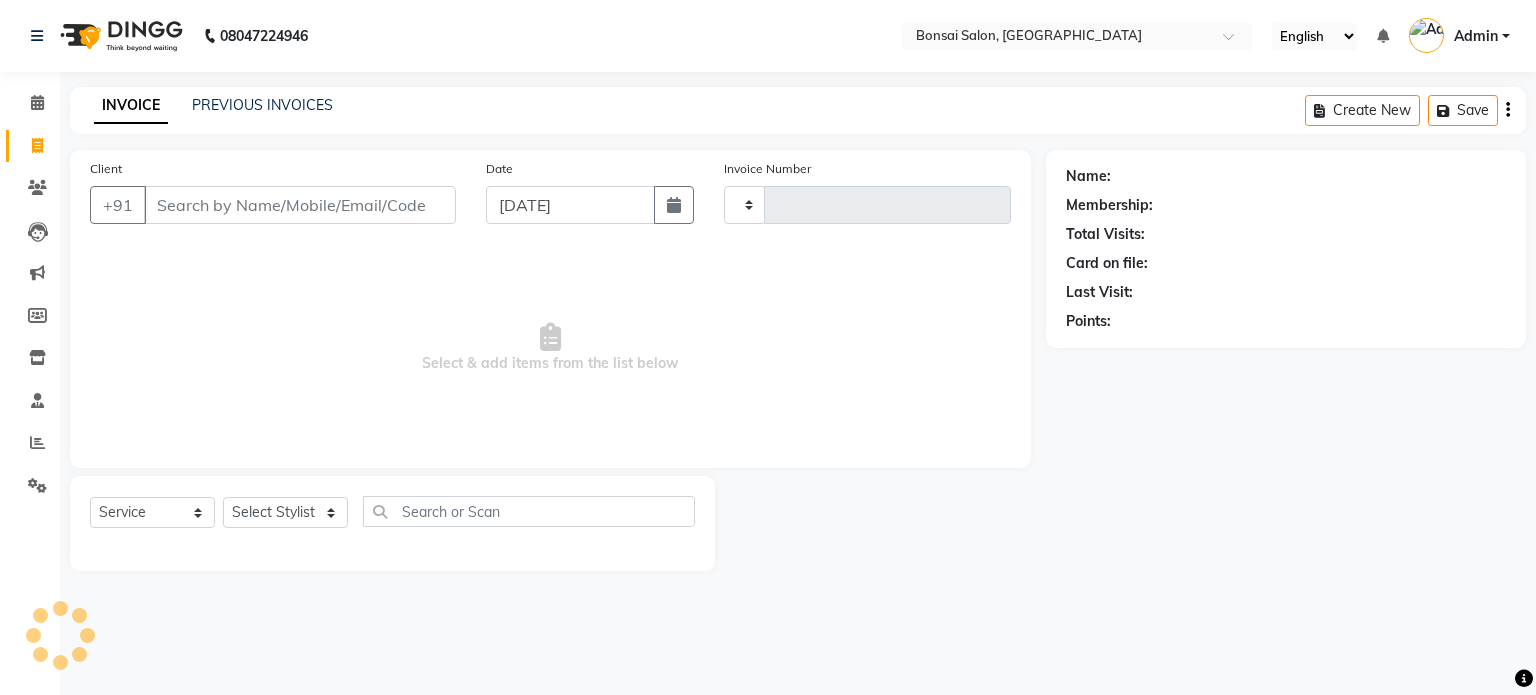 type on "0515" 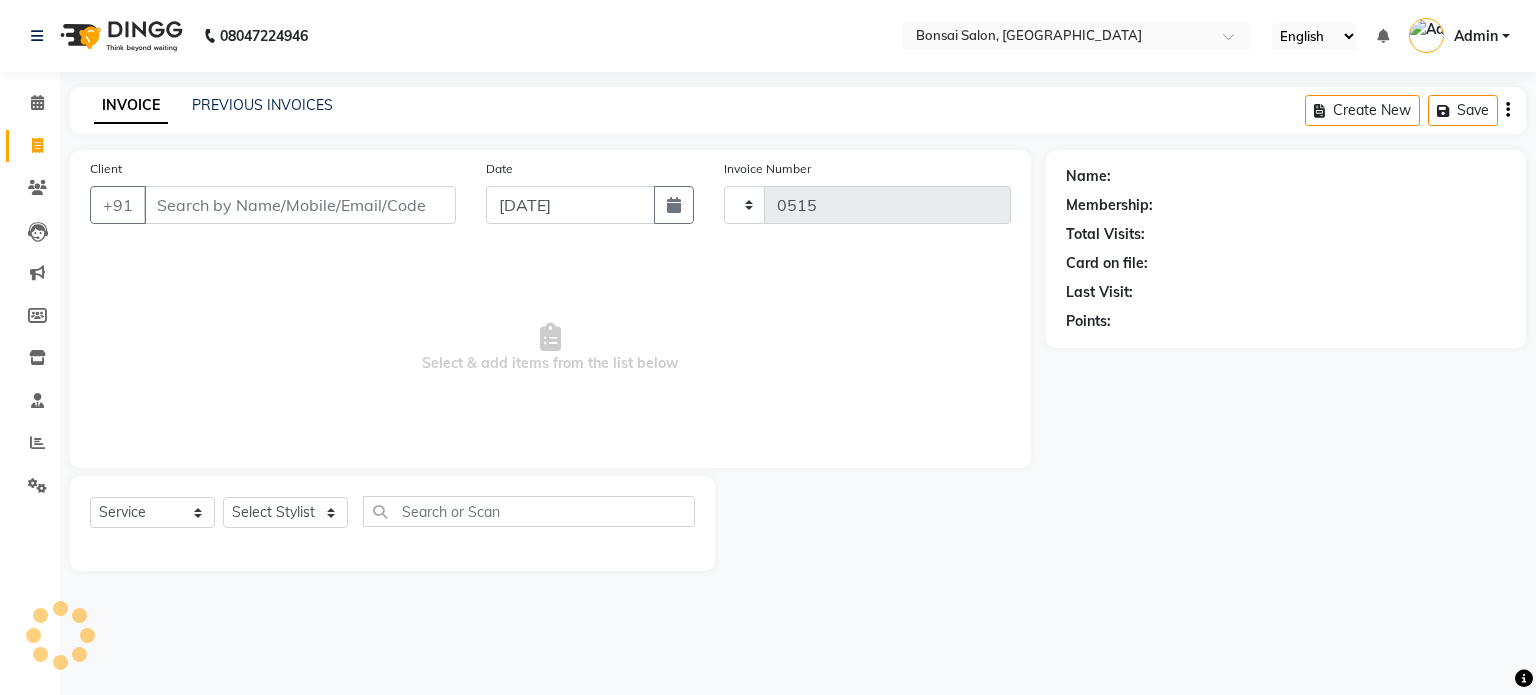 select on "6719" 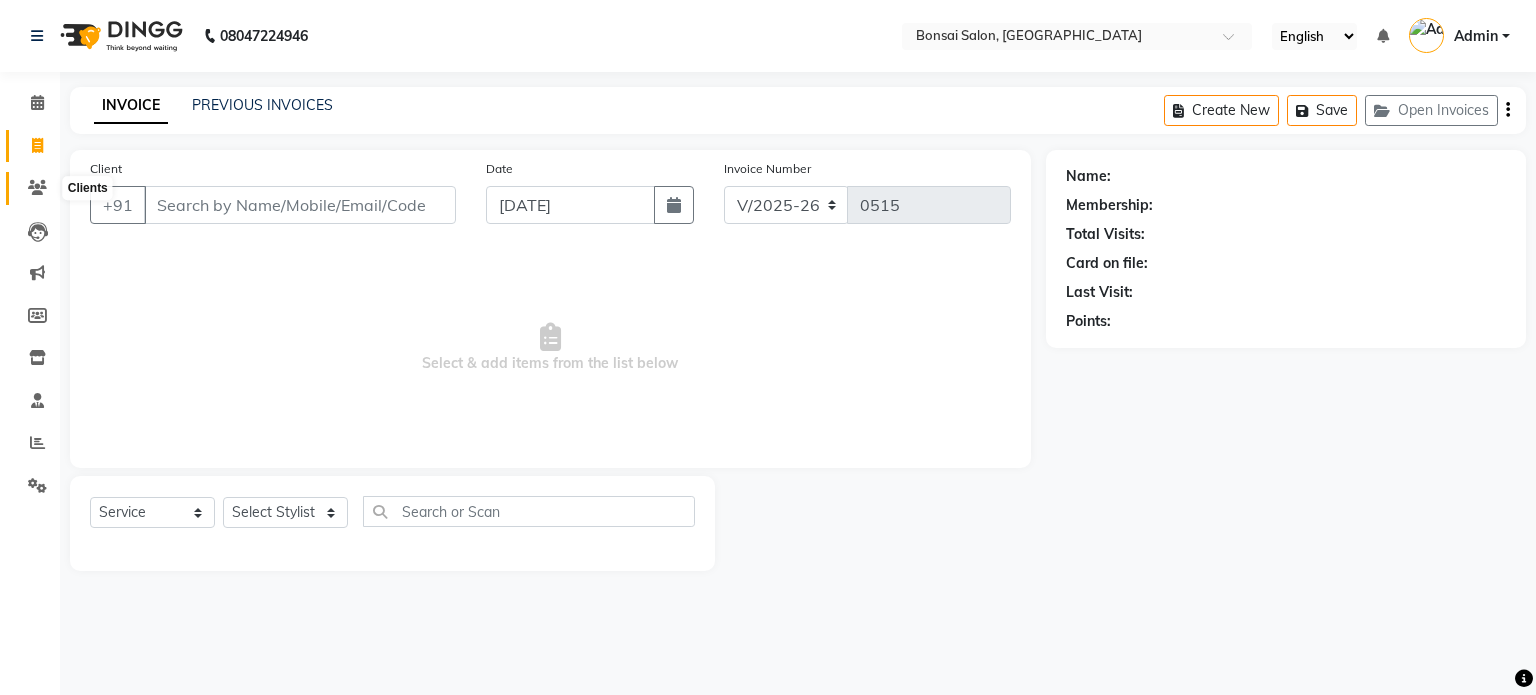 click 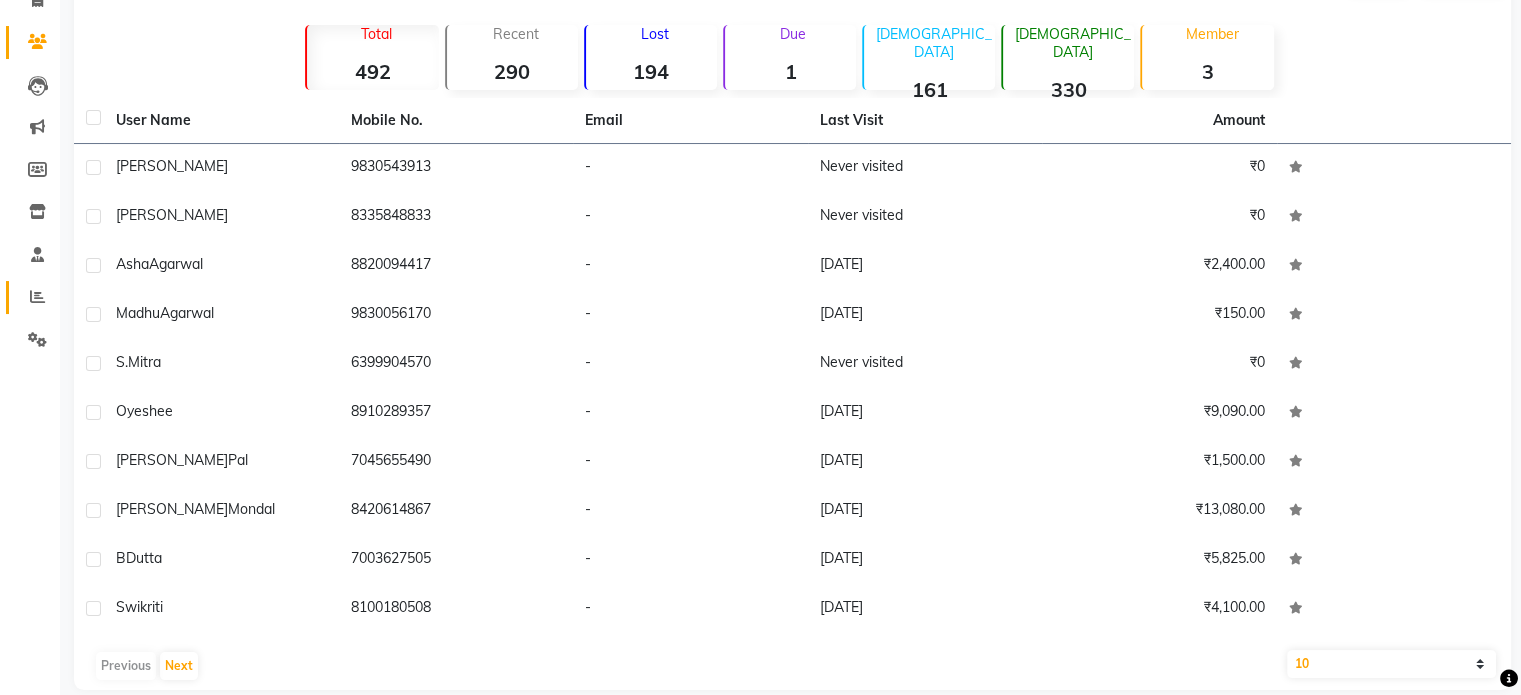 scroll, scrollTop: 170, scrollLeft: 0, axis: vertical 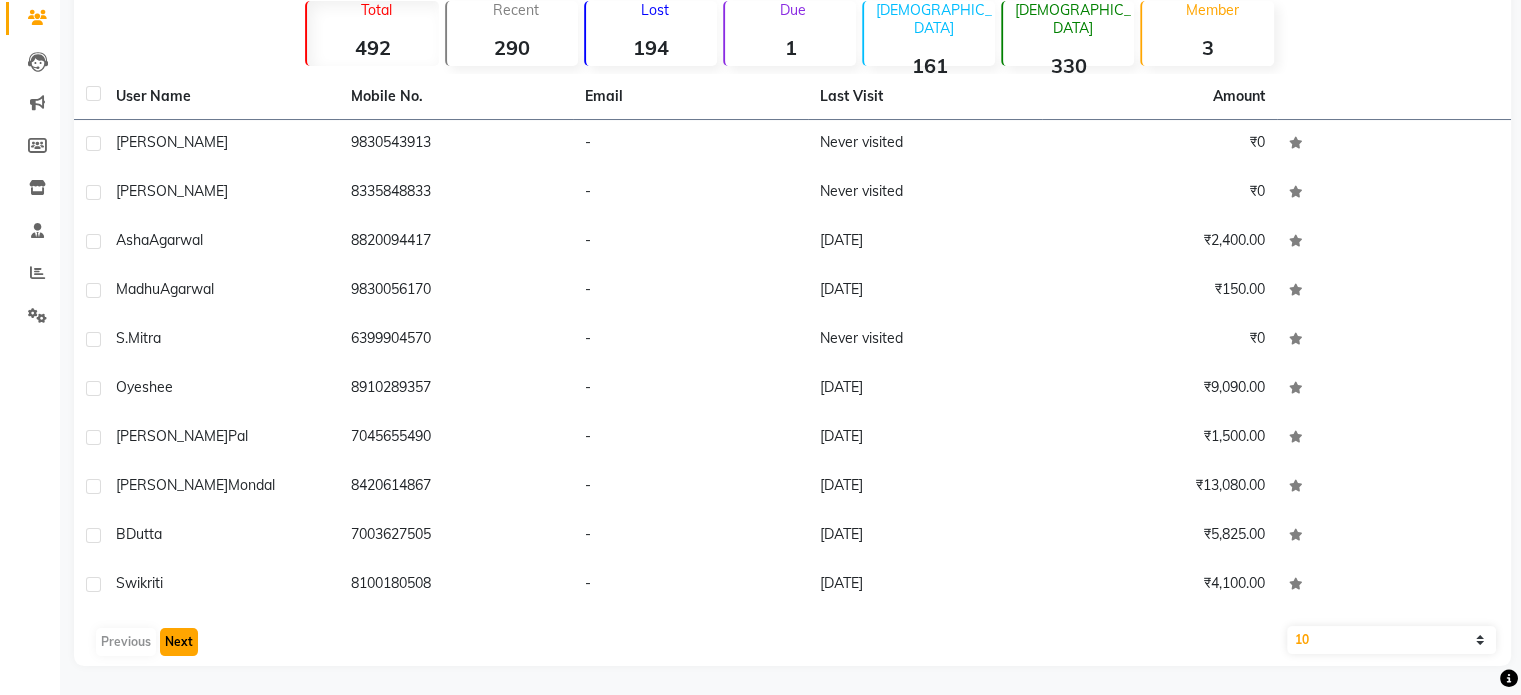 click on "Next" 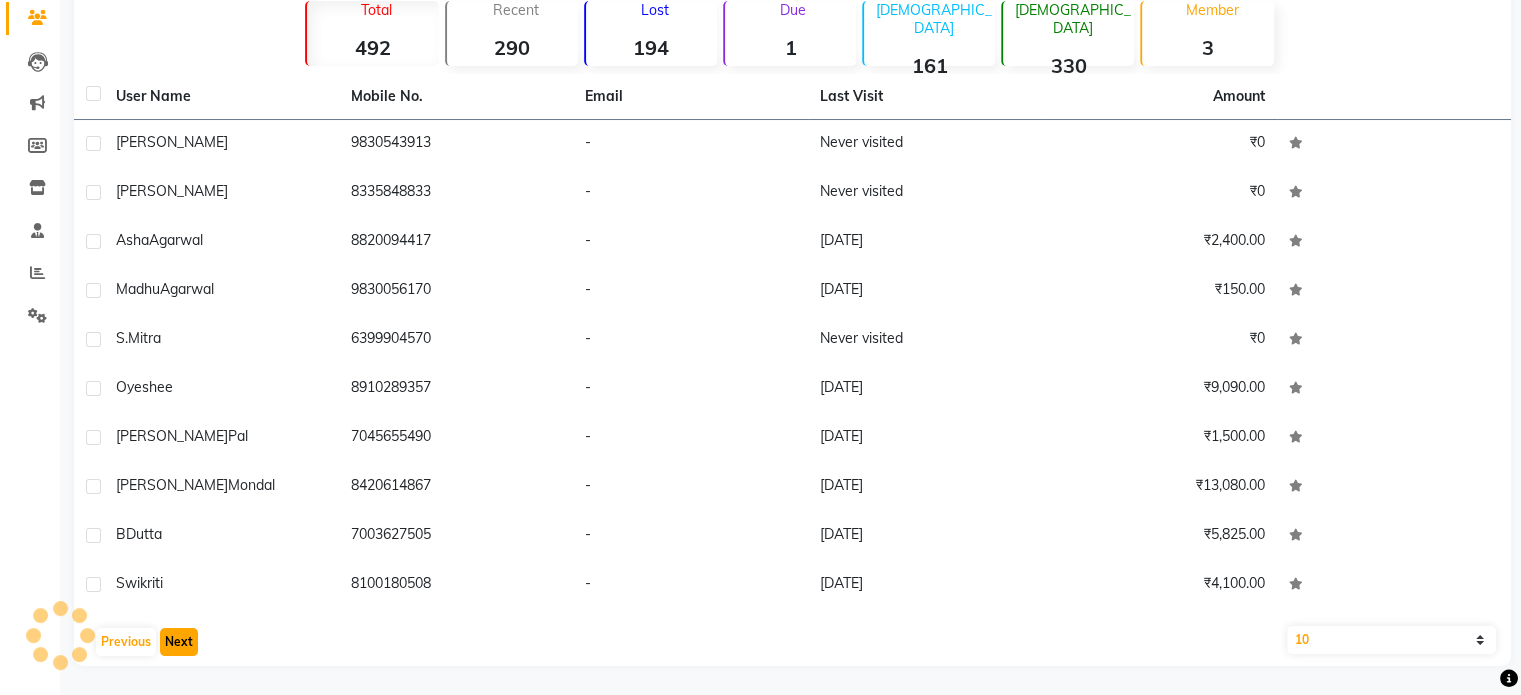 click on "Next" 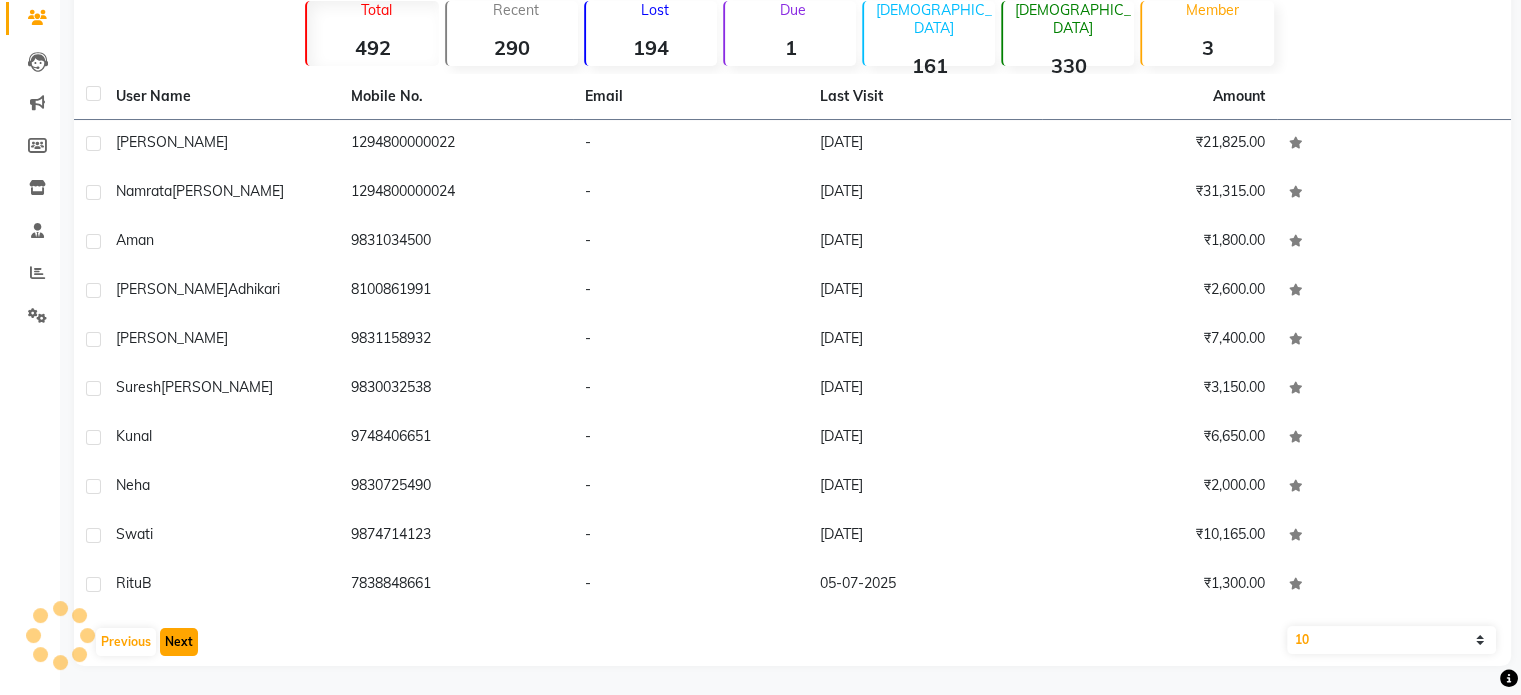 click on "Next" 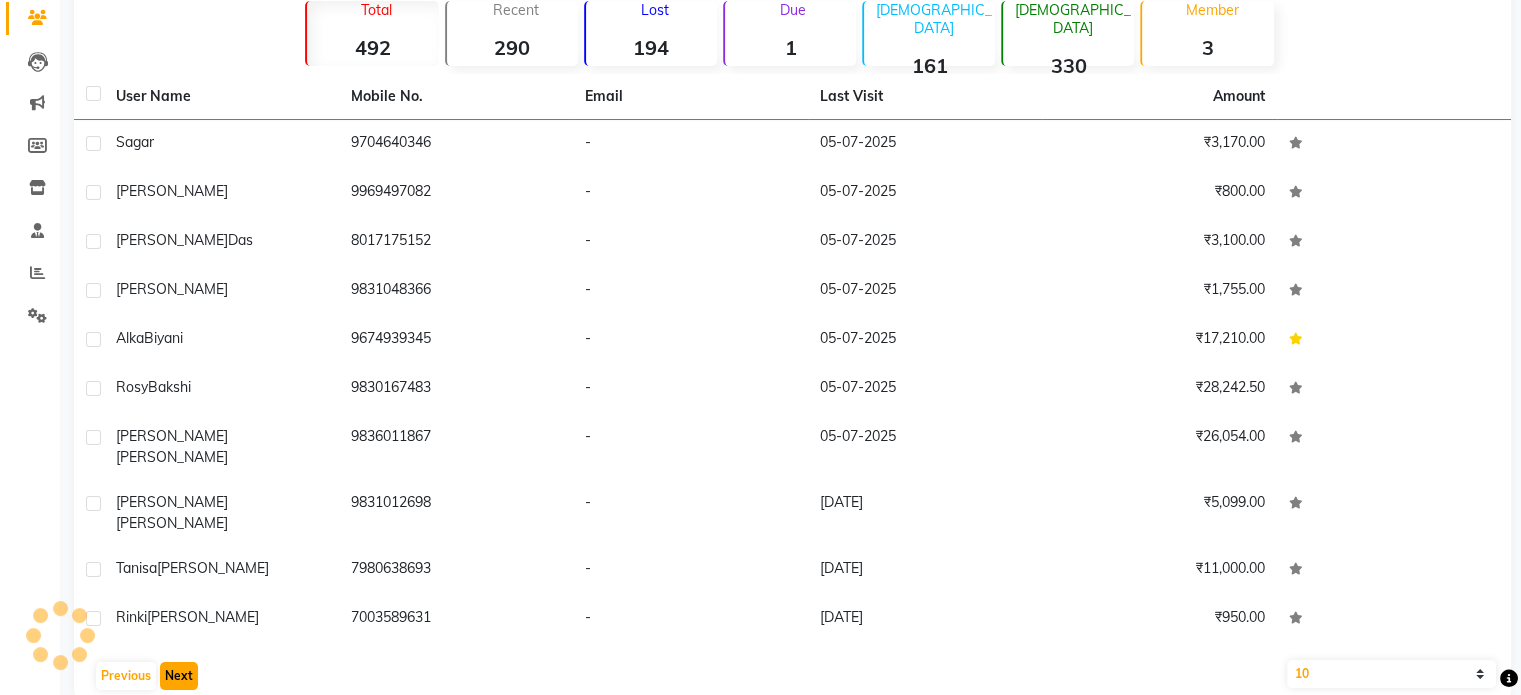 click on "Next" 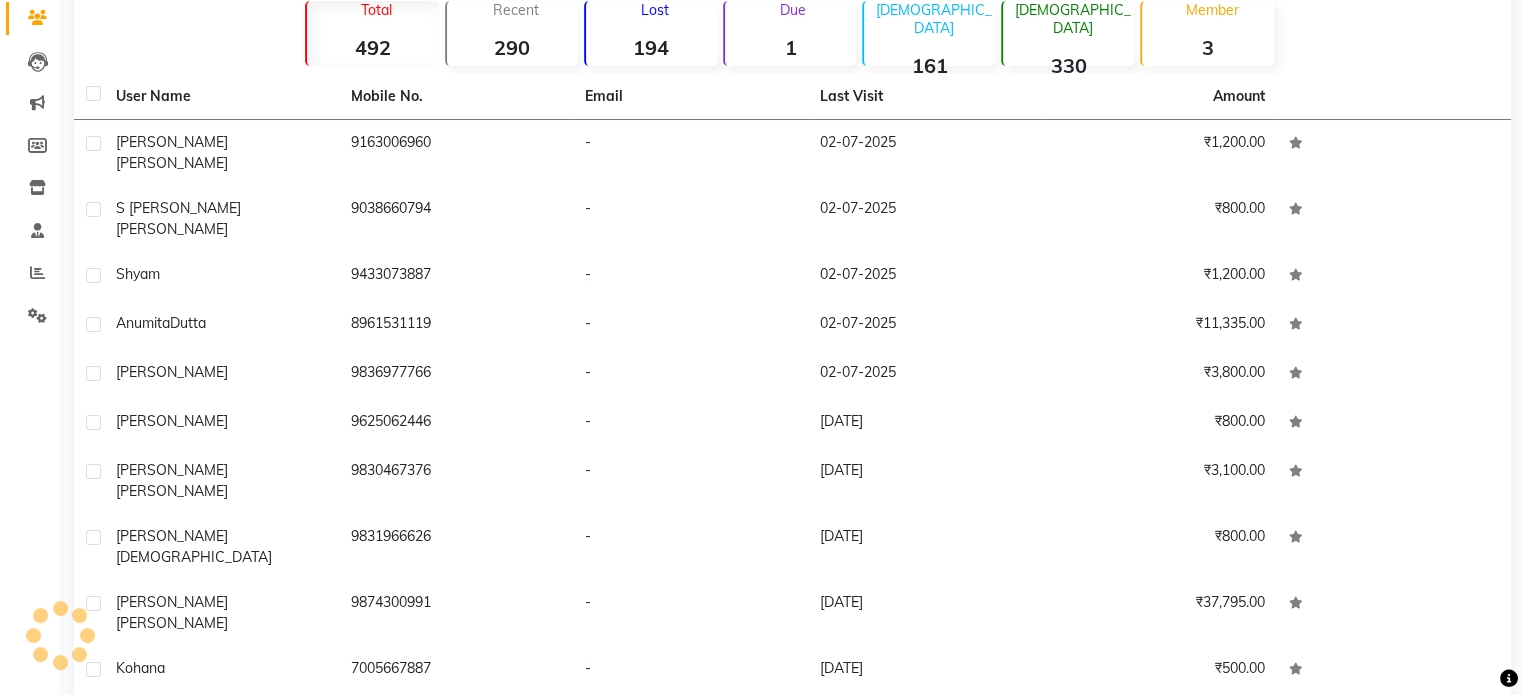 click on "Next" 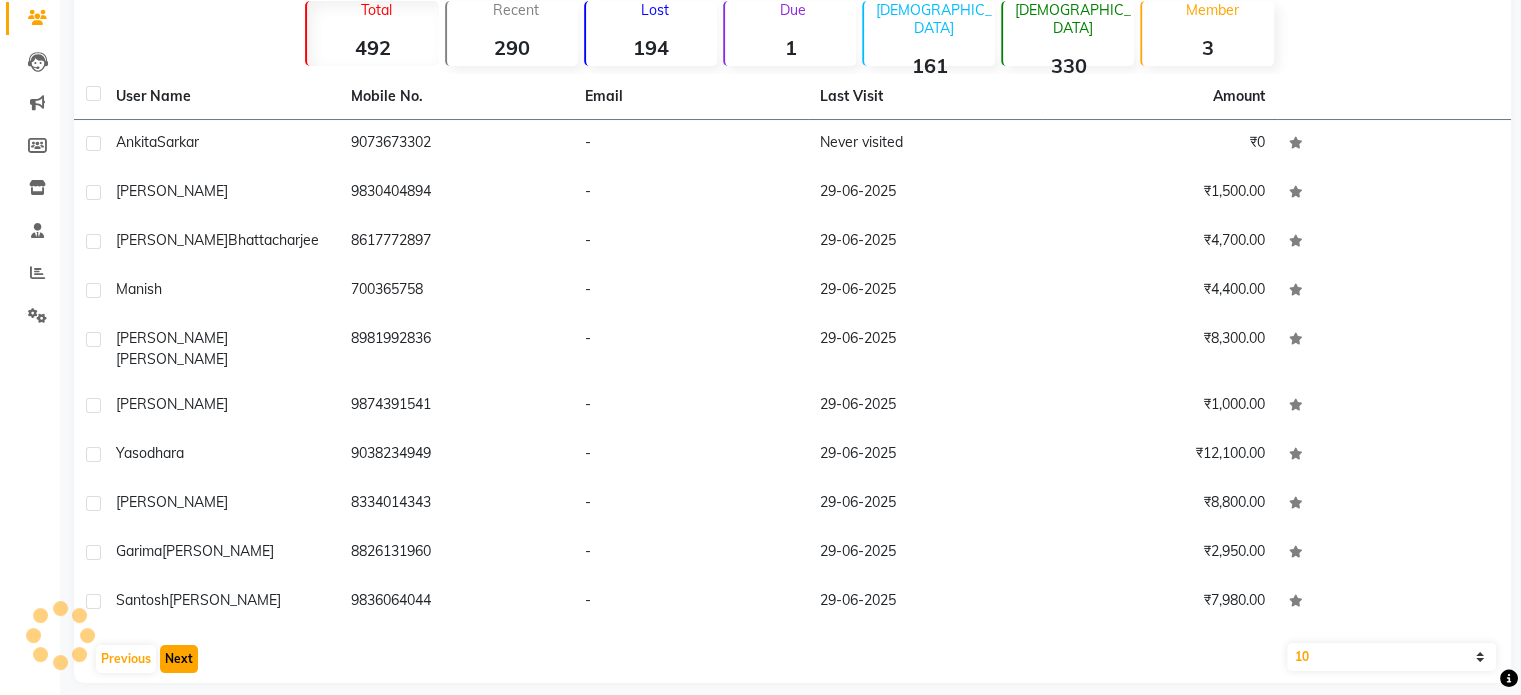 click on "Next" 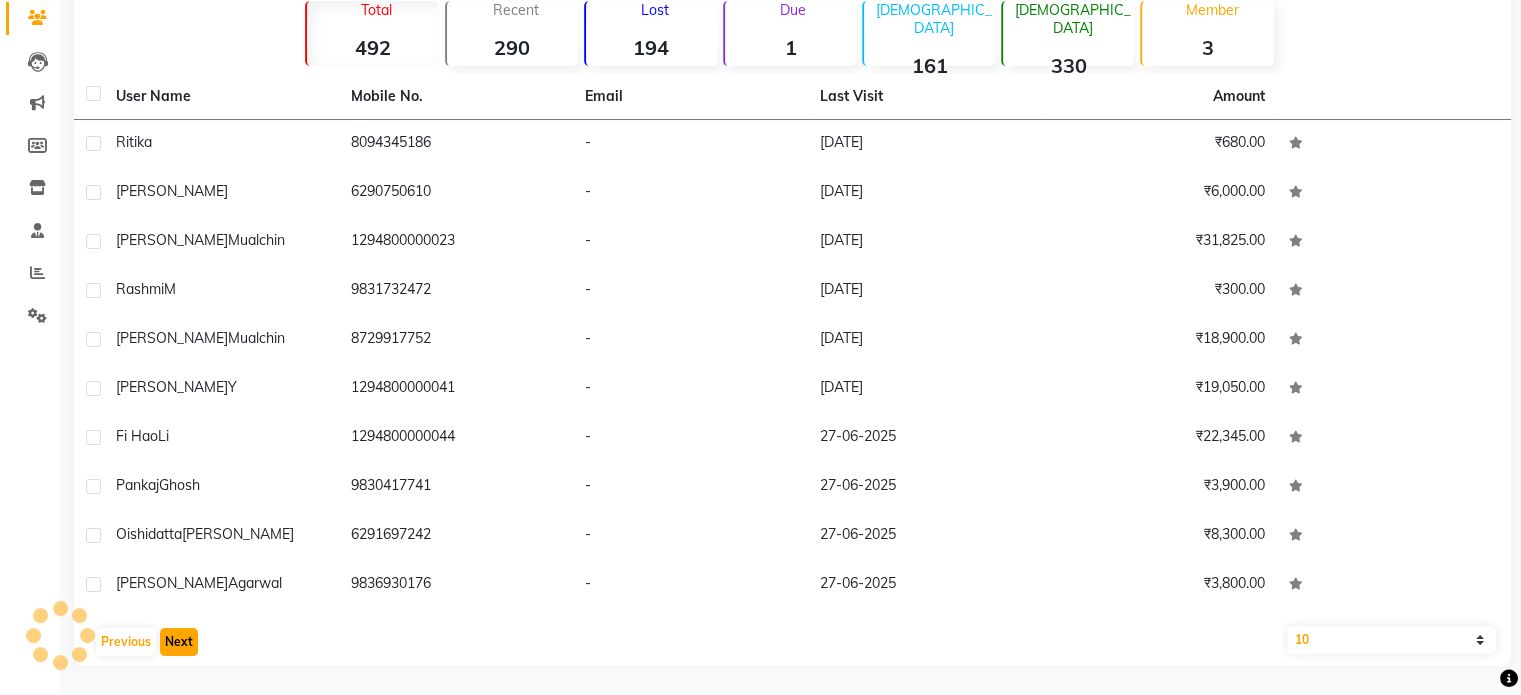 click on "Next" 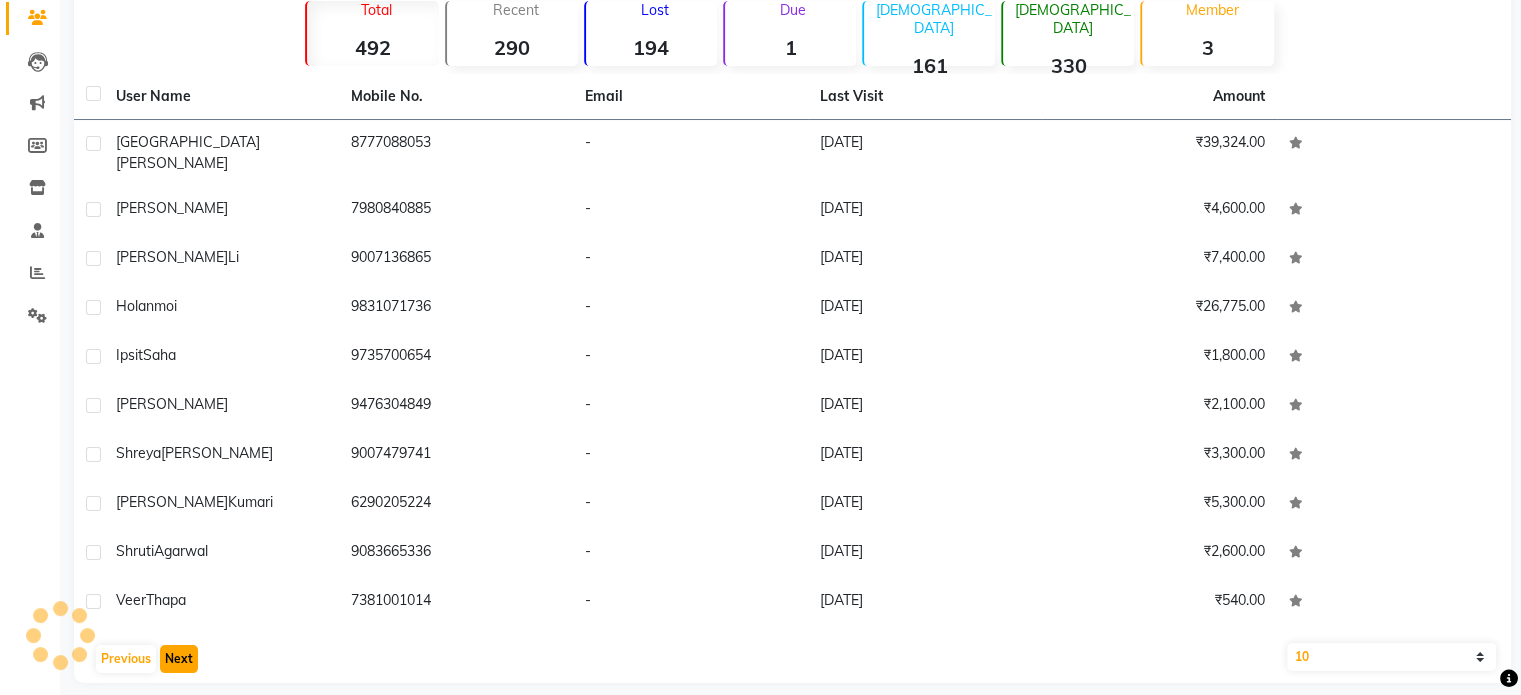 click on "Next" 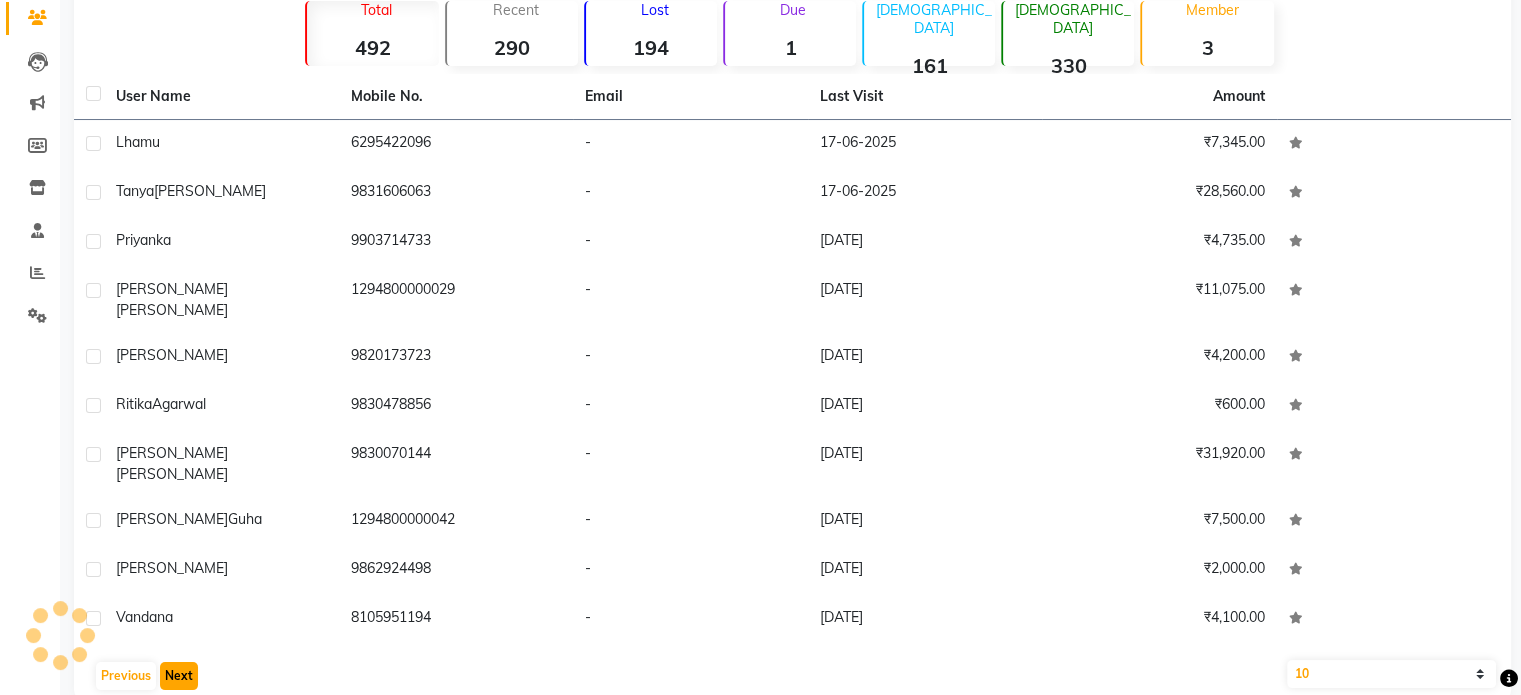 click on "Next" 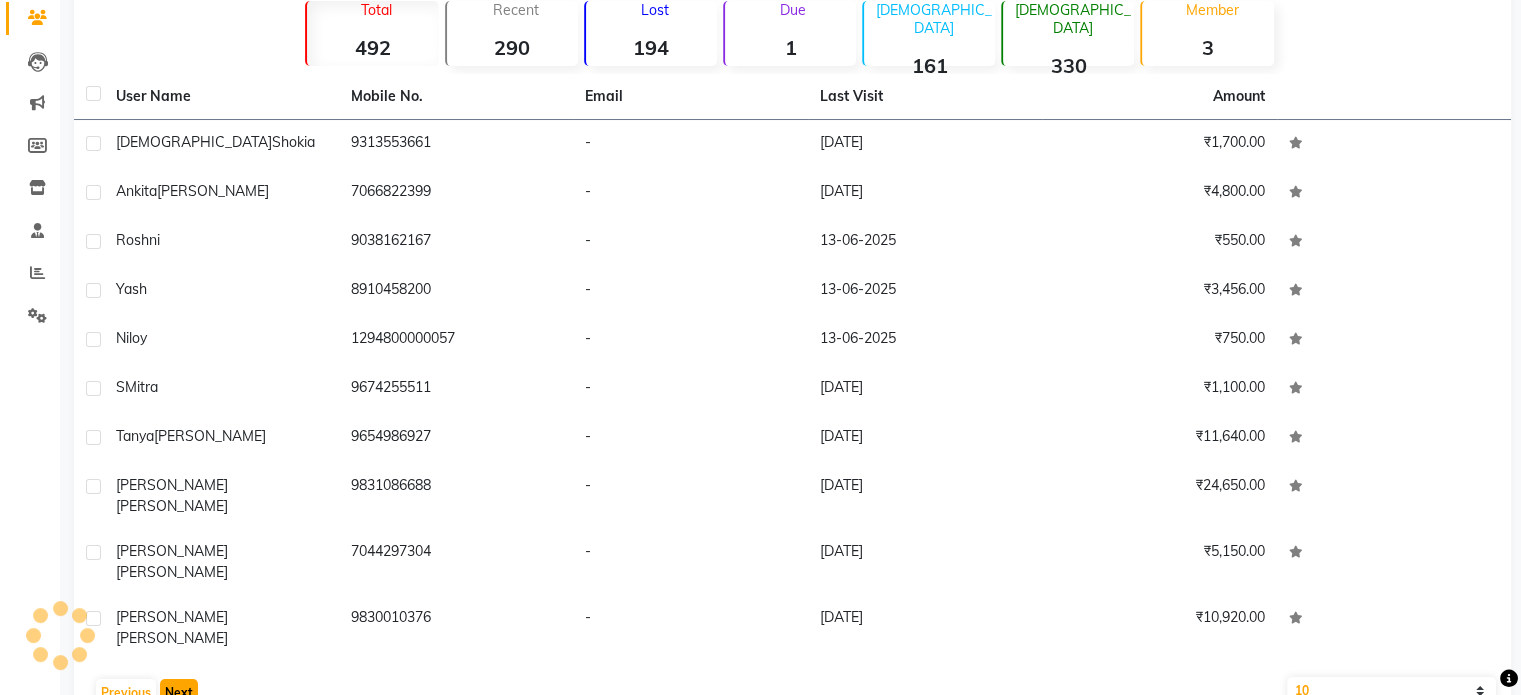 click on "Next" 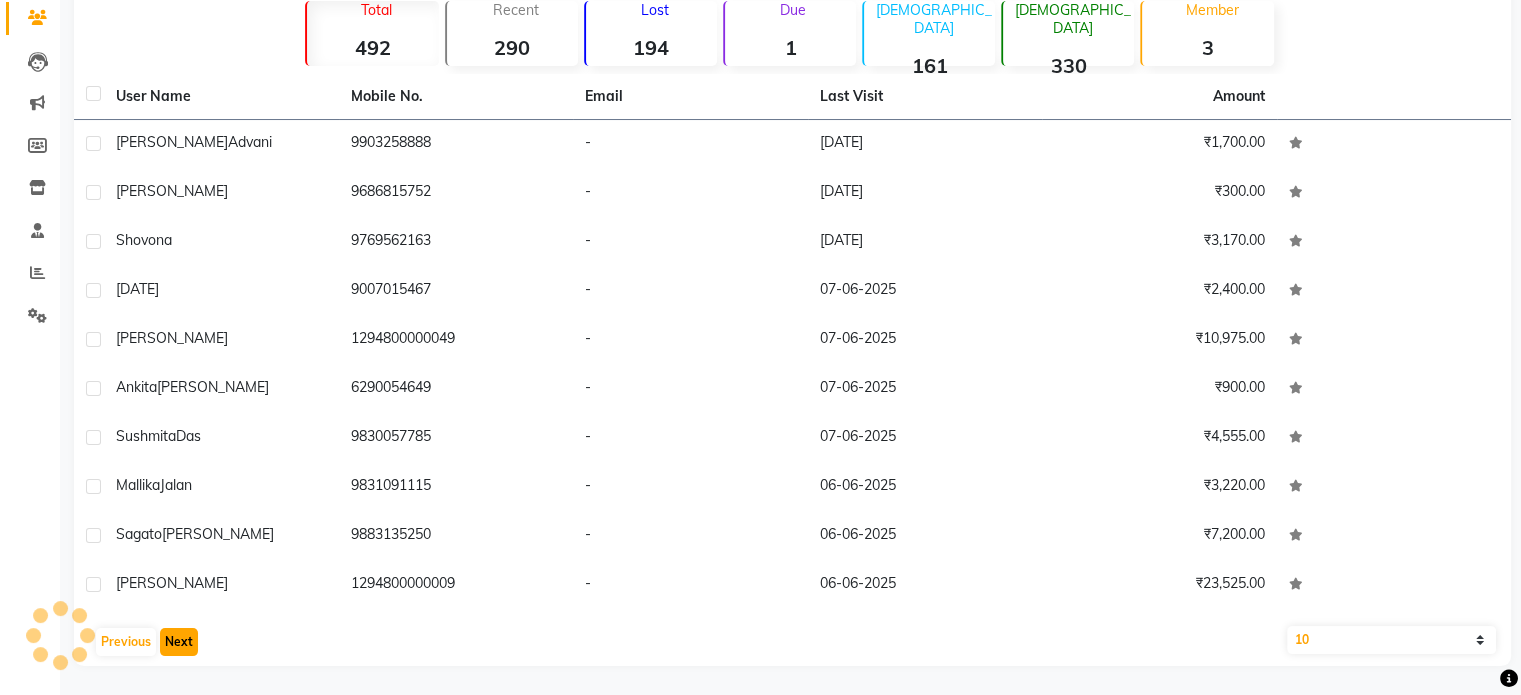 click on "Next" 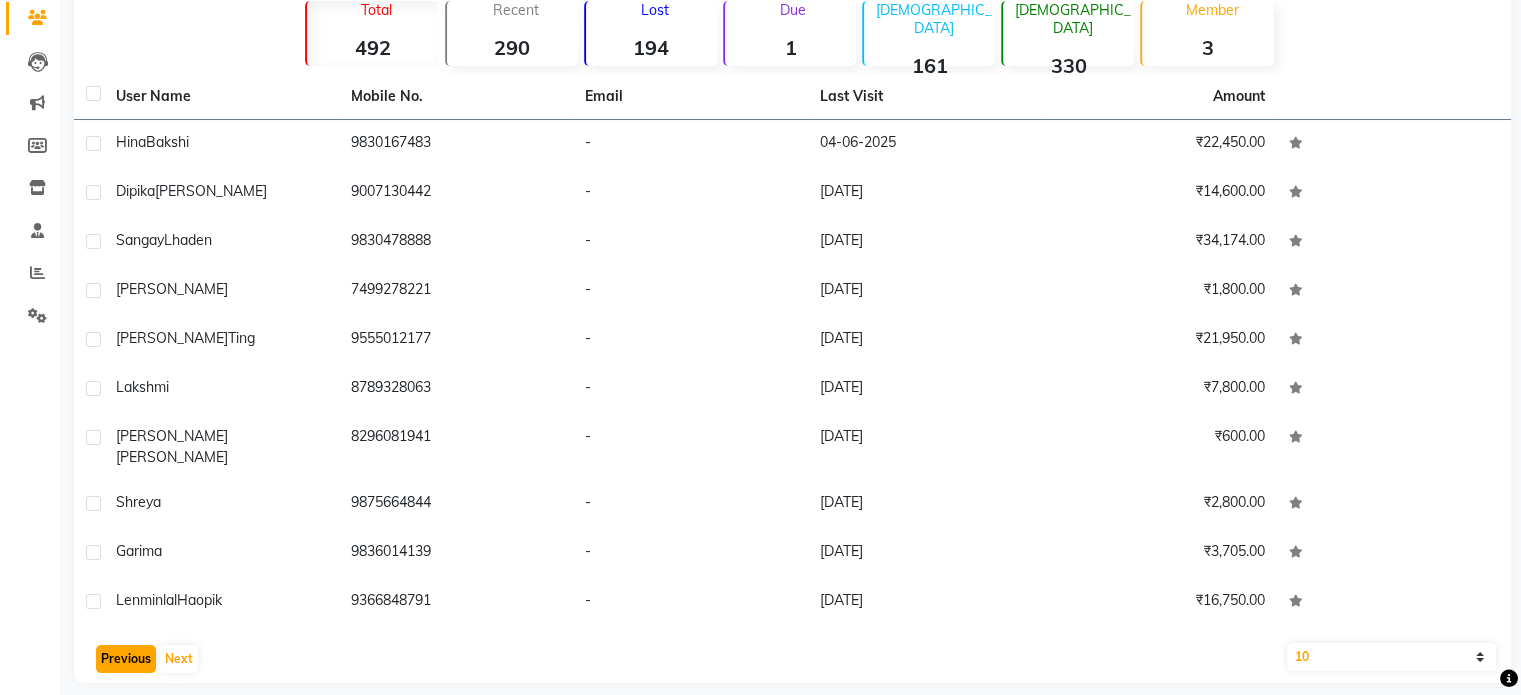 click on "Previous" 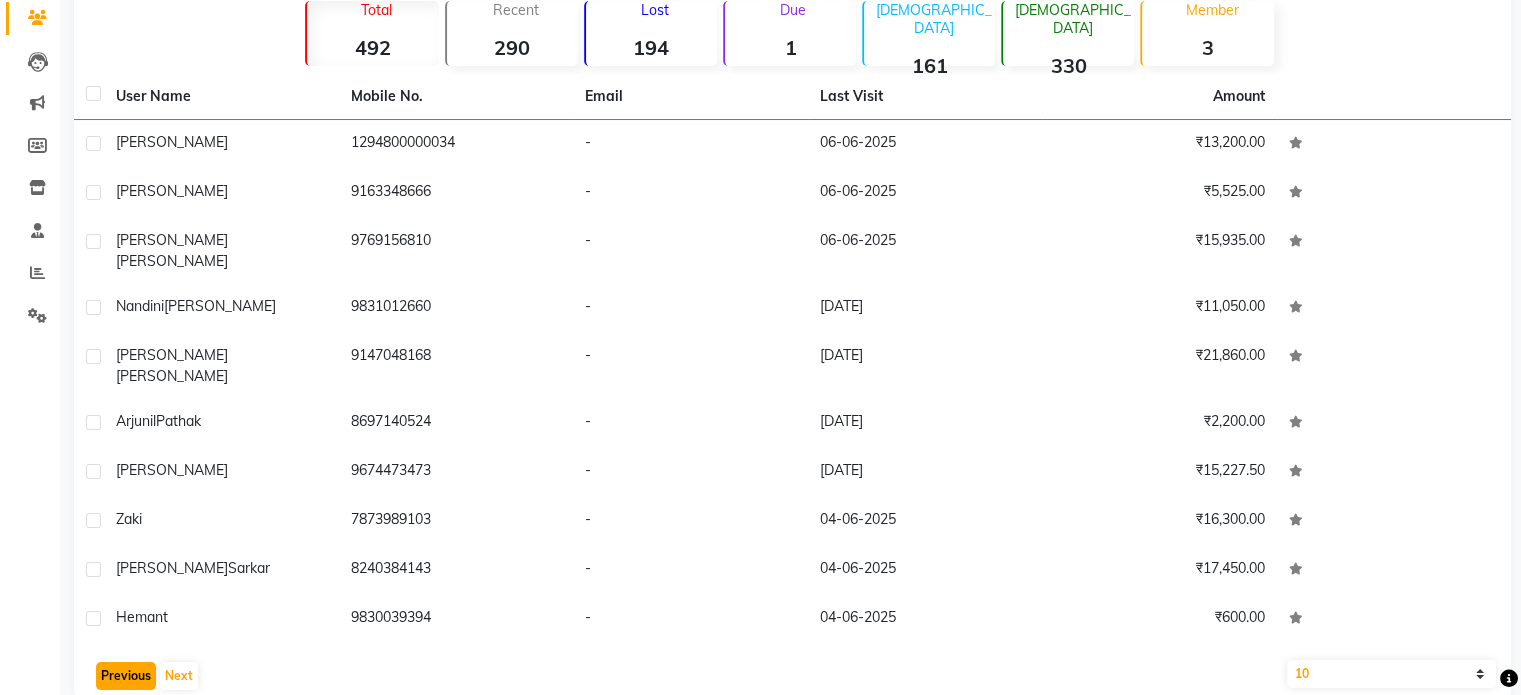 click on "Previous" 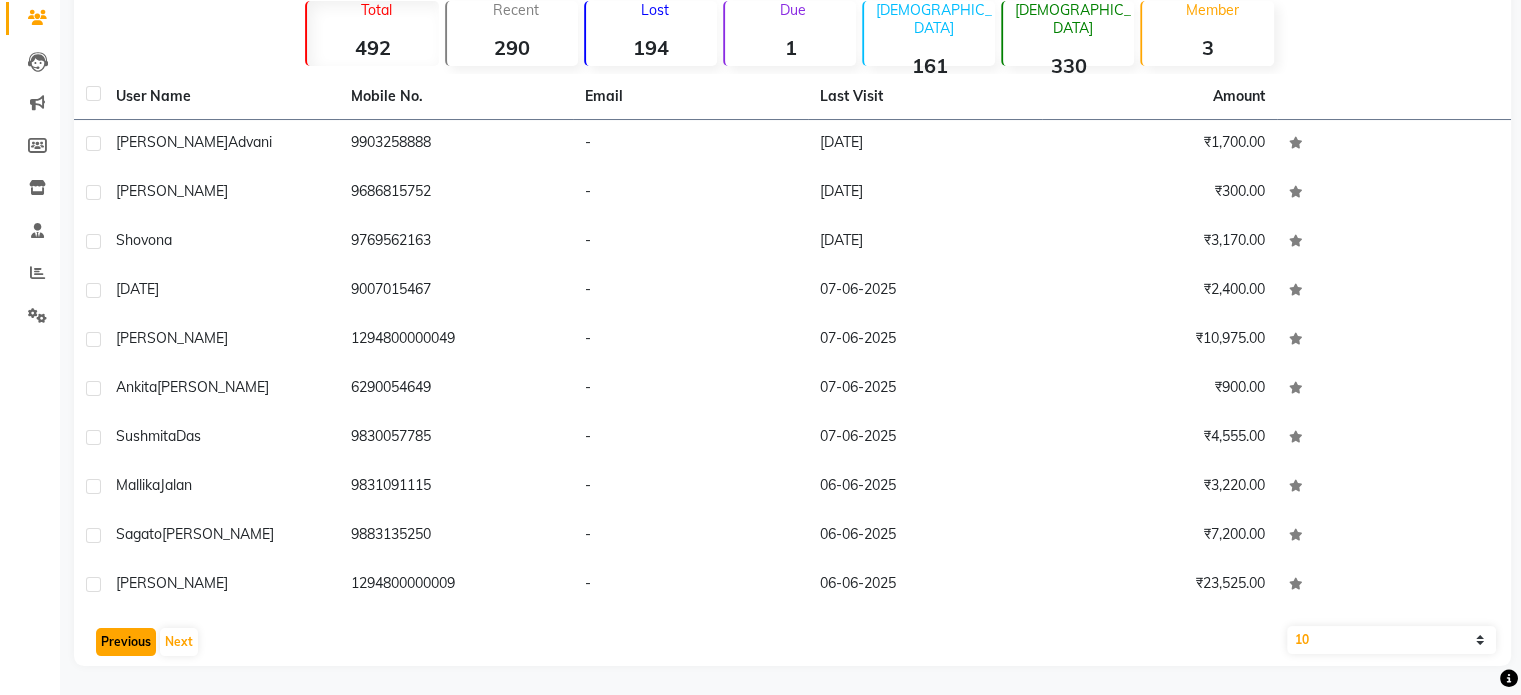 click on "Previous" 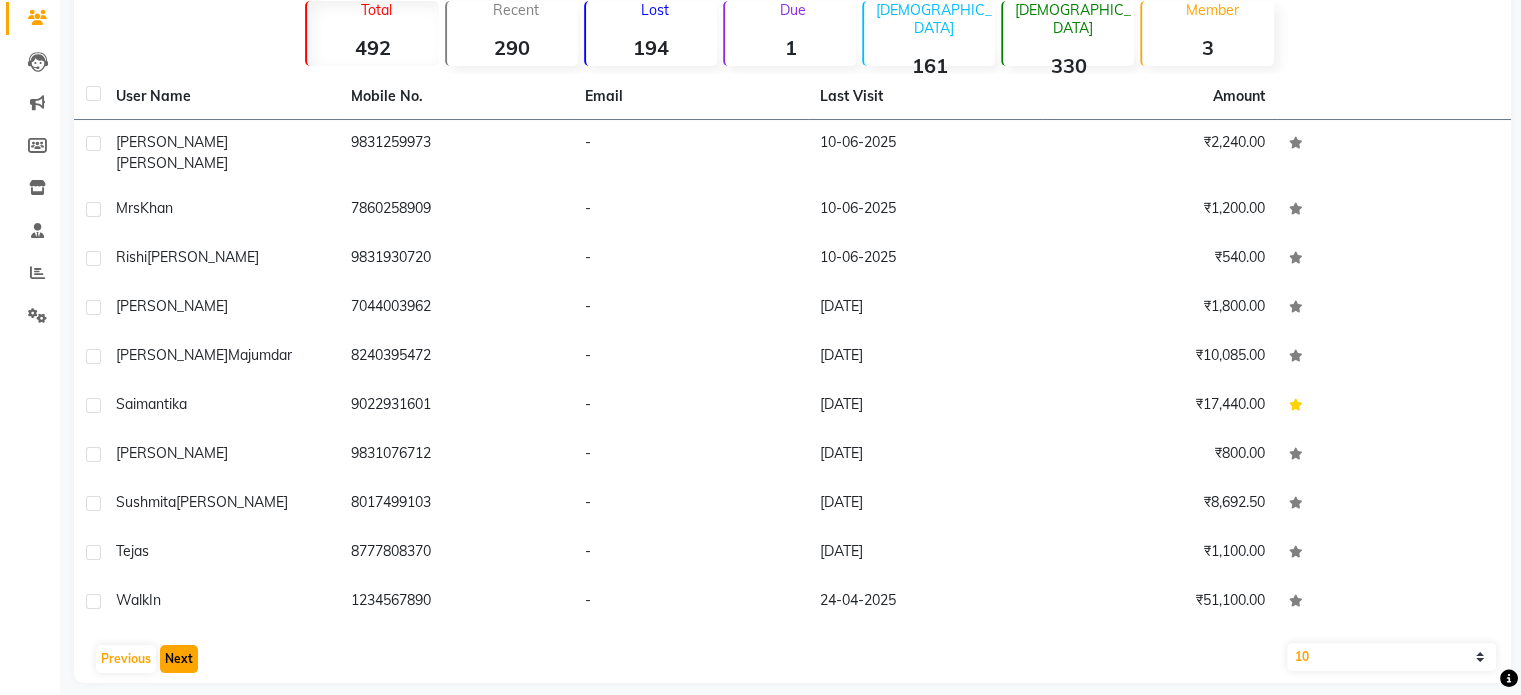 click on "Next" 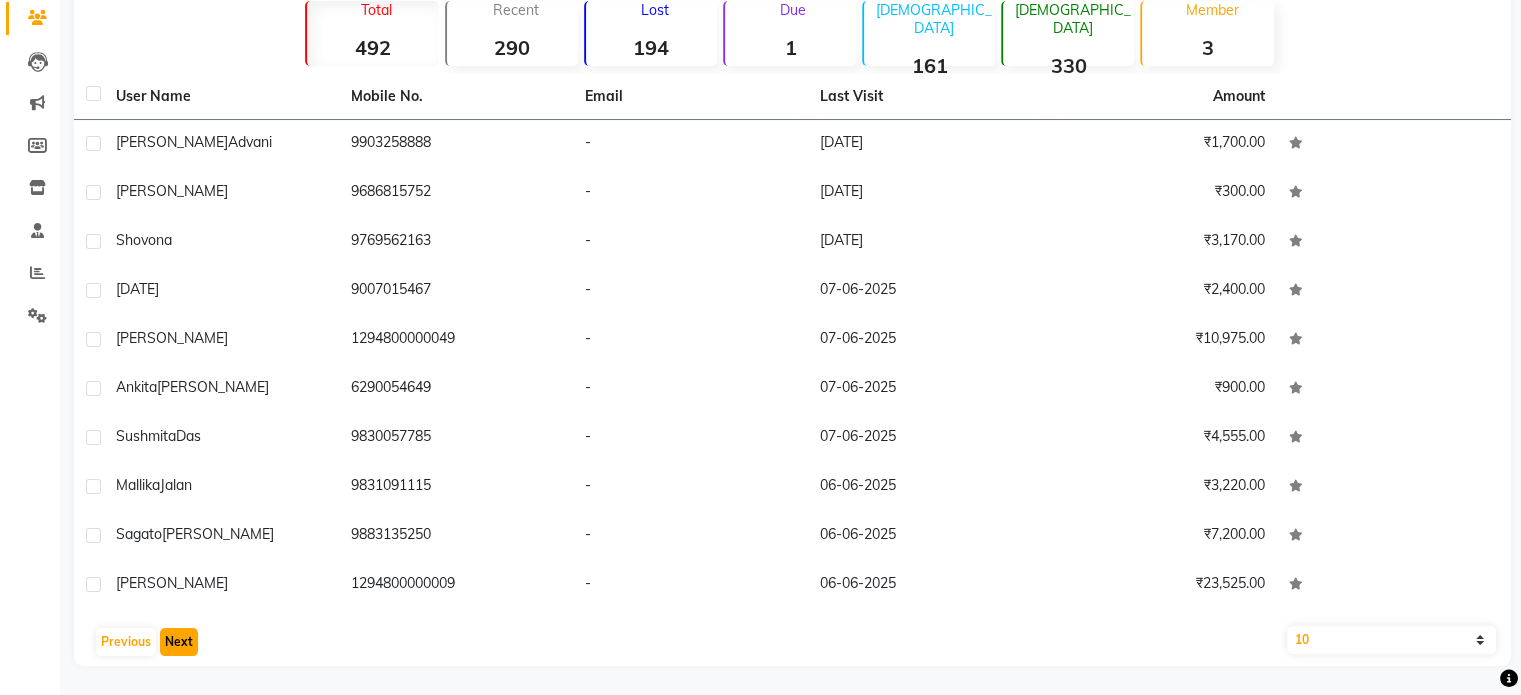 click on "Next" 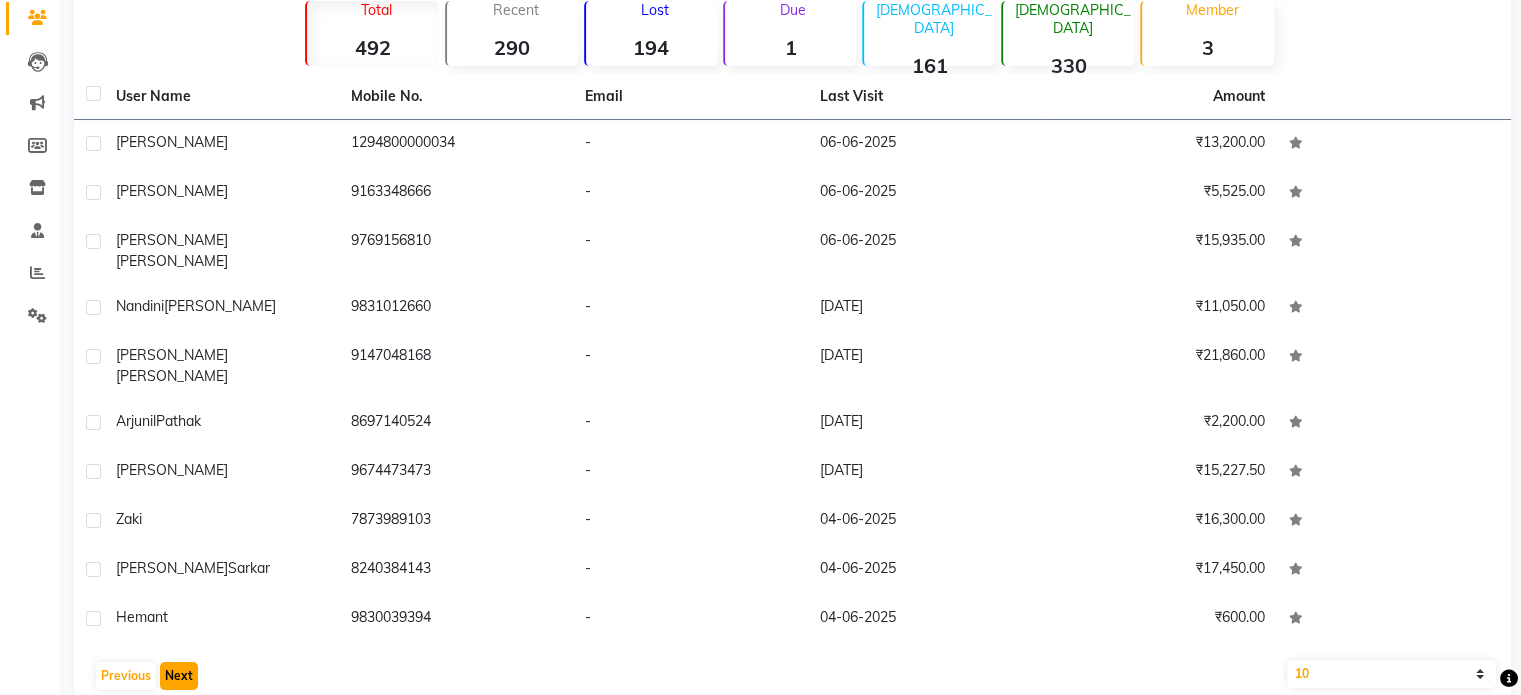 click on "Next" 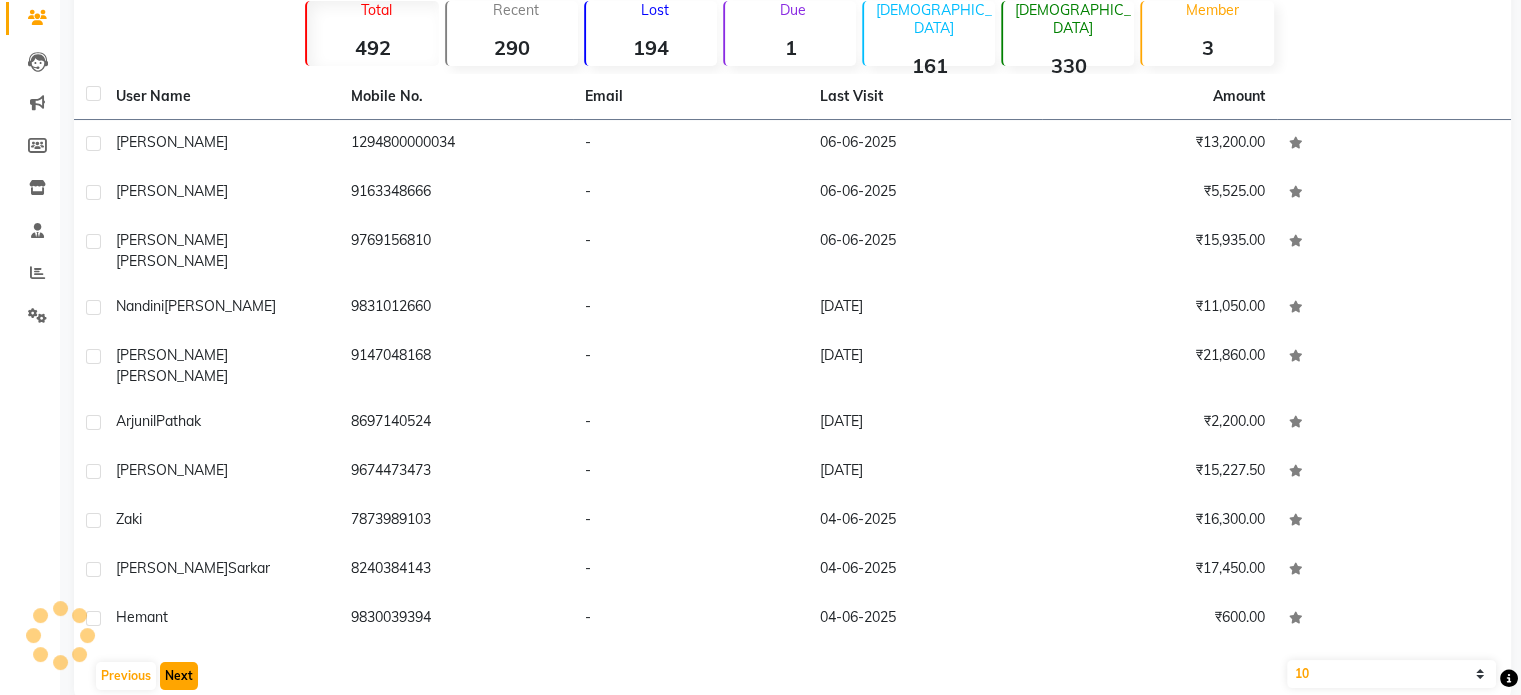 click on "Next" 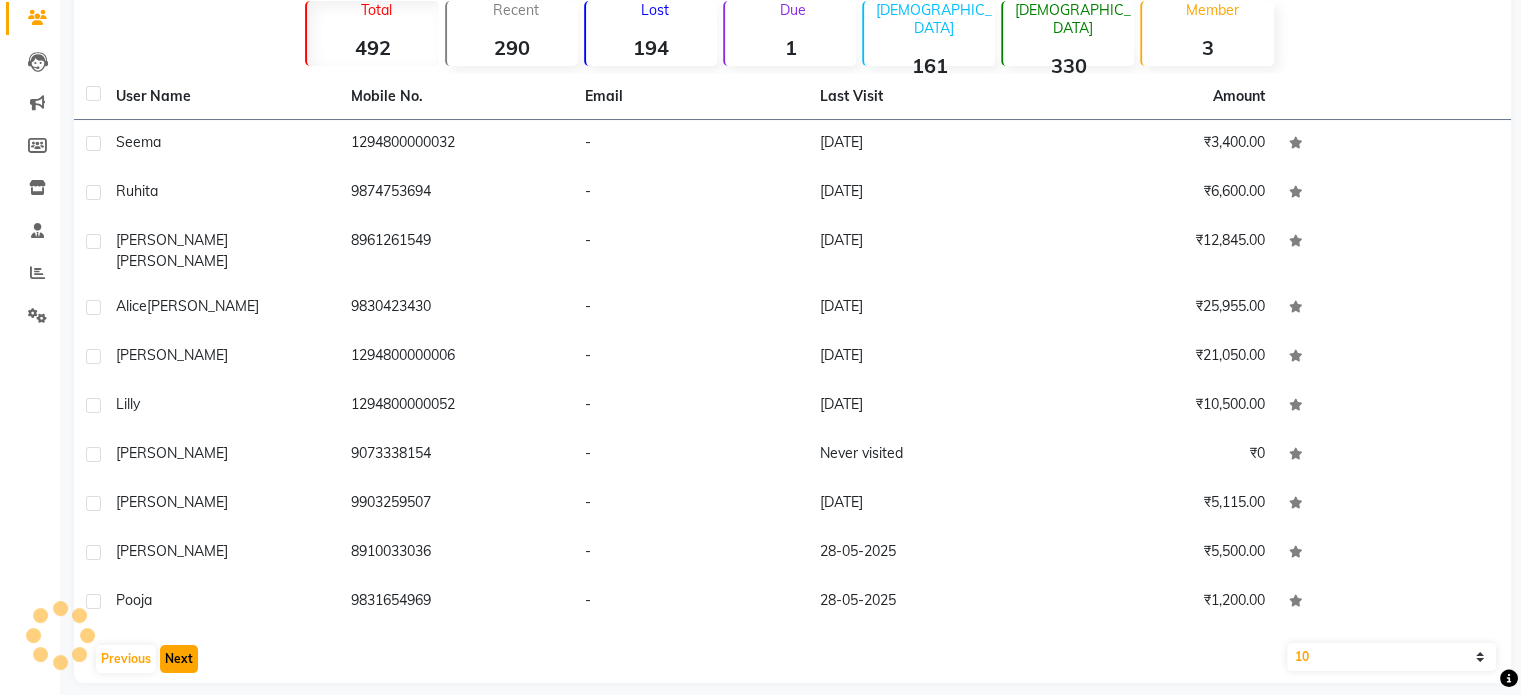 click on "Next" 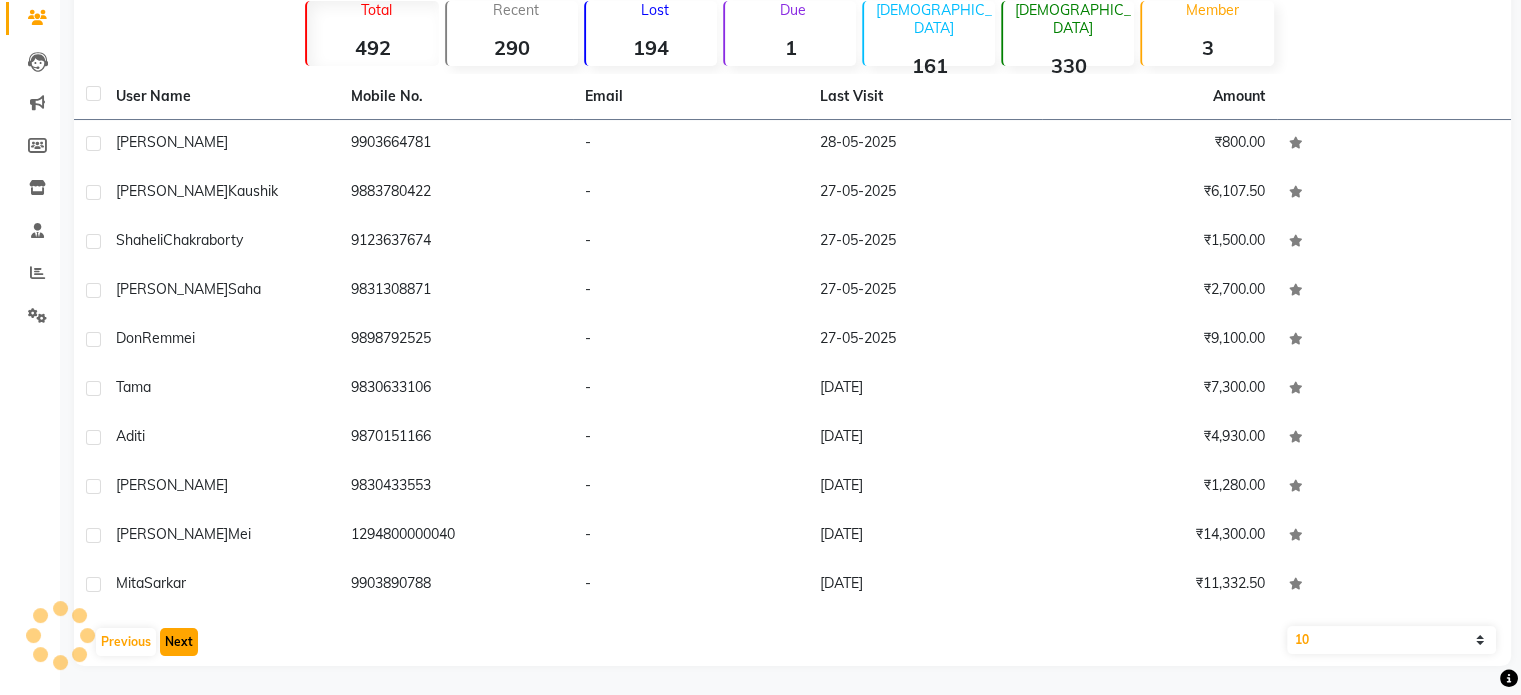 click on "Next" 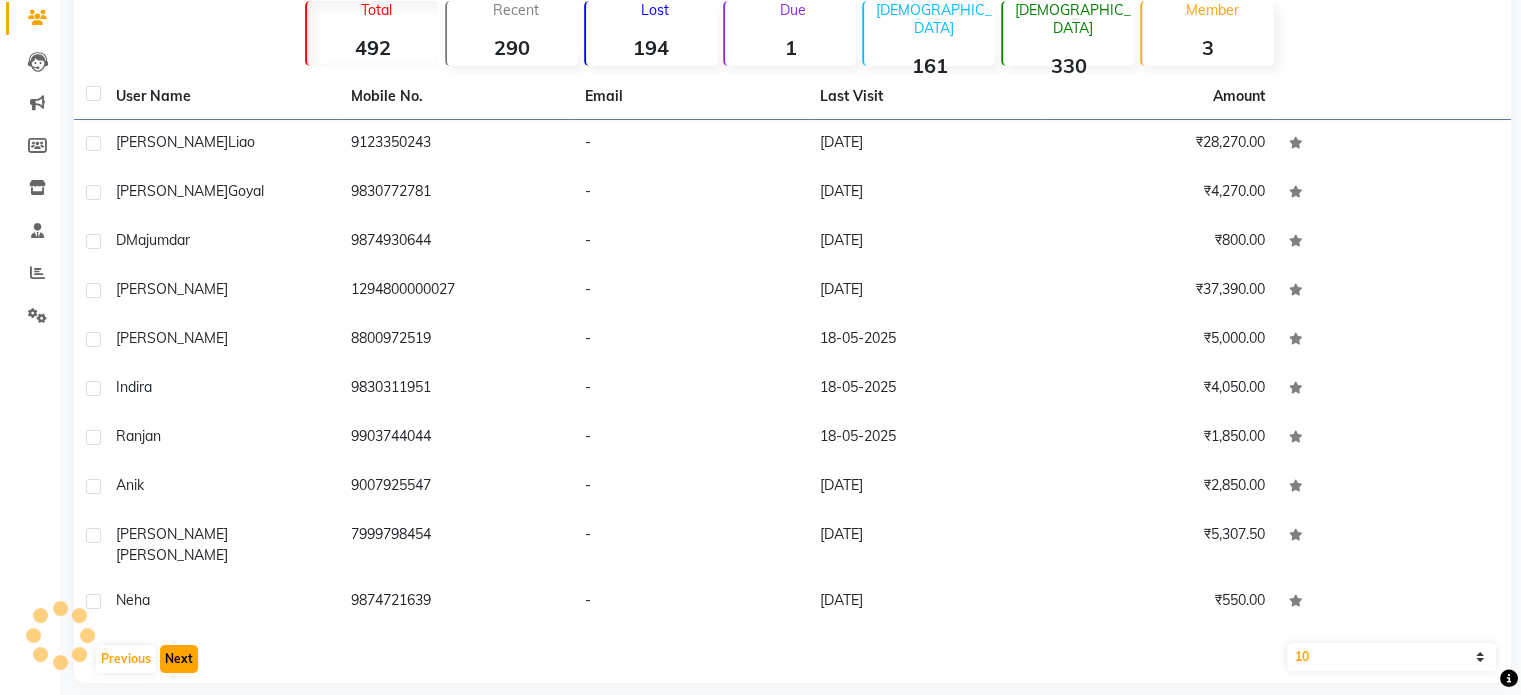 click on "Next" 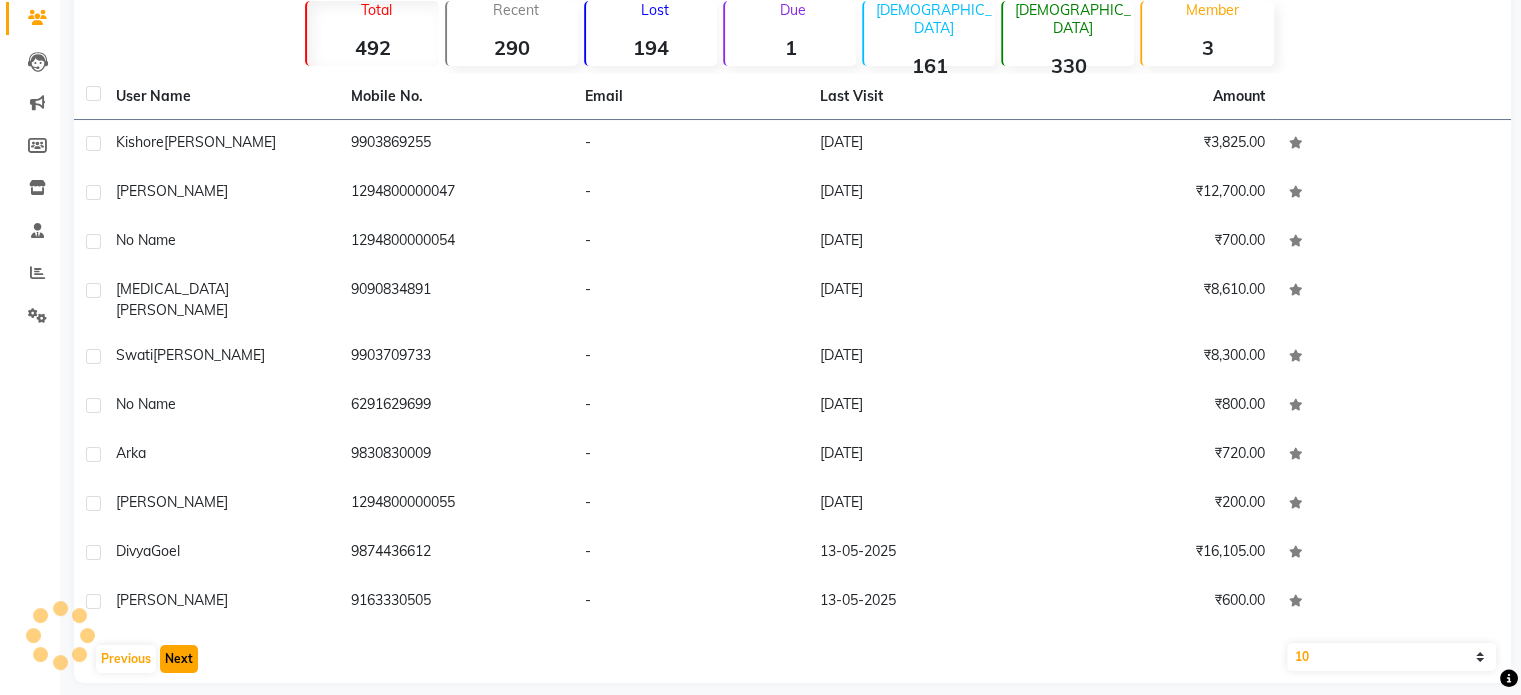 click on "Next" 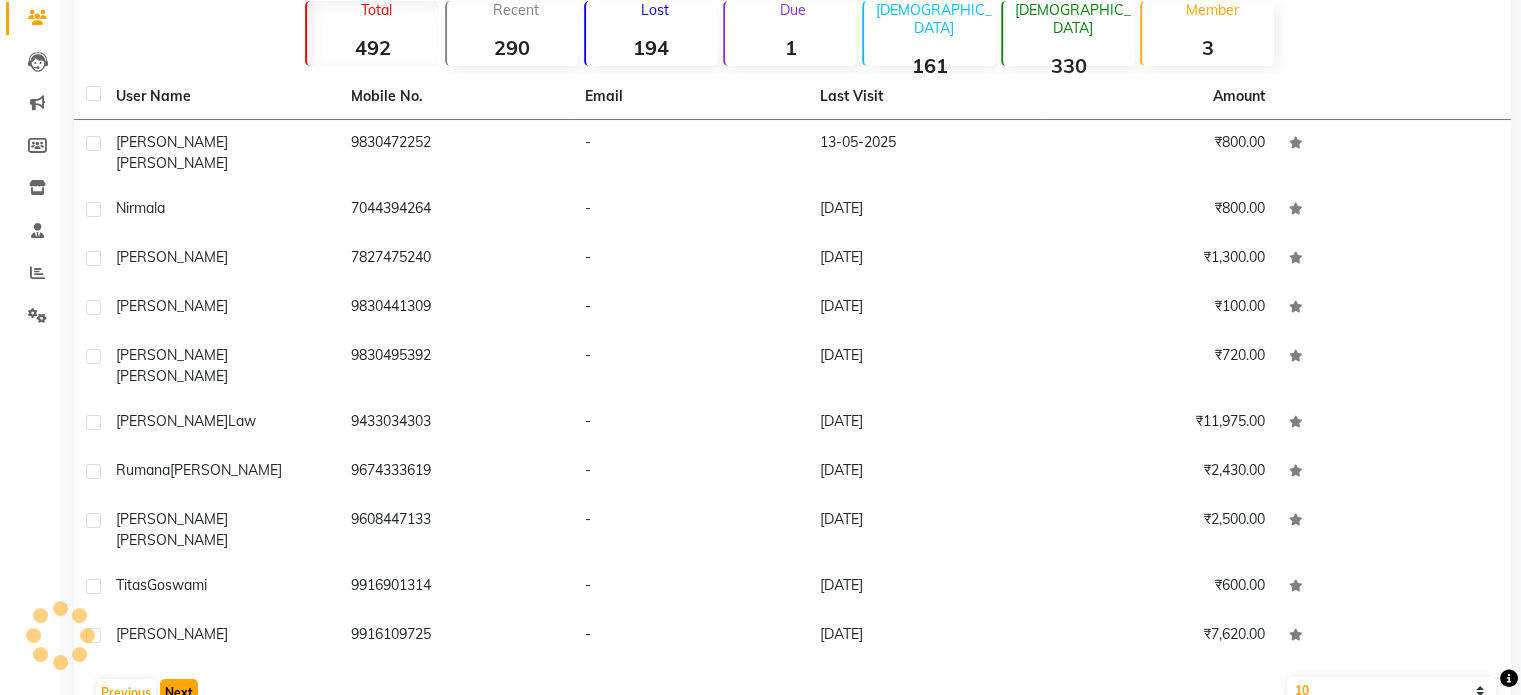 click on "Next" 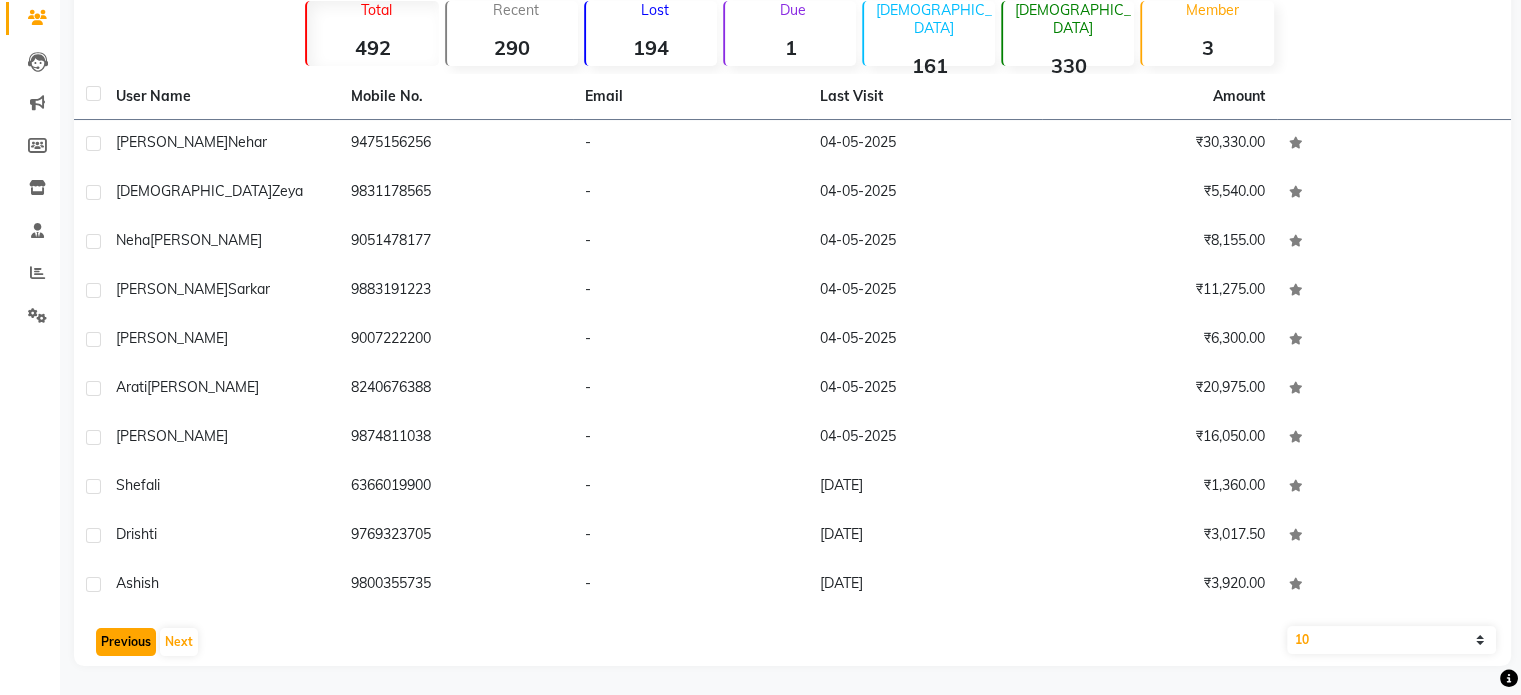 click on "Previous" 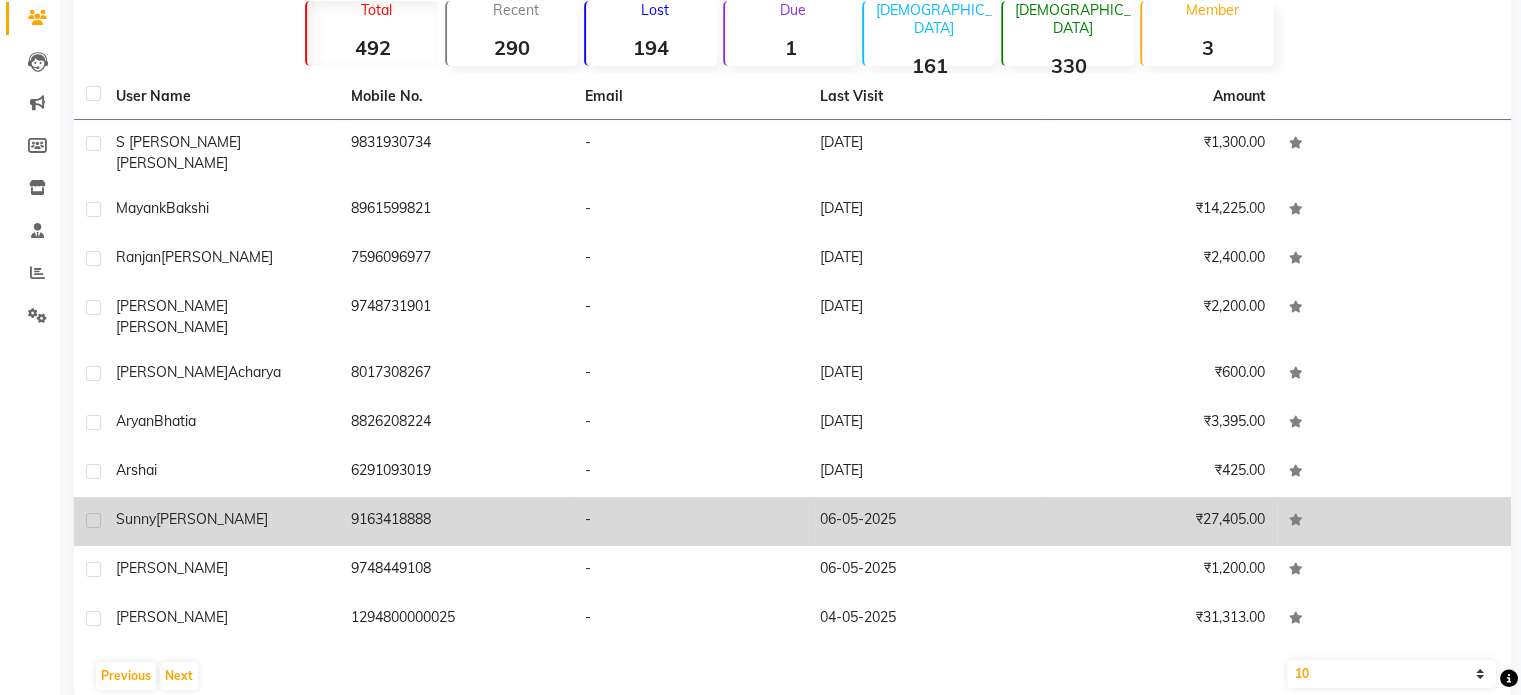 click on "[PERSON_NAME]" 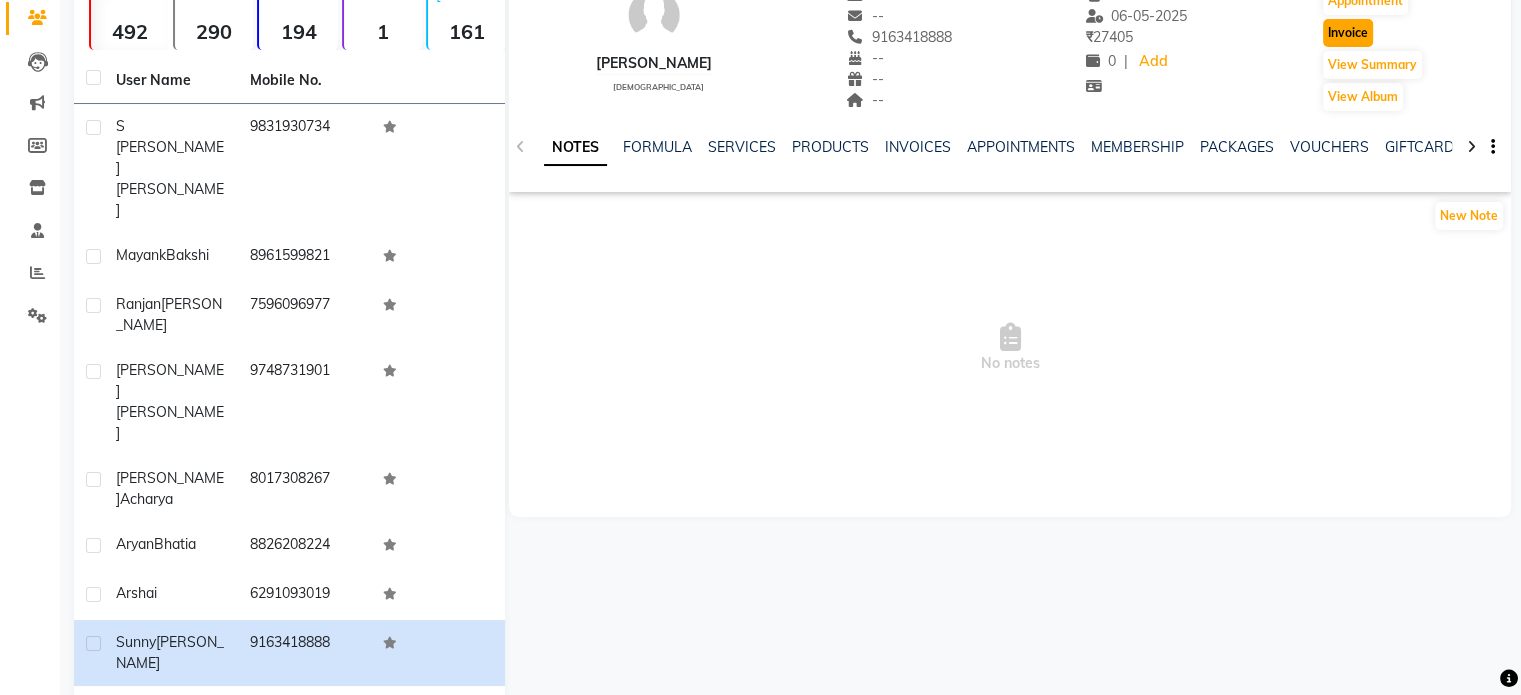 click on "Invoice" 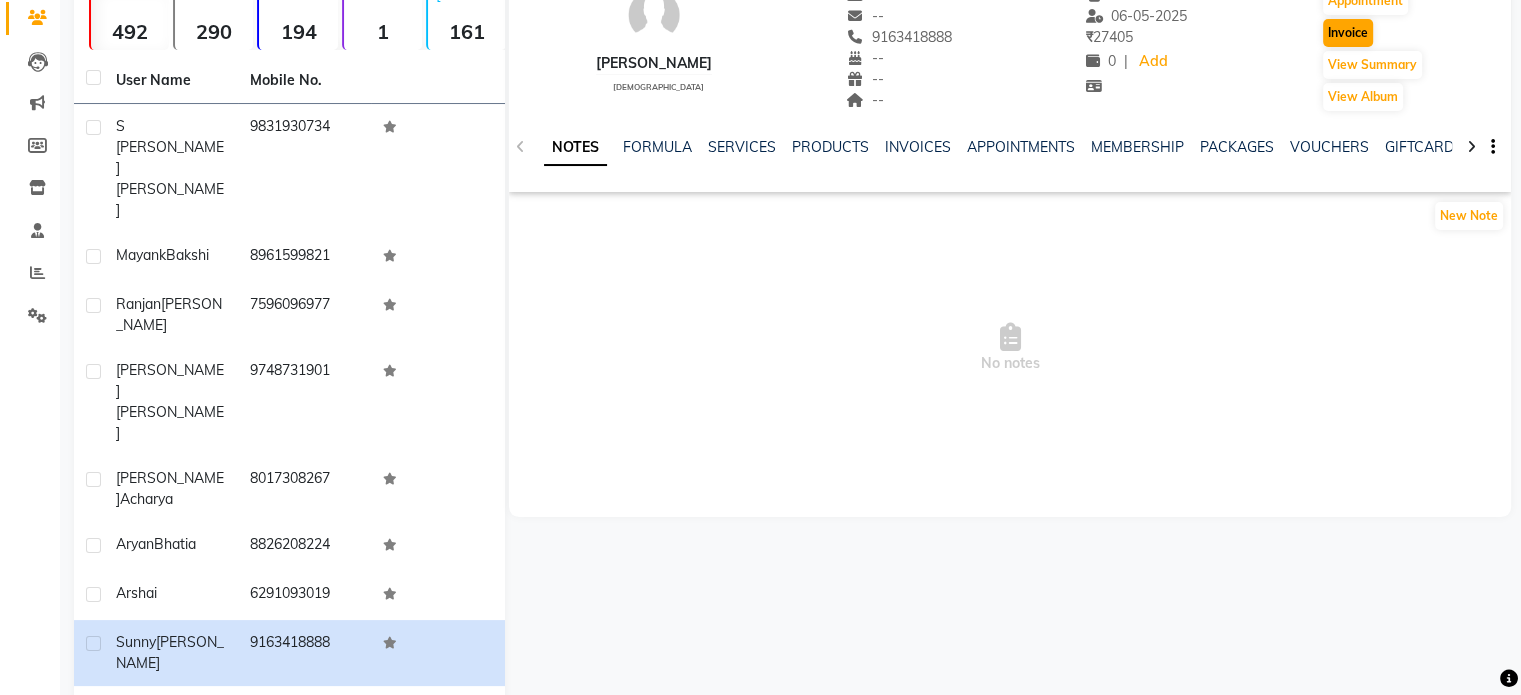 scroll, scrollTop: 0, scrollLeft: 0, axis: both 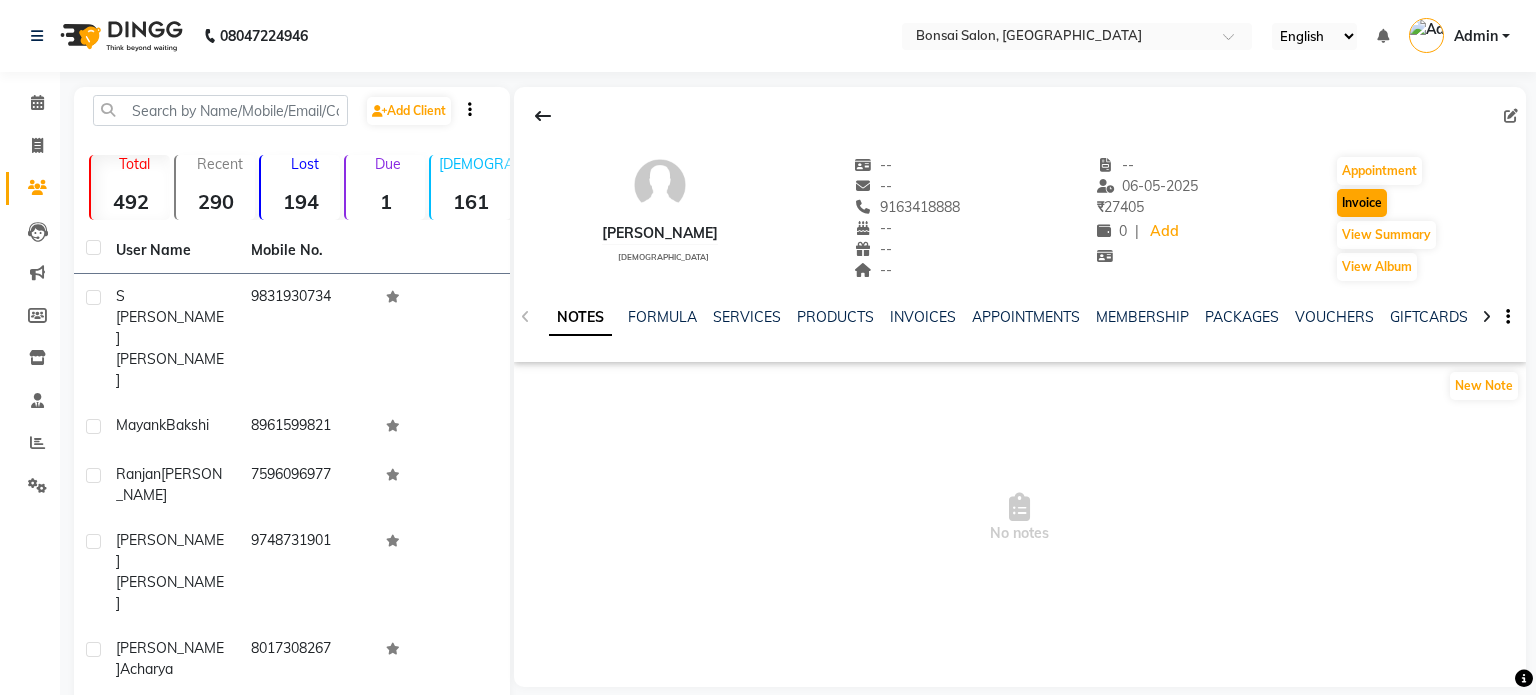 select on "service" 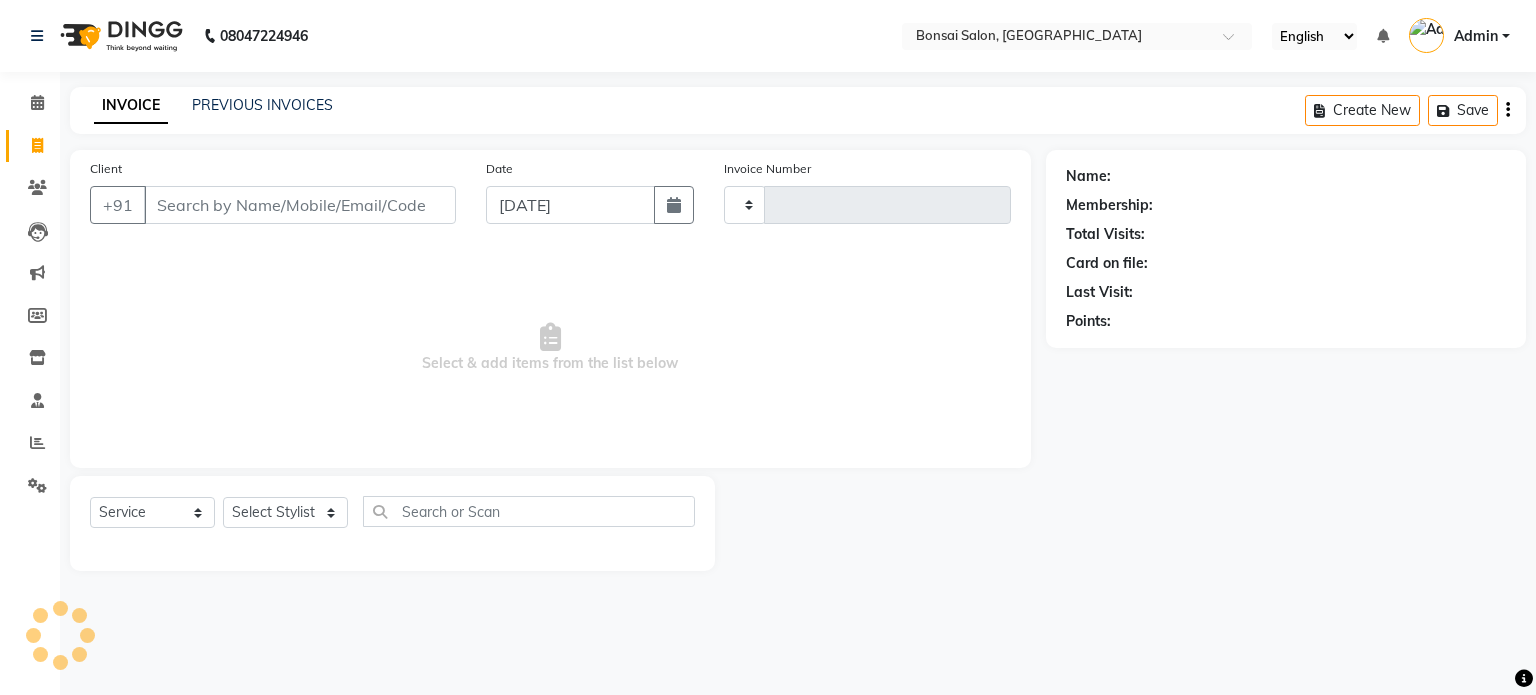 type on "0515" 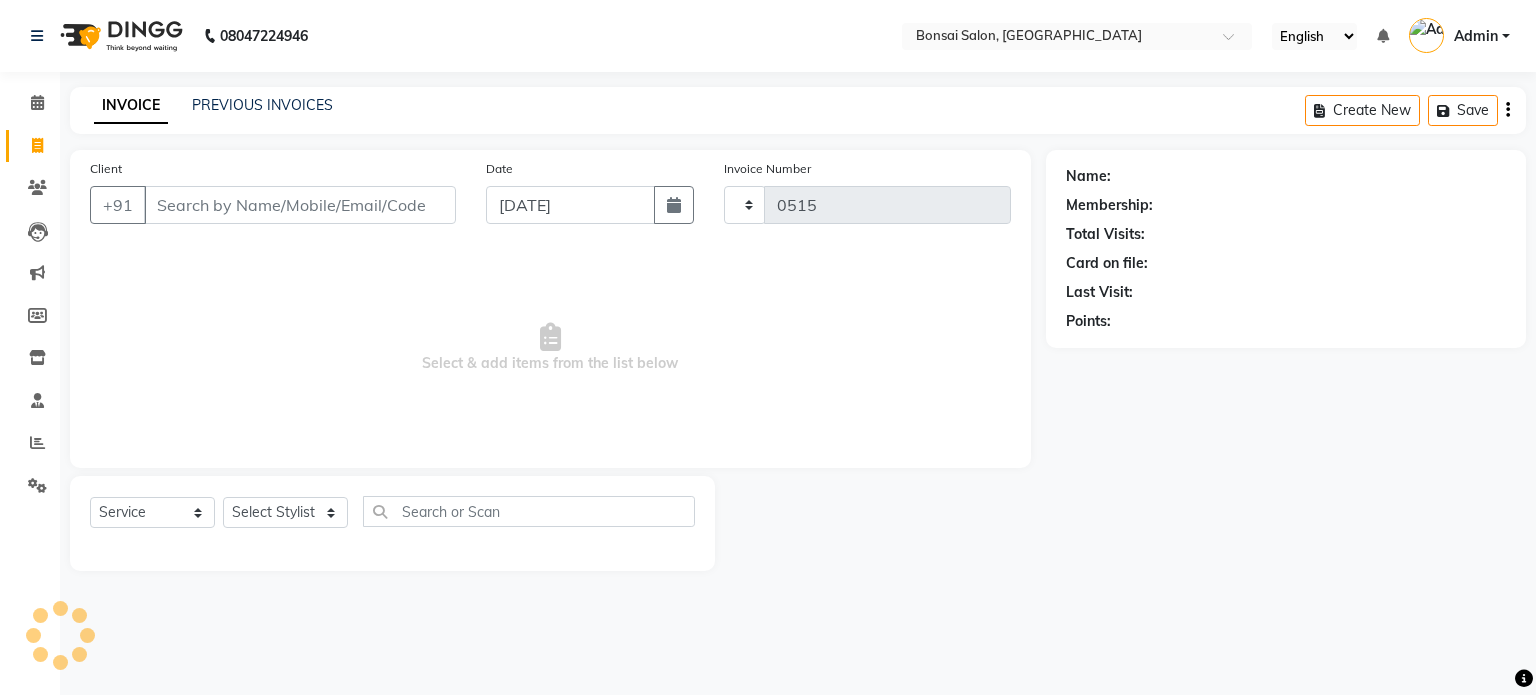 select on "6719" 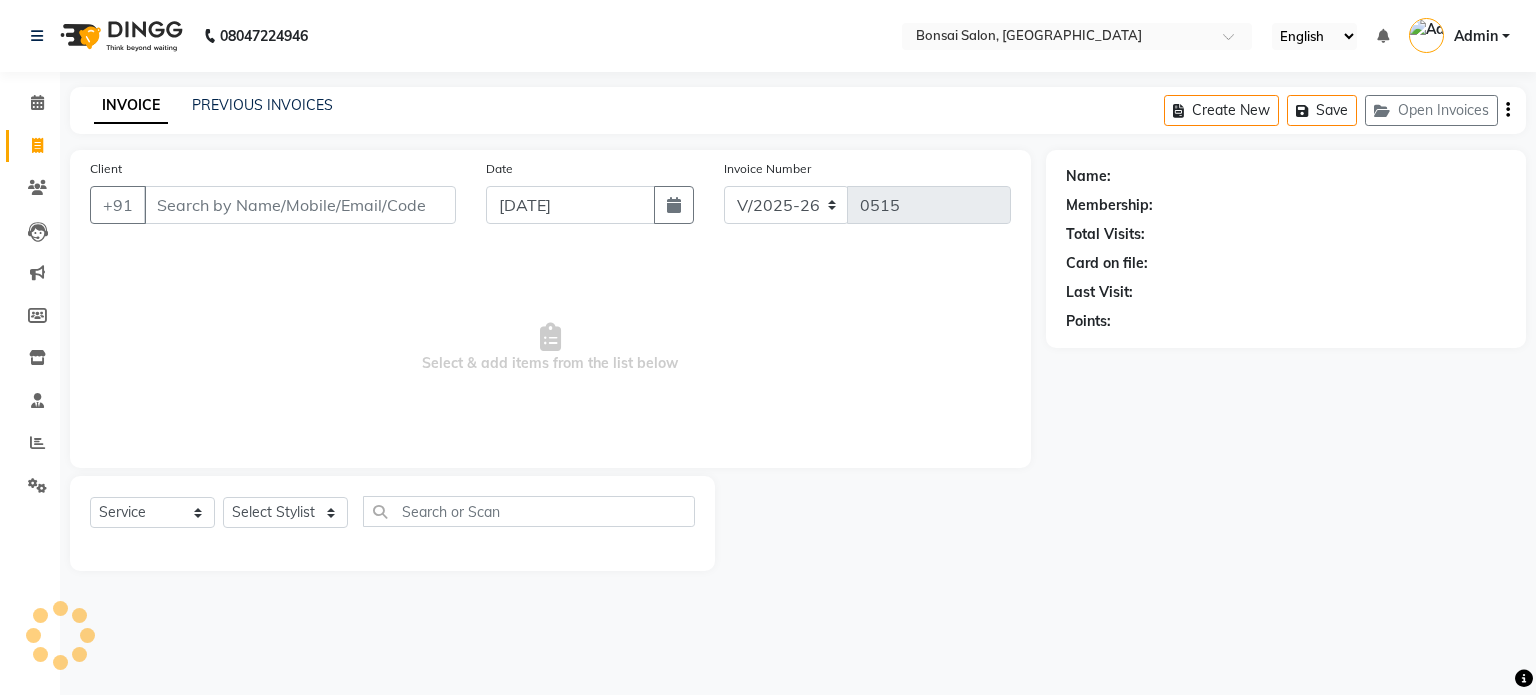 type on "9163418888" 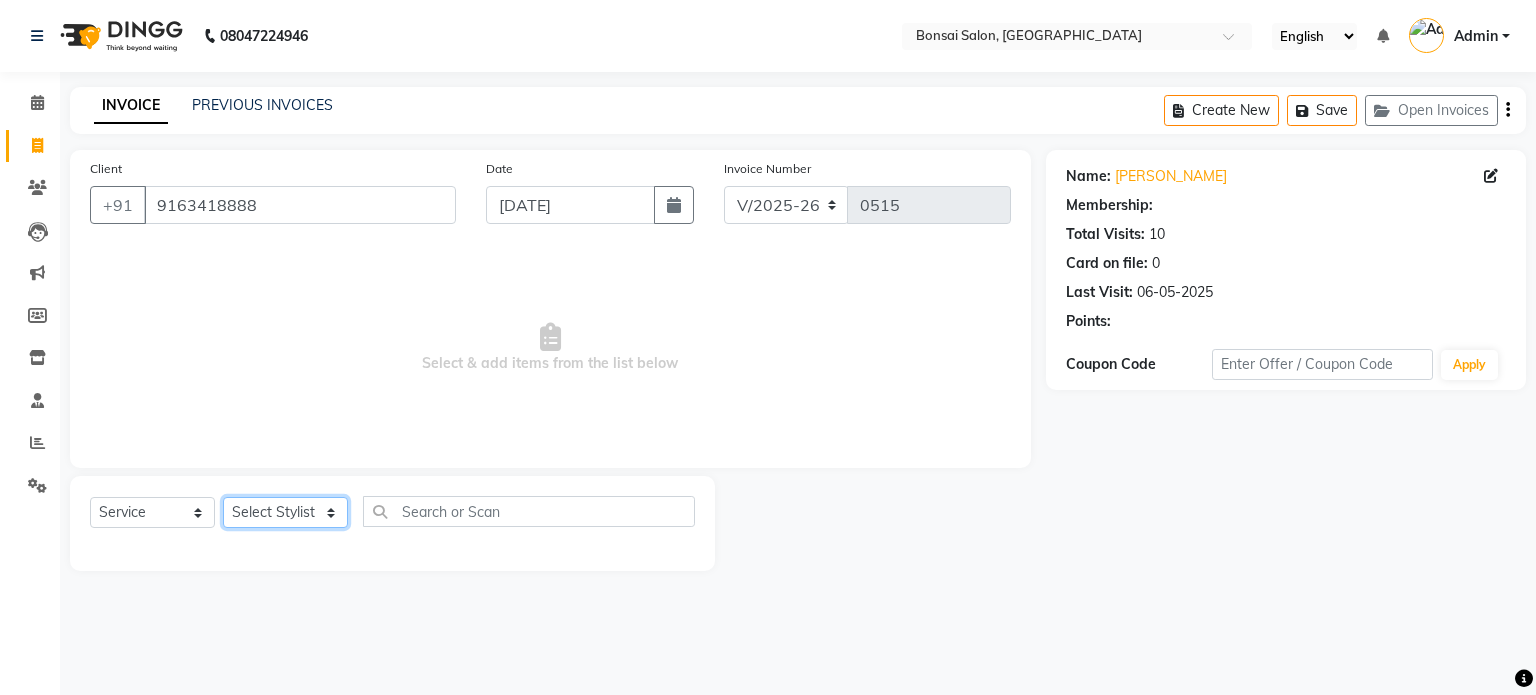 click on "Select Stylist [PERSON_NAME] [PERSON_NAME] [PERSON_NAME] [PERSON_NAME] [PERSON_NAME]" 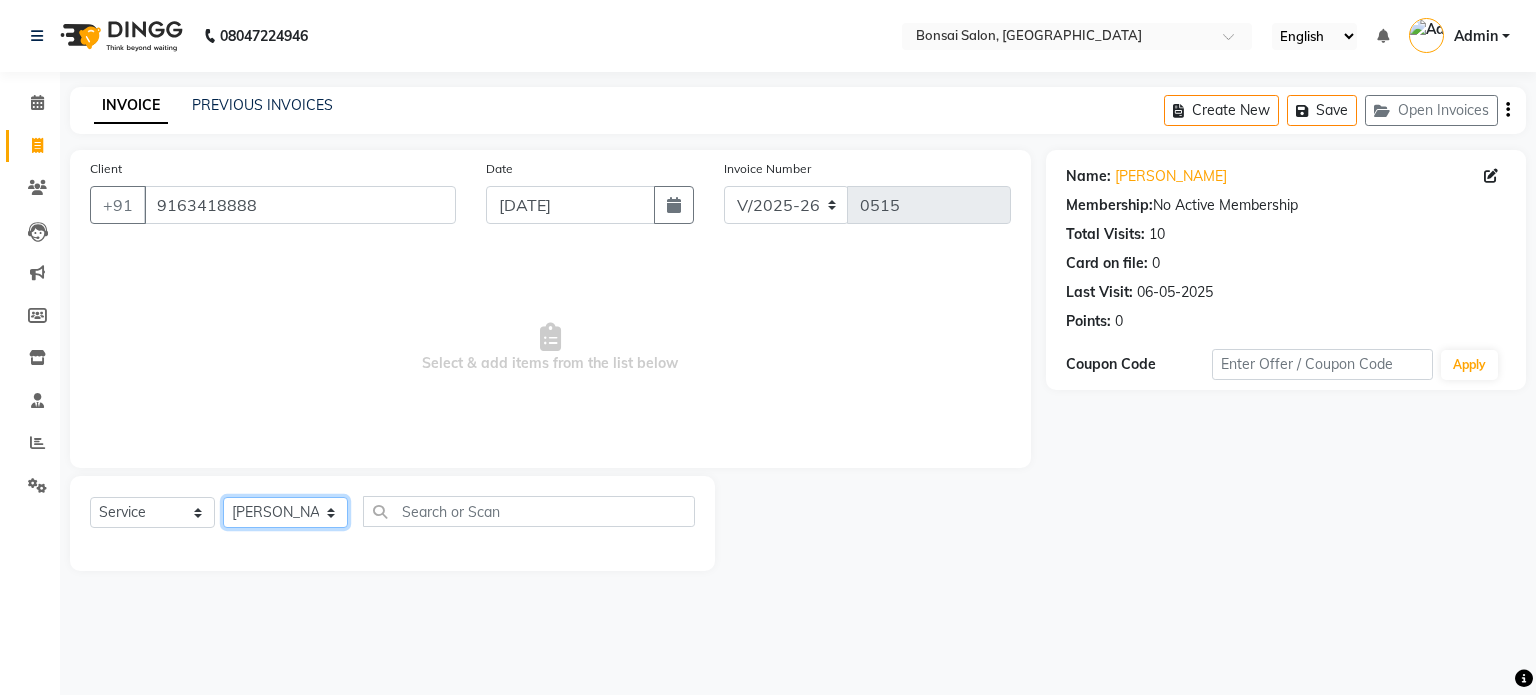 click on "Select Stylist [PERSON_NAME] [PERSON_NAME] [PERSON_NAME] [PERSON_NAME] [PERSON_NAME]" 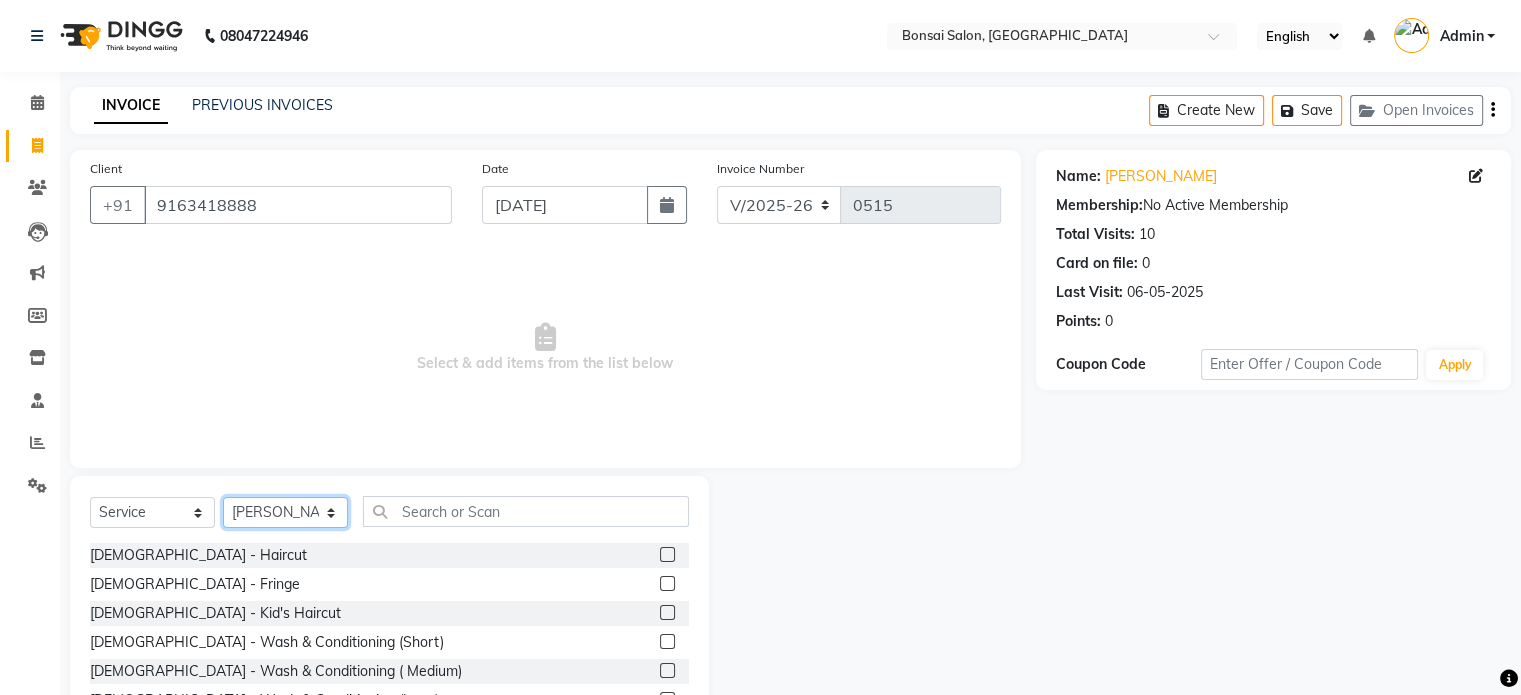 select on "69589" 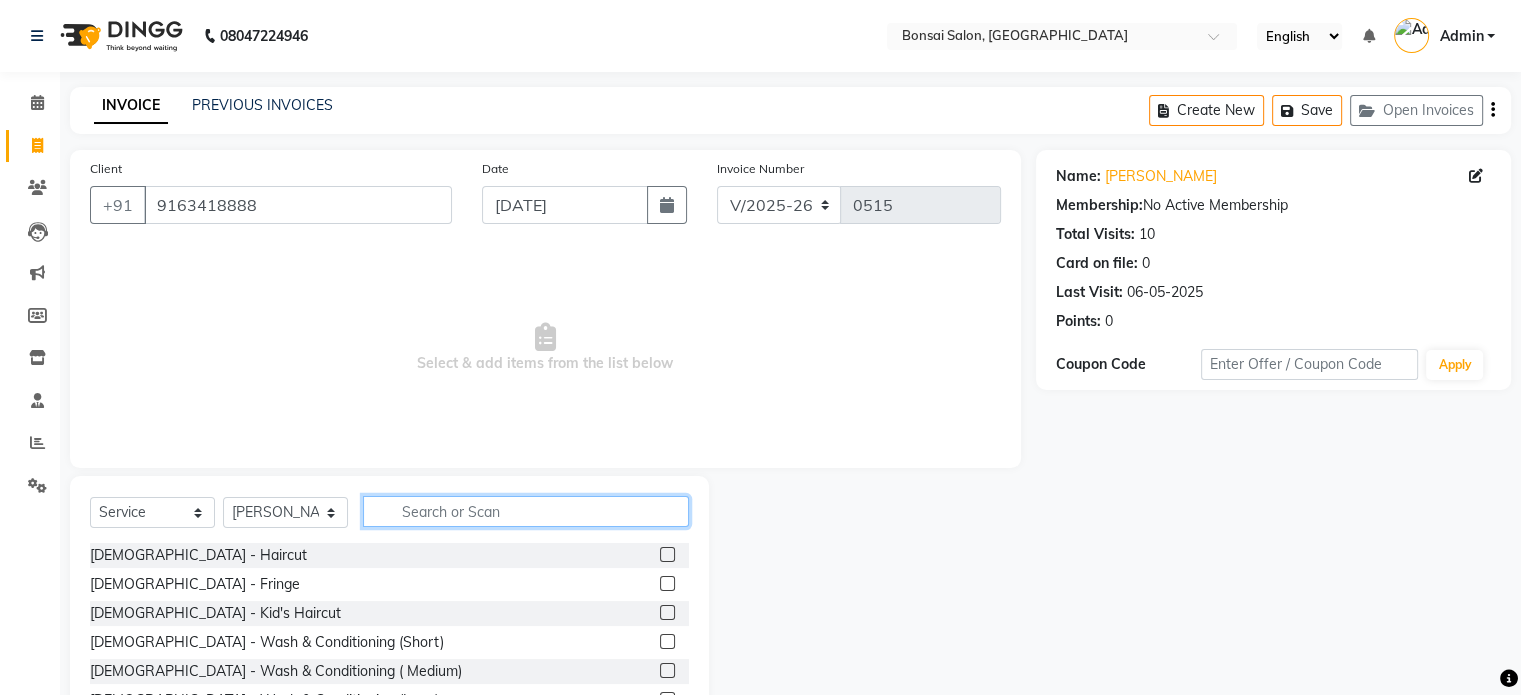 click 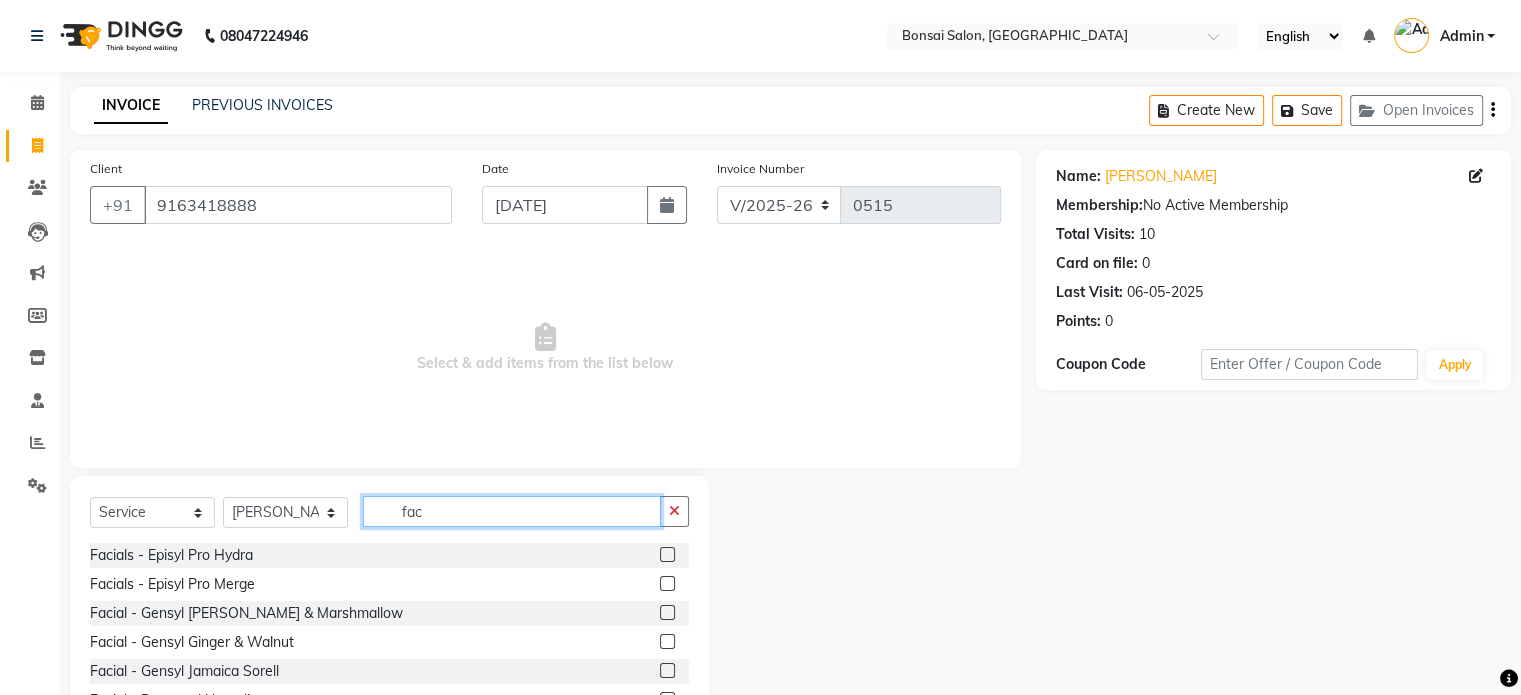 type on "fac" 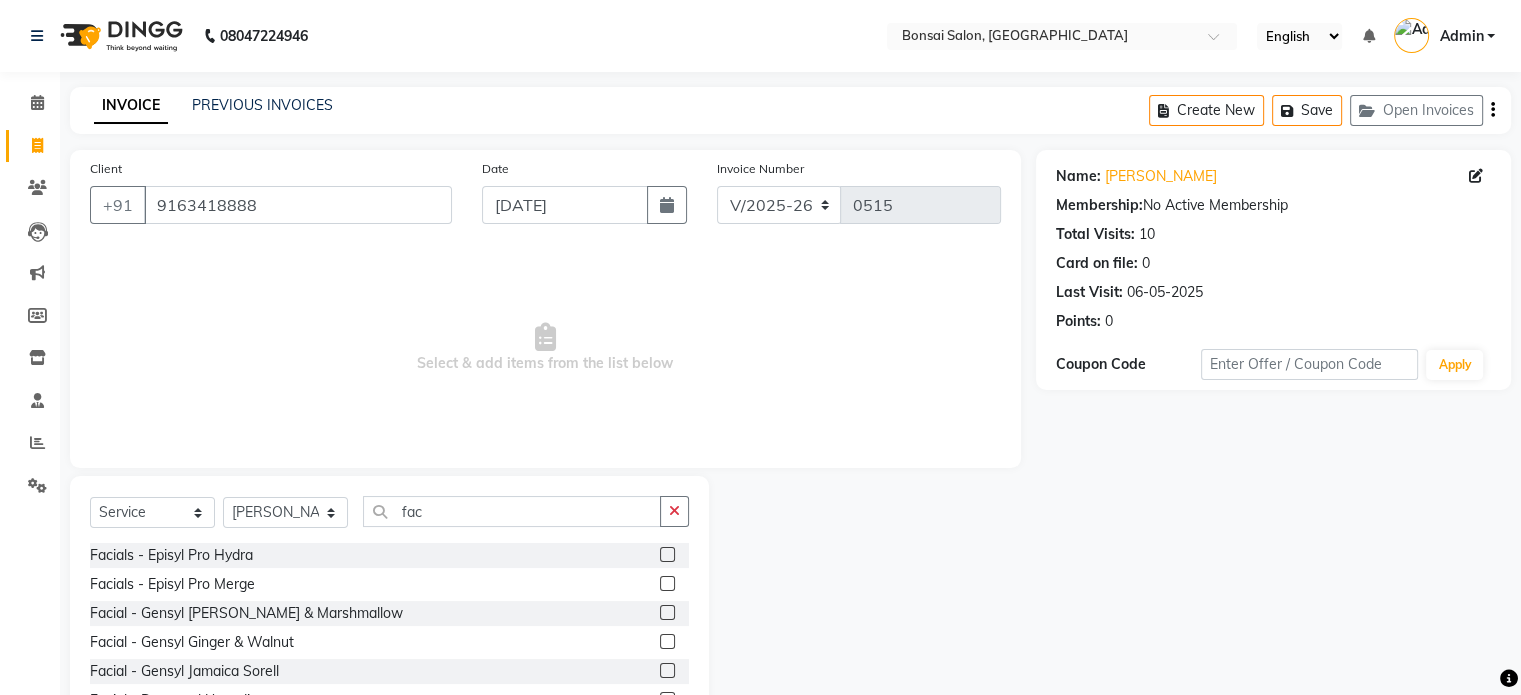 click 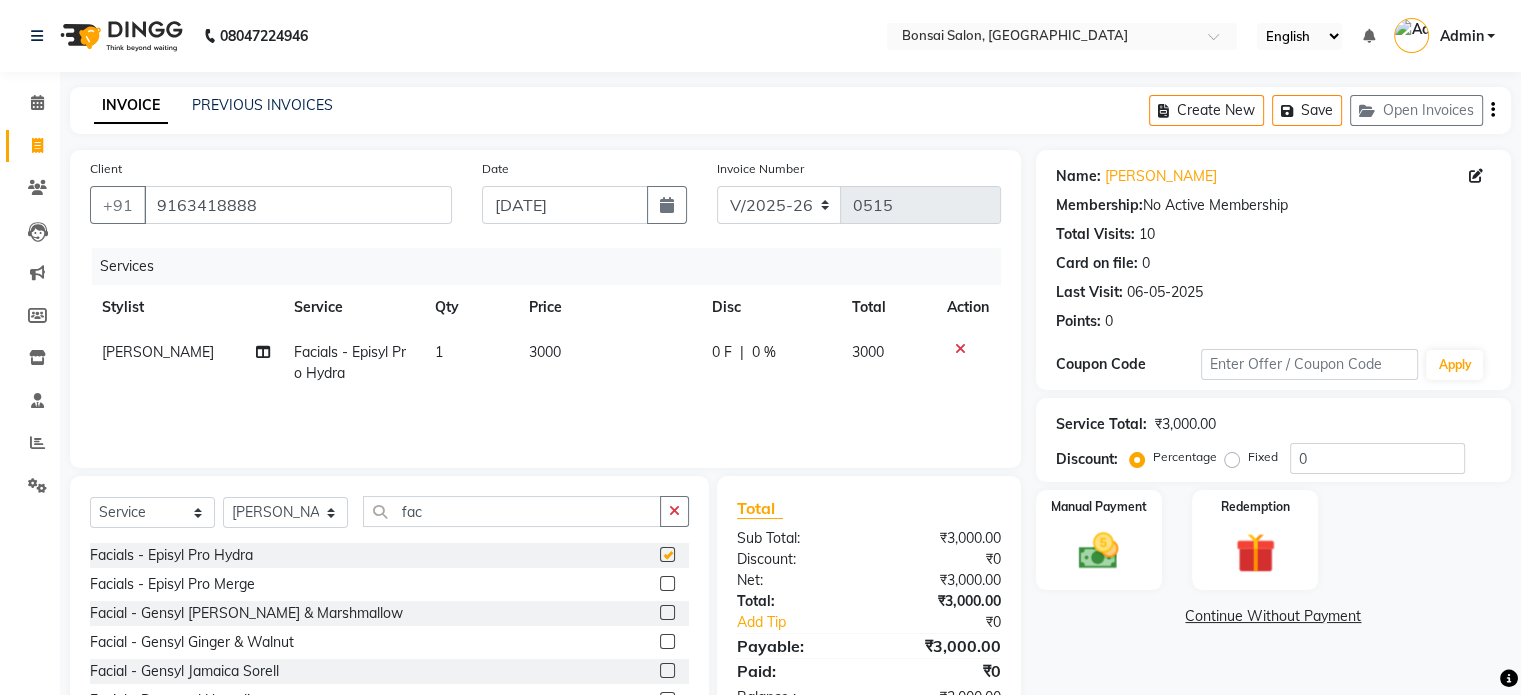 checkbox on "false" 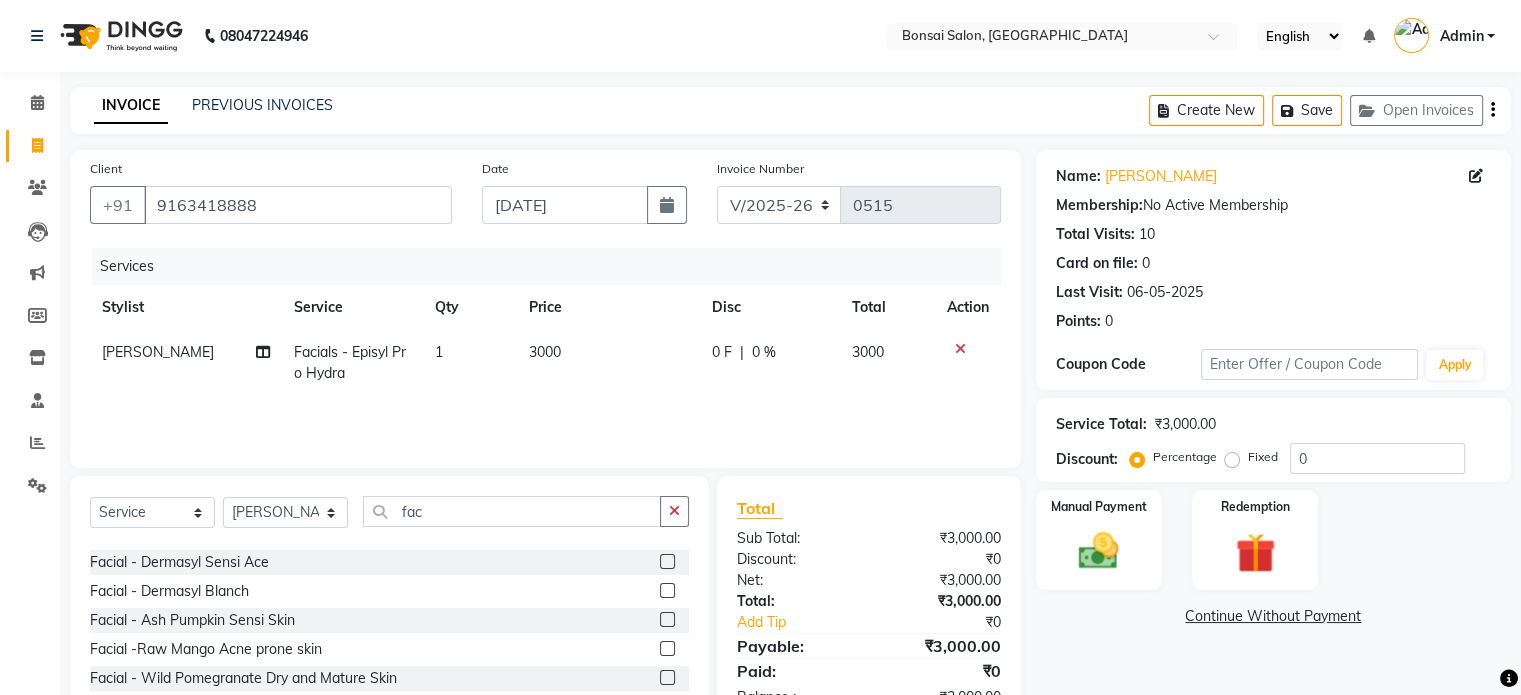 scroll, scrollTop: 235, scrollLeft: 0, axis: vertical 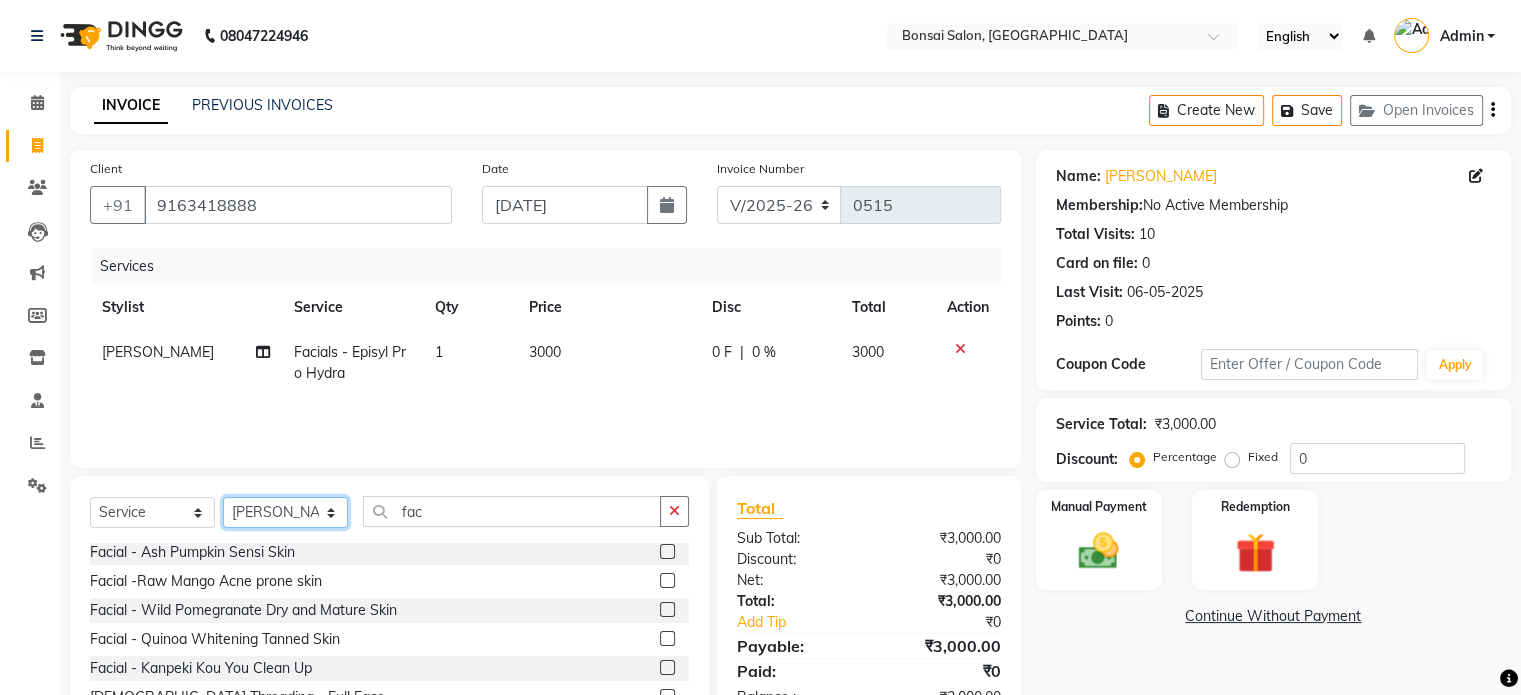click on "Select Stylist [PERSON_NAME] [PERSON_NAME] [PERSON_NAME] [PERSON_NAME] [PERSON_NAME]" 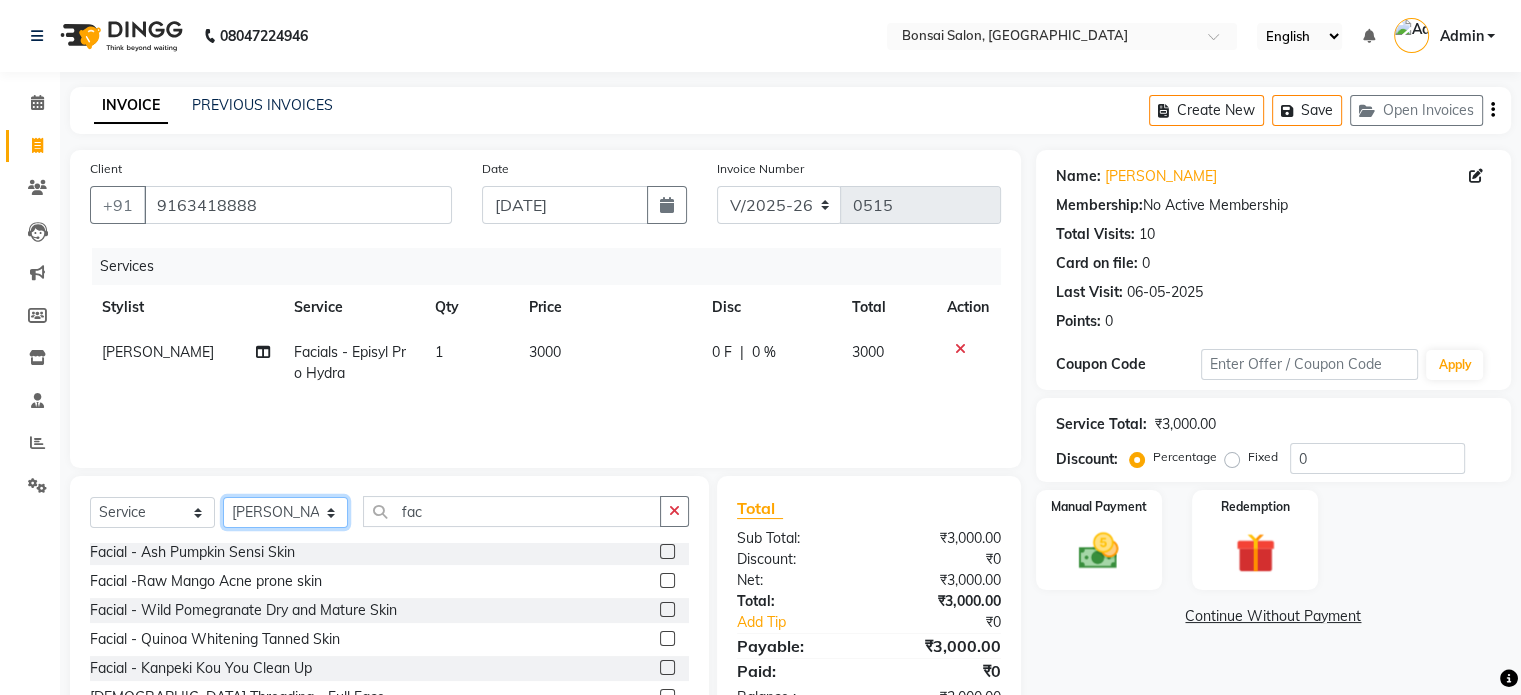select on "60381" 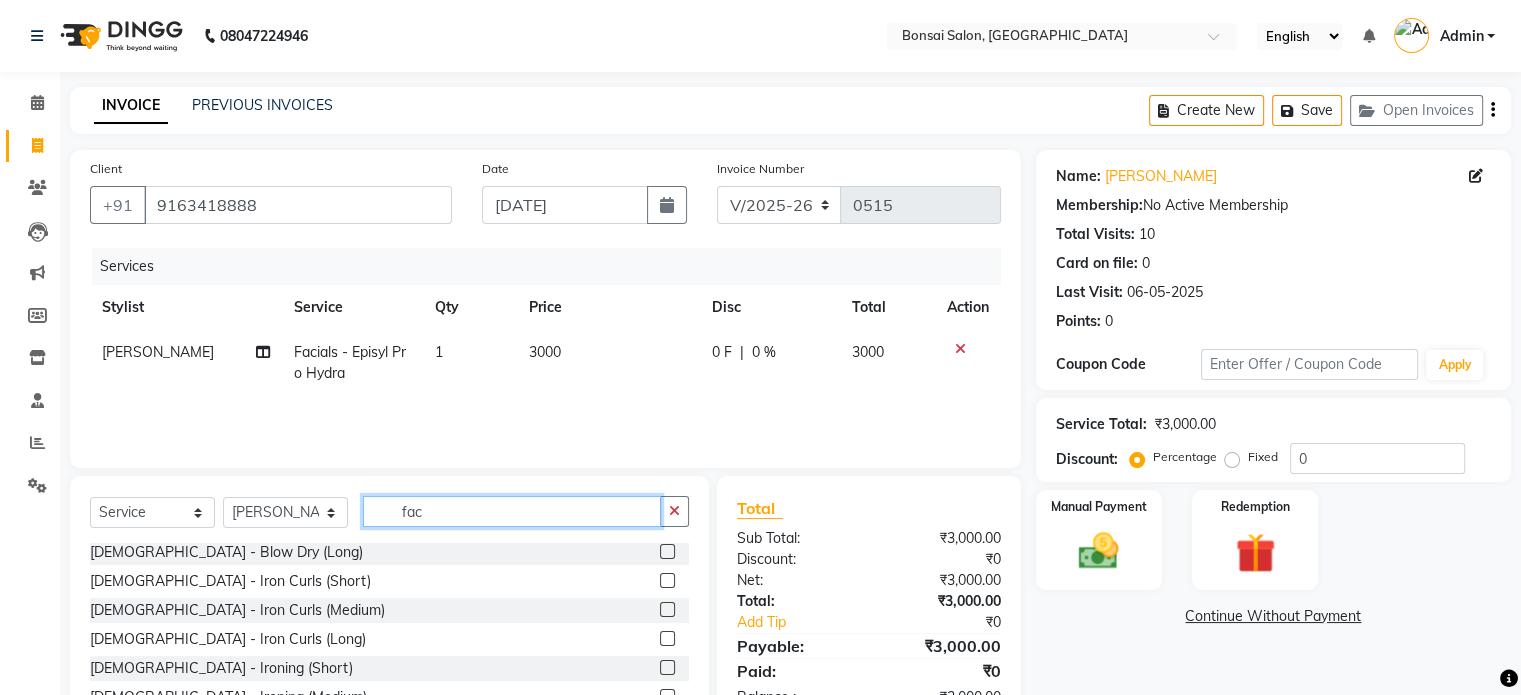drag, startPoint x: 447, startPoint y: 511, endPoint x: 368, endPoint y: 505, distance: 79.22752 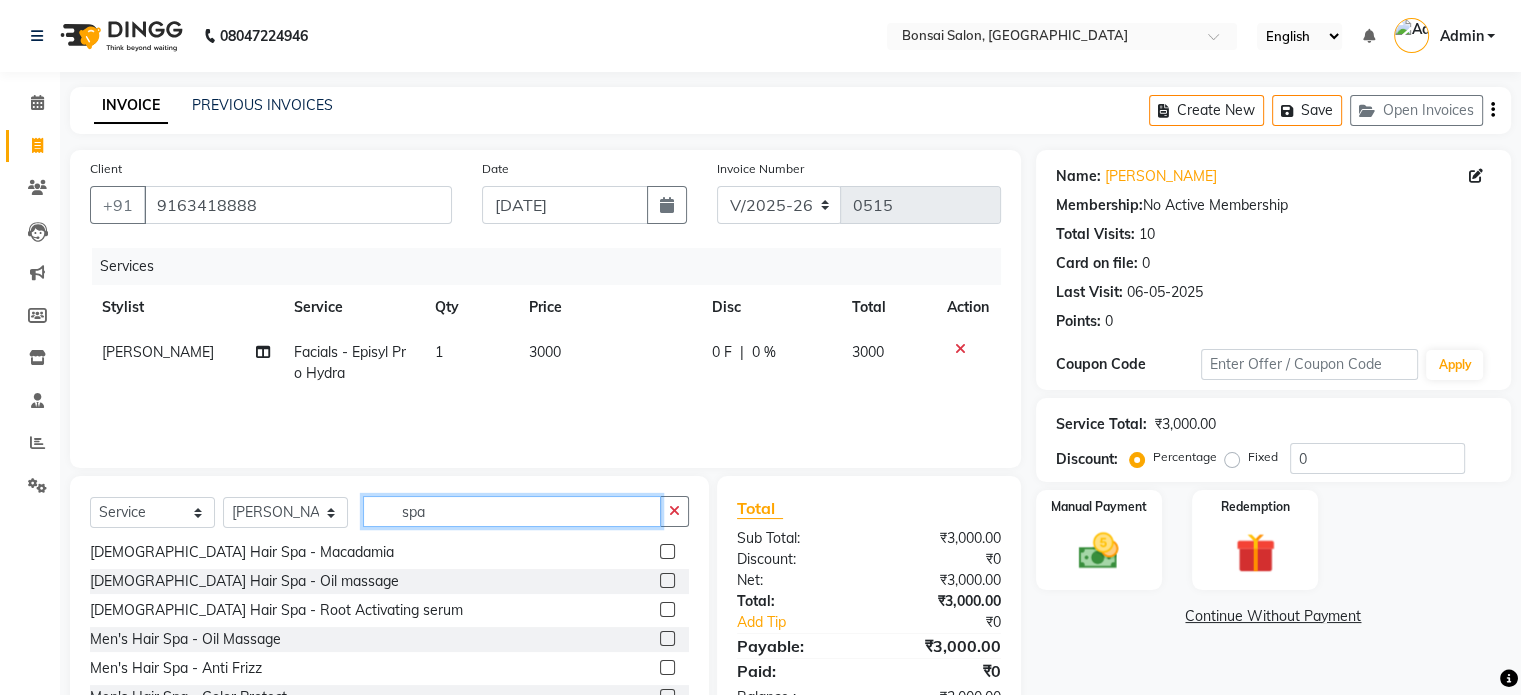 scroll, scrollTop: 148, scrollLeft: 0, axis: vertical 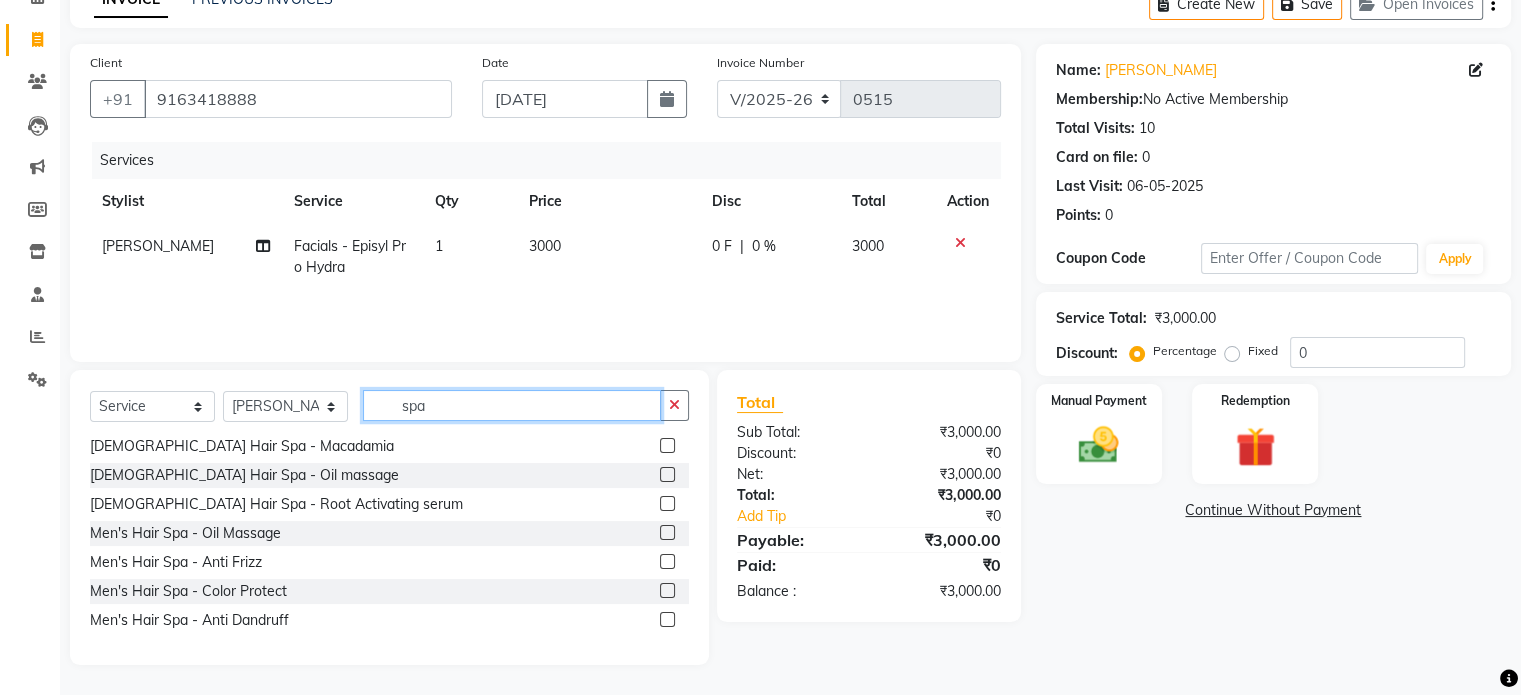 type on "spa" 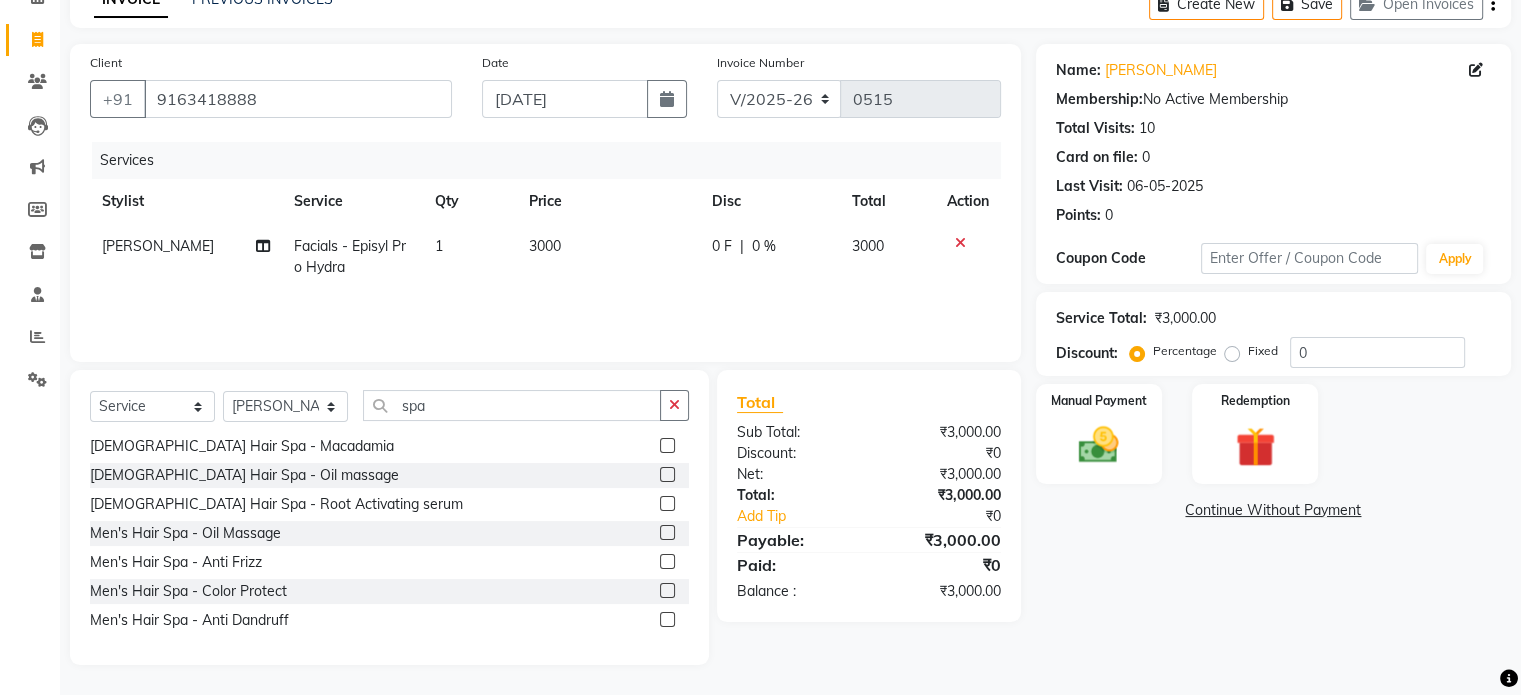 click 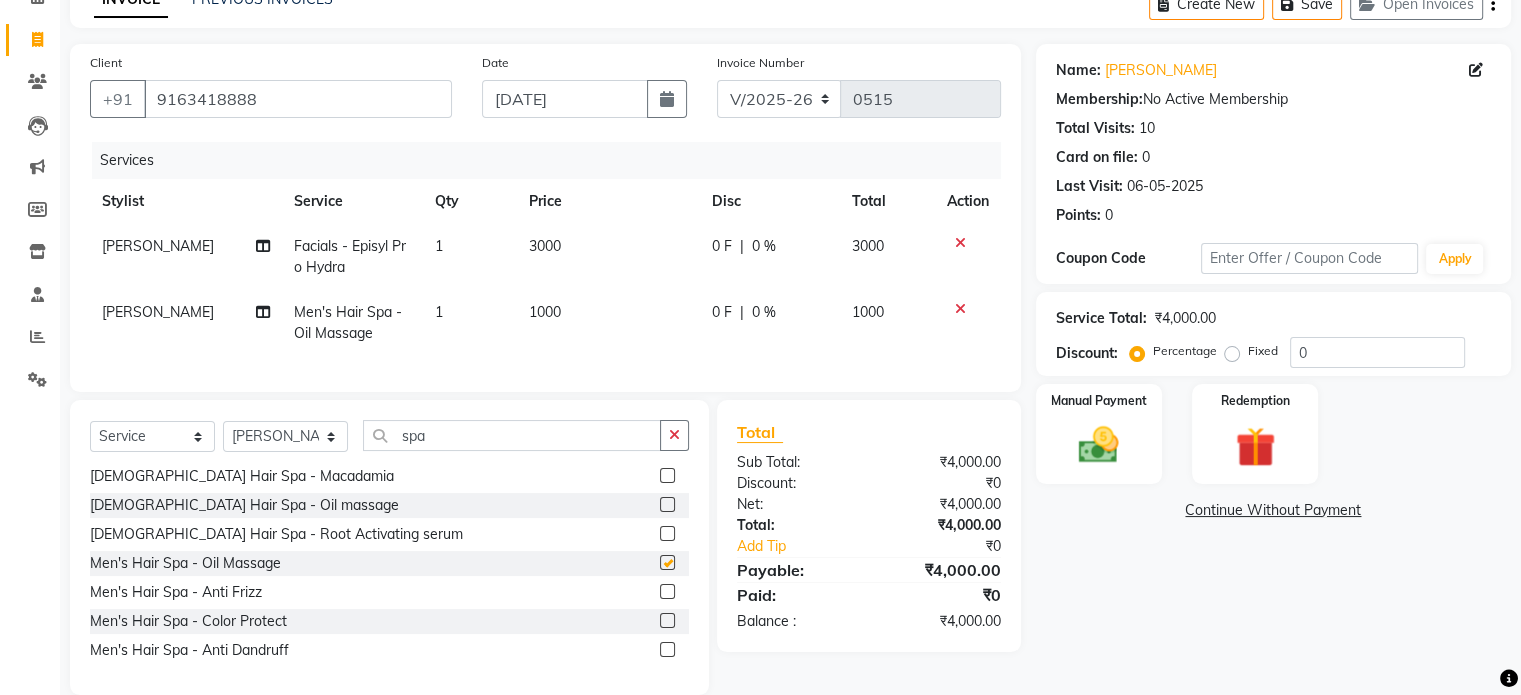 checkbox on "false" 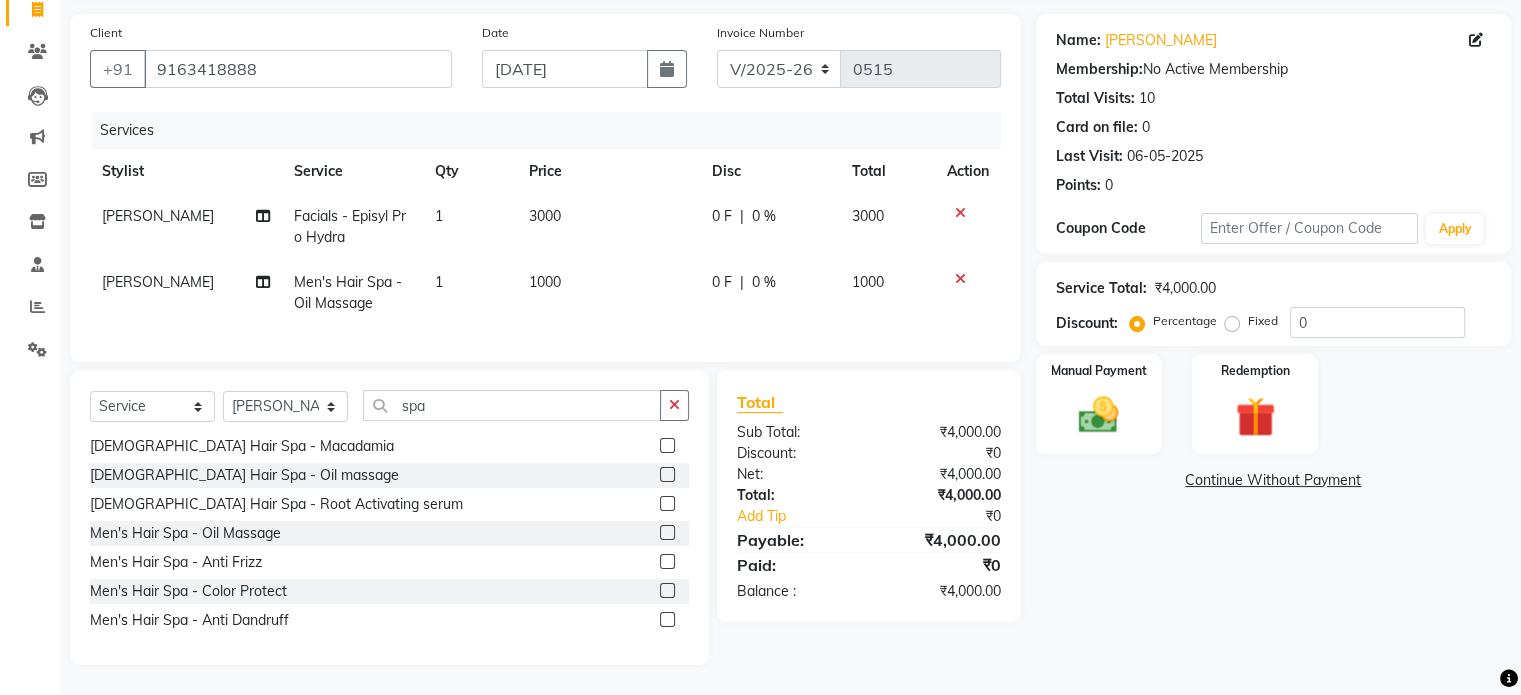 scroll, scrollTop: 152, scrollLeft: 0, axis: vertical 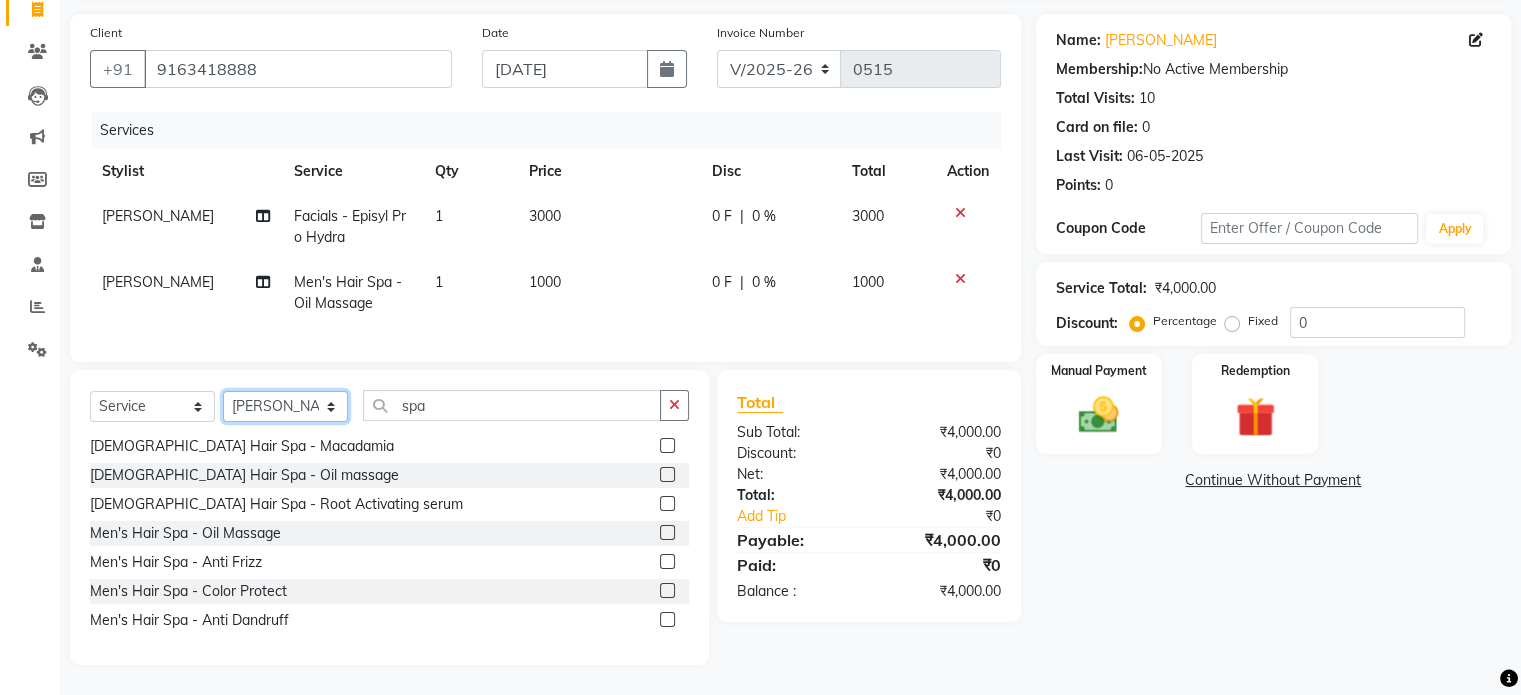 click on "Select Stylist [PERSON_NAME] [PERSON_NAME] [PERSON_NAME] [PERSON_NAME] [PERSON_NAME]" 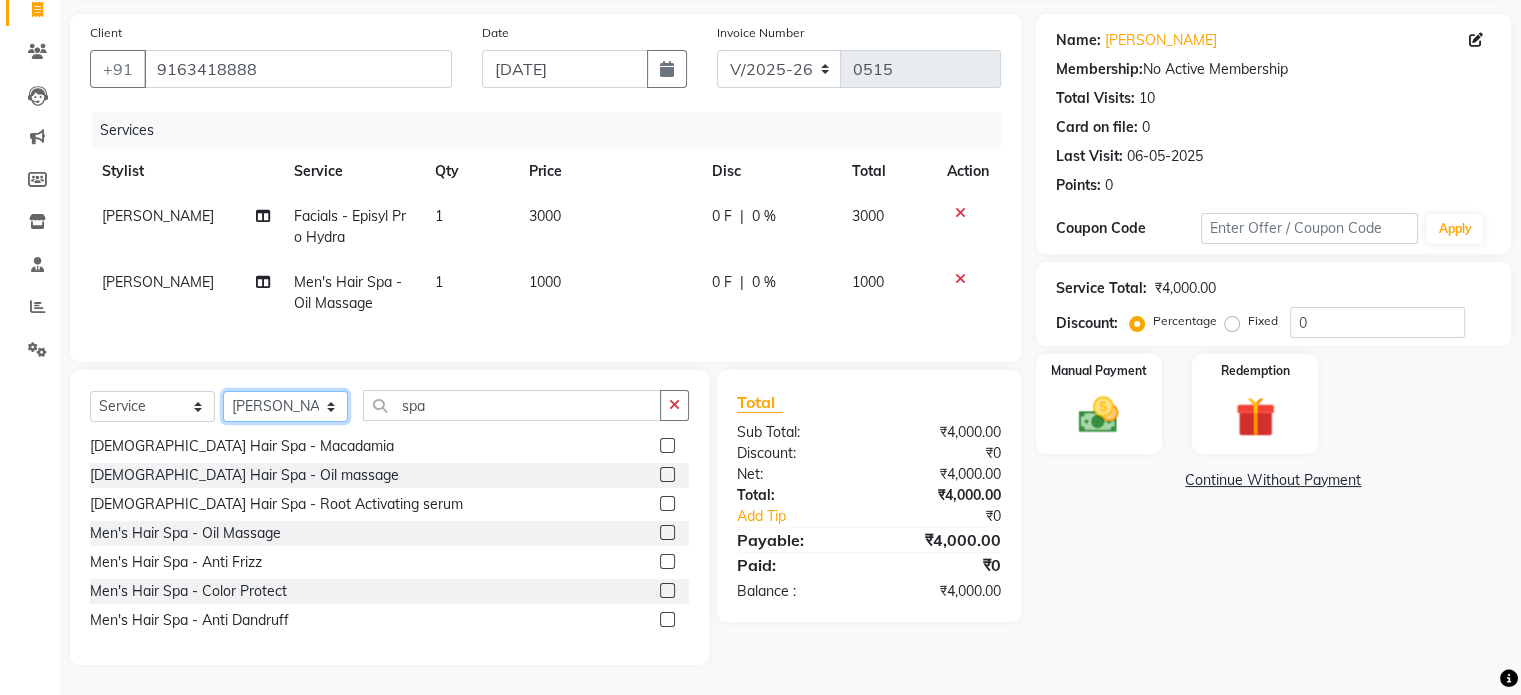 select on "61182" 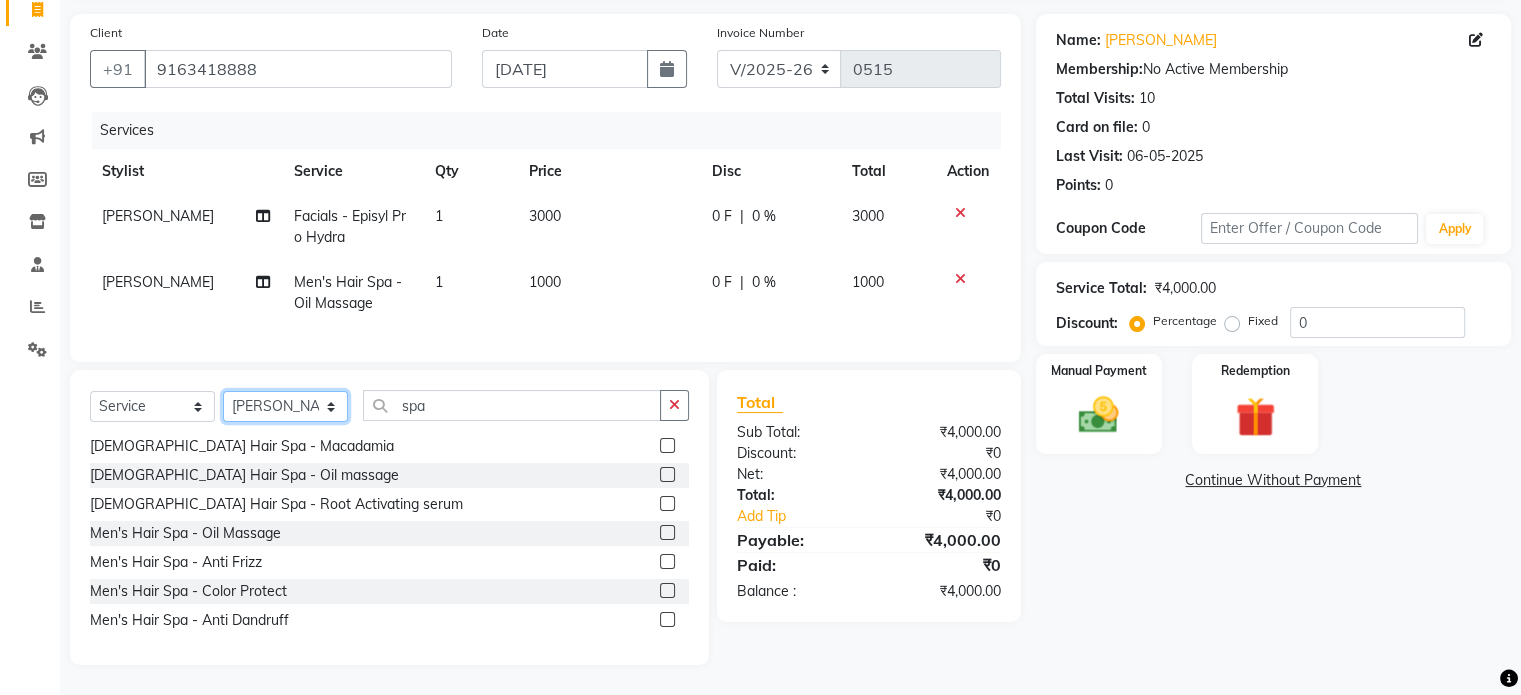click on "Select Stylist [PERSON_NAME] [PERSON_NAME] [PERSON_NAME] [PERSON_NAME] [PERSON_NAME]" 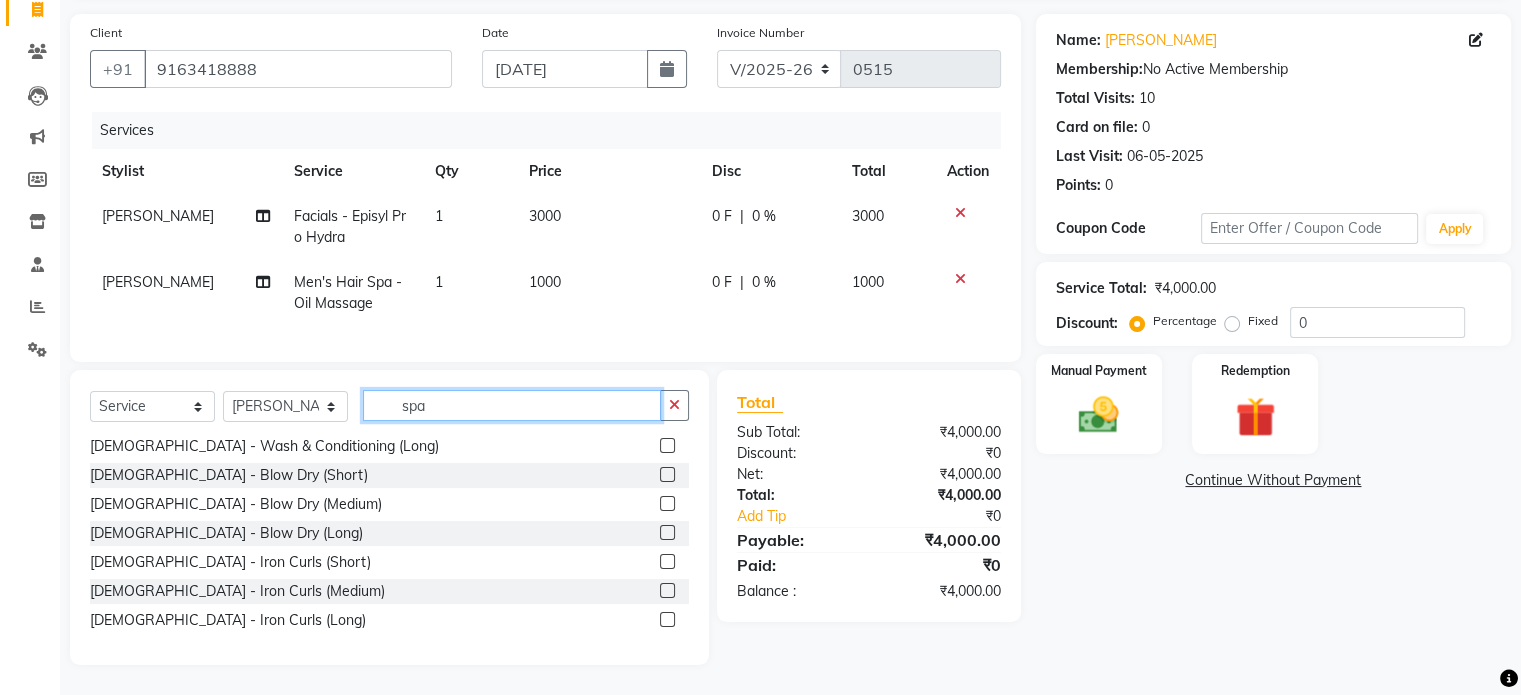 drag, startPoint x: 465, startPoint y: 410, endPoint x: 376, endPoint y: 406, distance: 89.08984 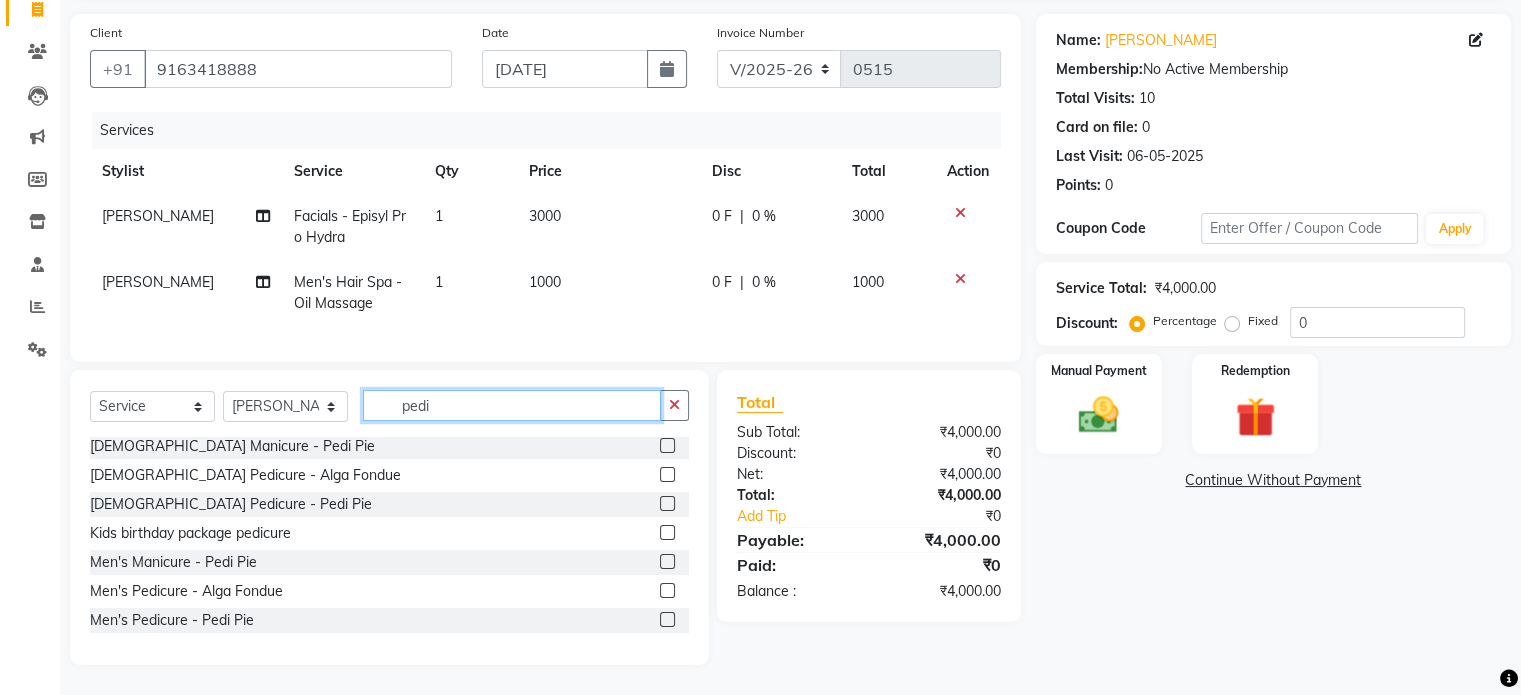 scroll, scrollTop: 3, scrollLeft: 0, axis: vertical 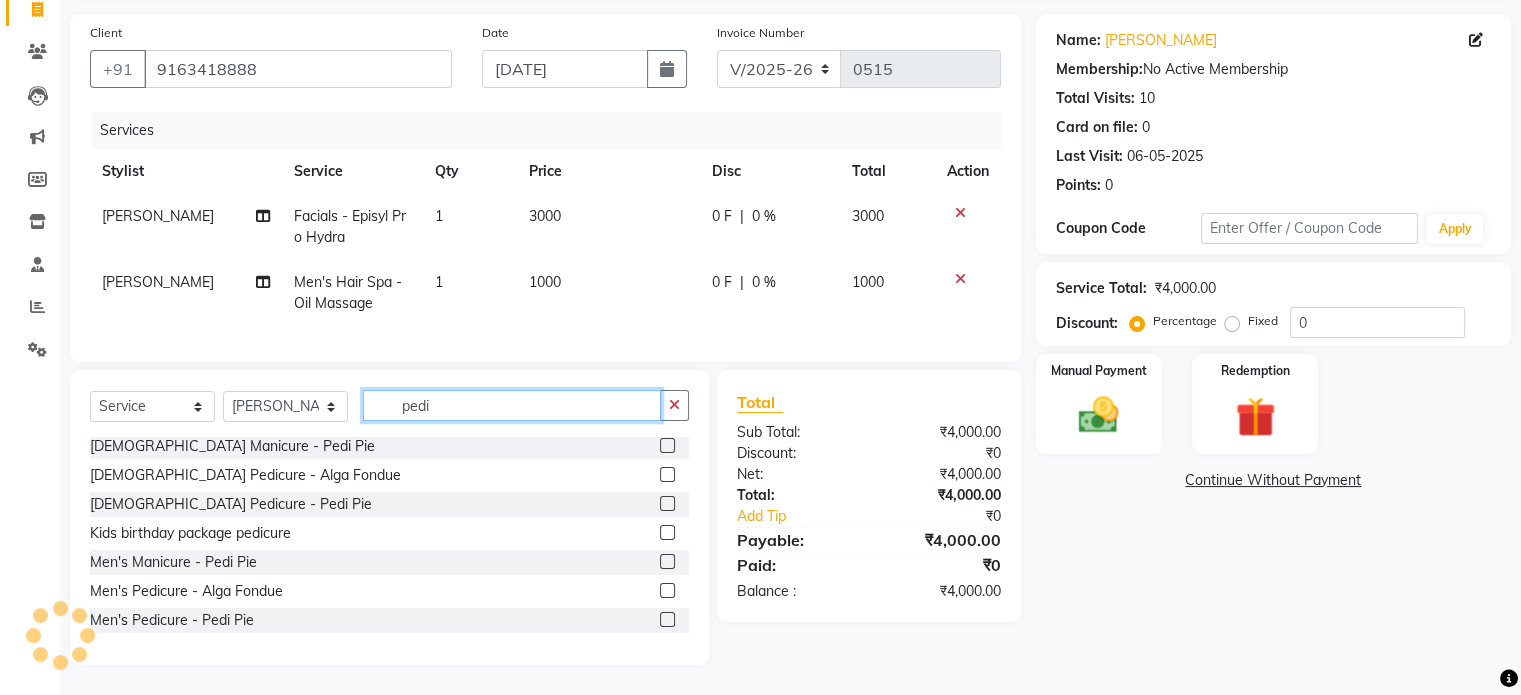 type on "pedi" 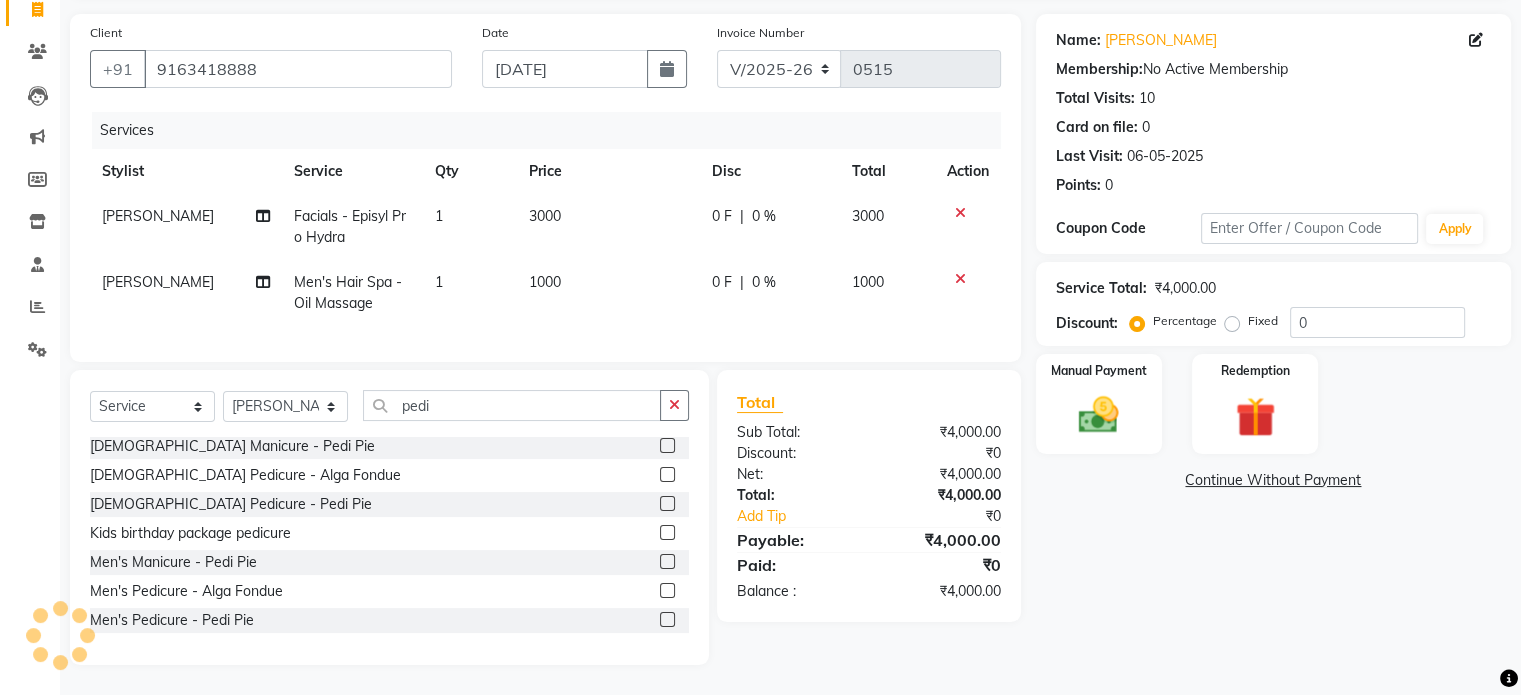 click 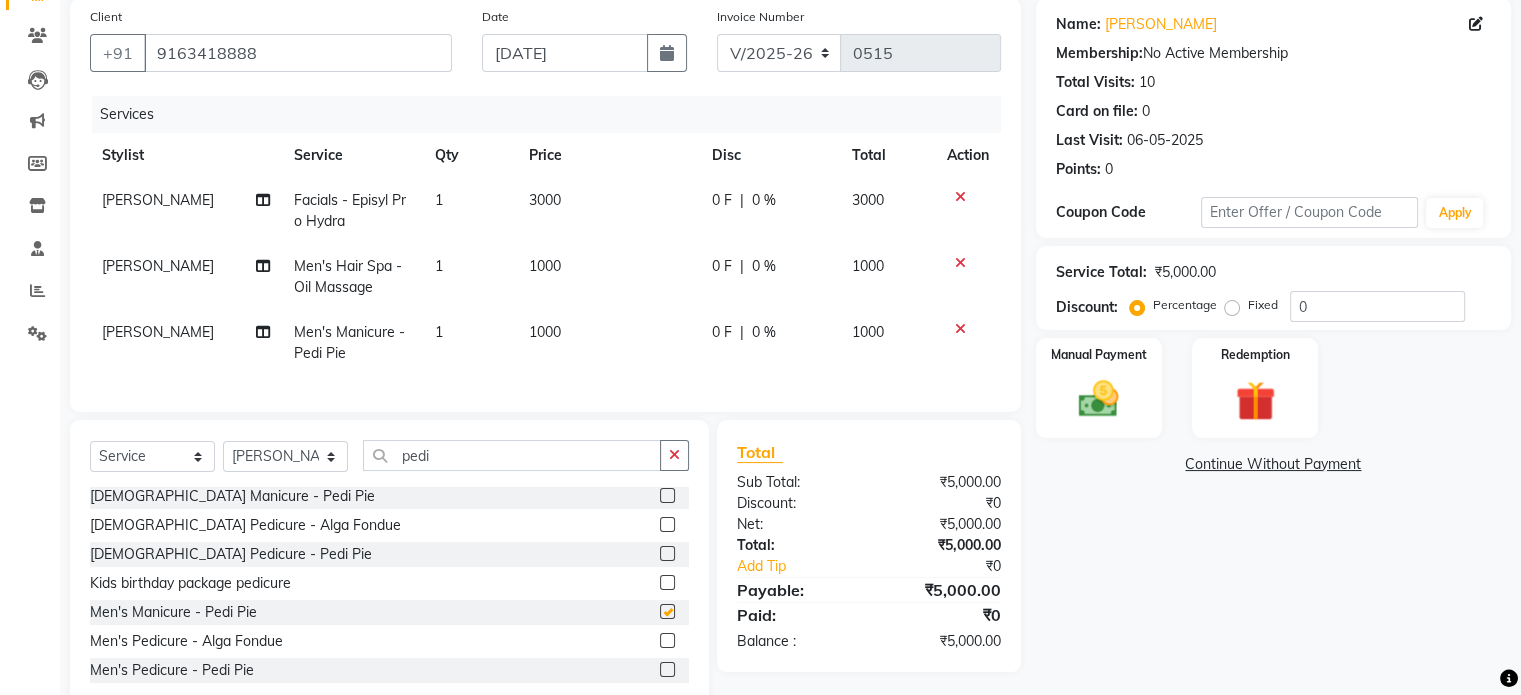 checkbox on "false" 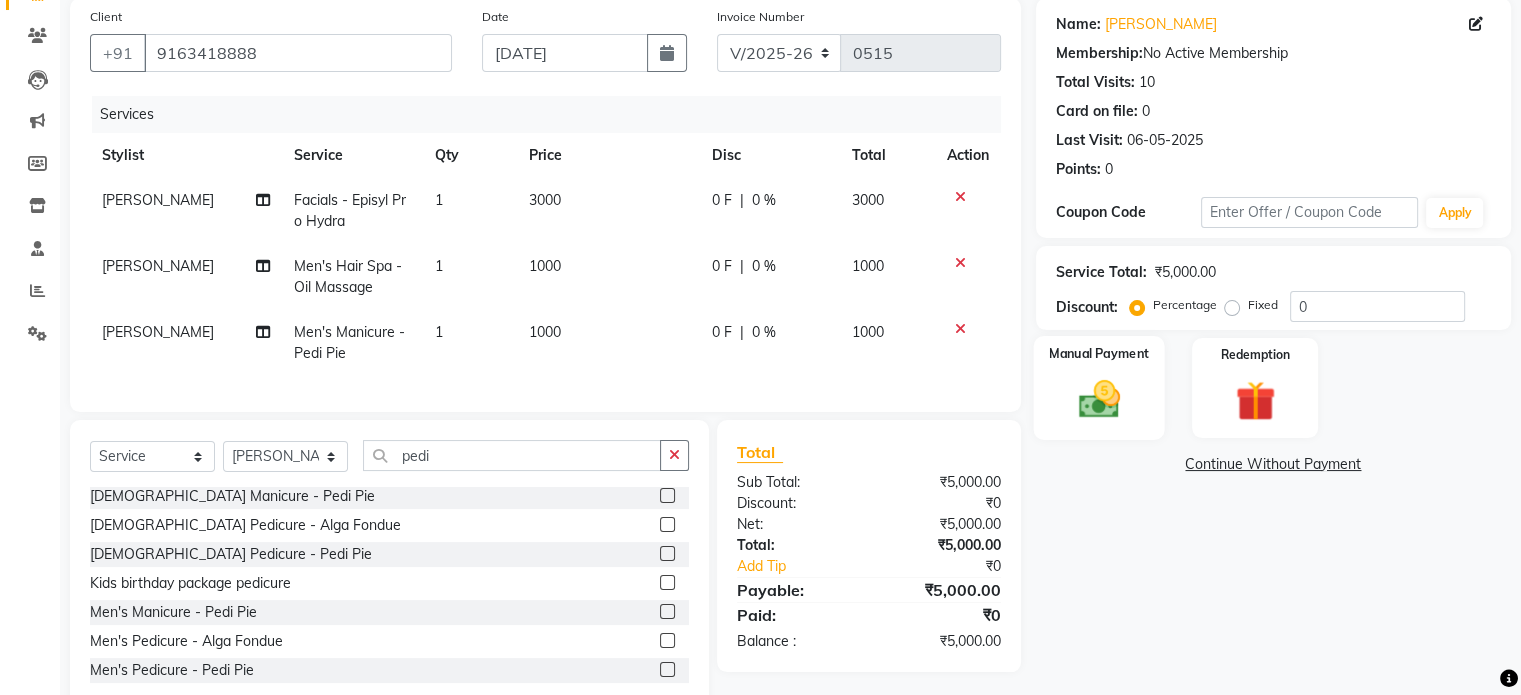 click 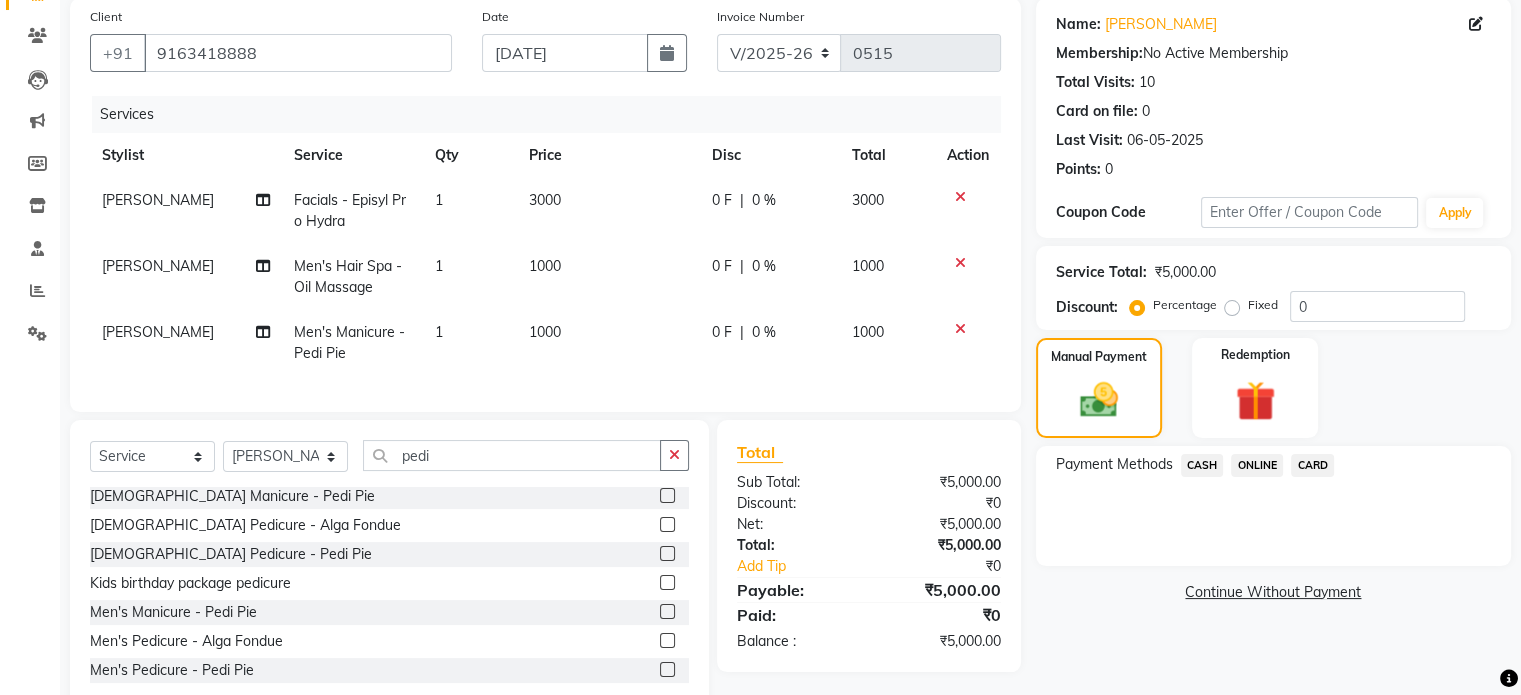 click on "CASH" 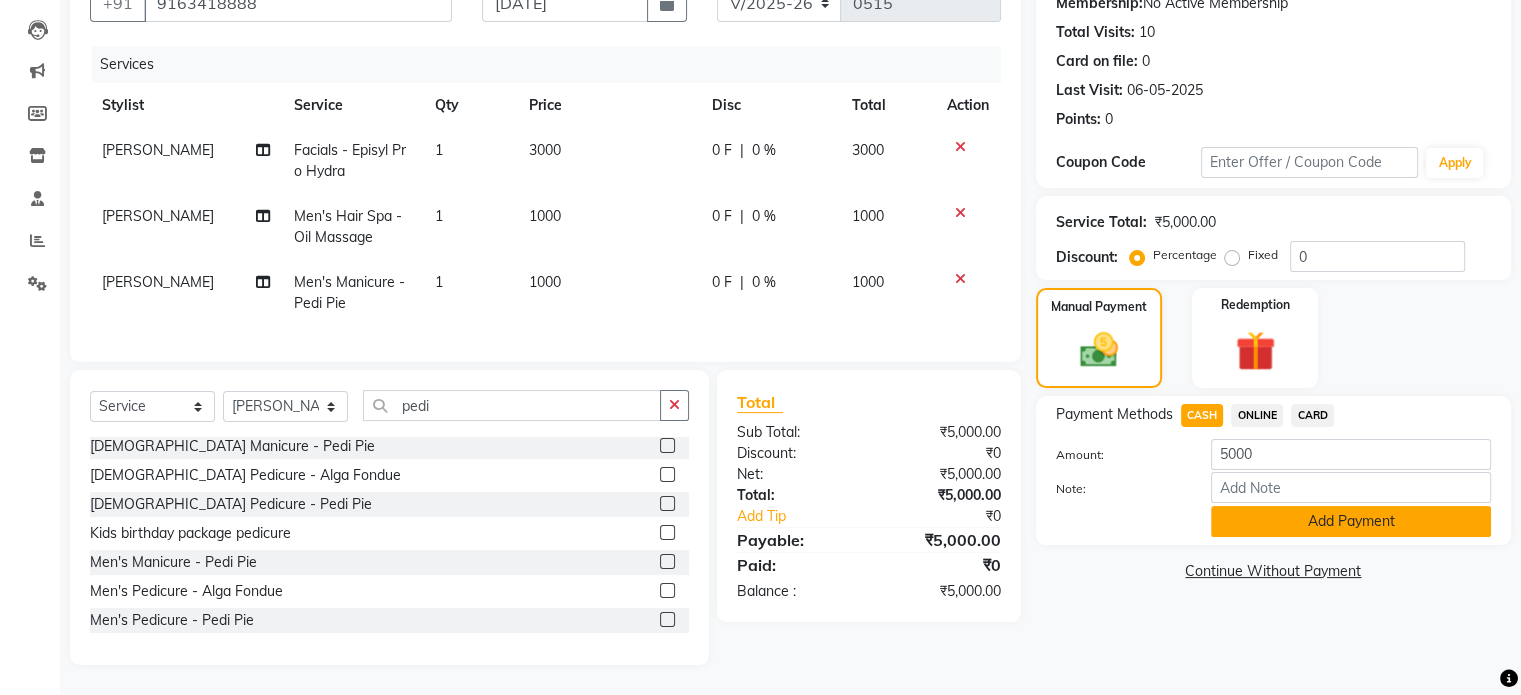 click on "Add Payment" 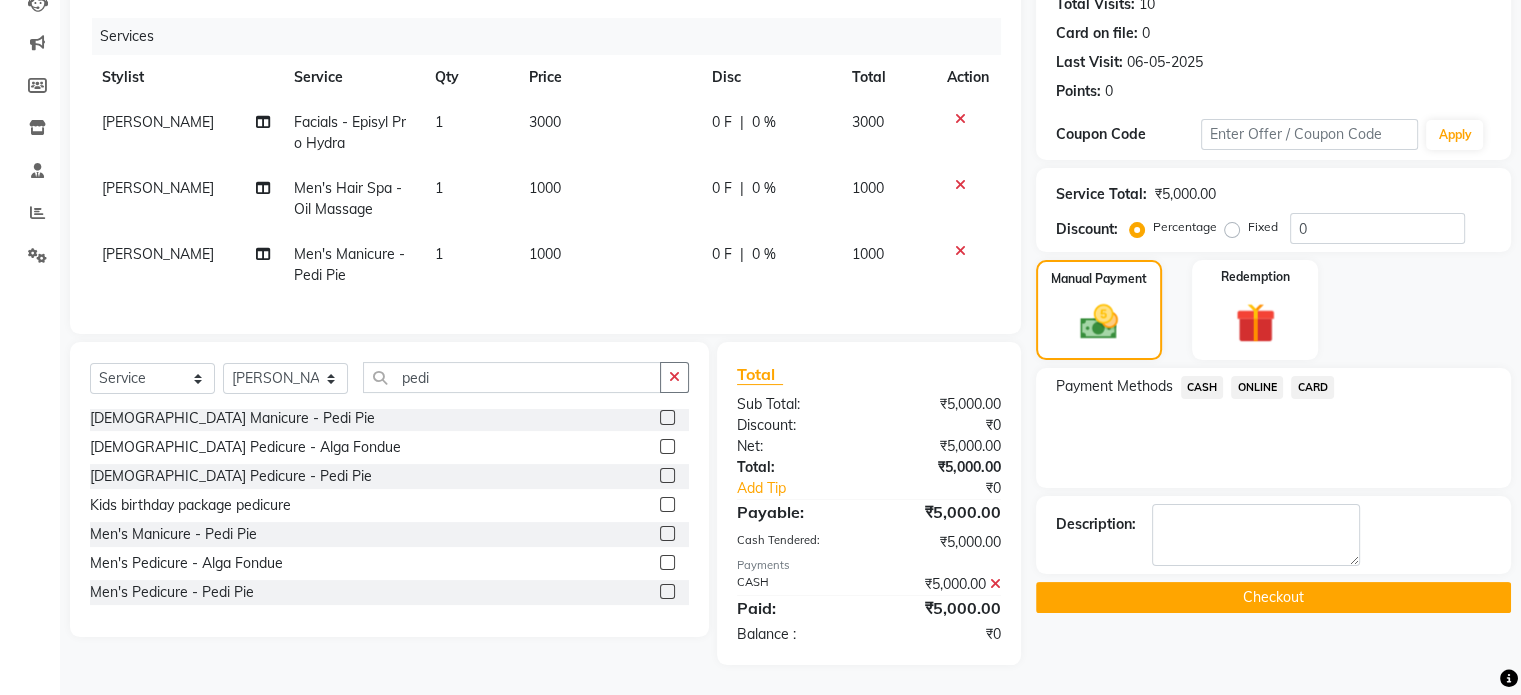 scroll, scrollTop: 245, scrollLeft: 0, axis: vertical 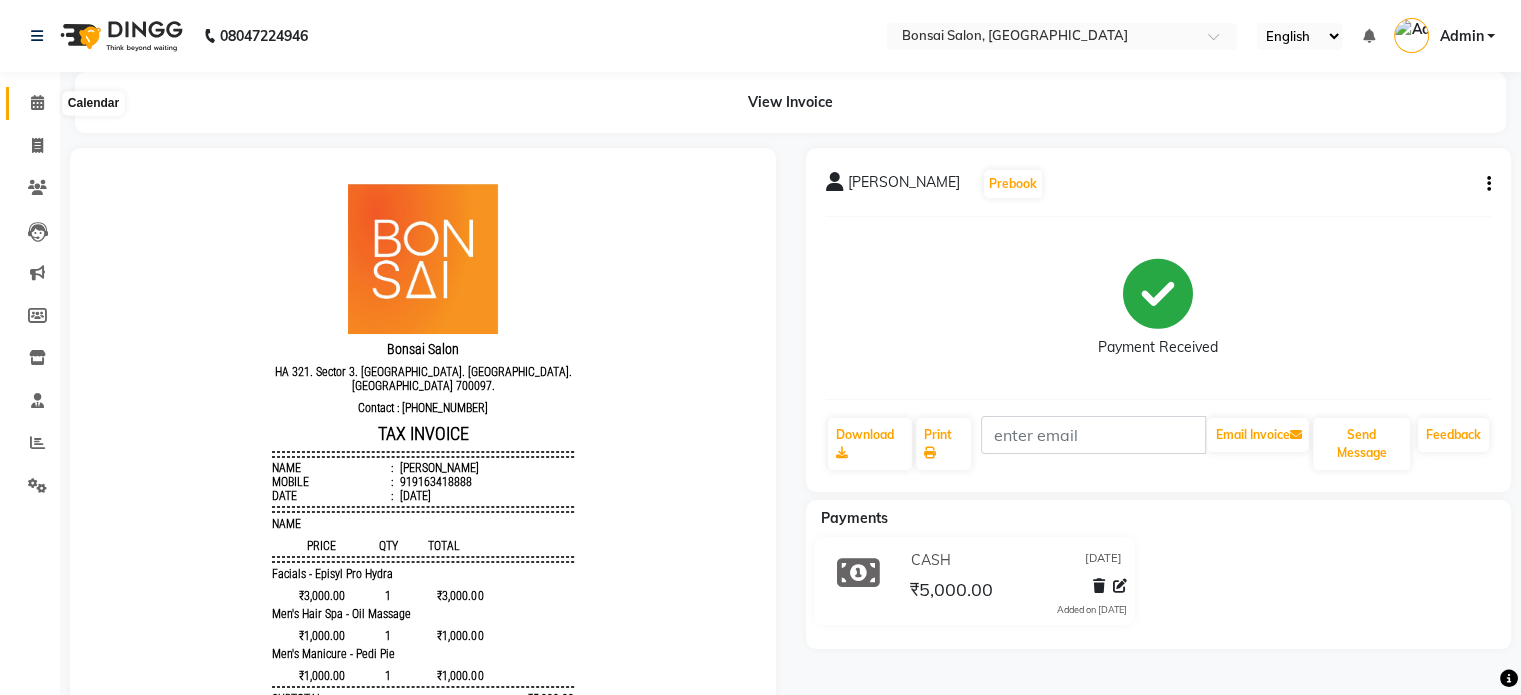 click 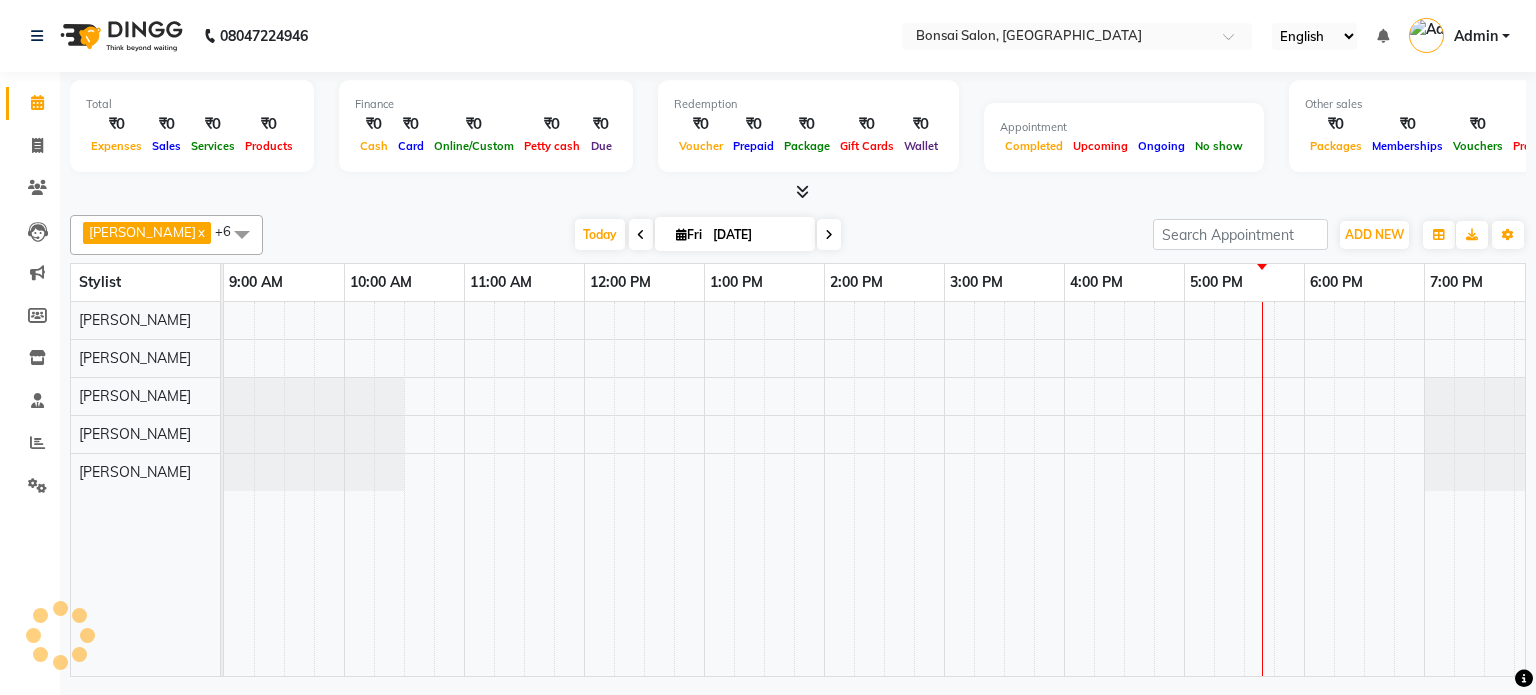 scroll, scrollTop: 0, scrollLeft: 0, axis: both 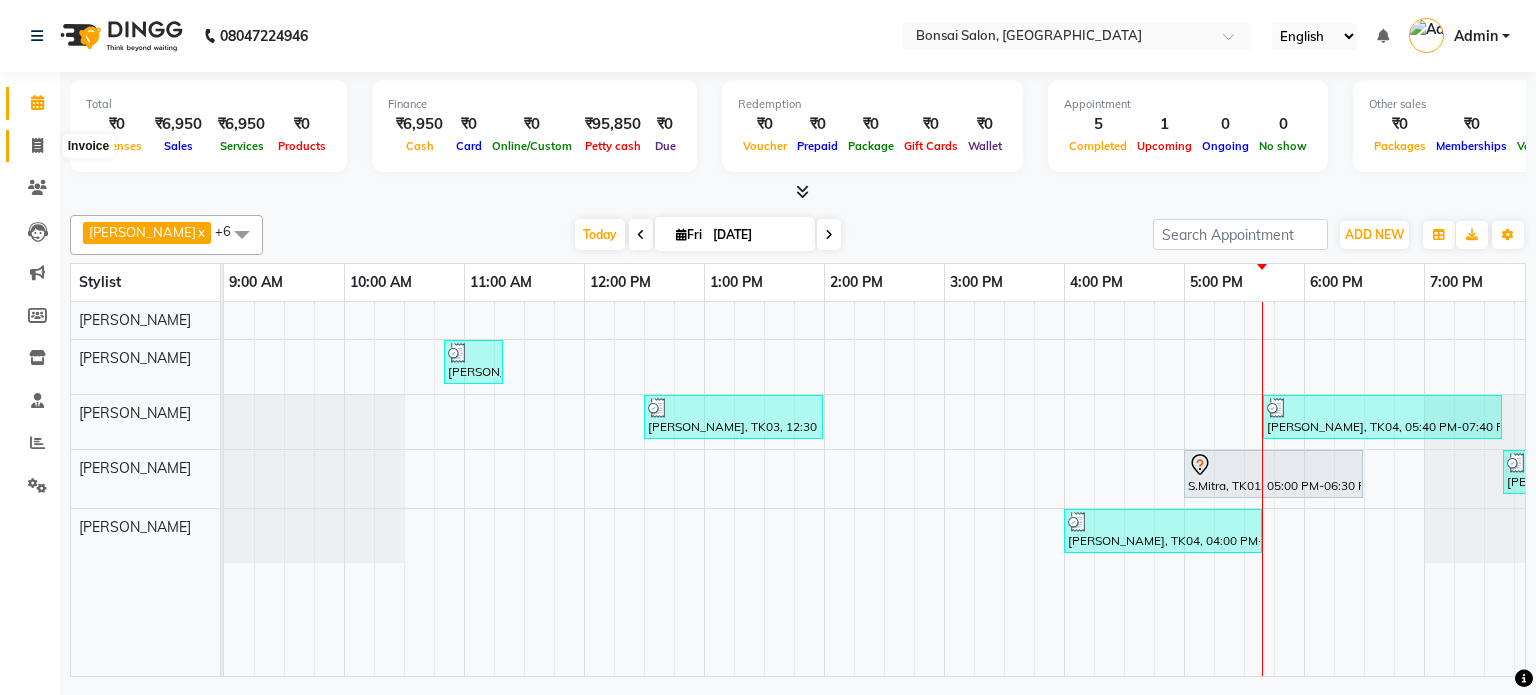 click 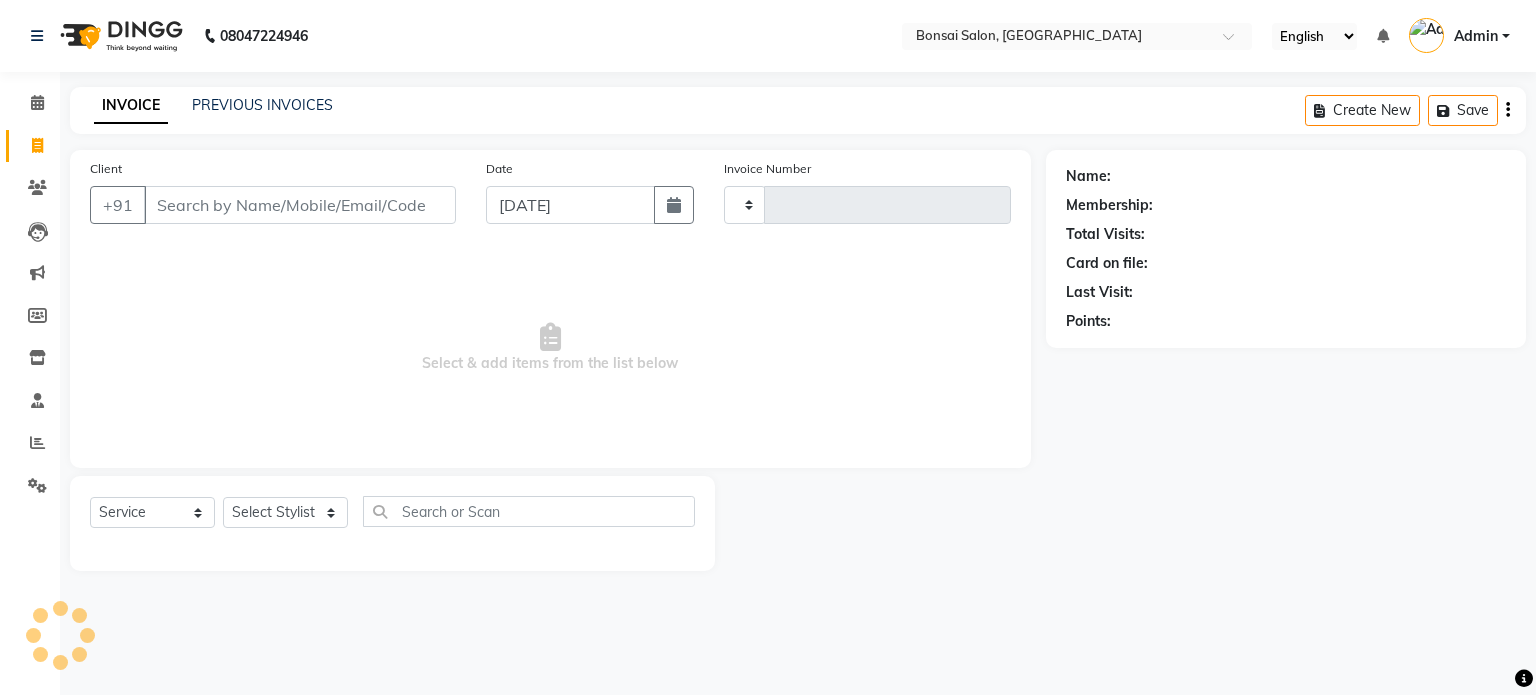 type on "0516" 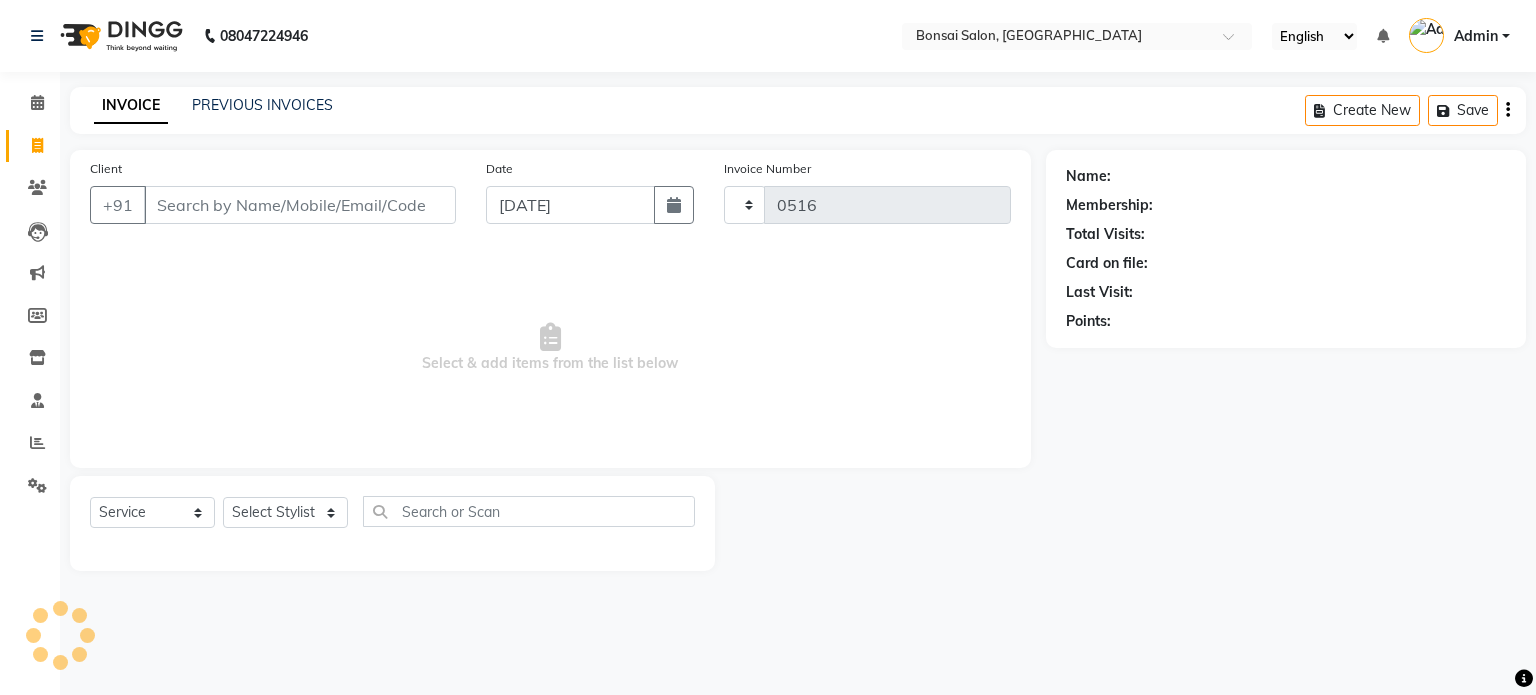 select on "6719" 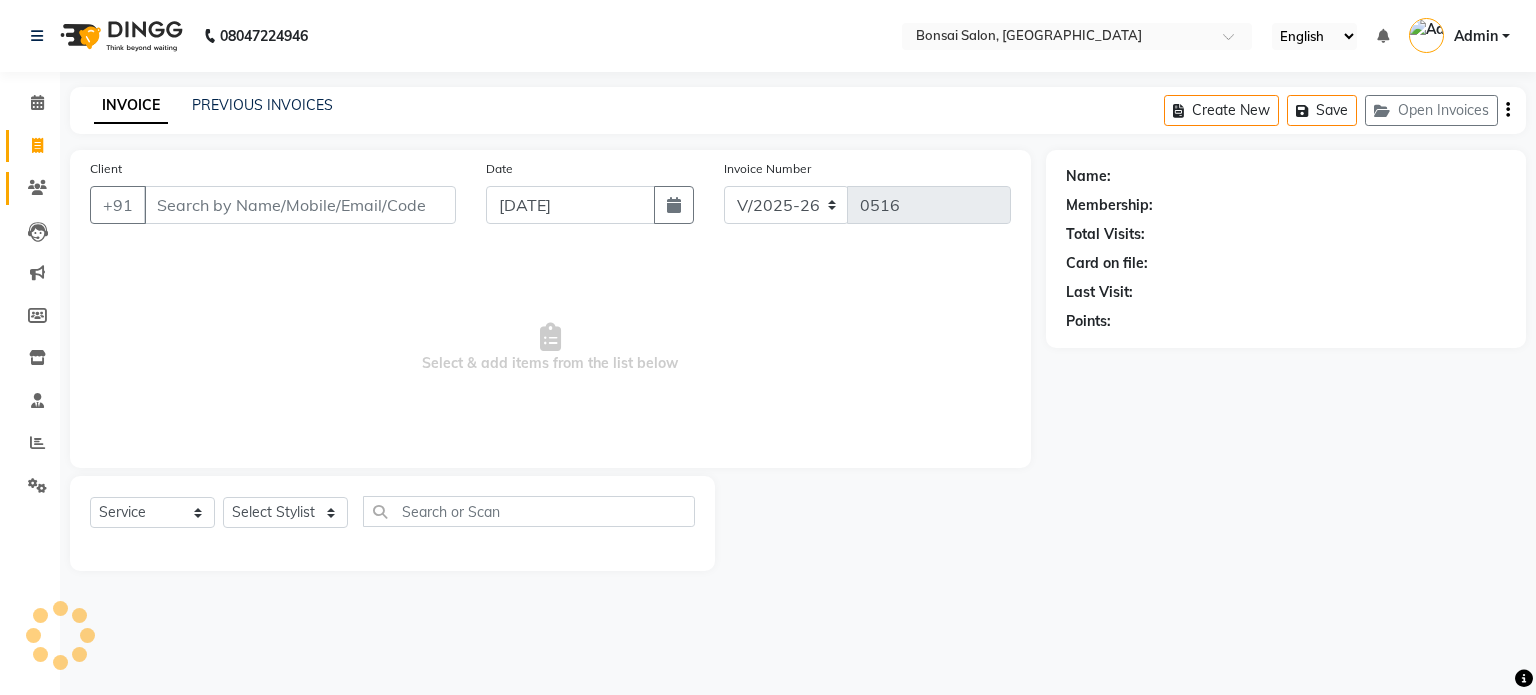 click on "Clients" 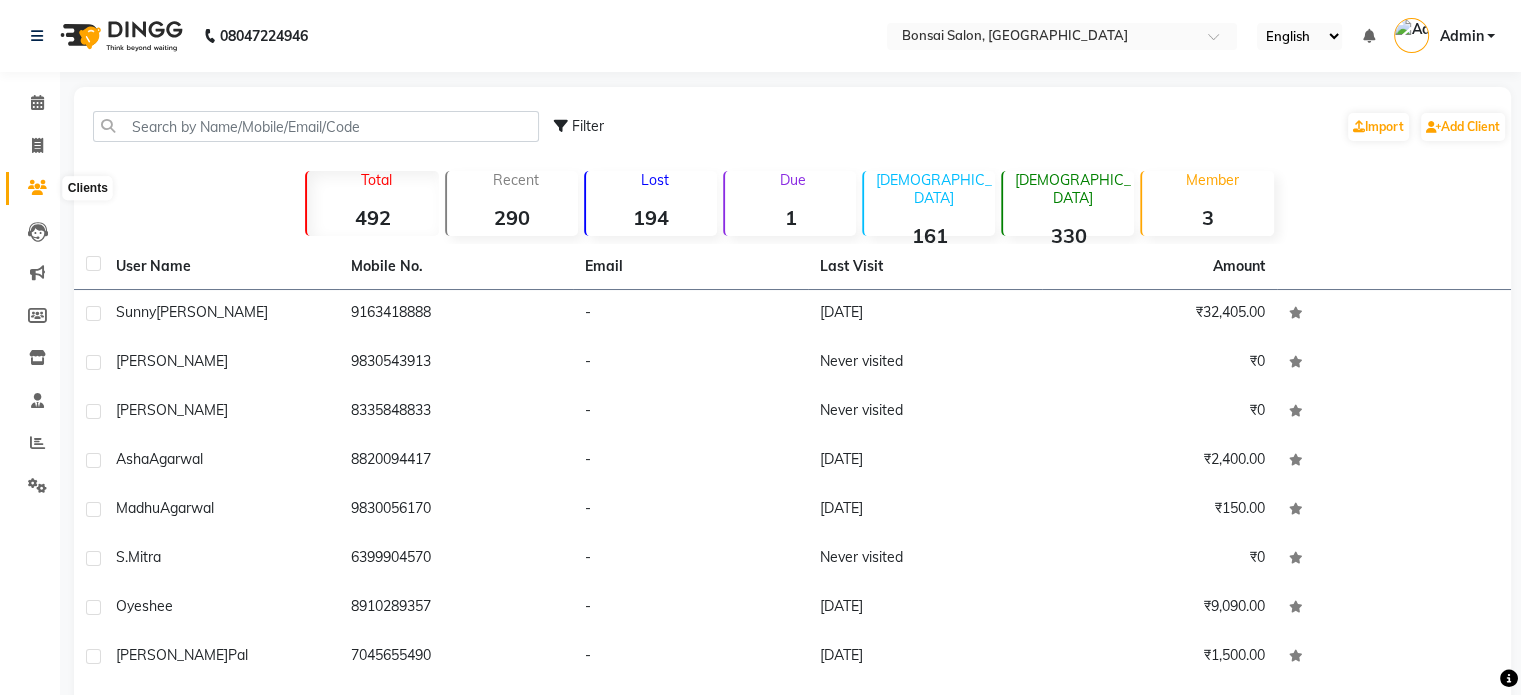 click 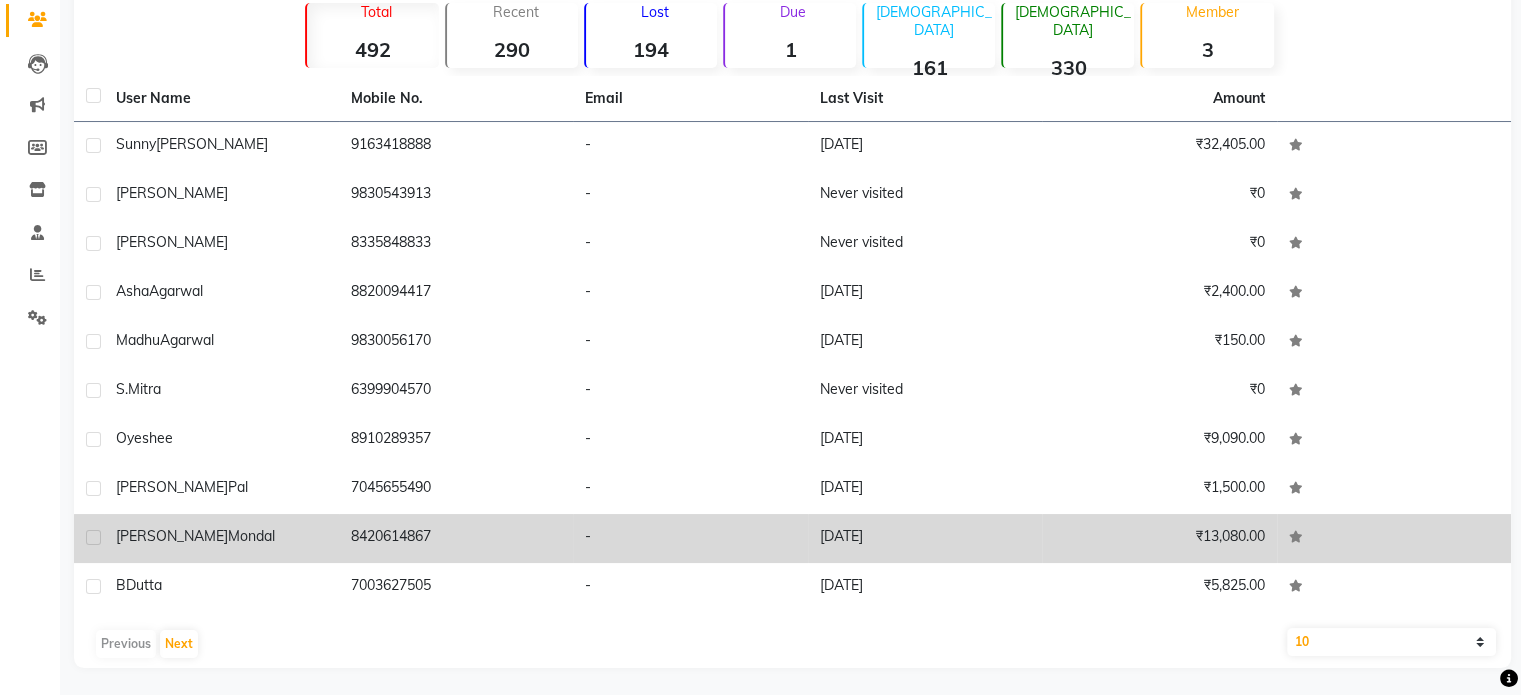 scroll, scrollTop: 170, scrollLeft: 0, axis: vertical 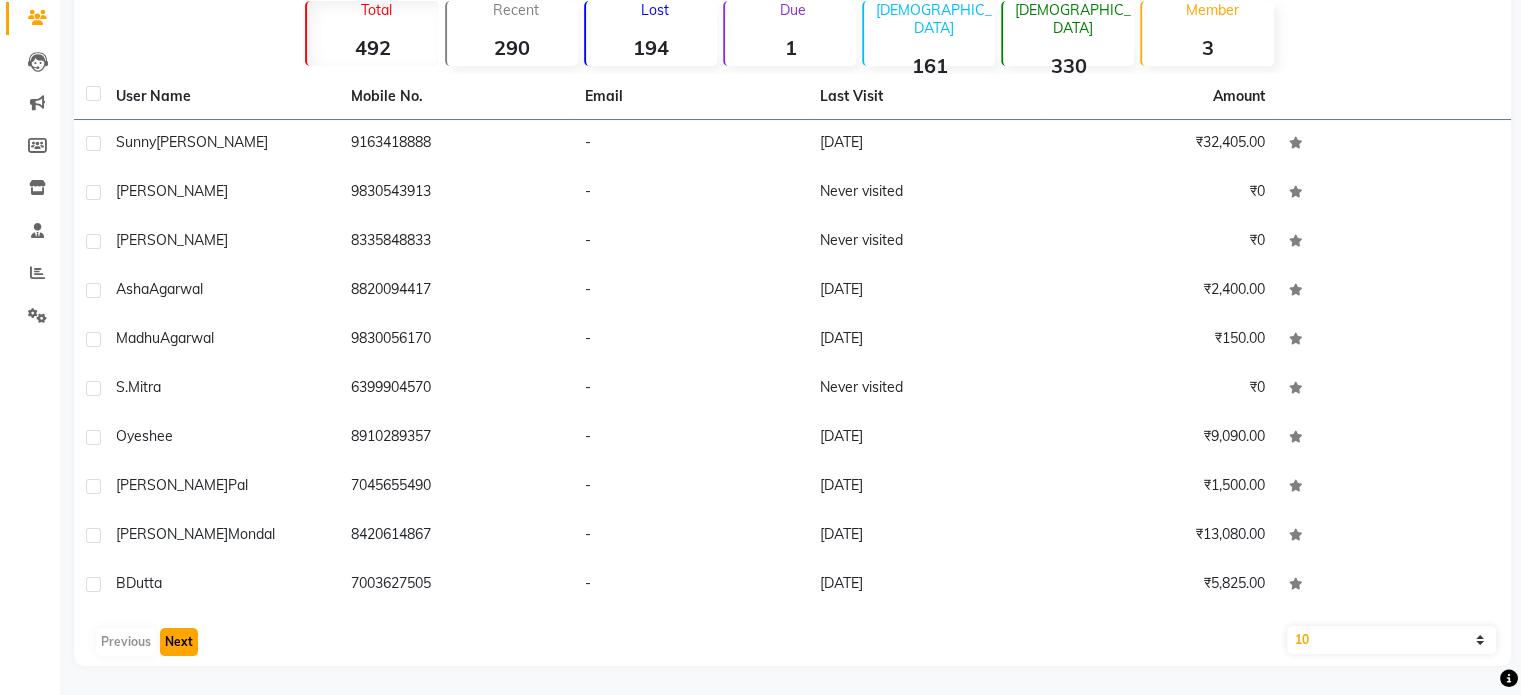 click on "Next" 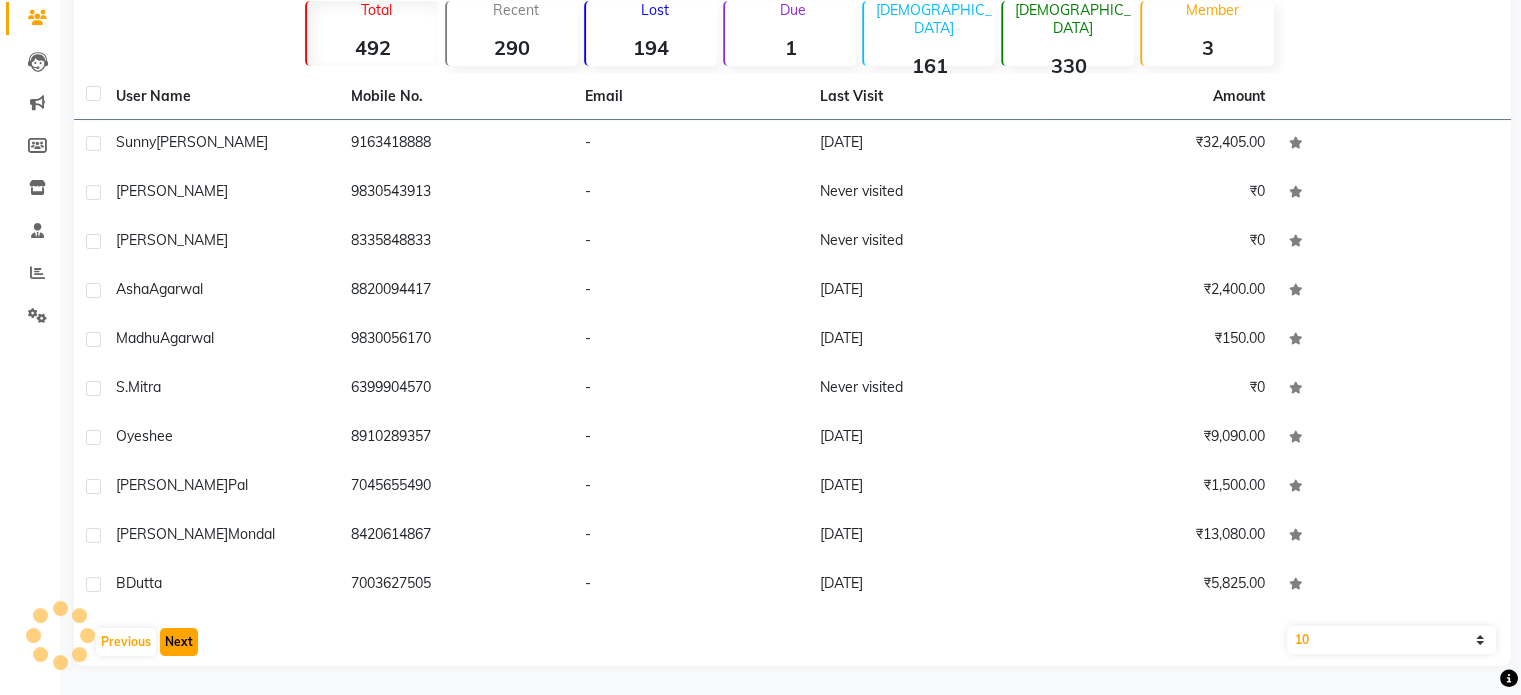 click on "Next" 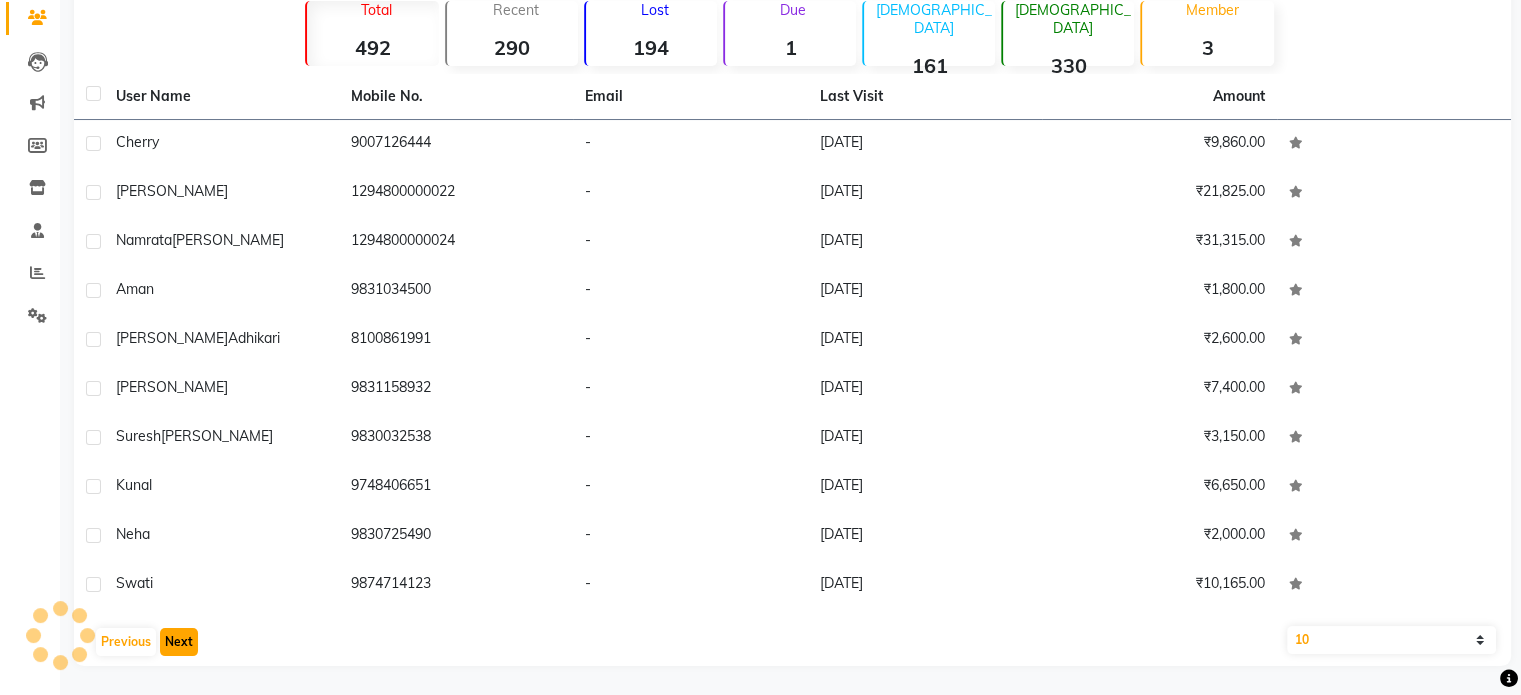 click on "Next" 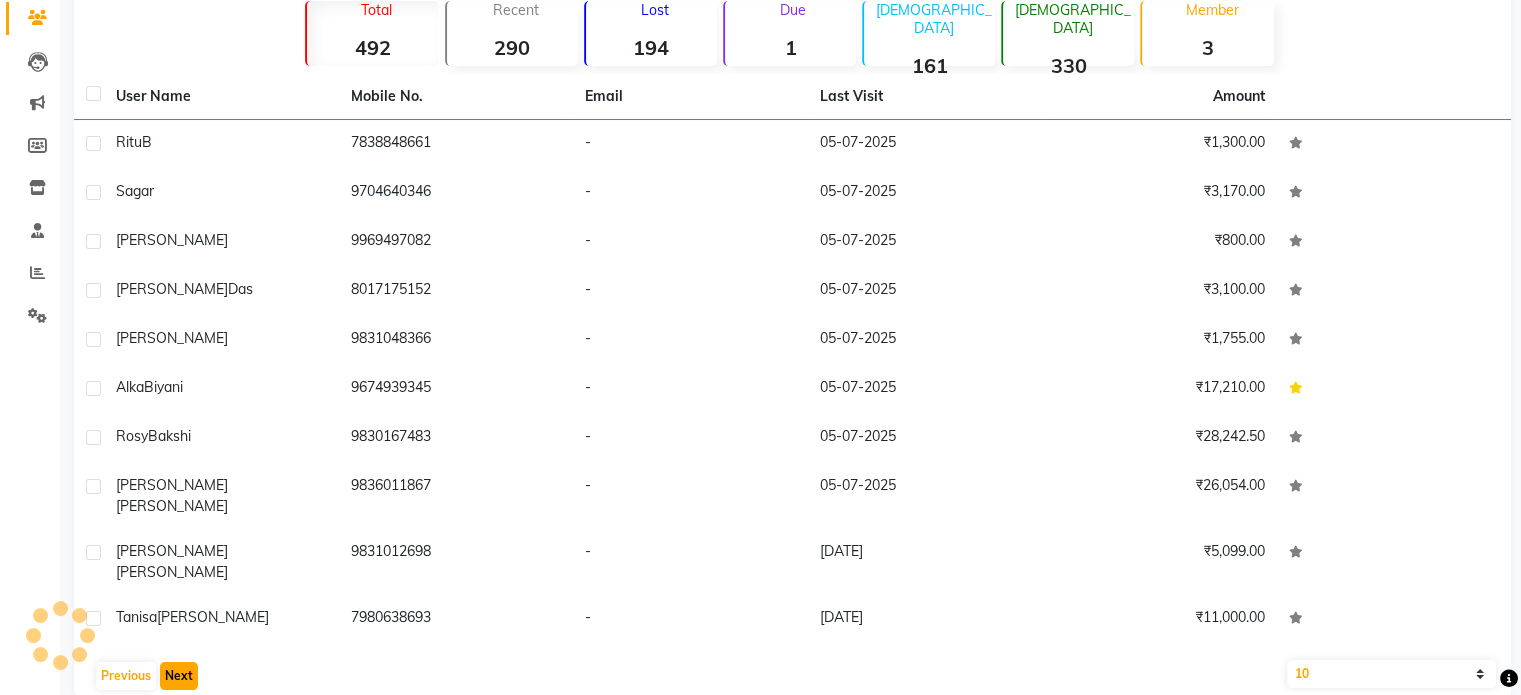 click on "Next" 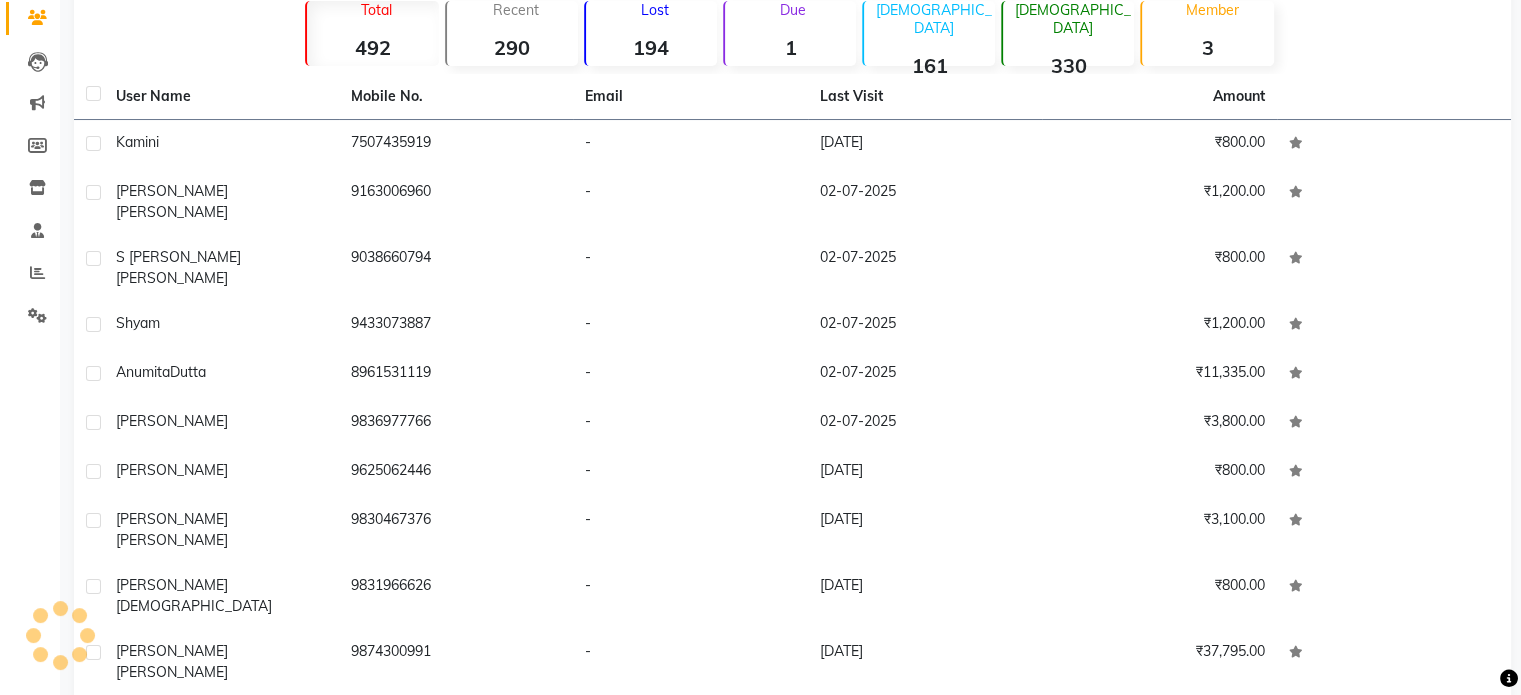 click on "Next" 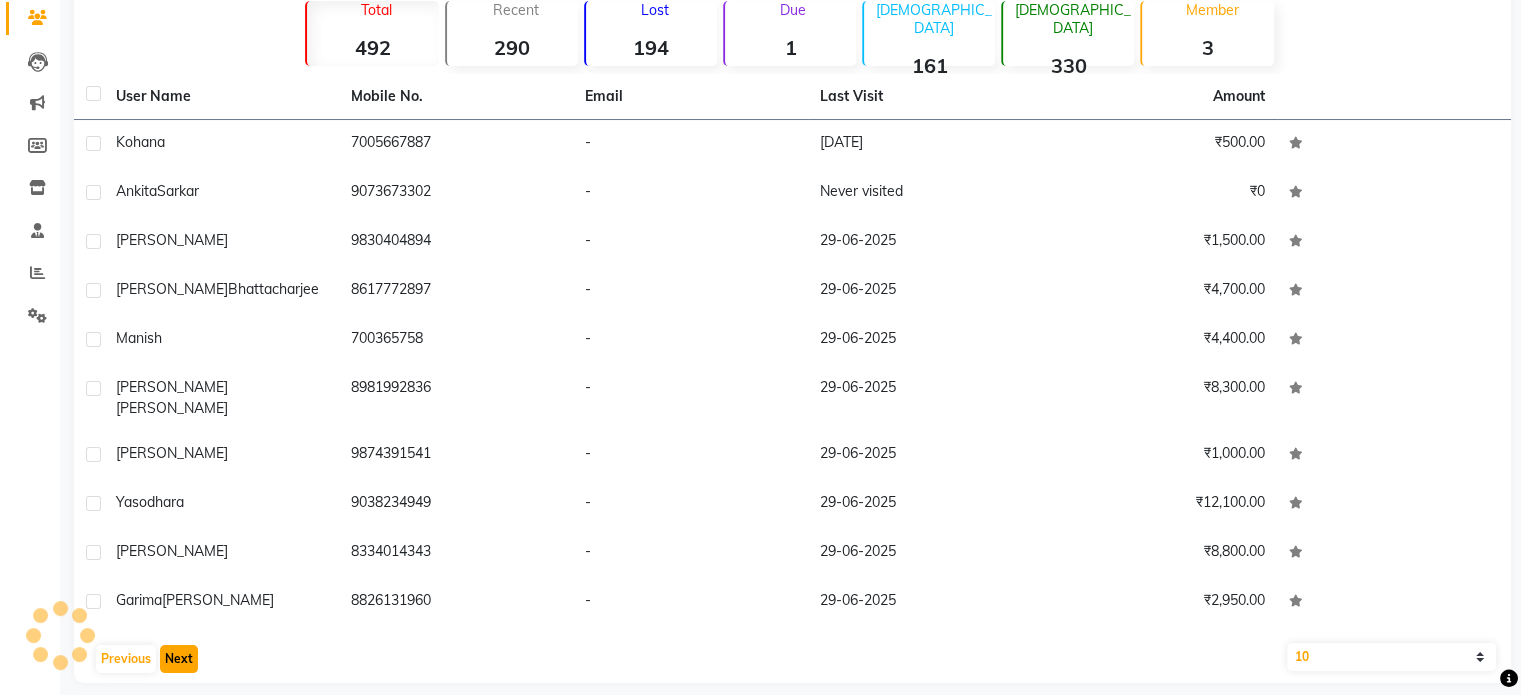 click on "Next" 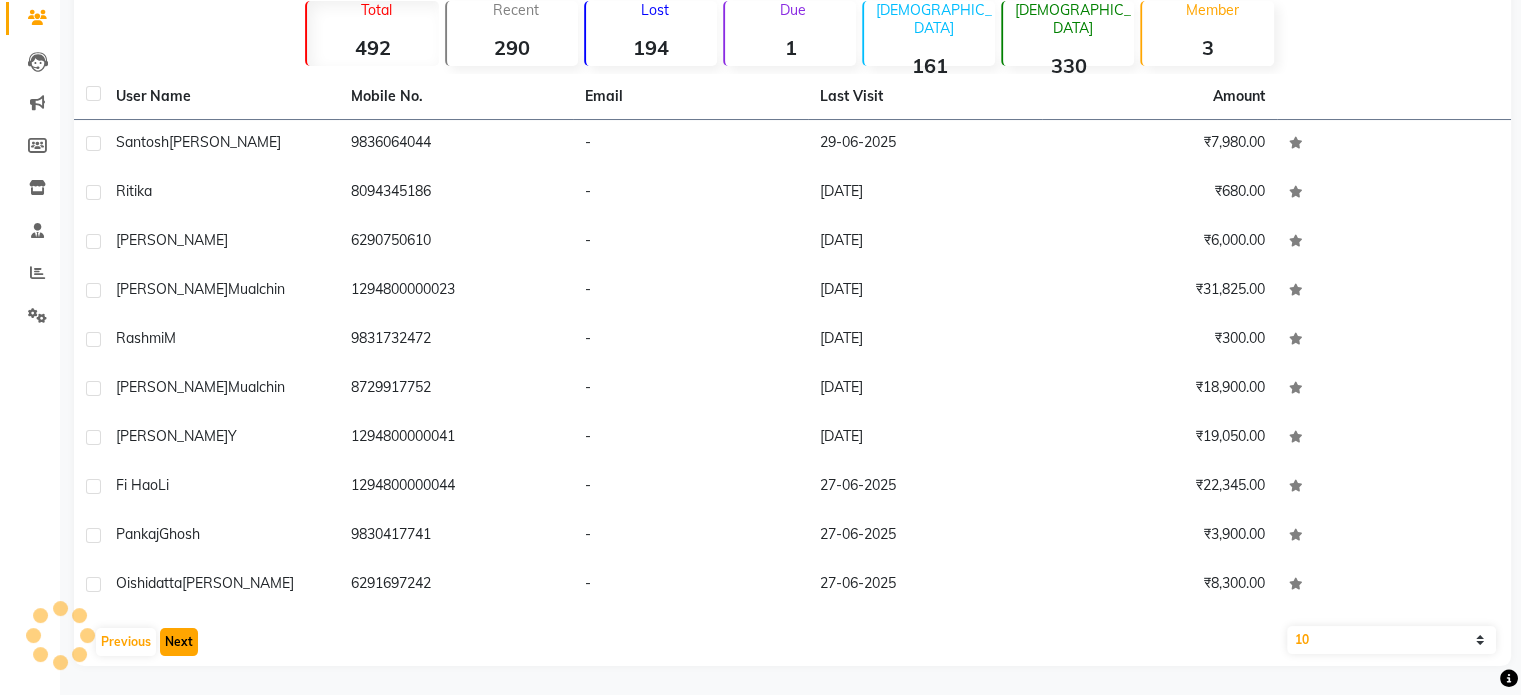 click on "Next" 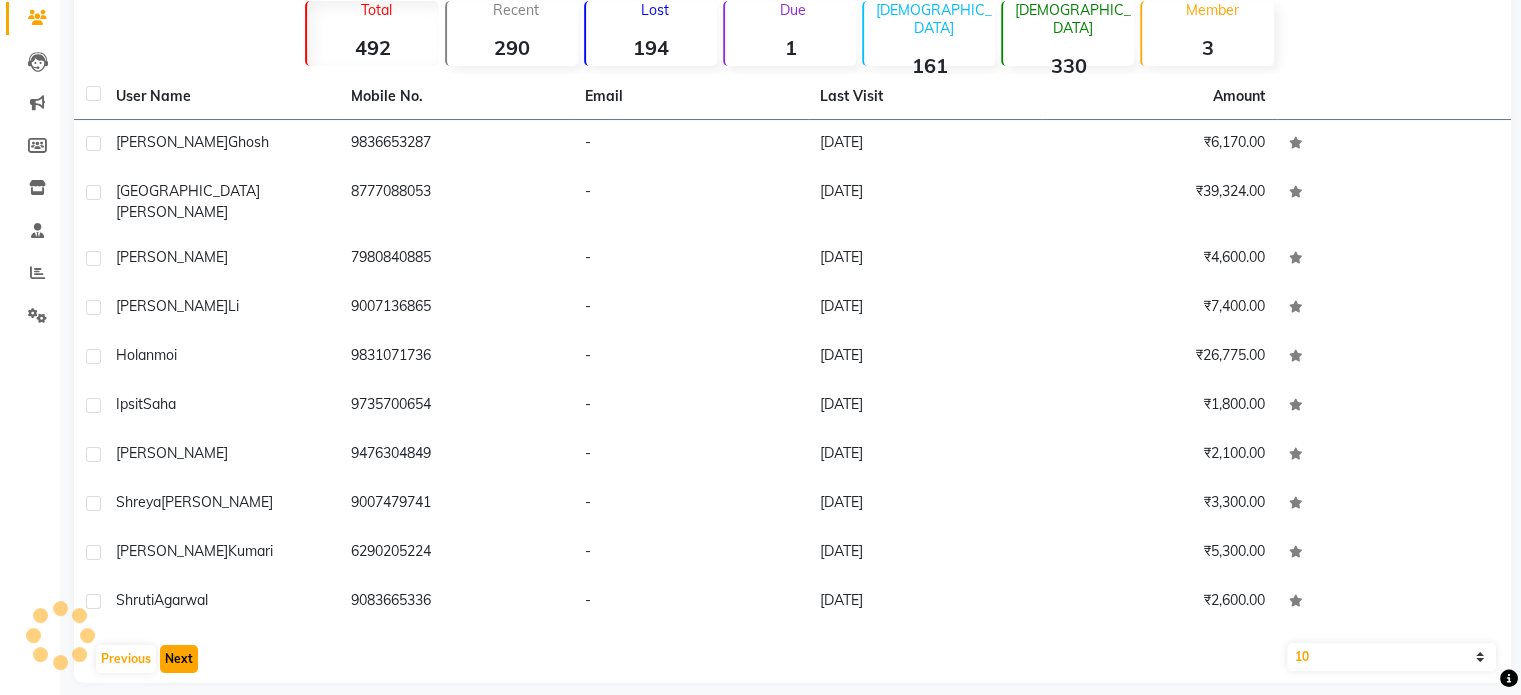 click on "Next" 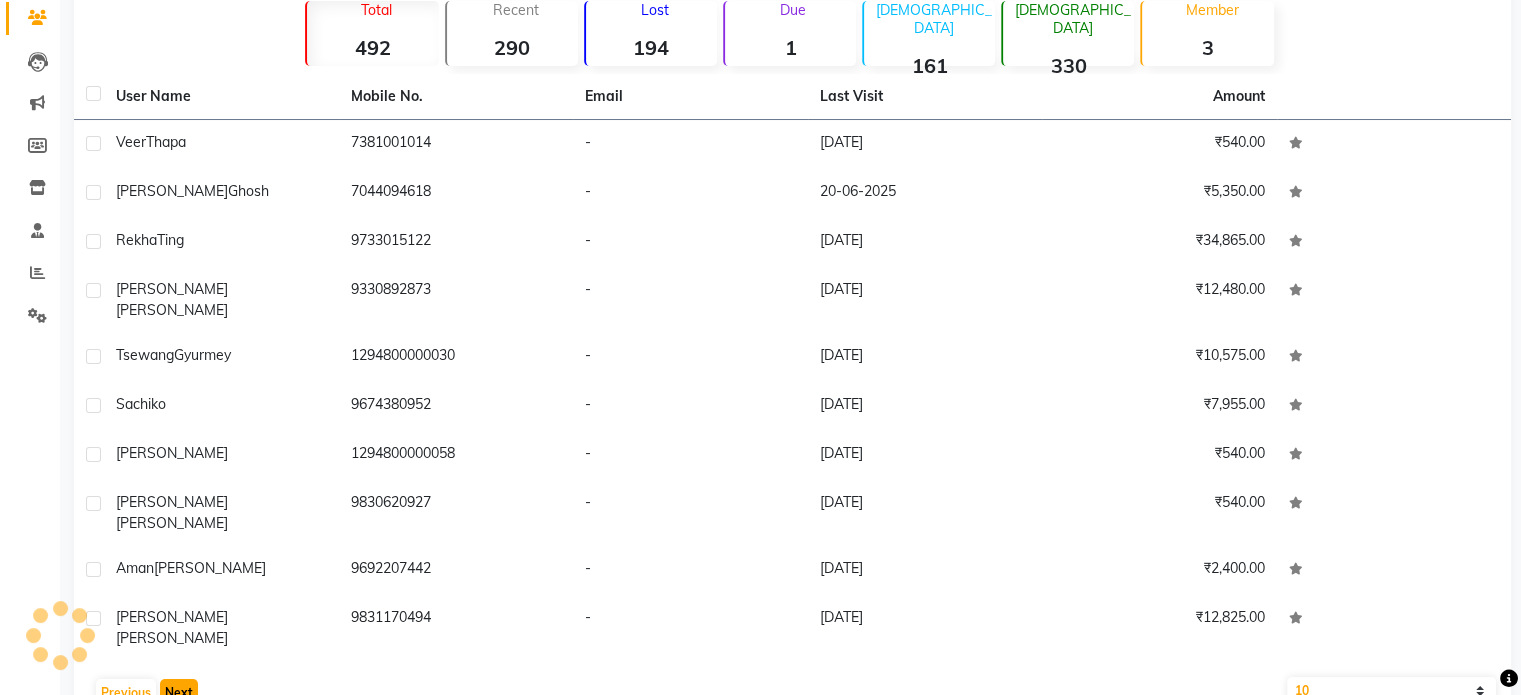 click on "Next" 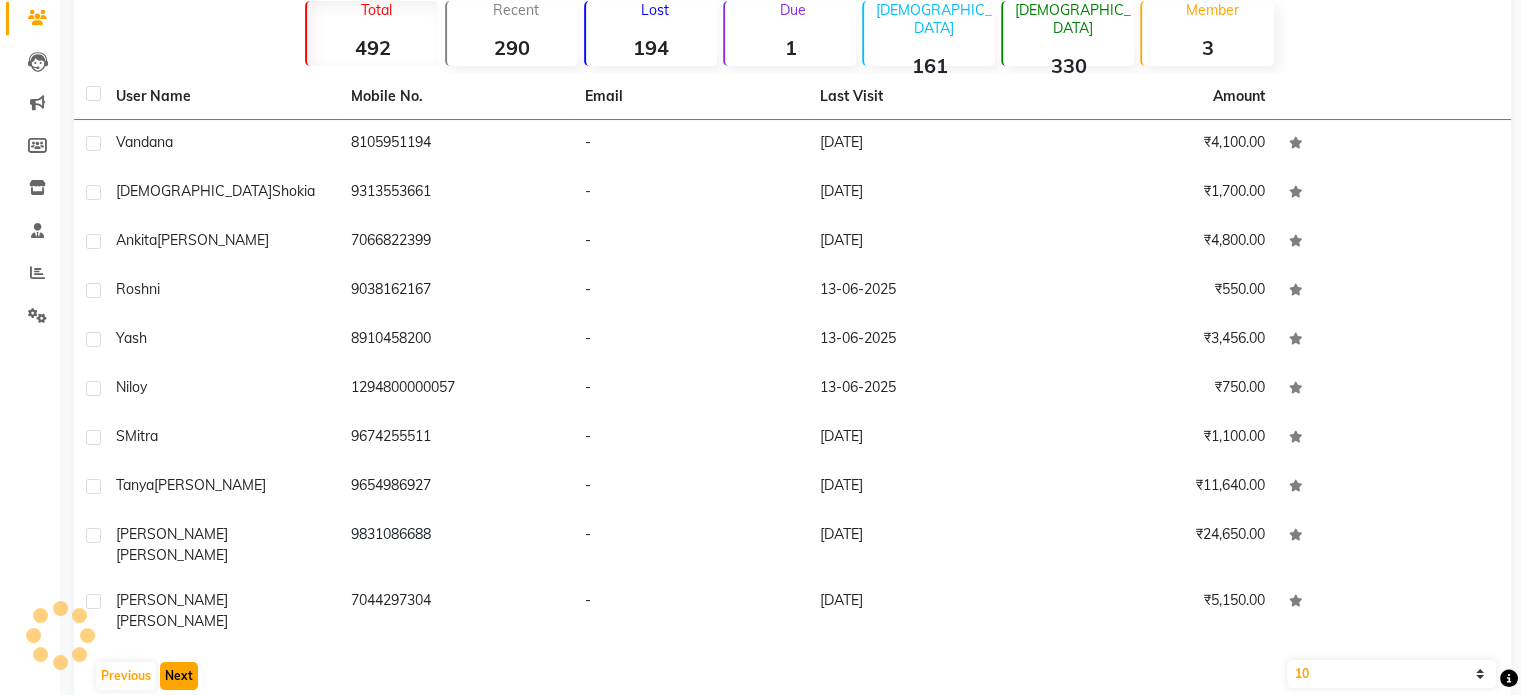 click on "Next" 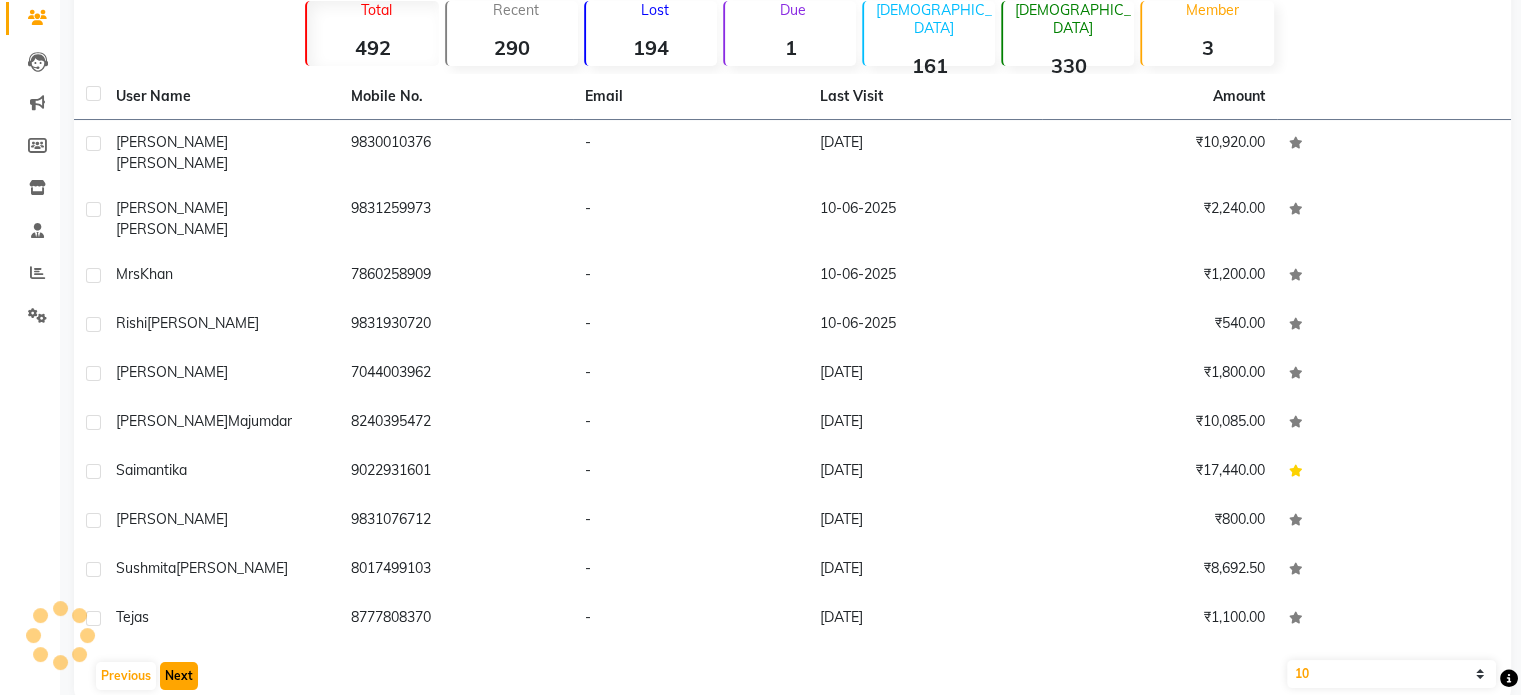 click on "Next" 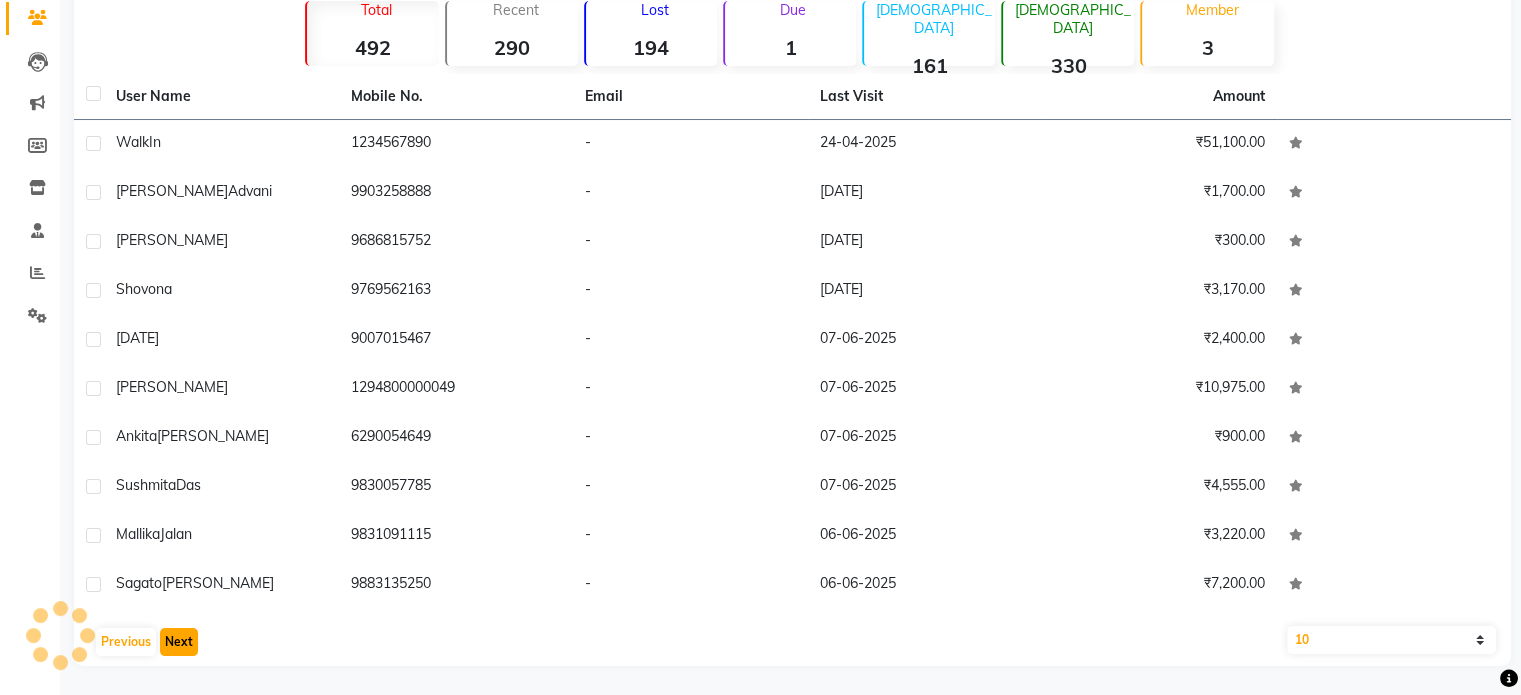 click on "Next" 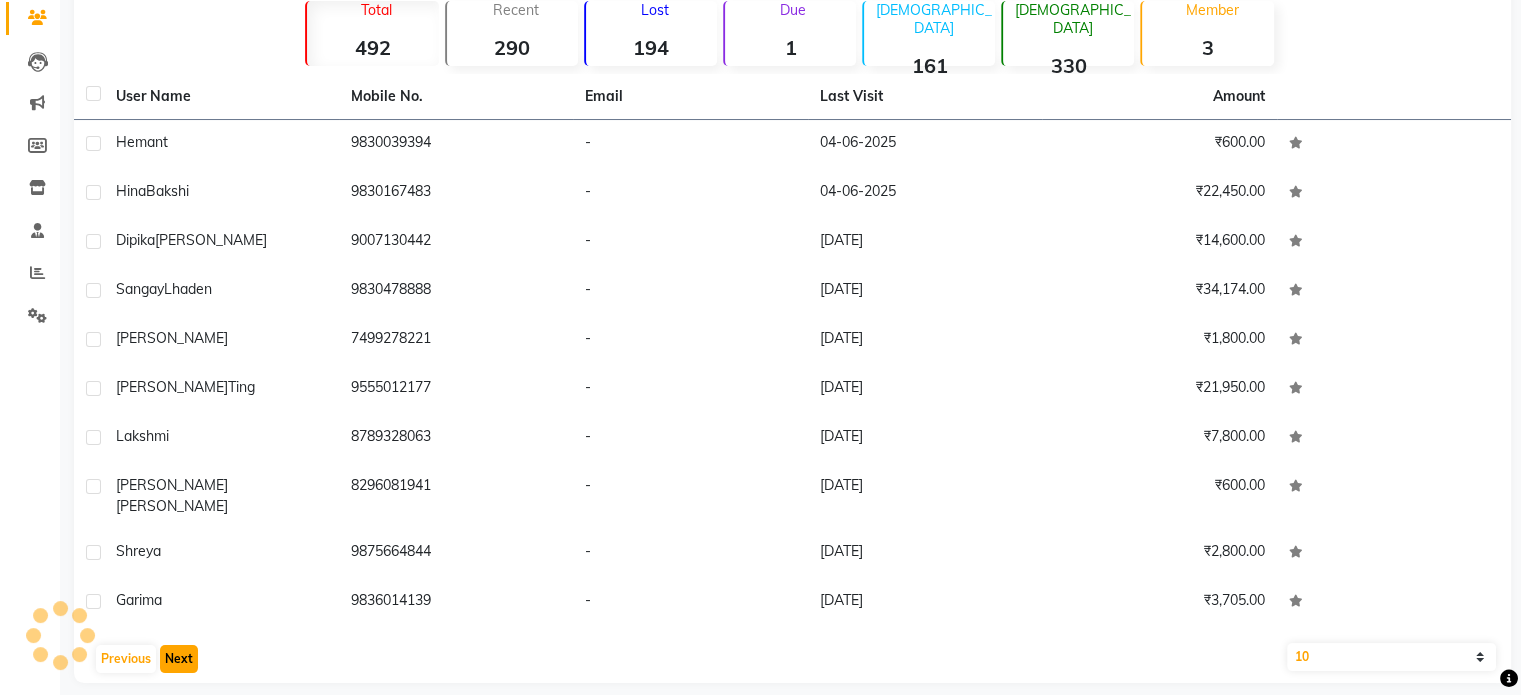 click on "Next" 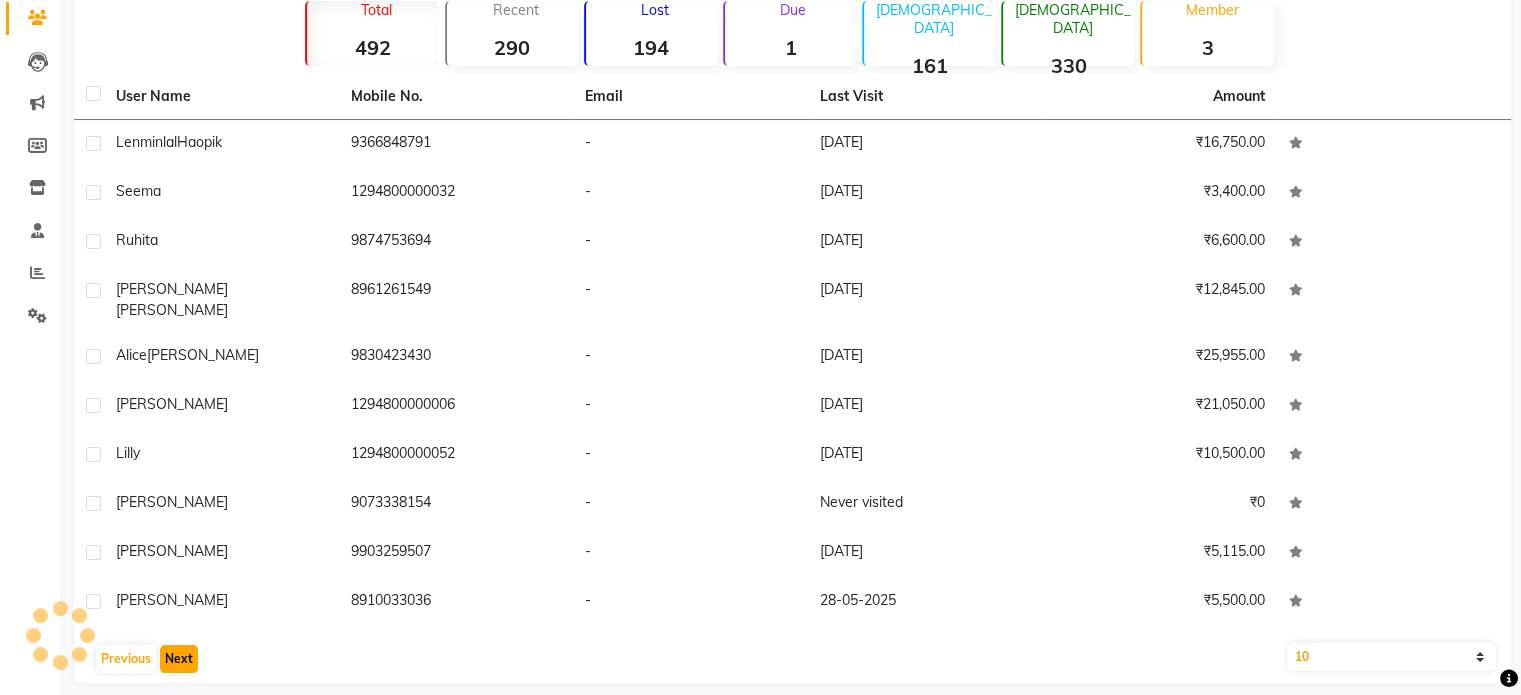 click on "Next" 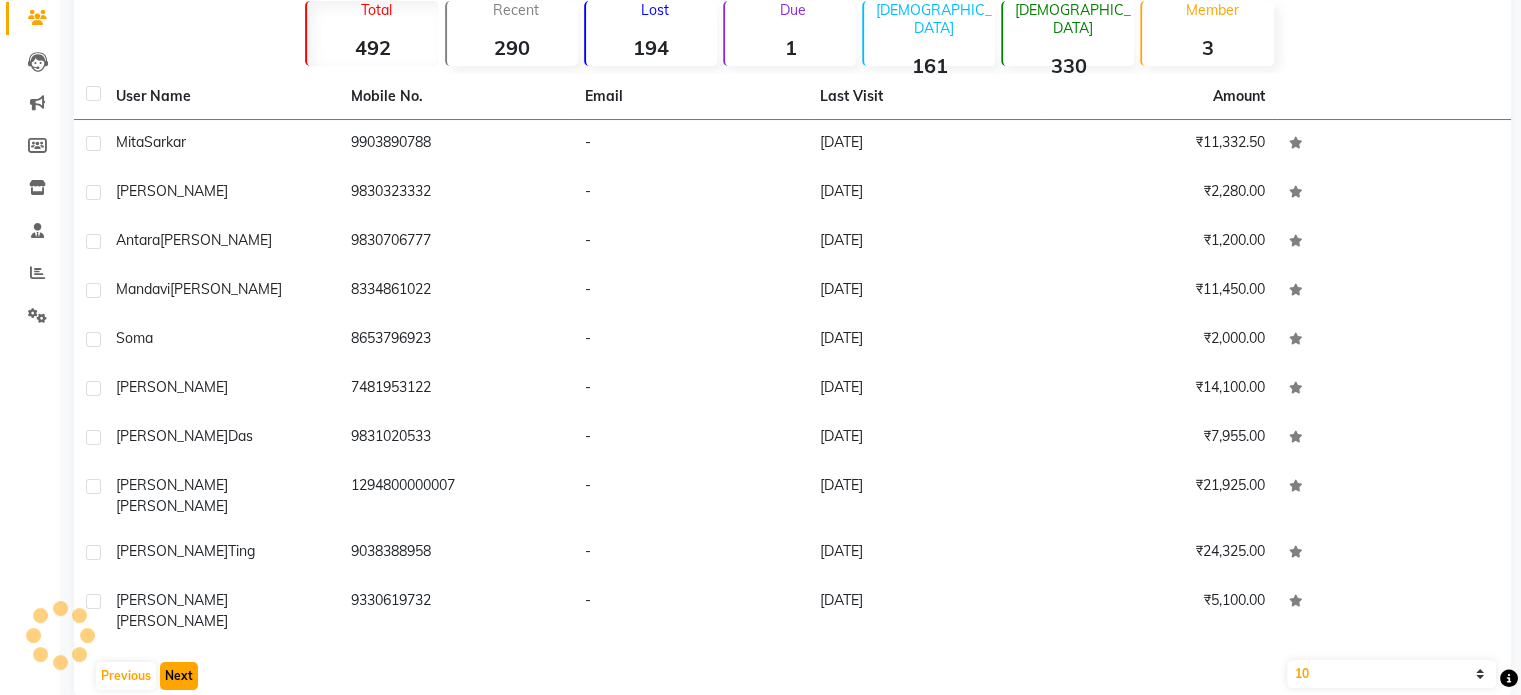 click on "Next" 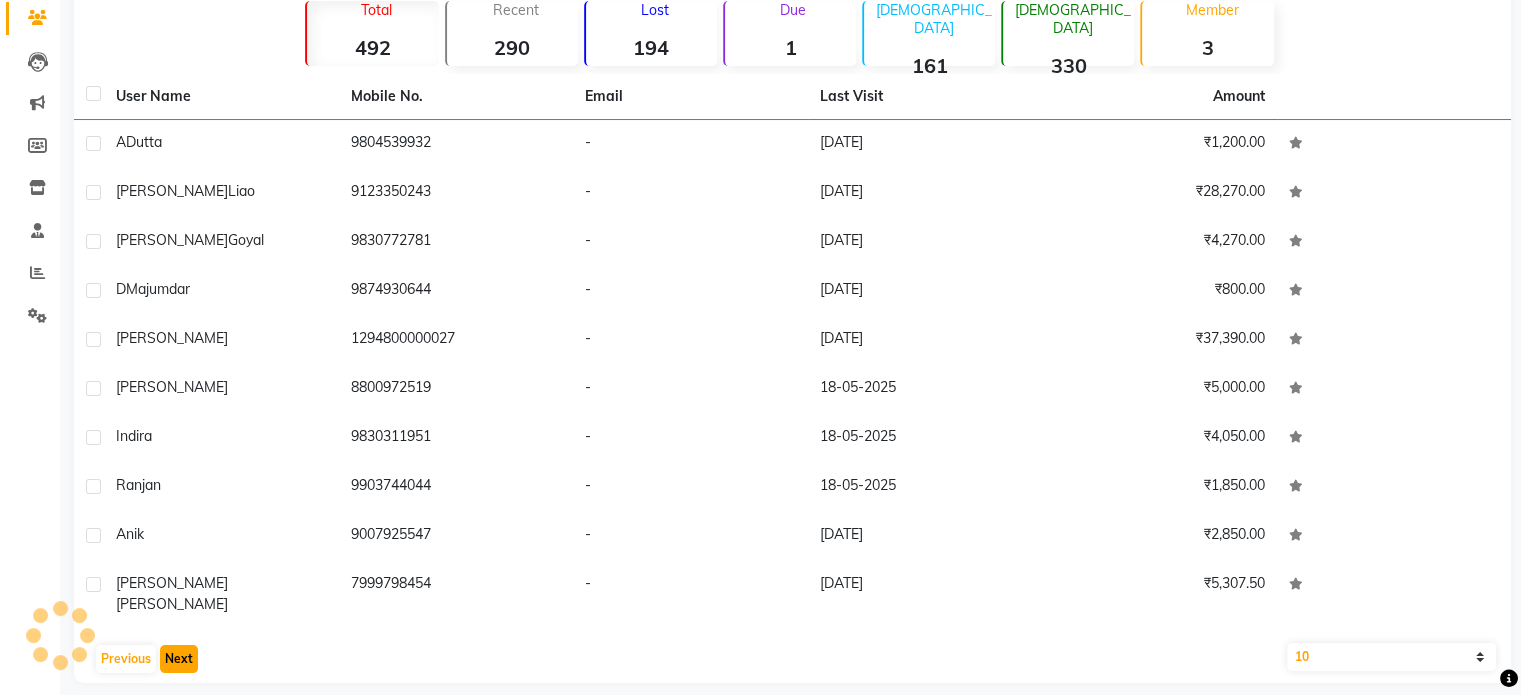 click on "Next" 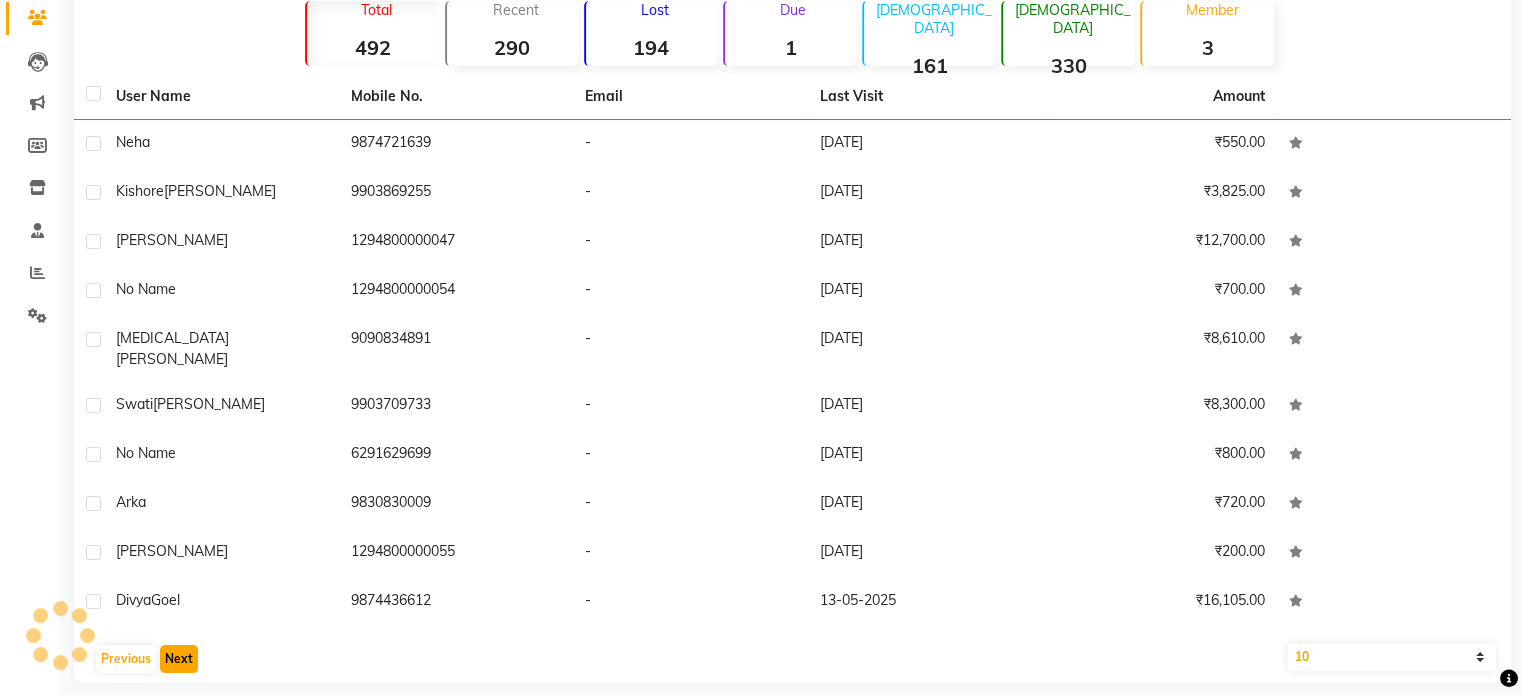 click on "Next" 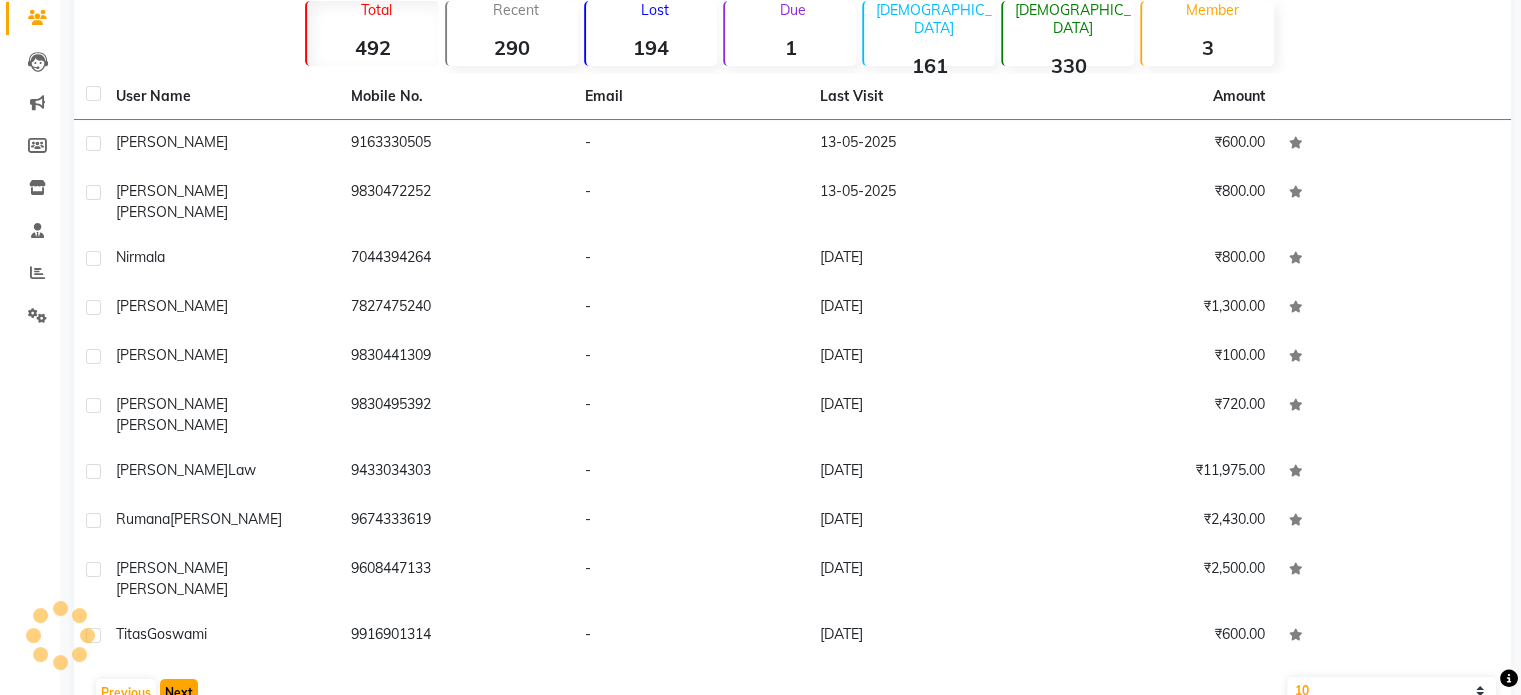 click on "Next" 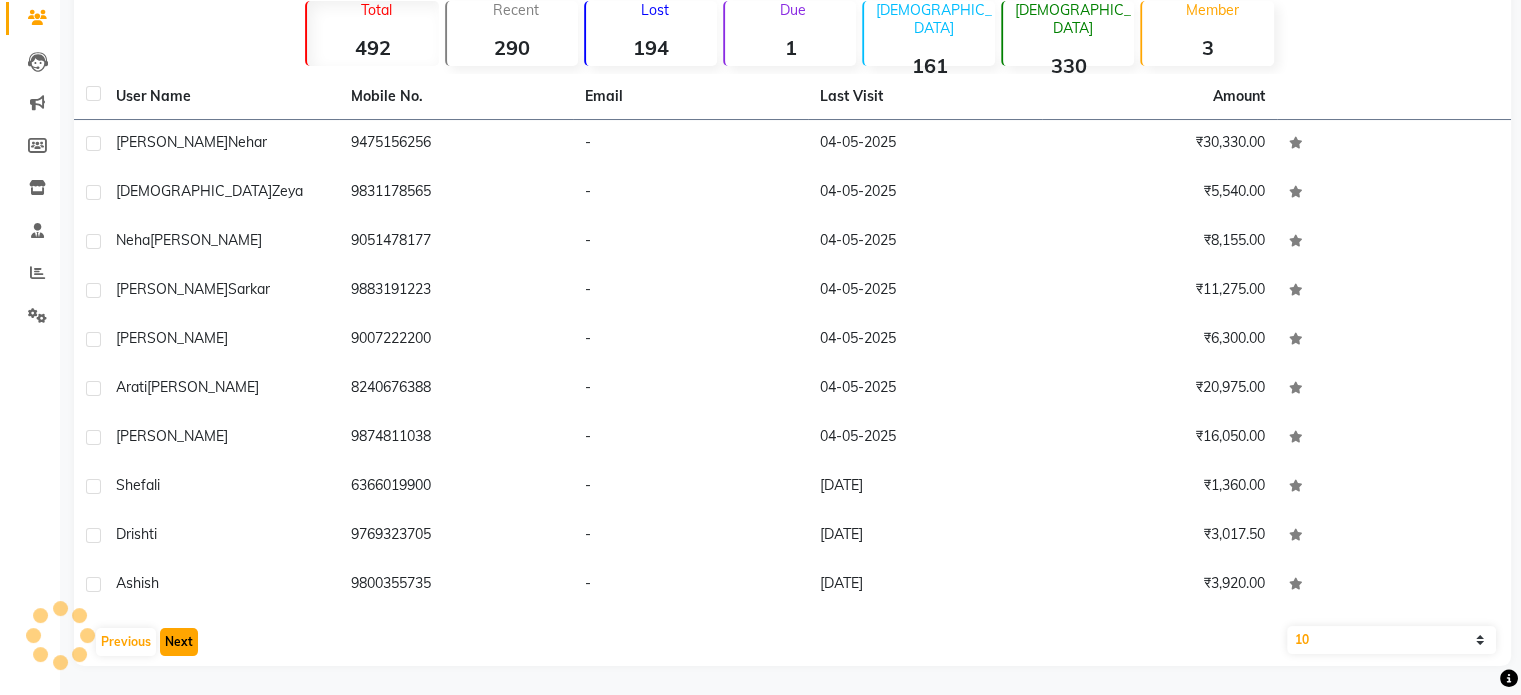 click on "Next" 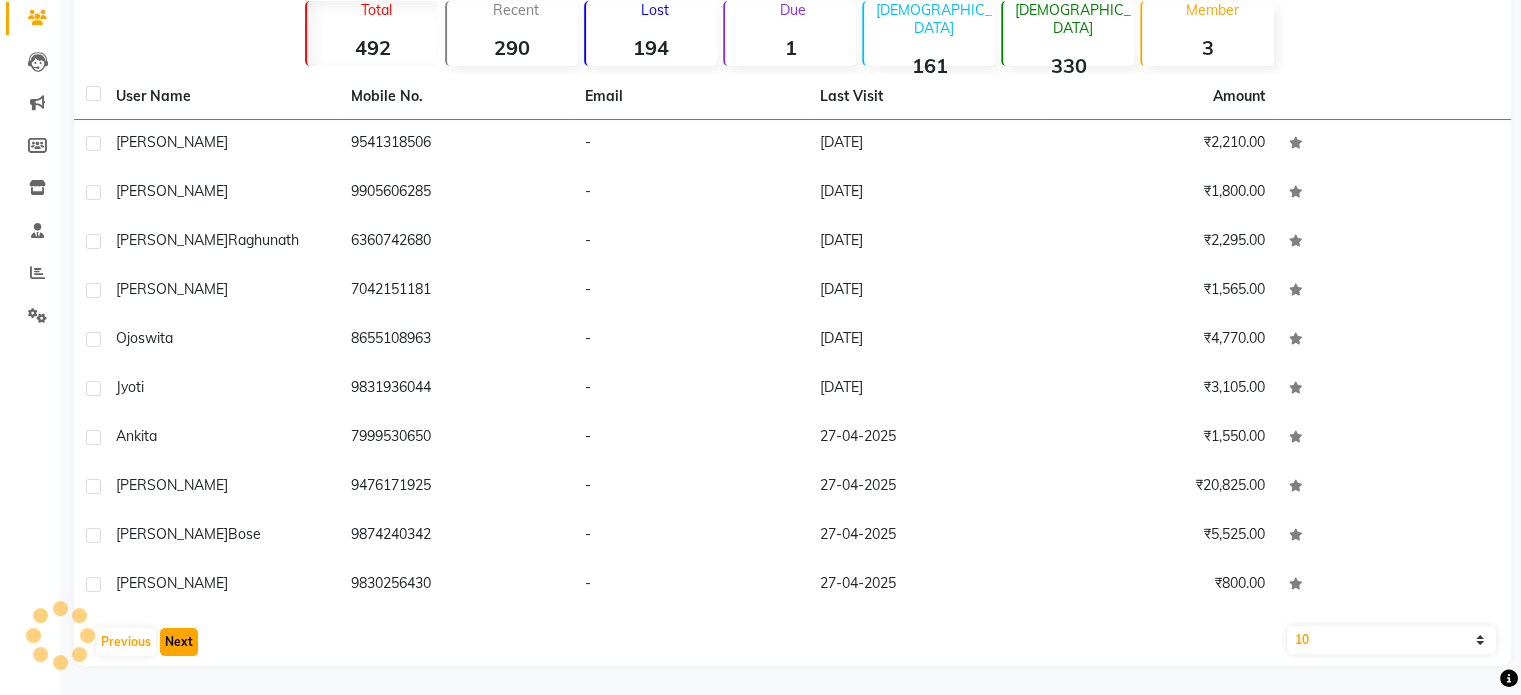 click on "Next" 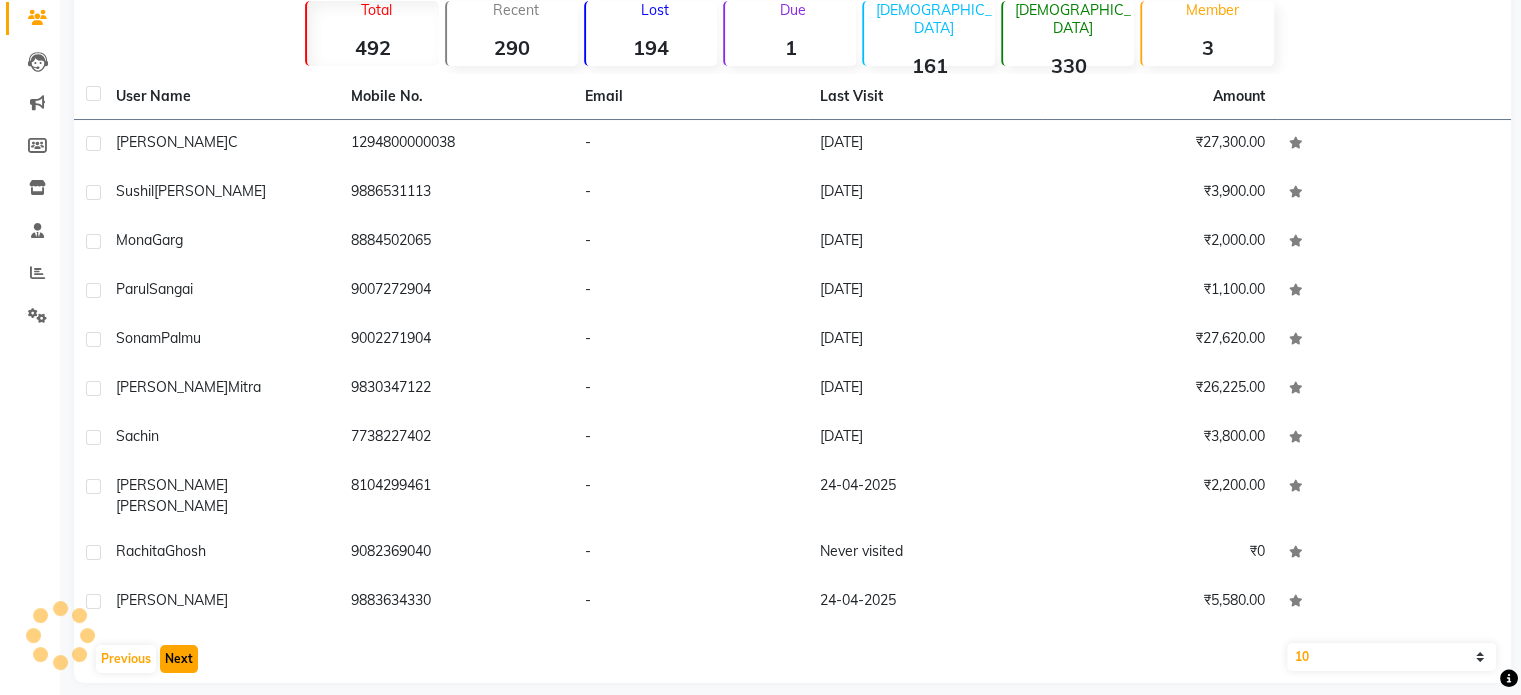 click on "Next" 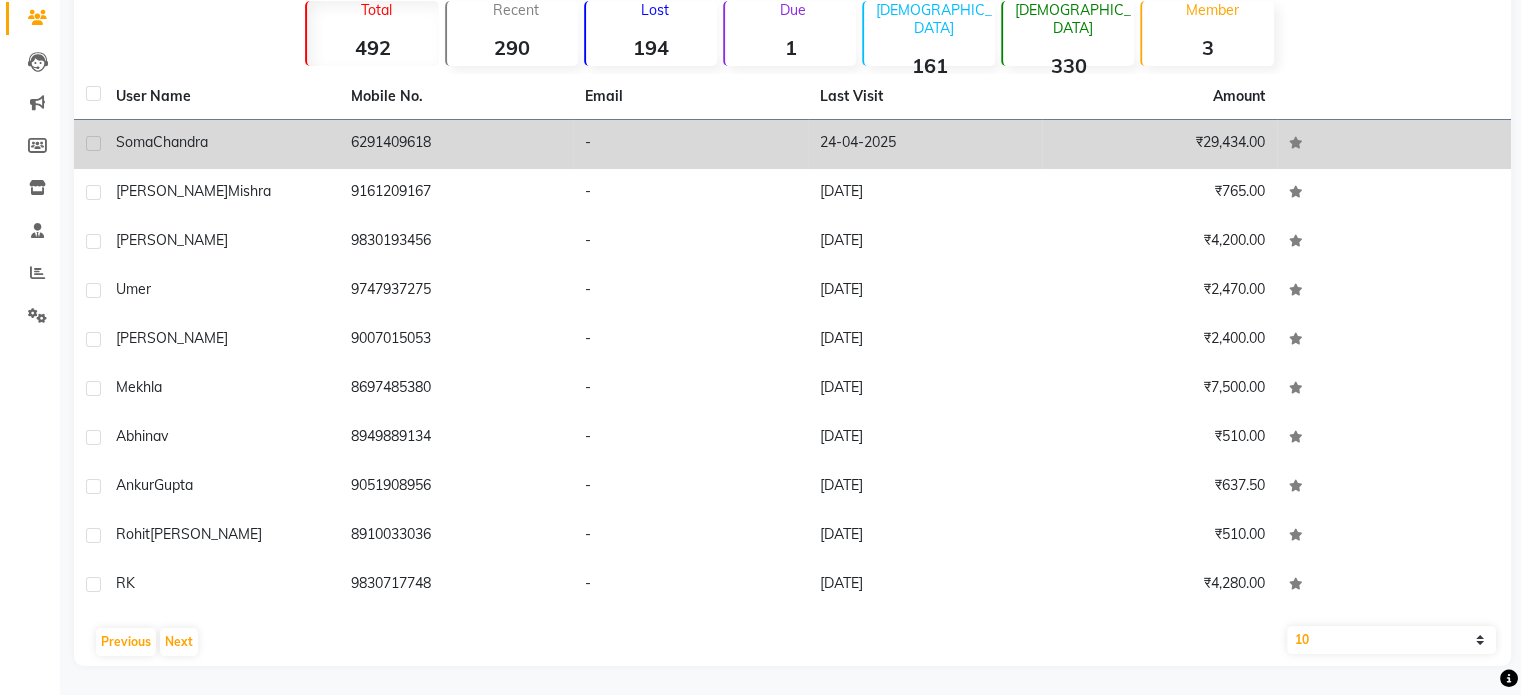 click on "Chandra" 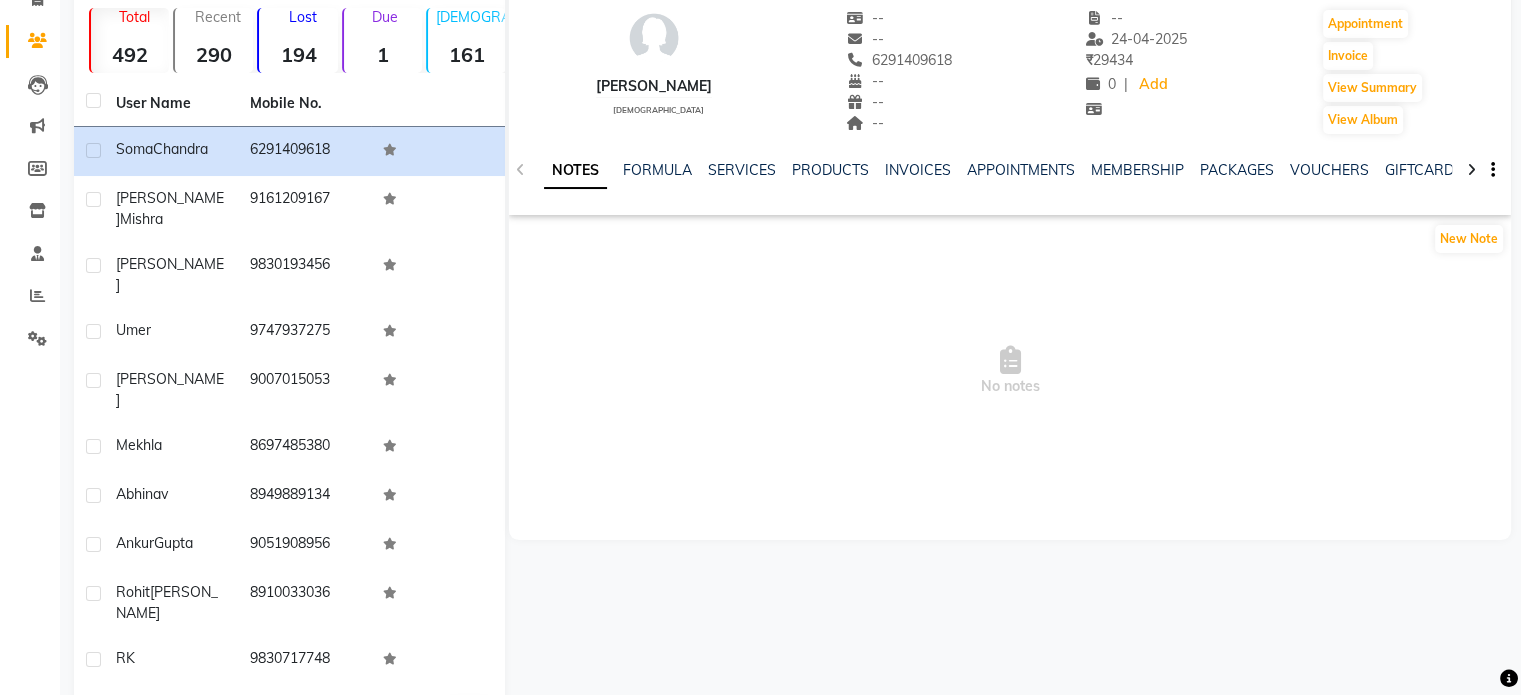 scroll, scrollTop: 154, scrollLeft: 0, axis: vertical 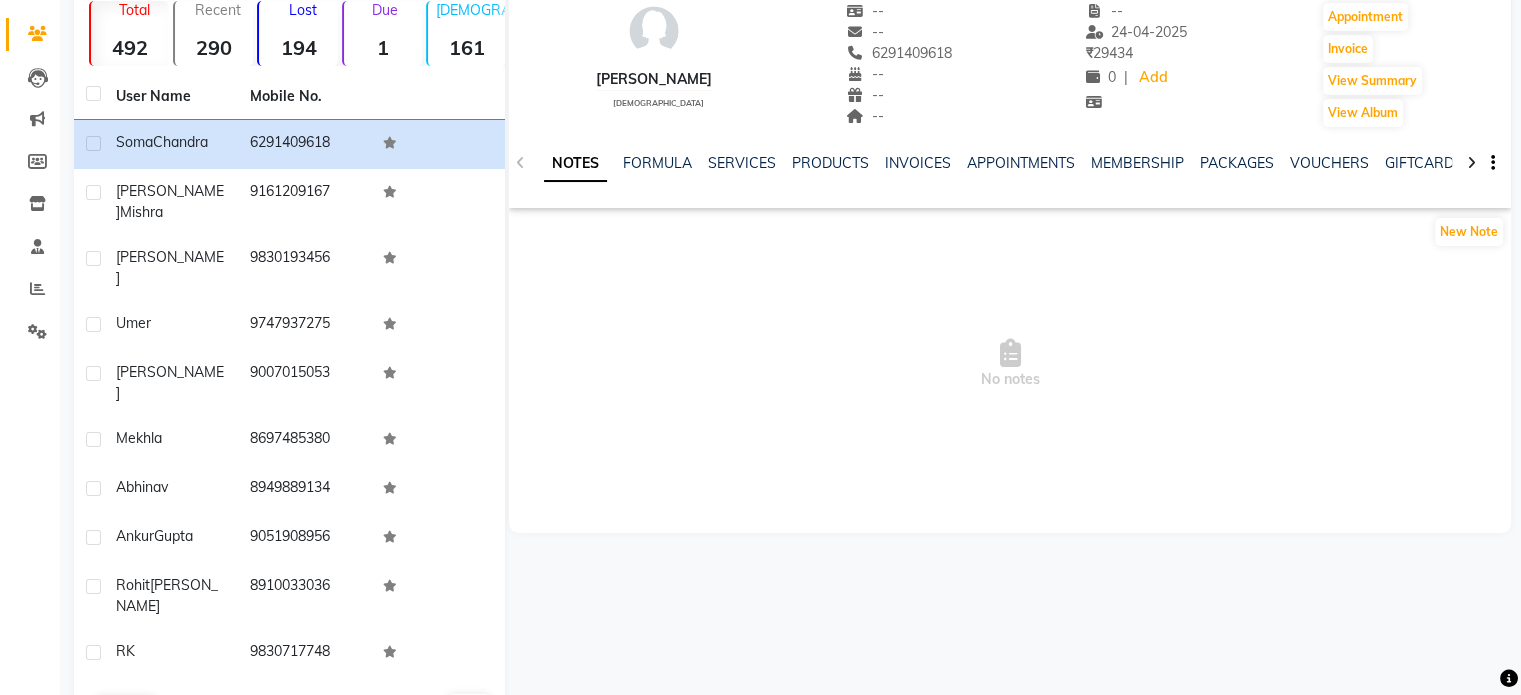 click on "Next" 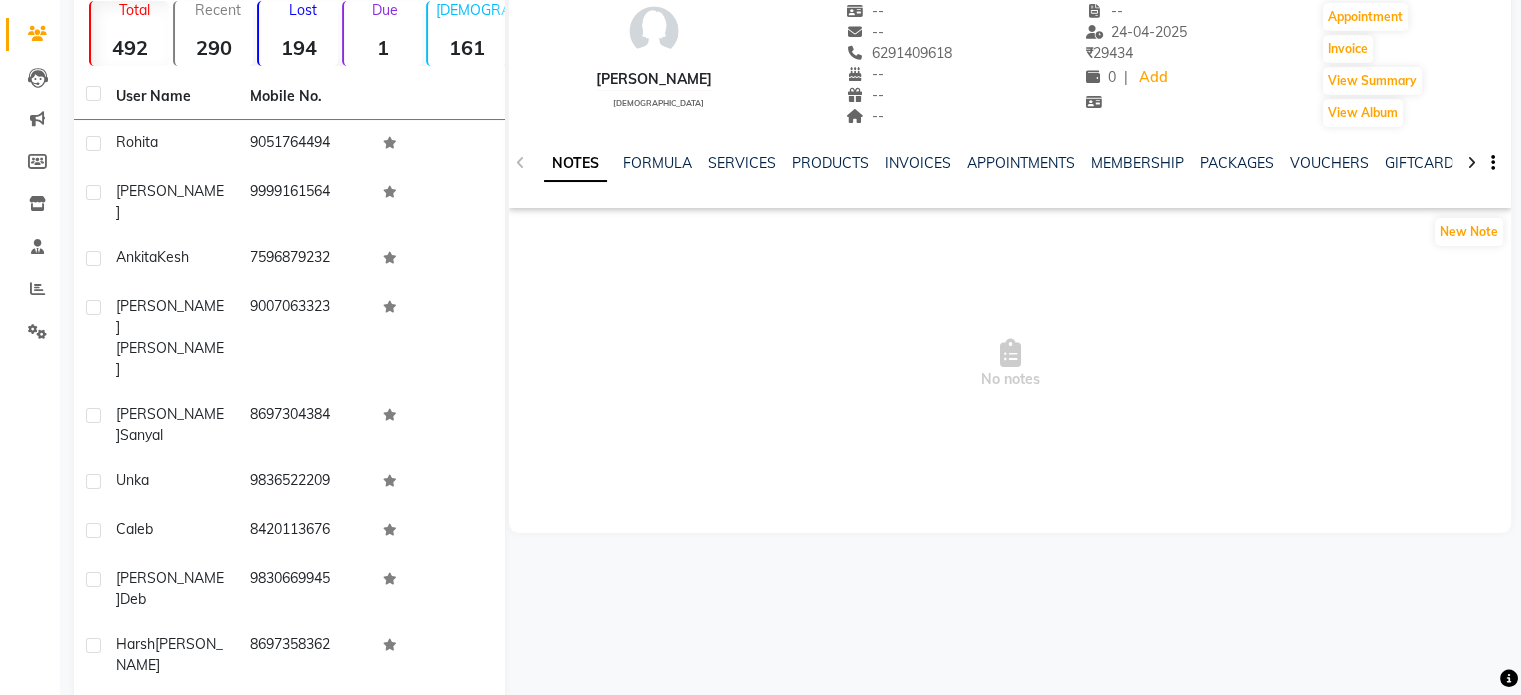 click on "Next" 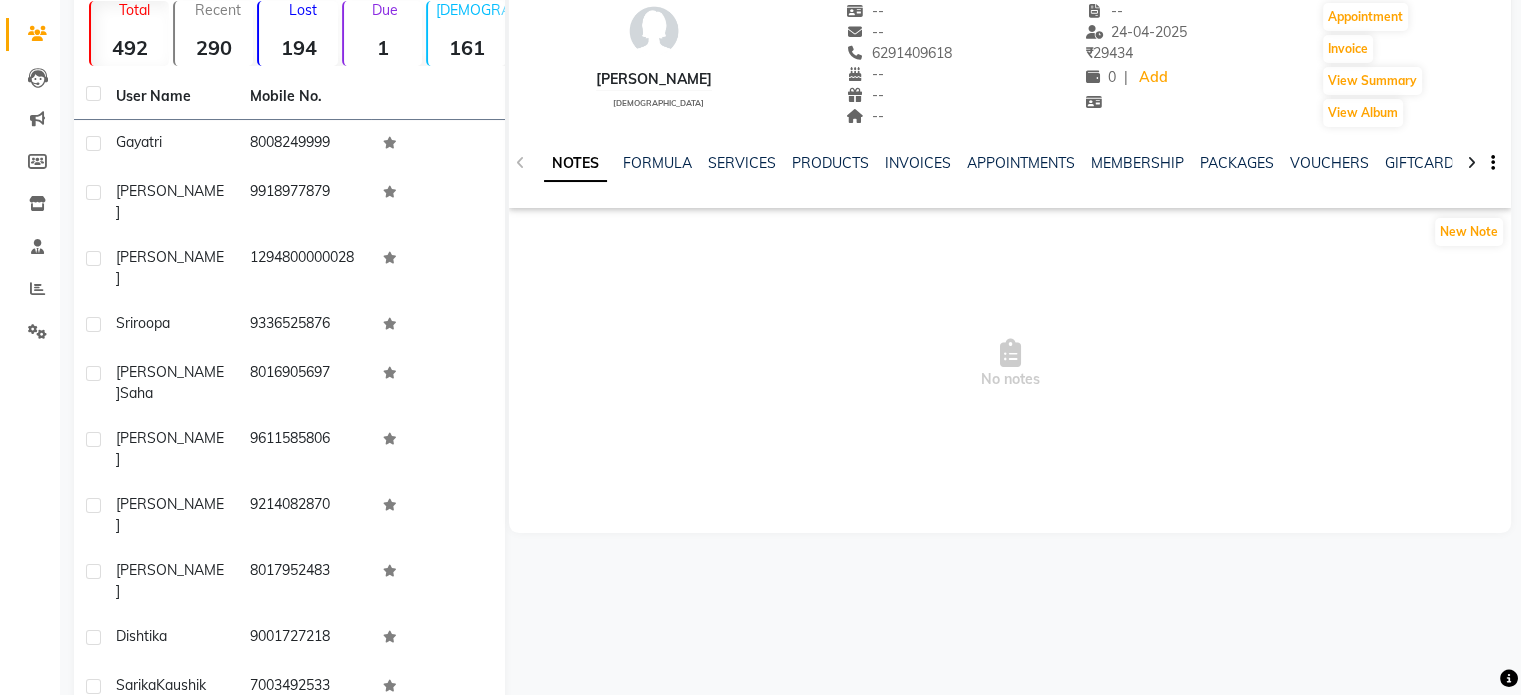 click on "Next" 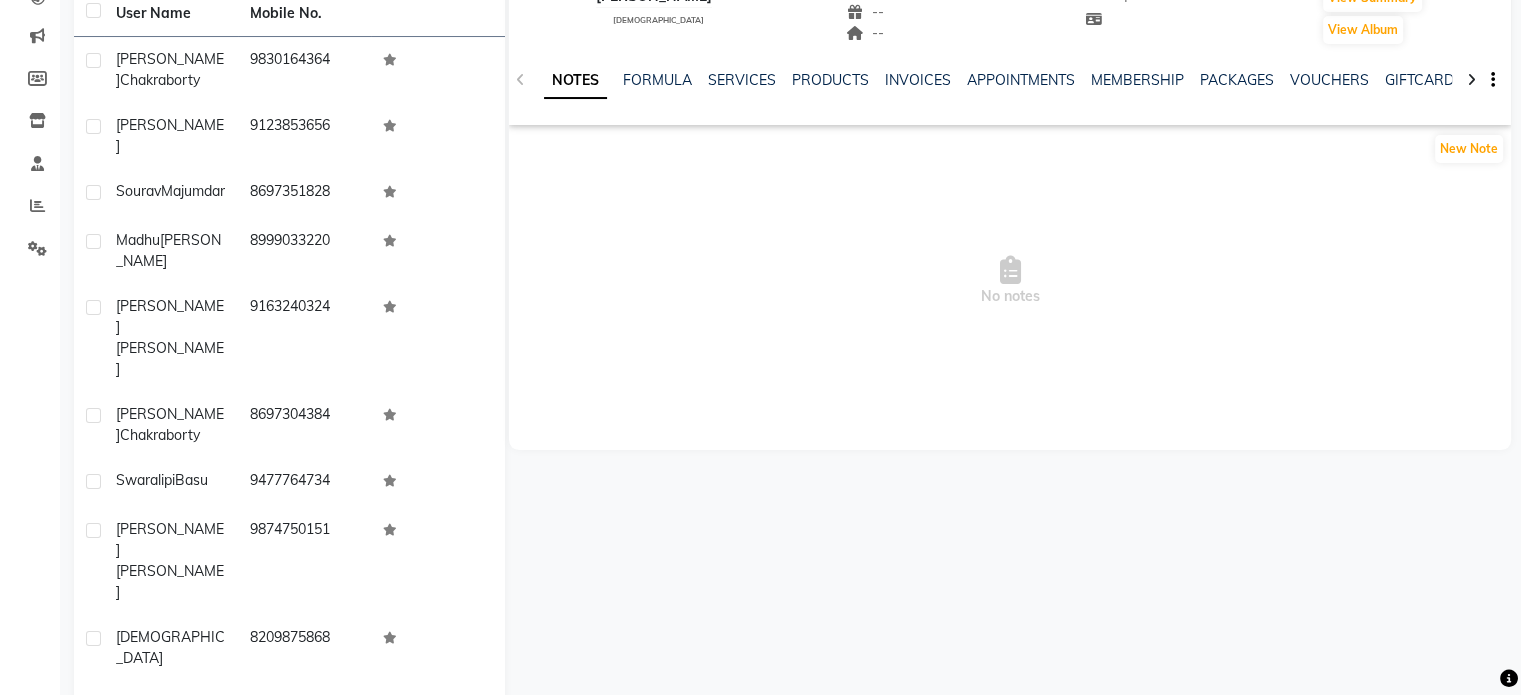 scroll, scrollTop: 240, scrollLeft: 0, axis: vertical 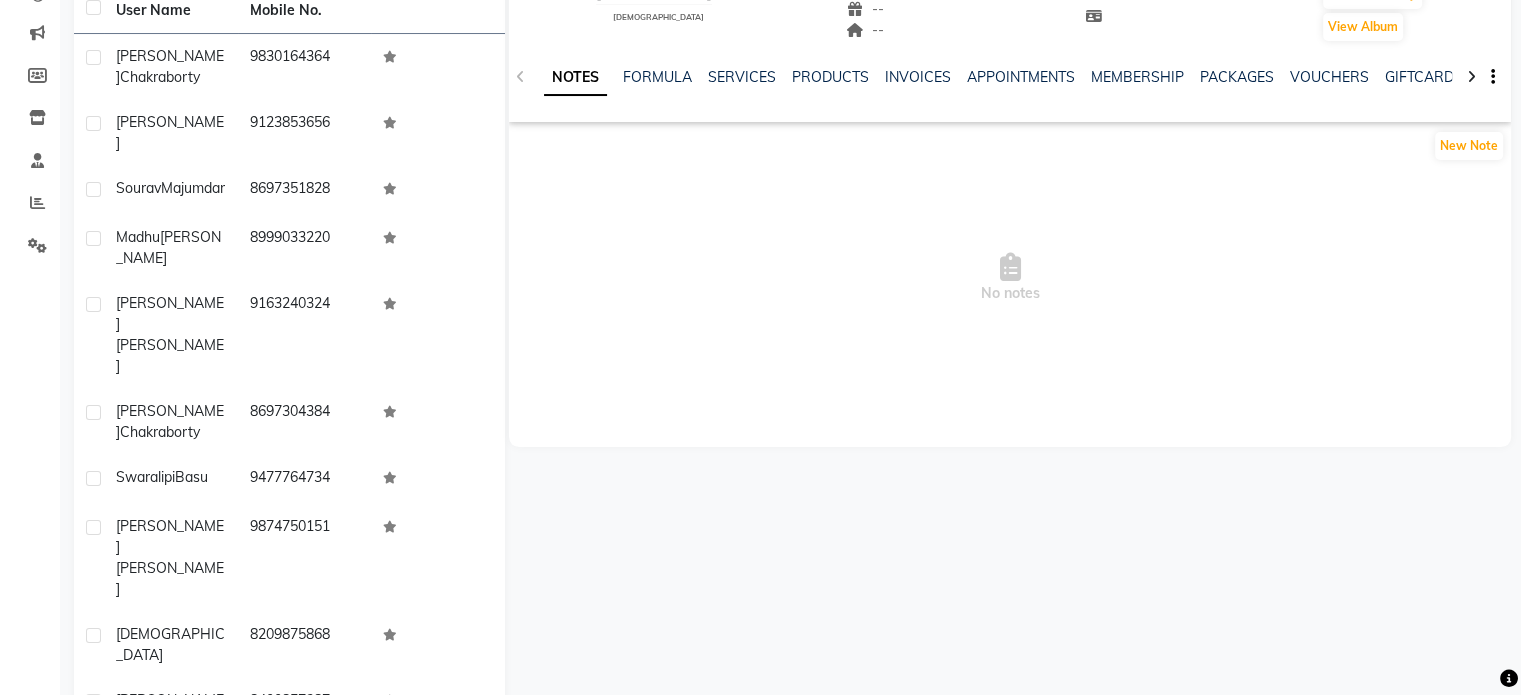 click on "Next" 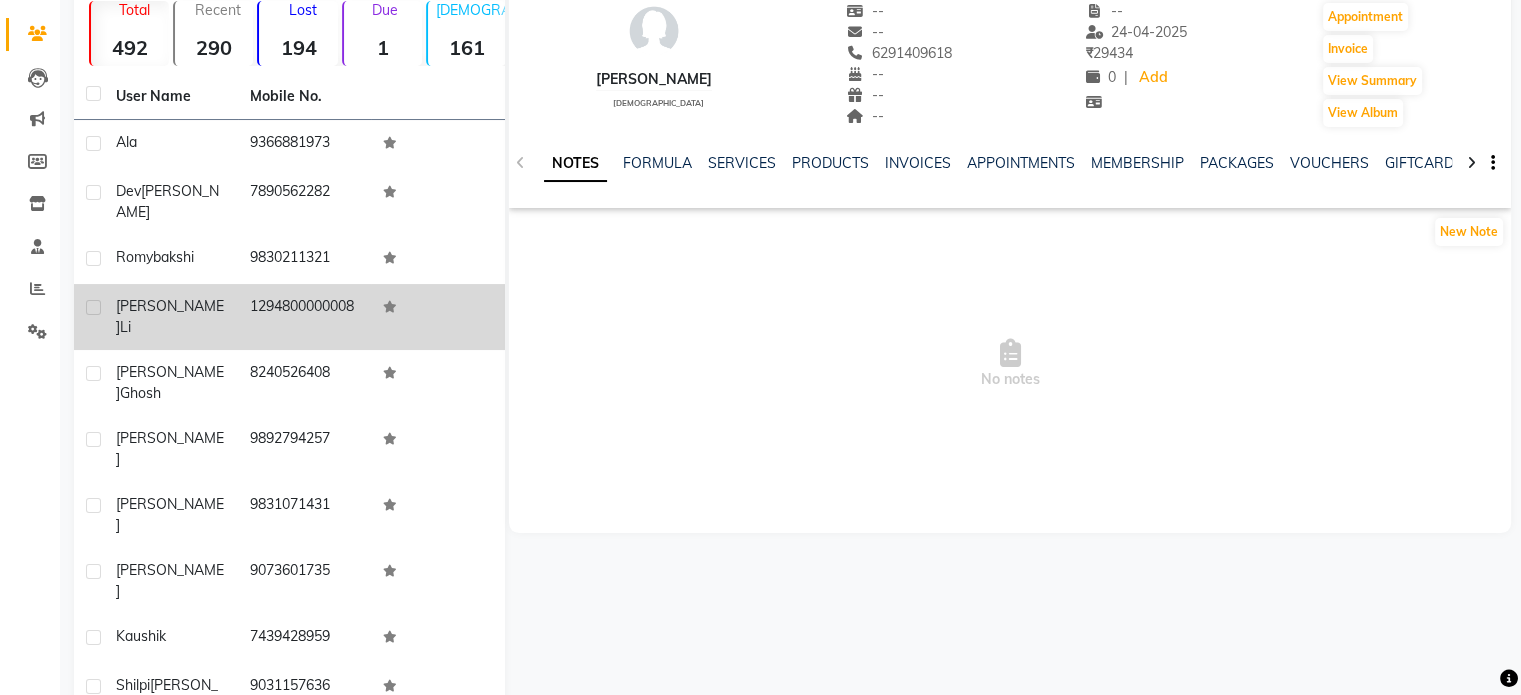 click on "Li" 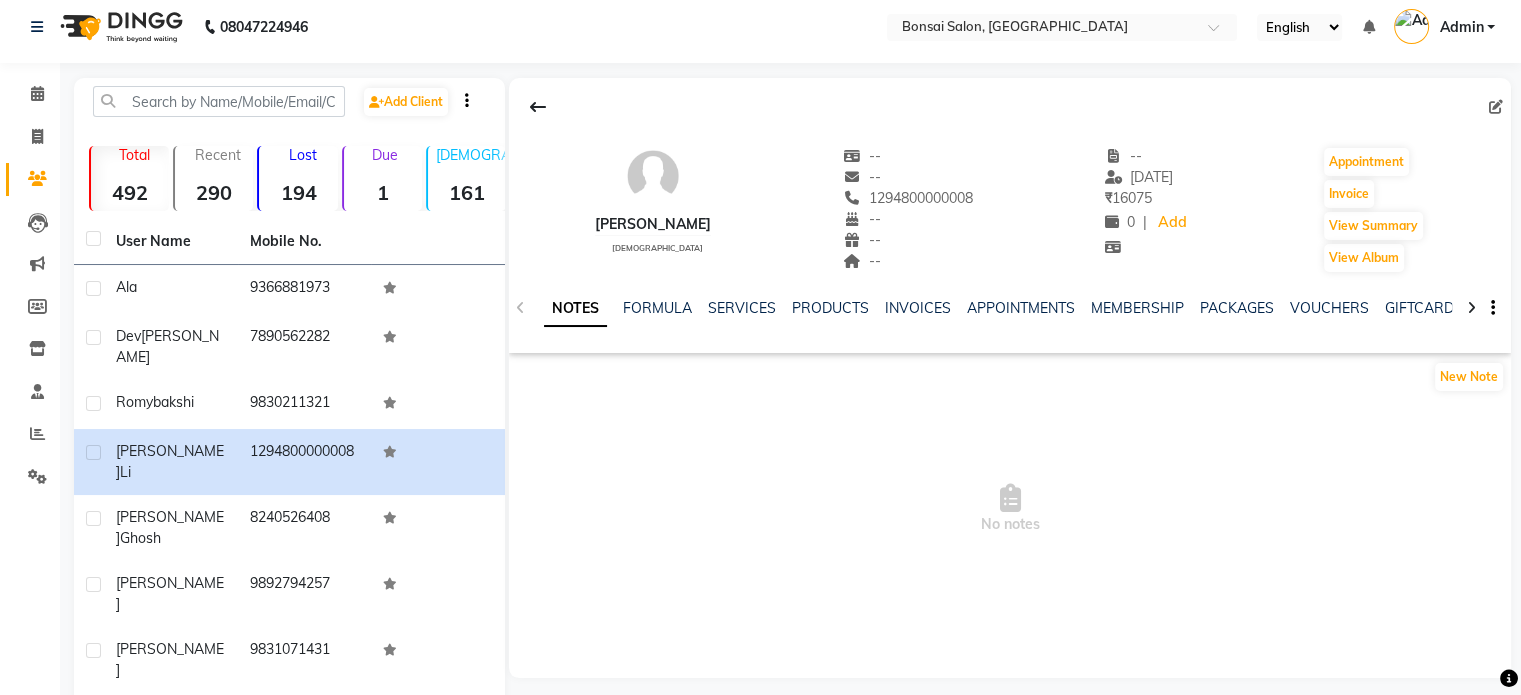 scroll, scrollTop: 0, scrollLeft: 0, axis: both 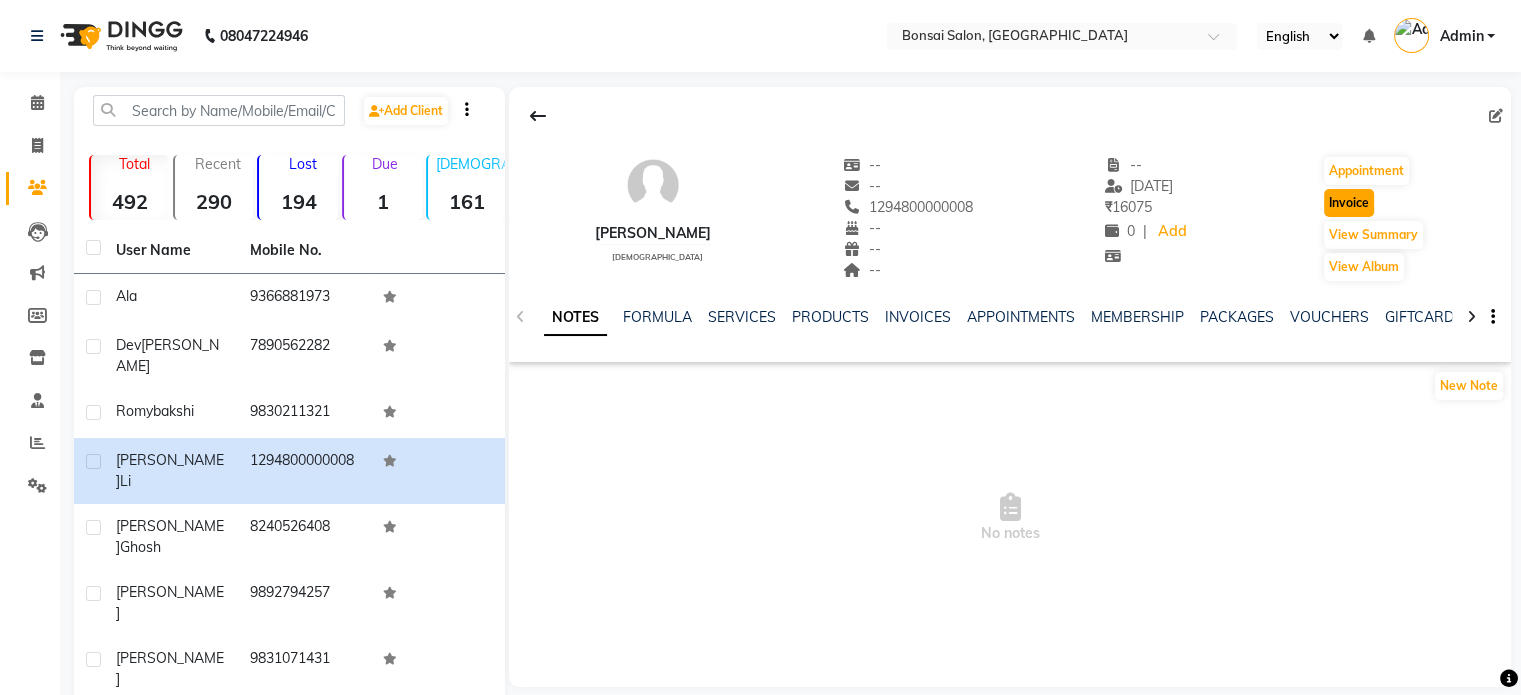 click on "Invoice" 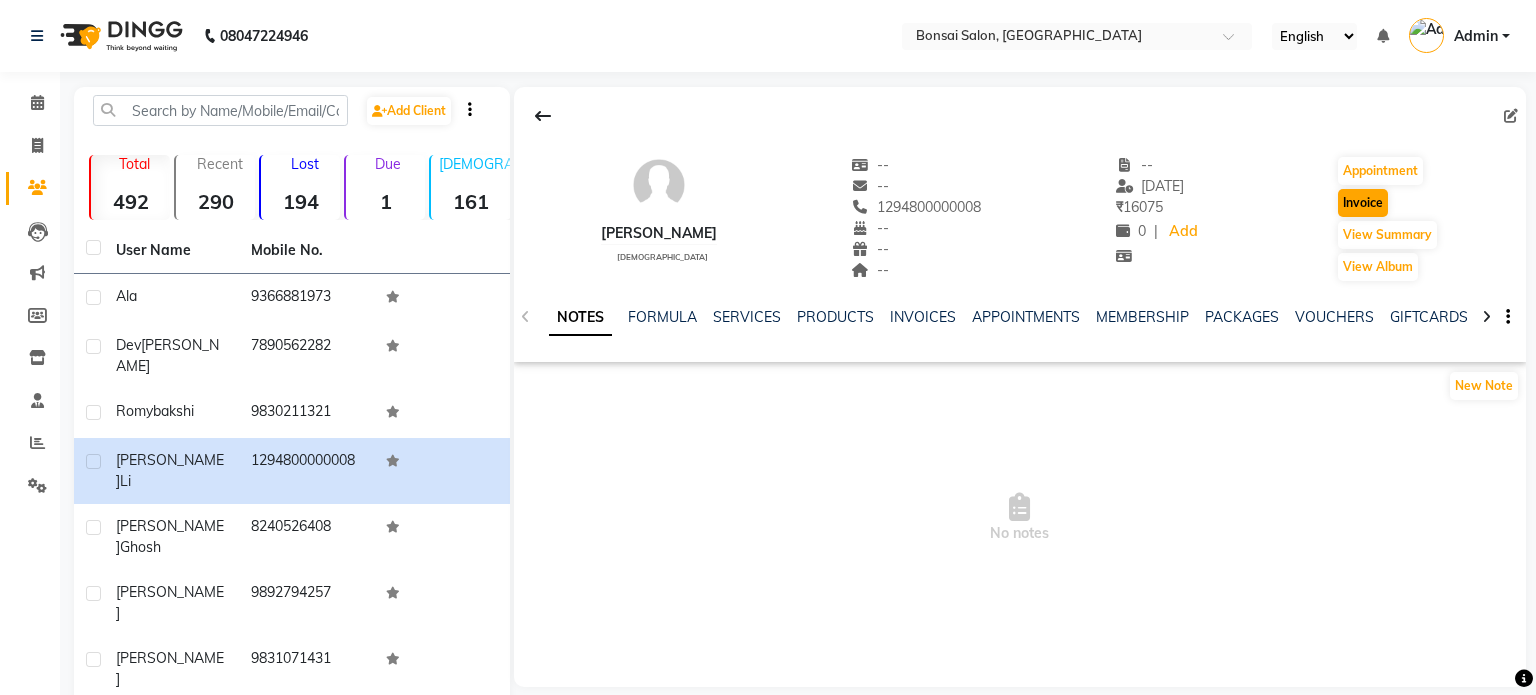 select on "service" 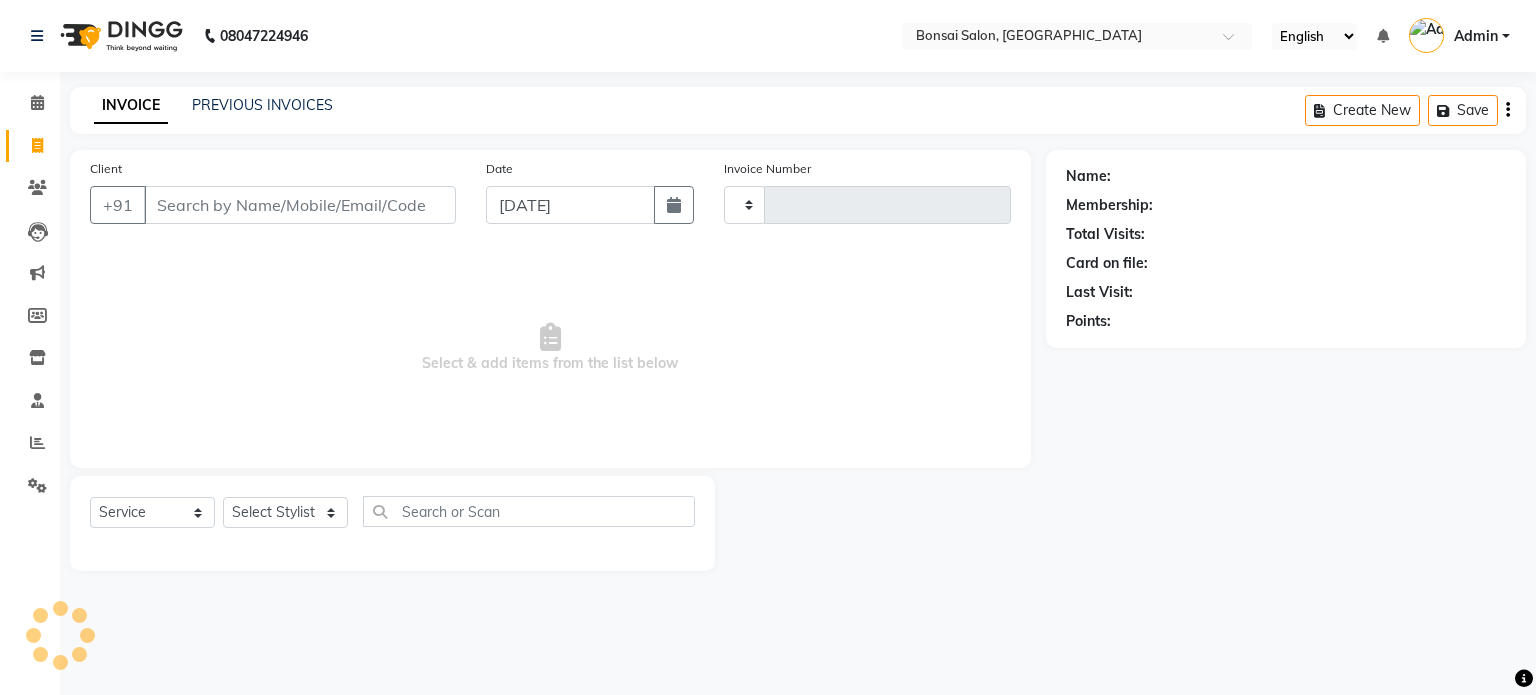 type on "0516" 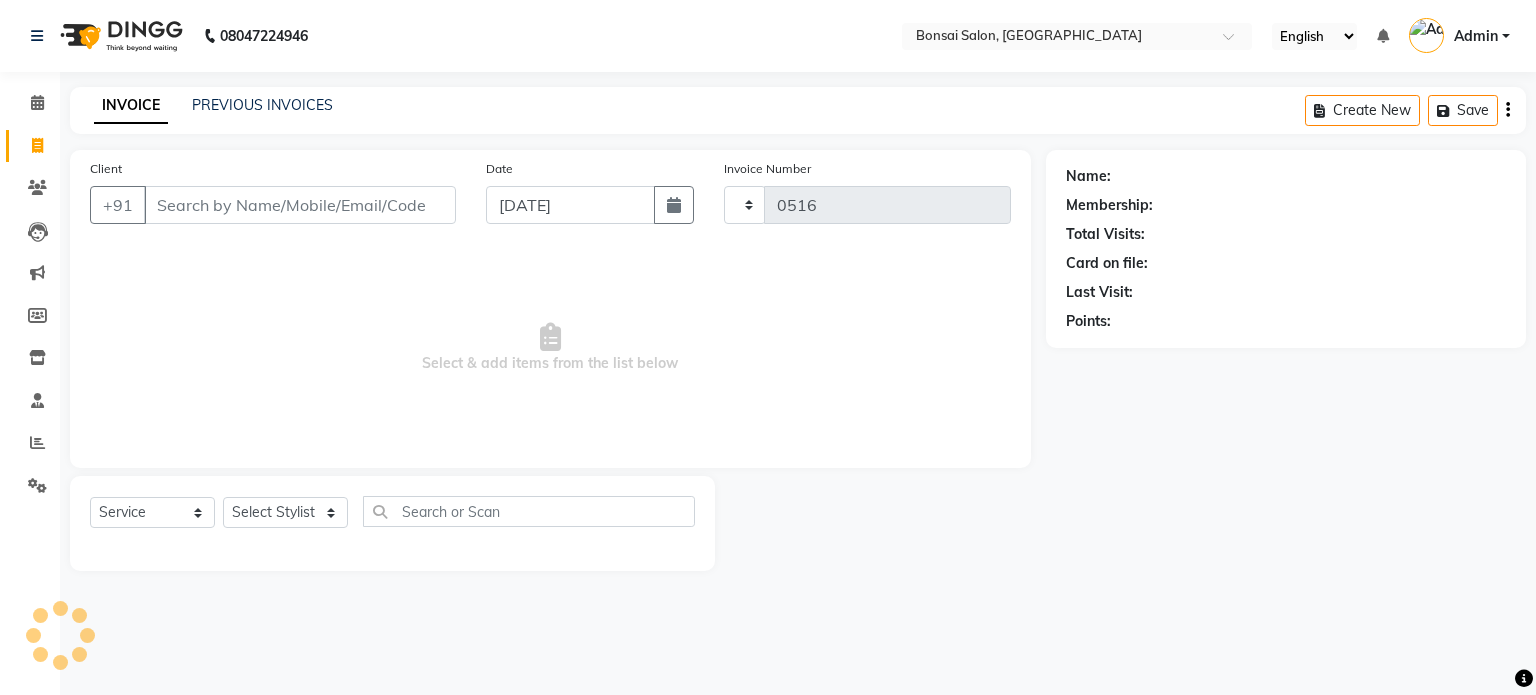 select on "6719" 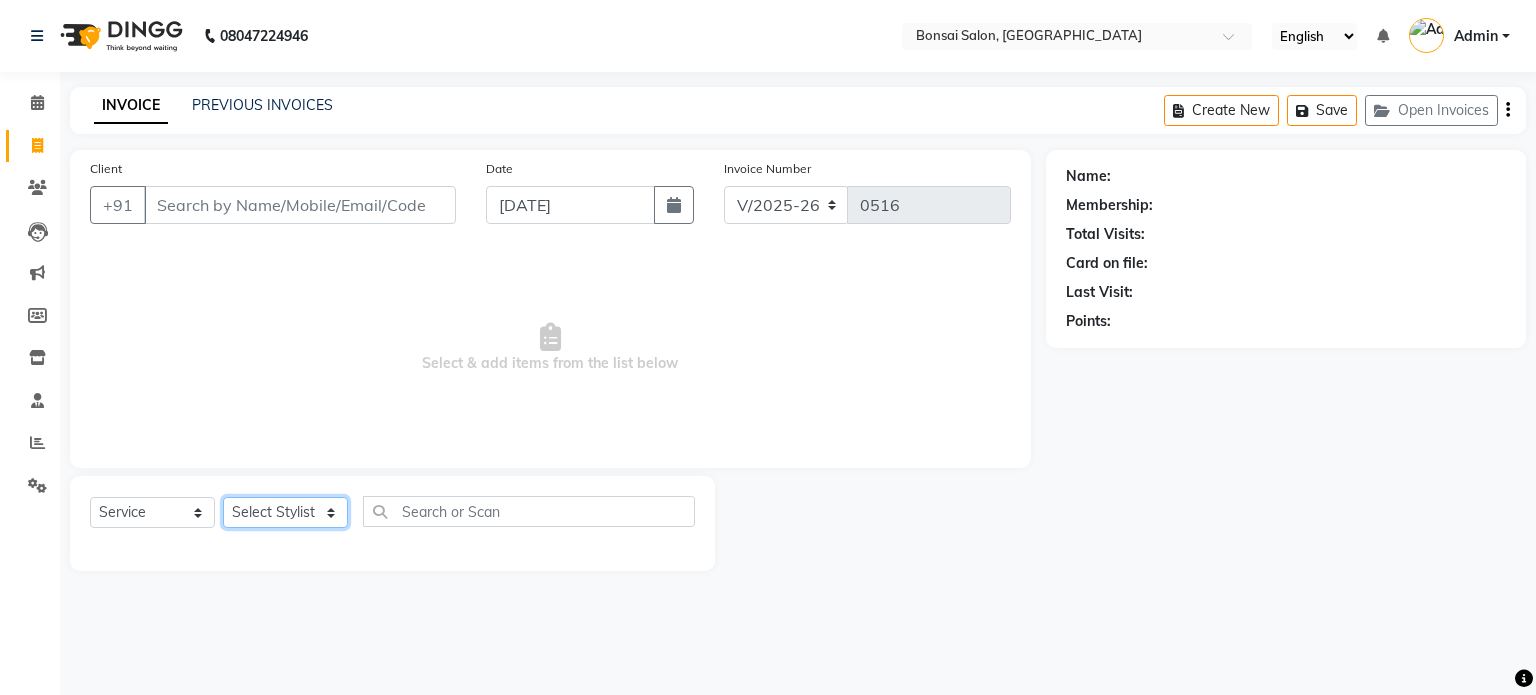 click on "Select Stylist" 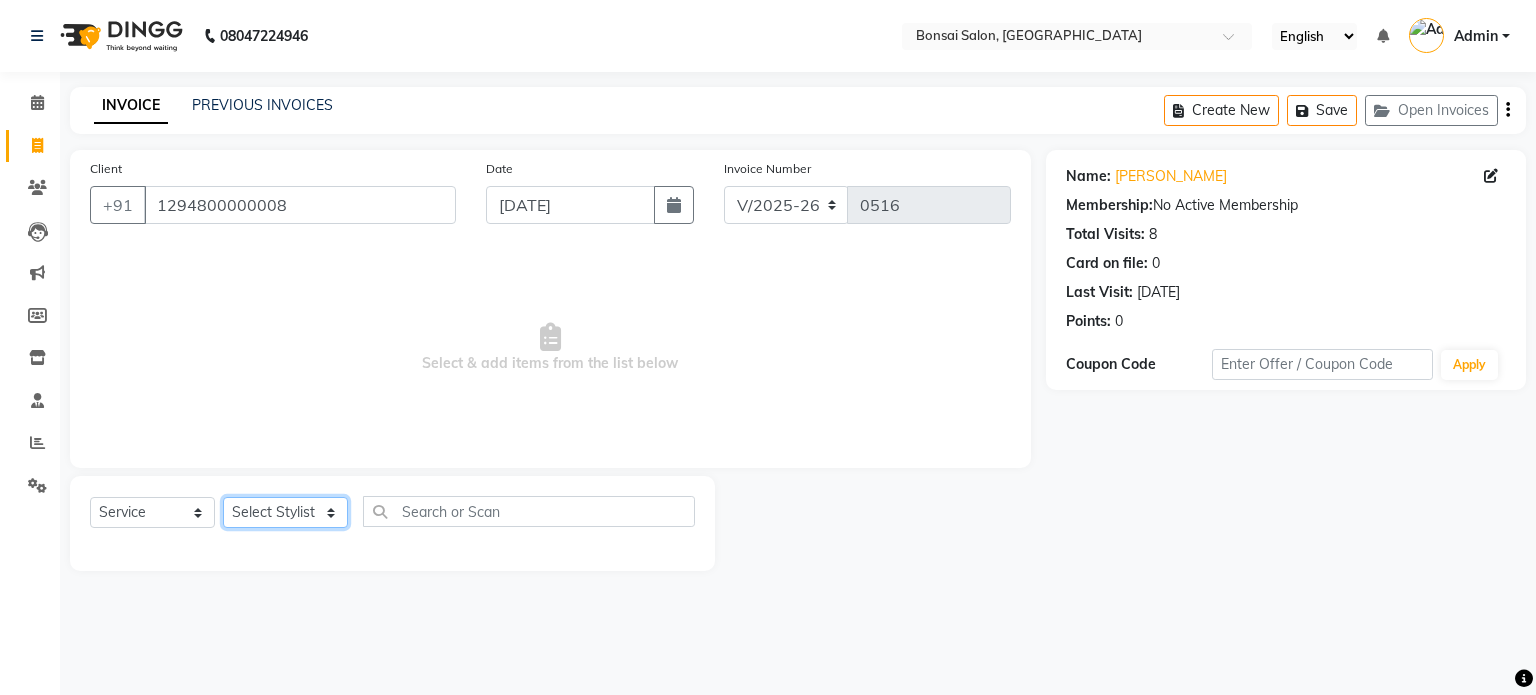select on "69589" 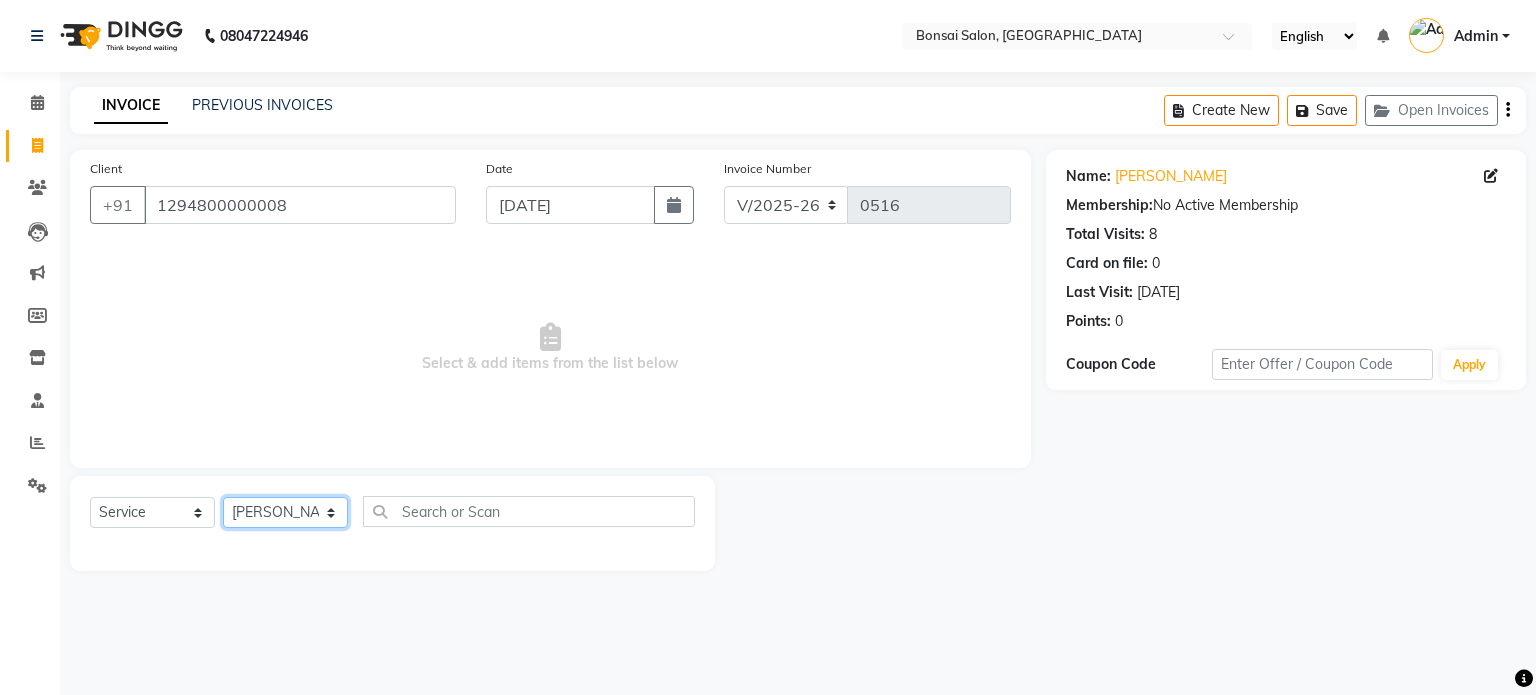 click on "Select Stylist [PERSON_NAME] [PERSON_NAME] [PERSON_NAME] [PERSON_NAME] [PERSON_NAME]" 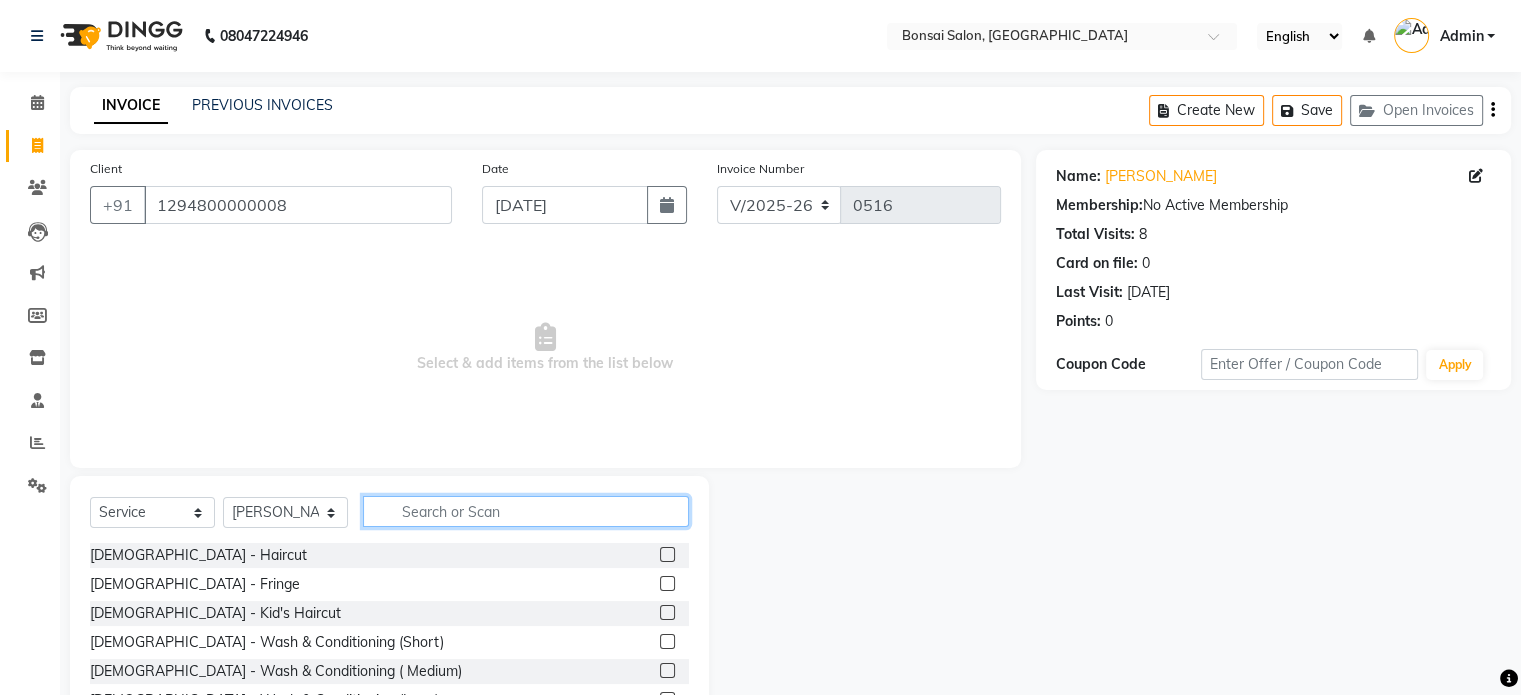 click 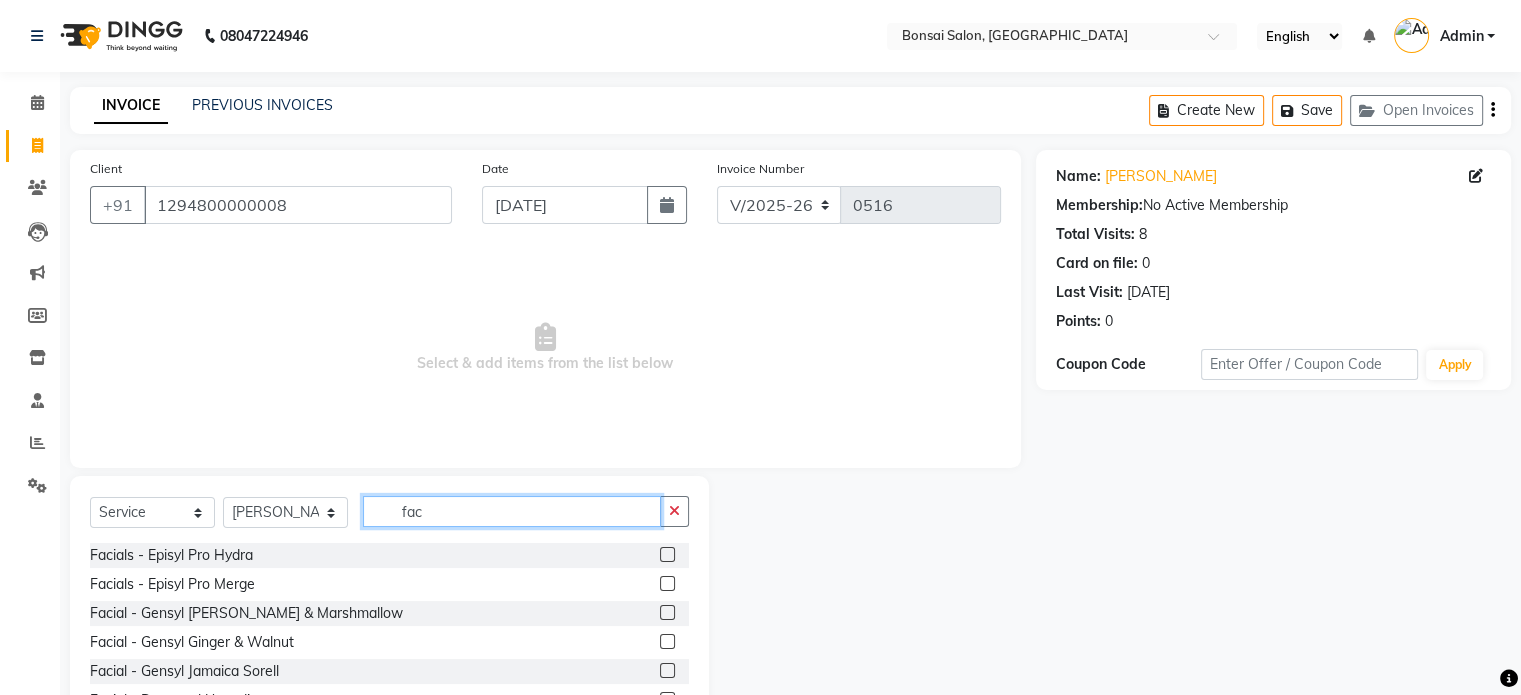 type on "fac" 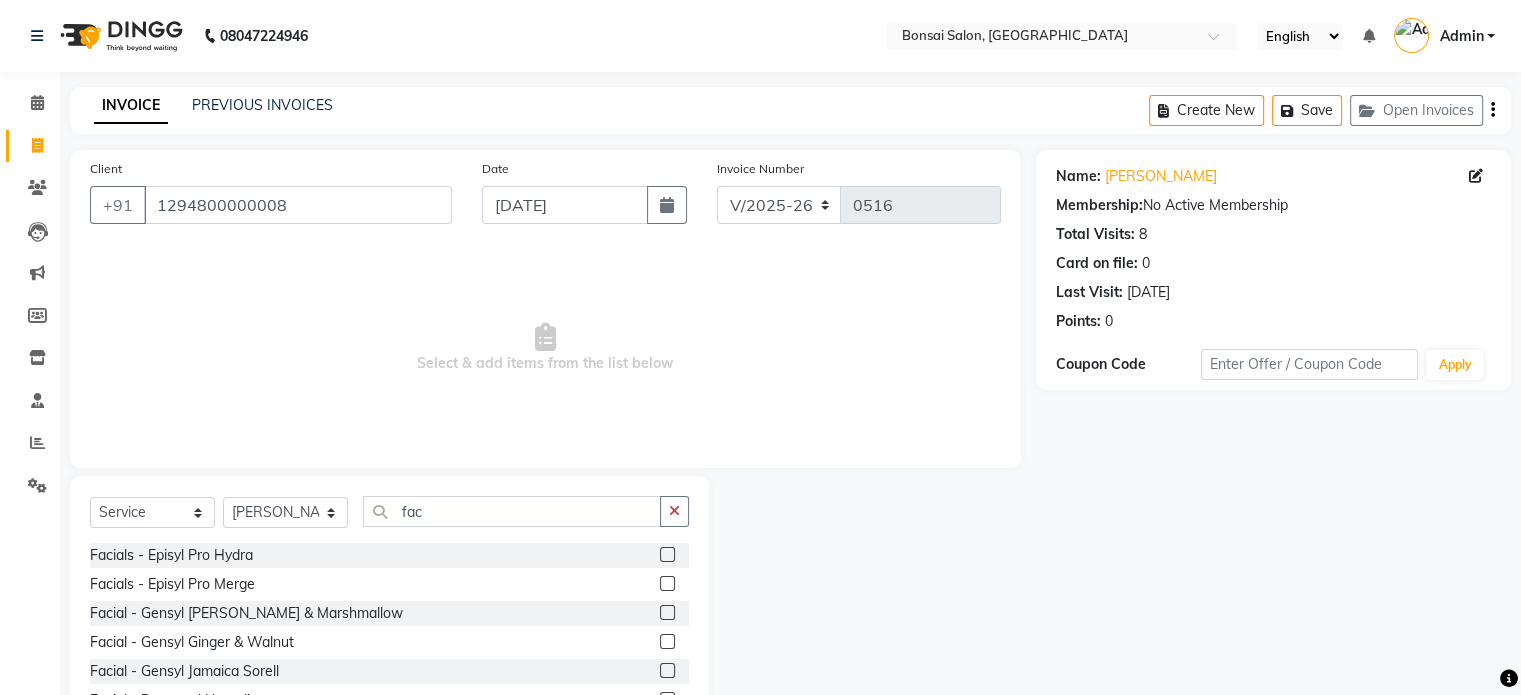 click 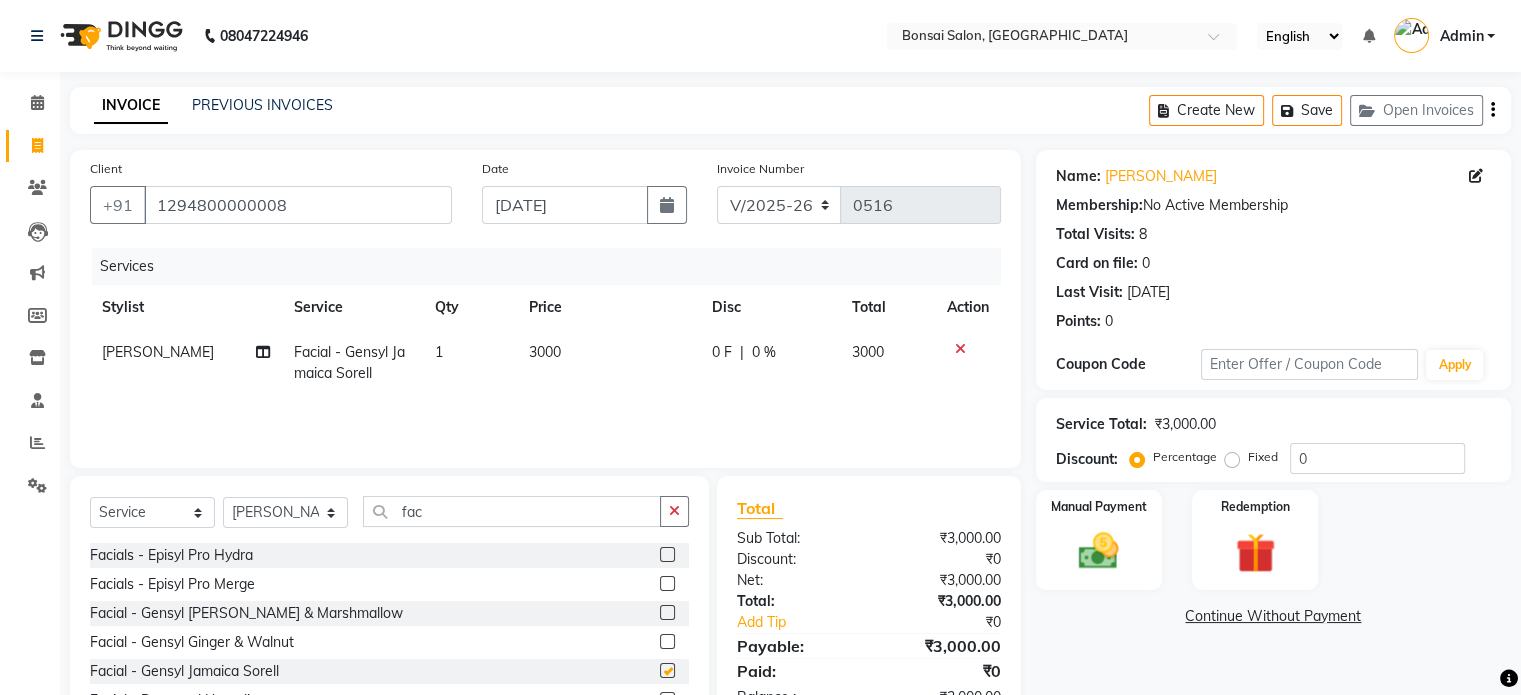 checkbox on "false" 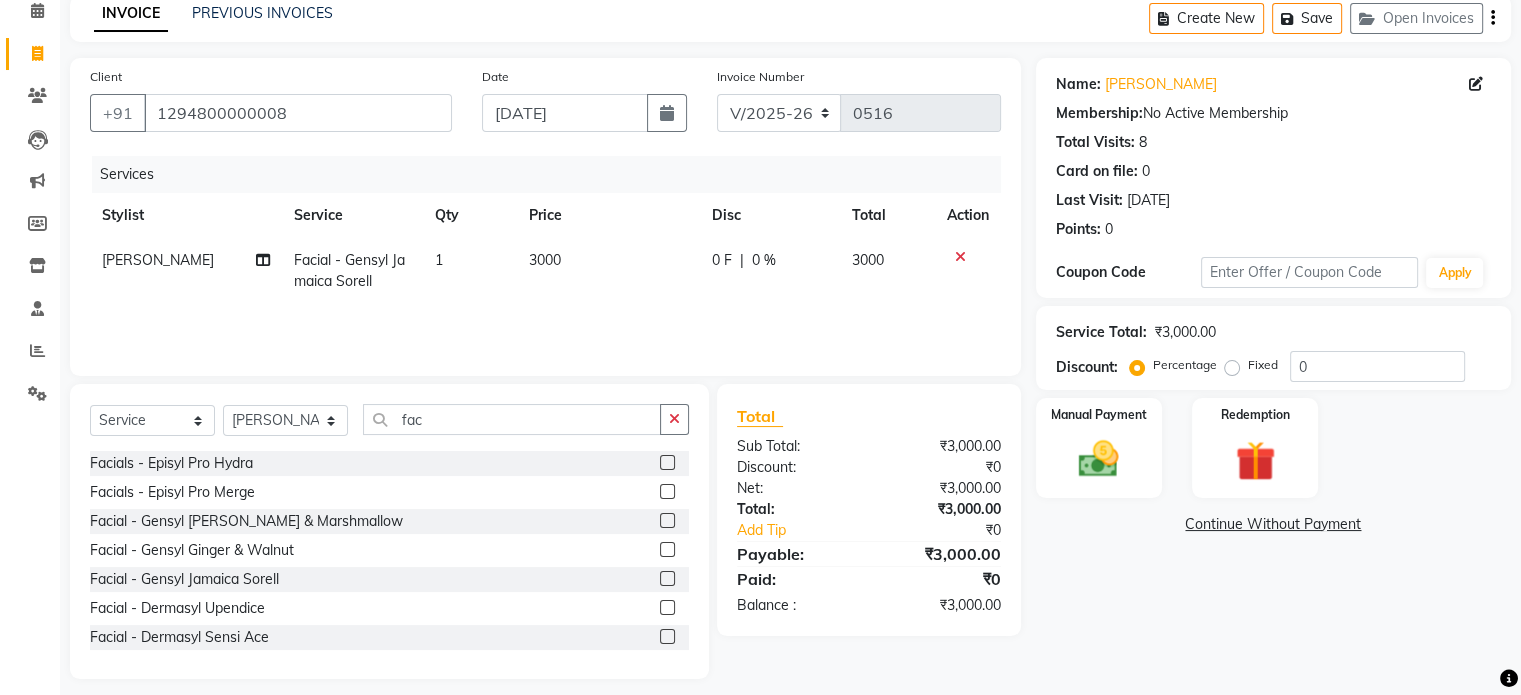 scroll, scrollTop: 106, scrollLeft: 0, axis: vertical 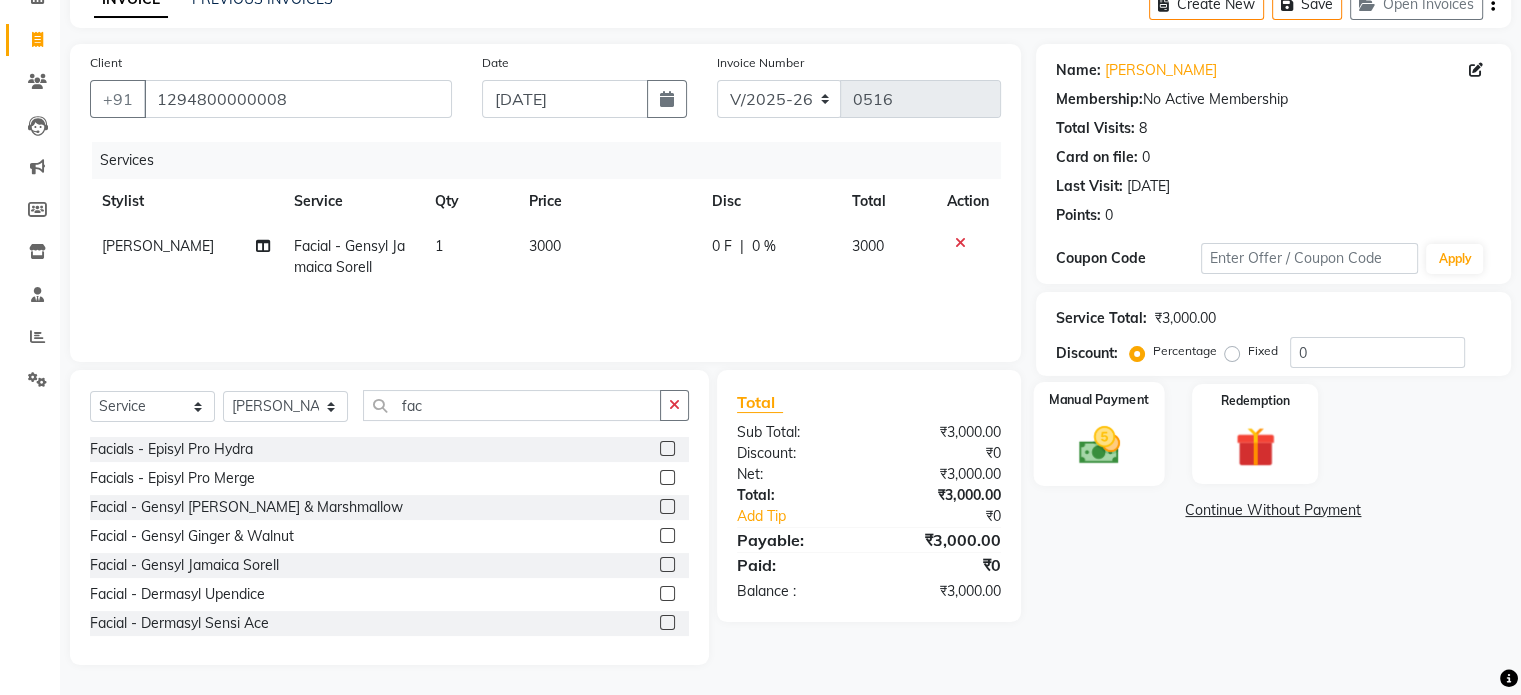 click 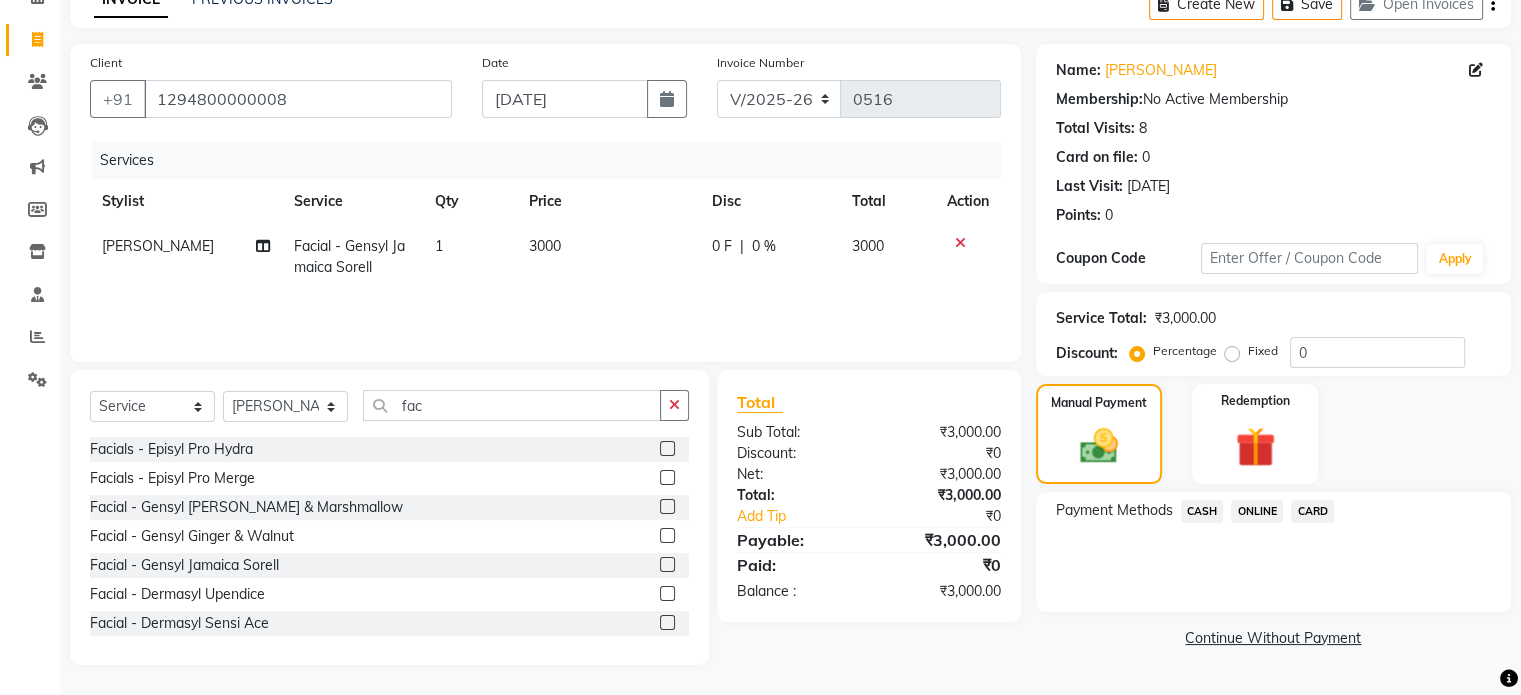 click on "CASH" 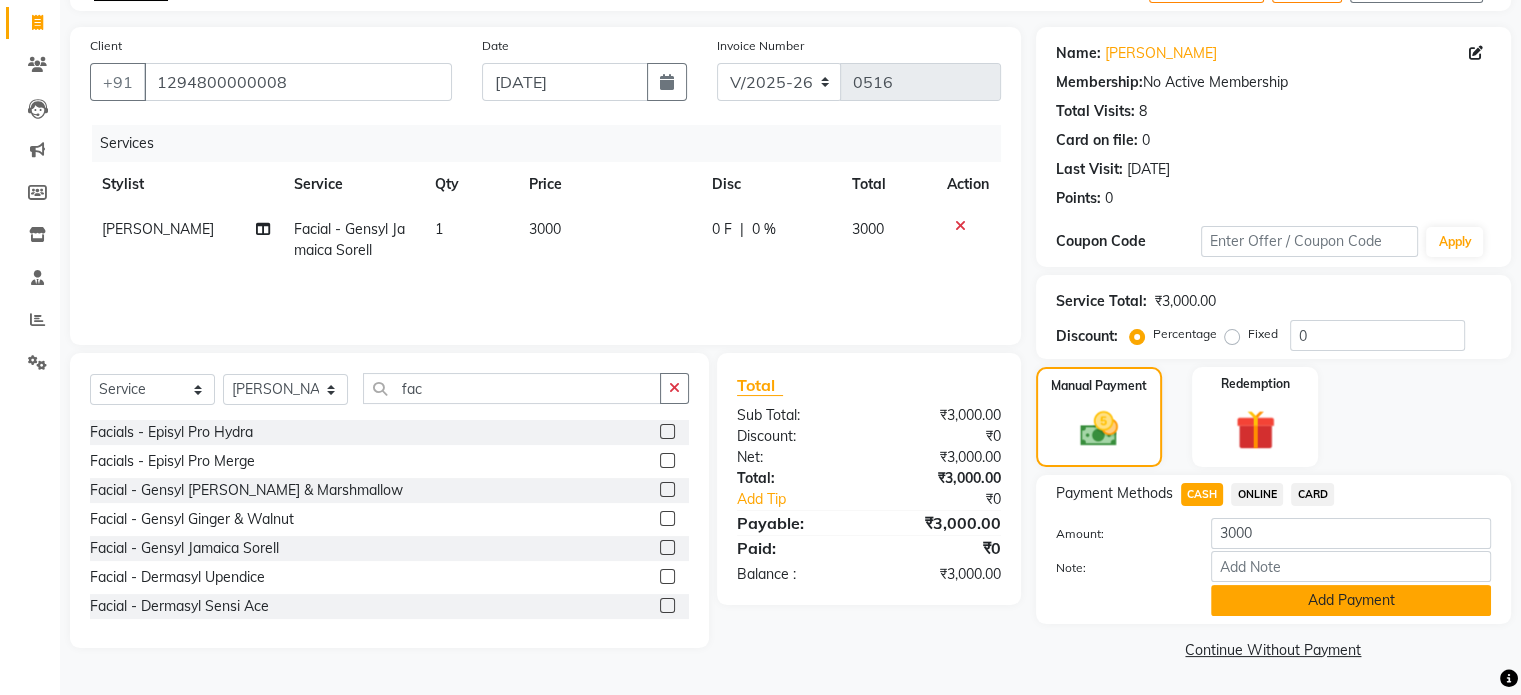 click on "Add Payment" 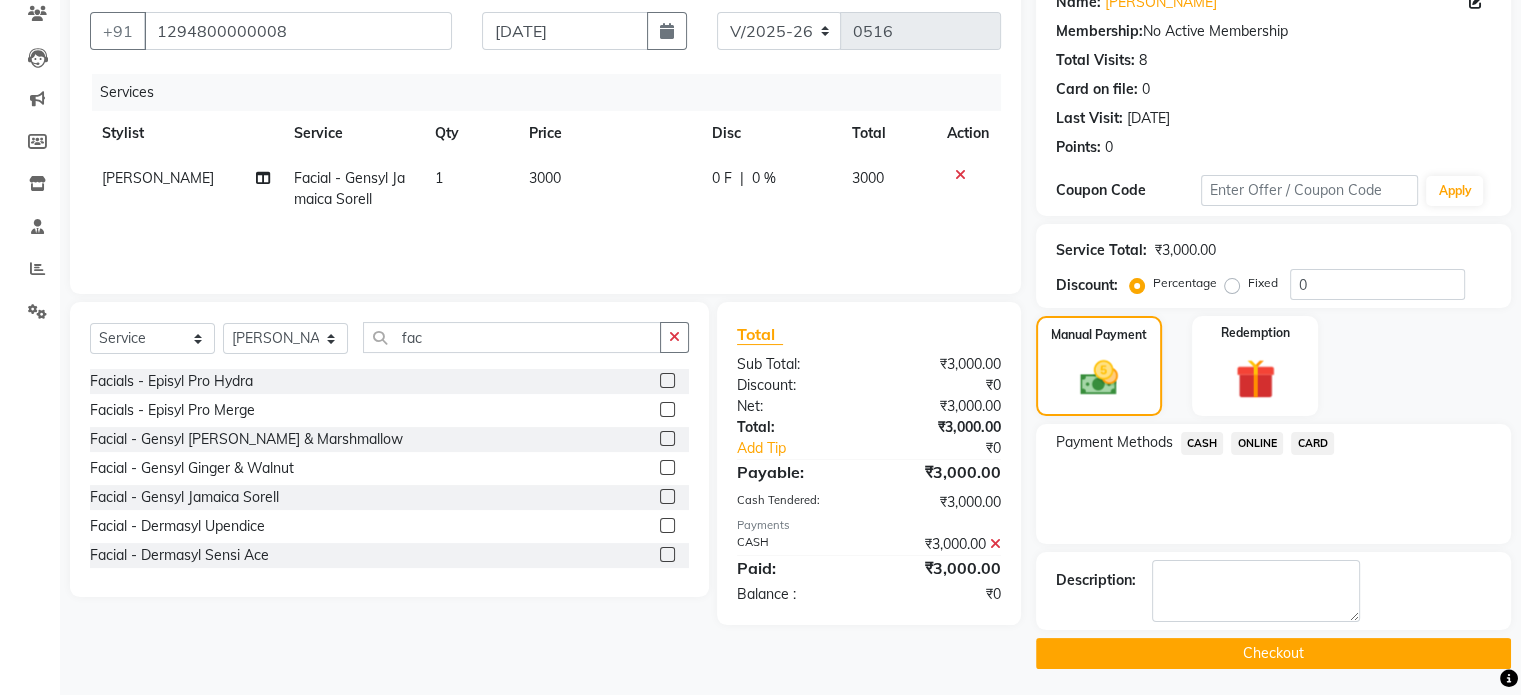 scroll, scrollTop: 176, scrollLeft: 0, axis: vertical 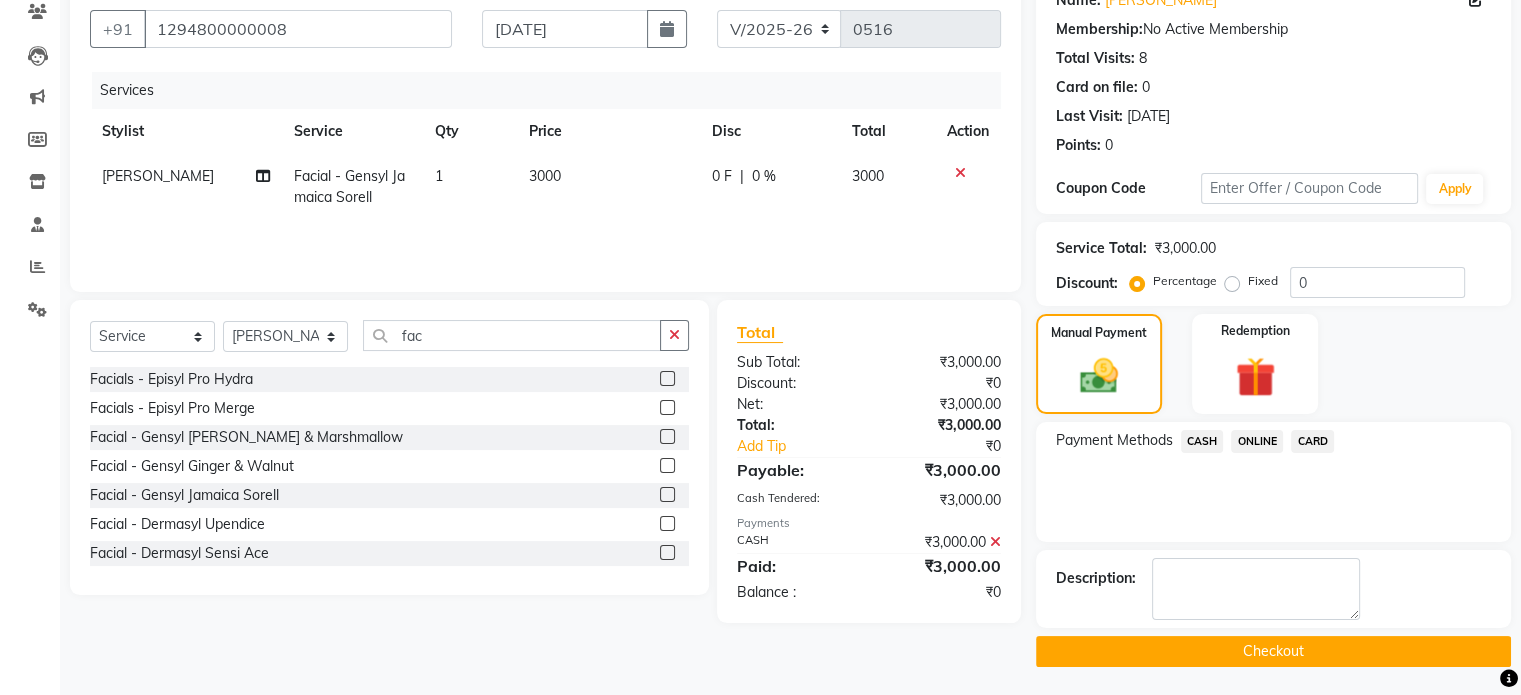 click on "Checkout" 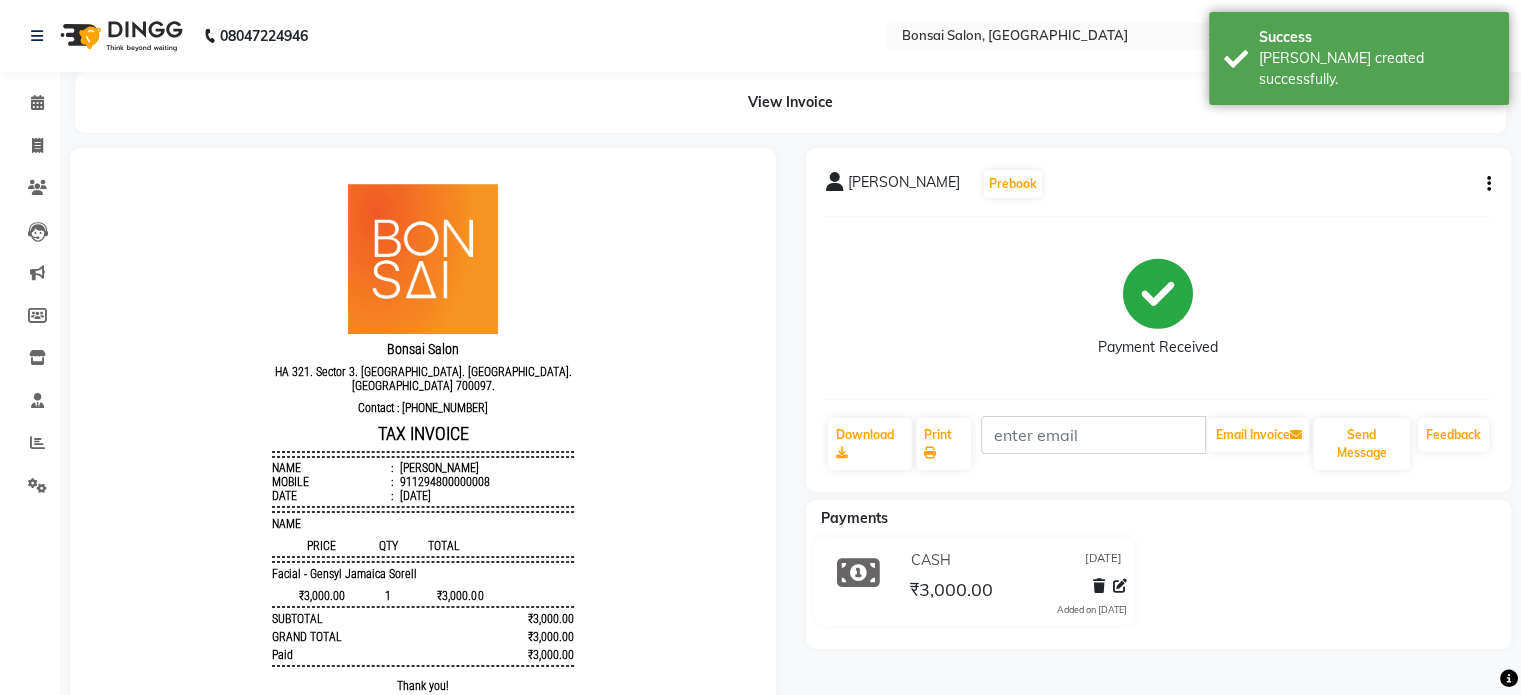 scroll, scrollTop: 0, scrollLeft: 0, axis: both 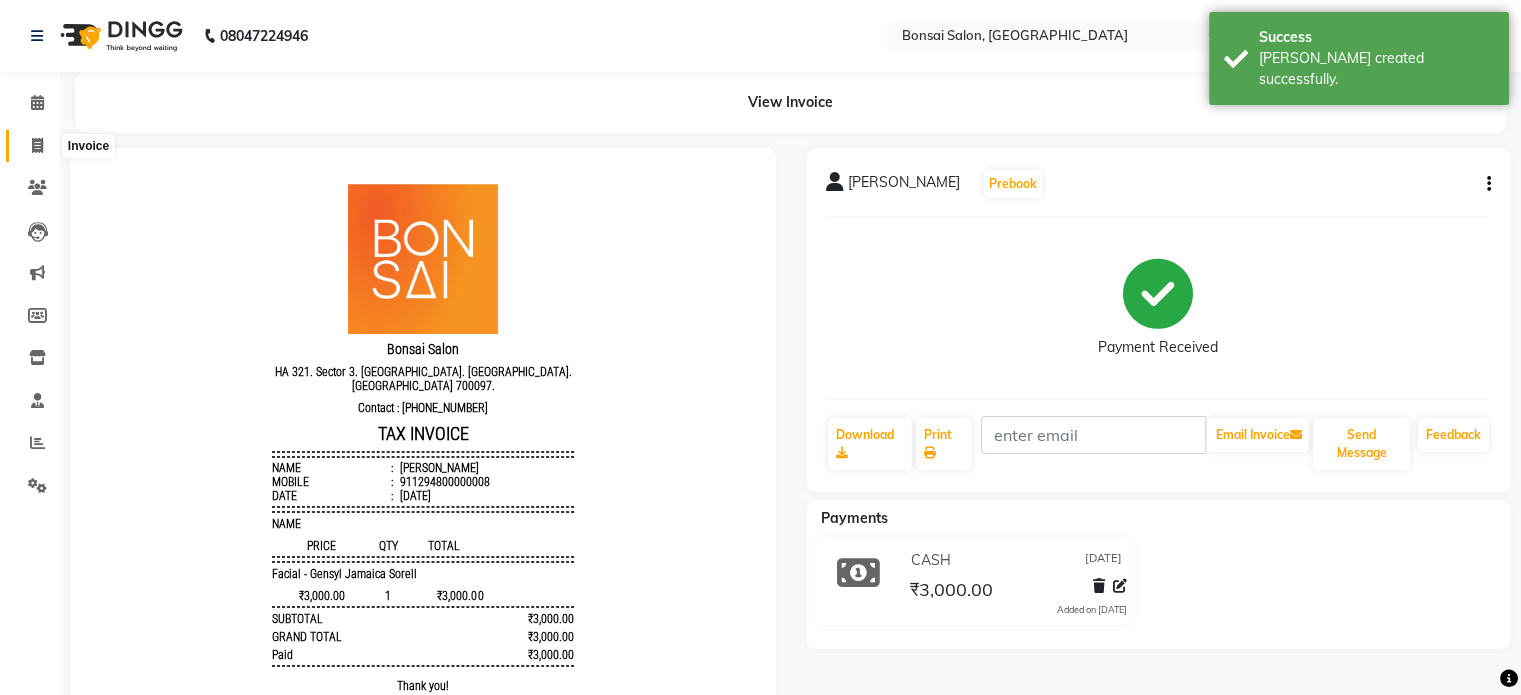 click 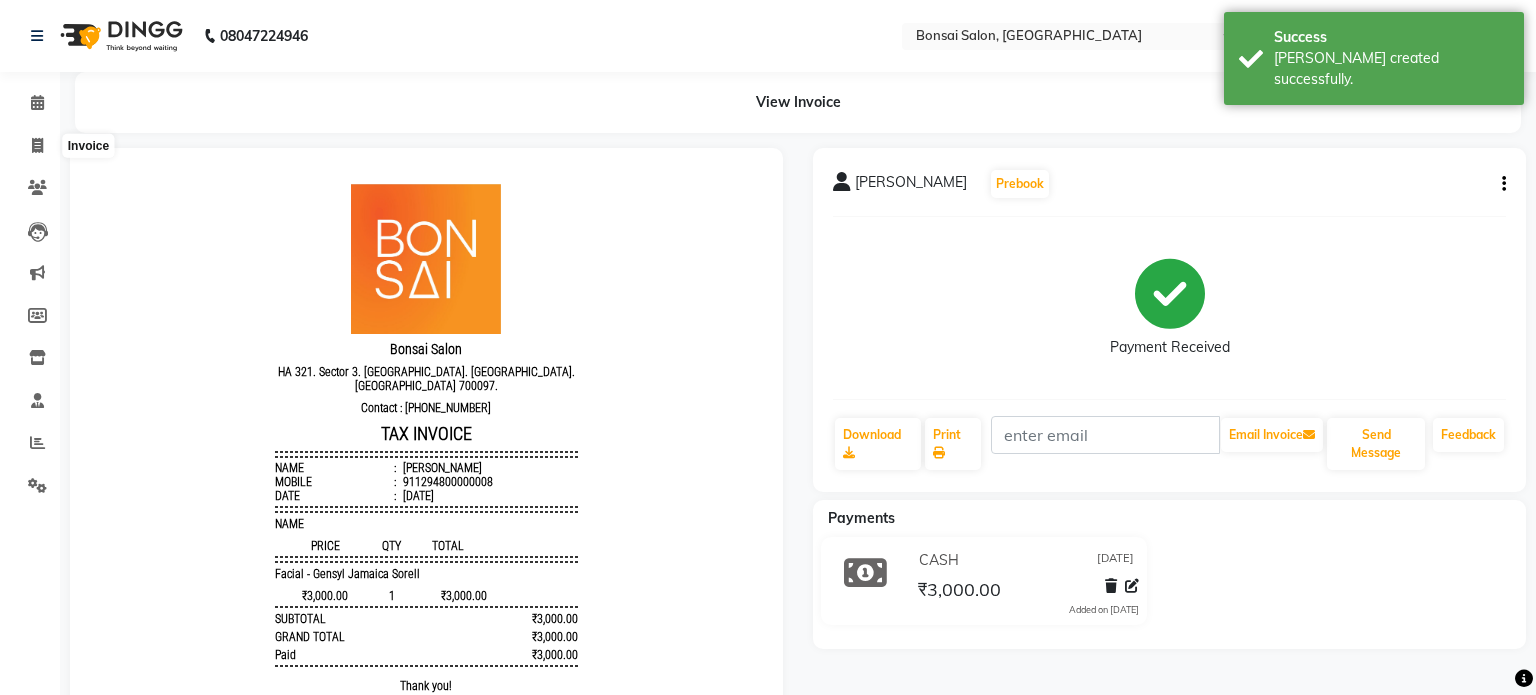 select on "service" 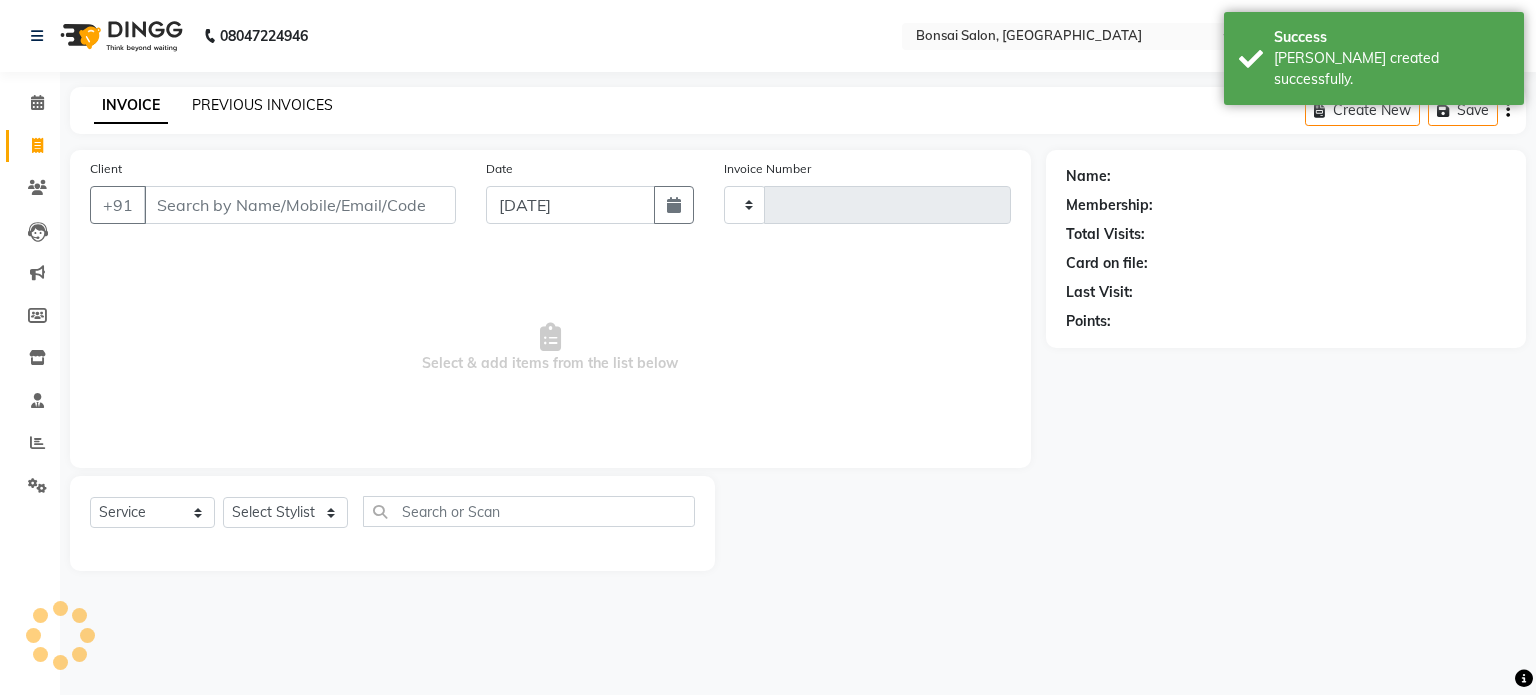 type on "0517" 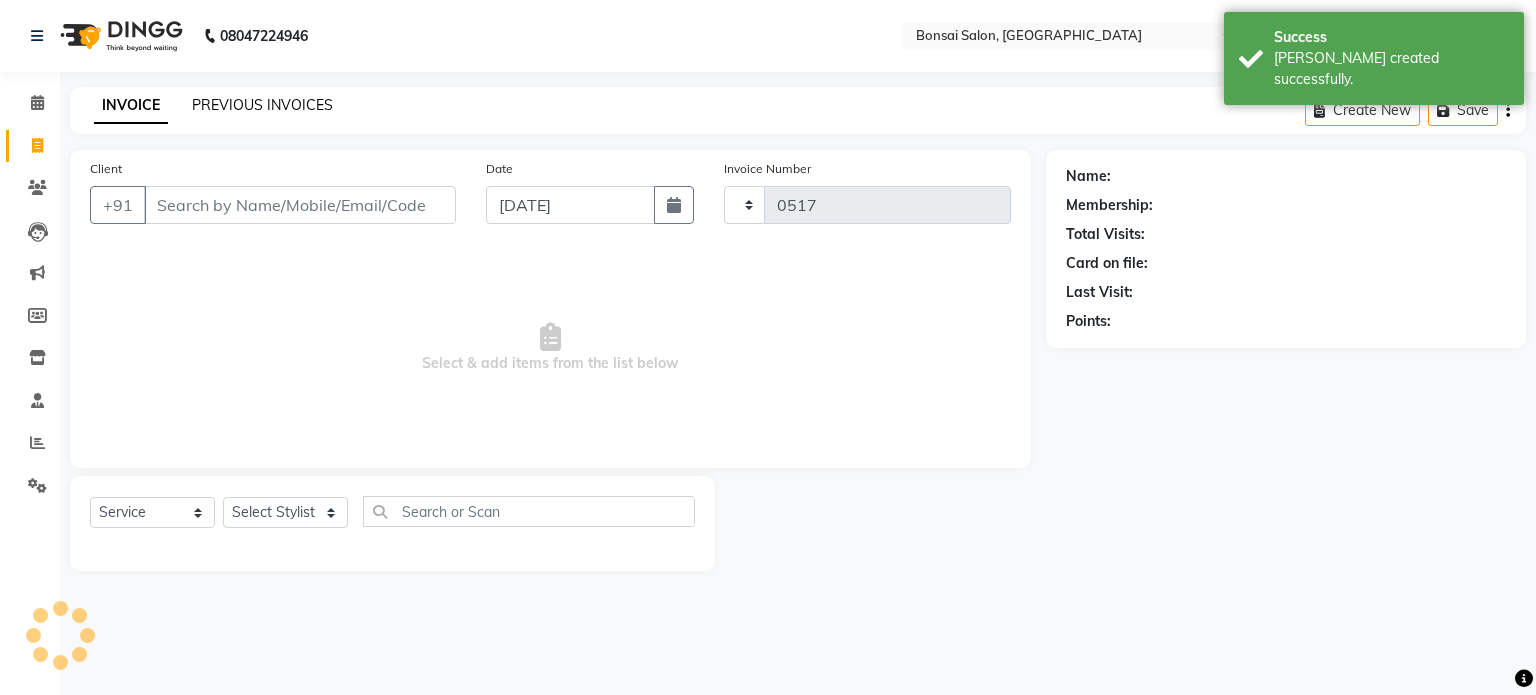 select on "6719" 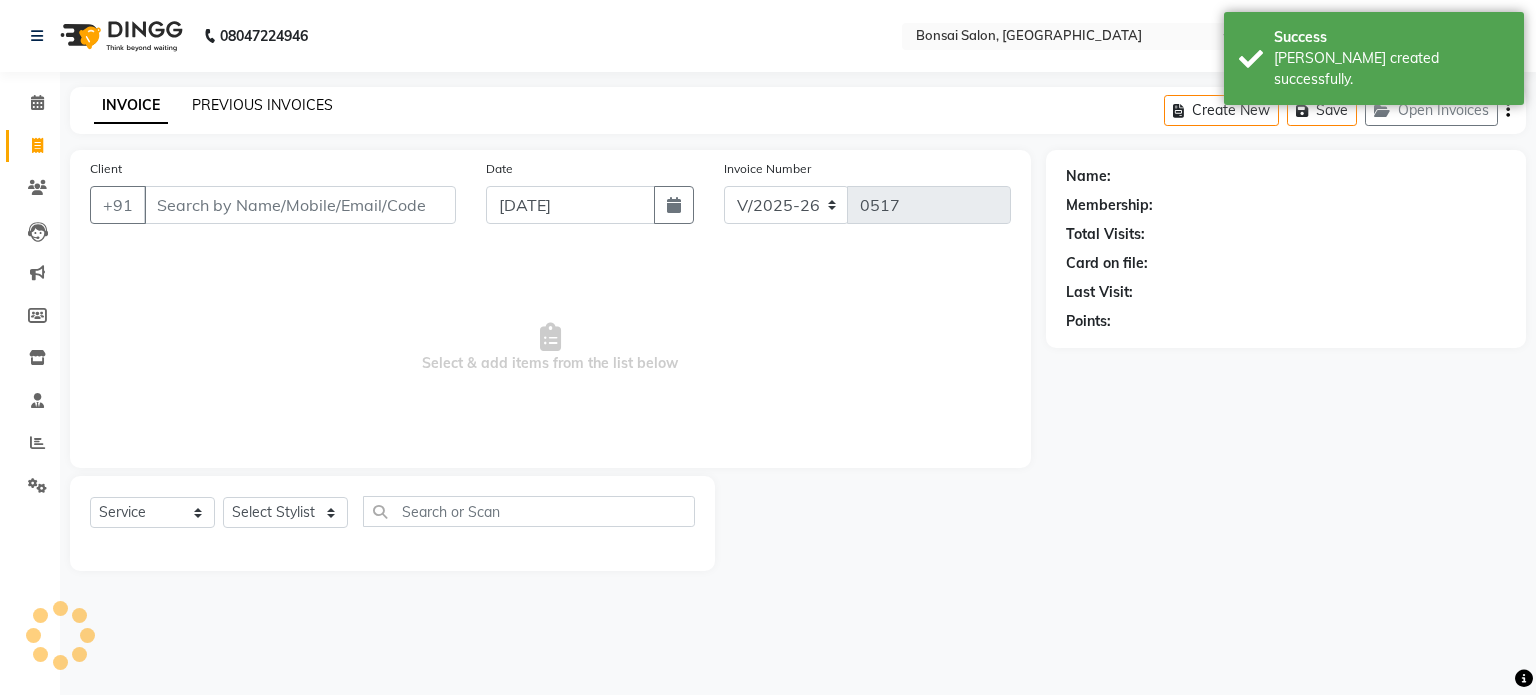 click on "PREVIOUS INVOICES" 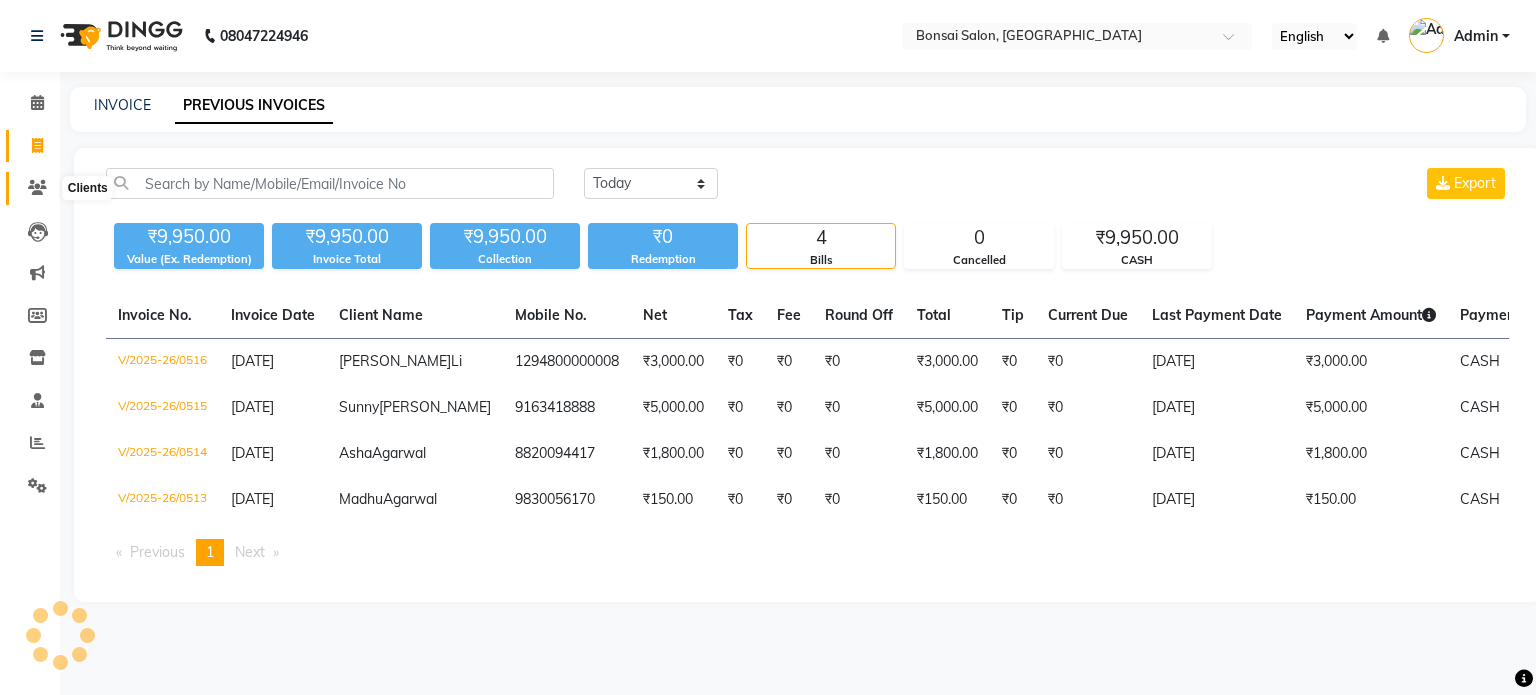 click 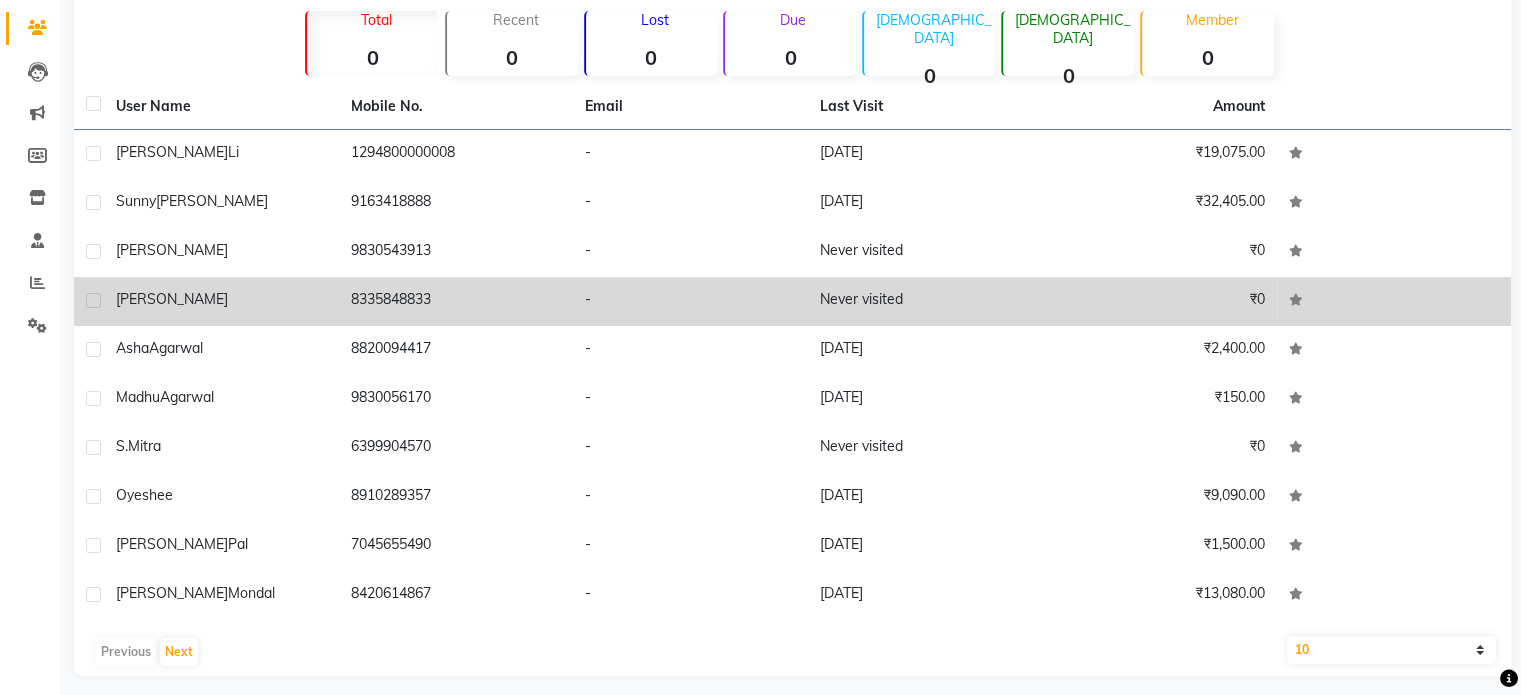 scroll, scrollTop: 170, scrollLeft: 0, axis: vertical 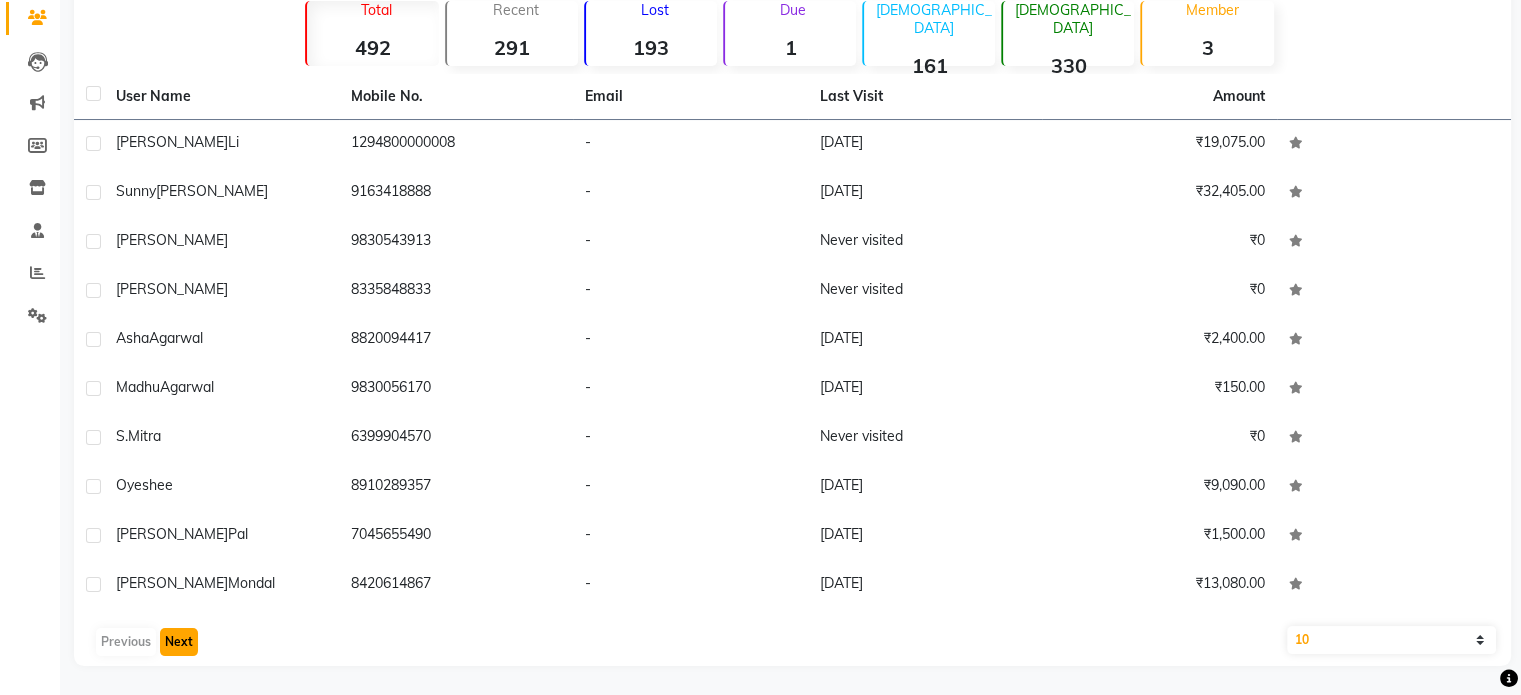 click on "Next" 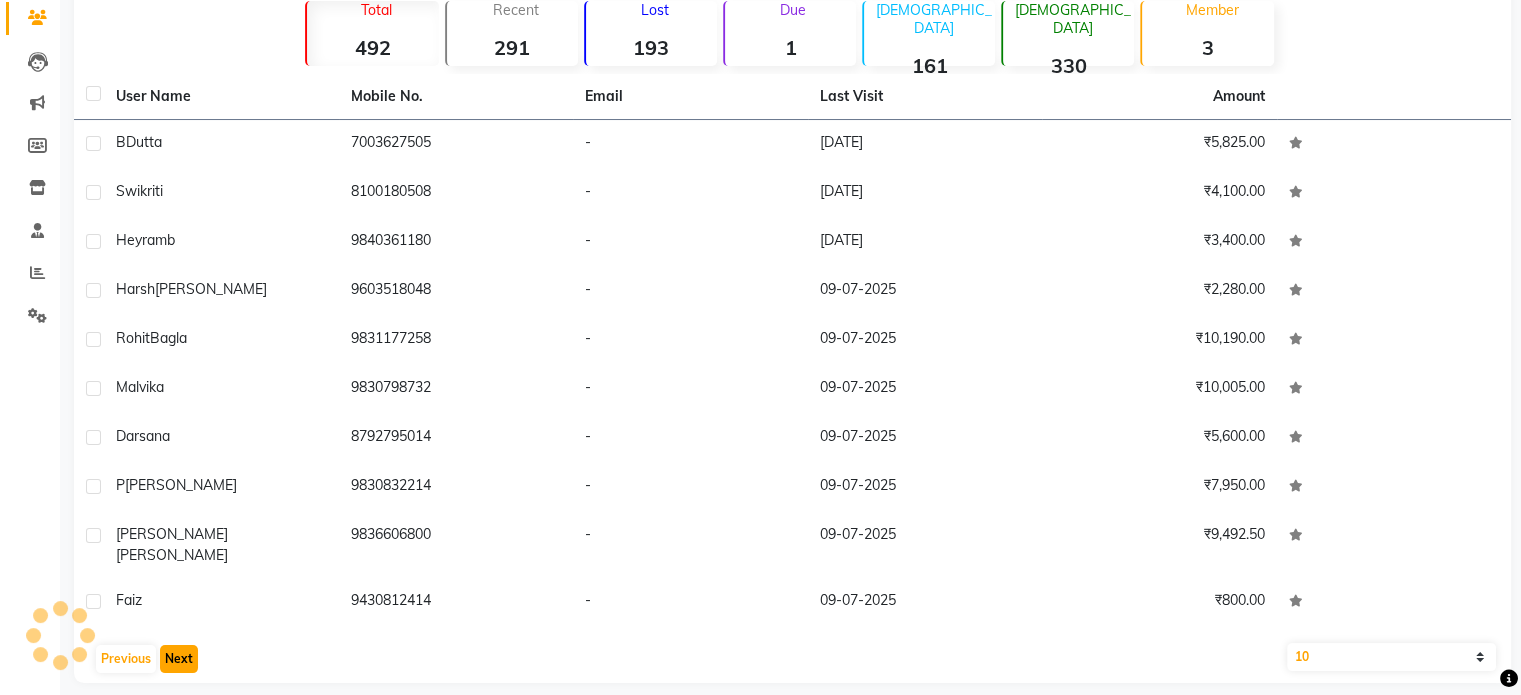 click on "Next" 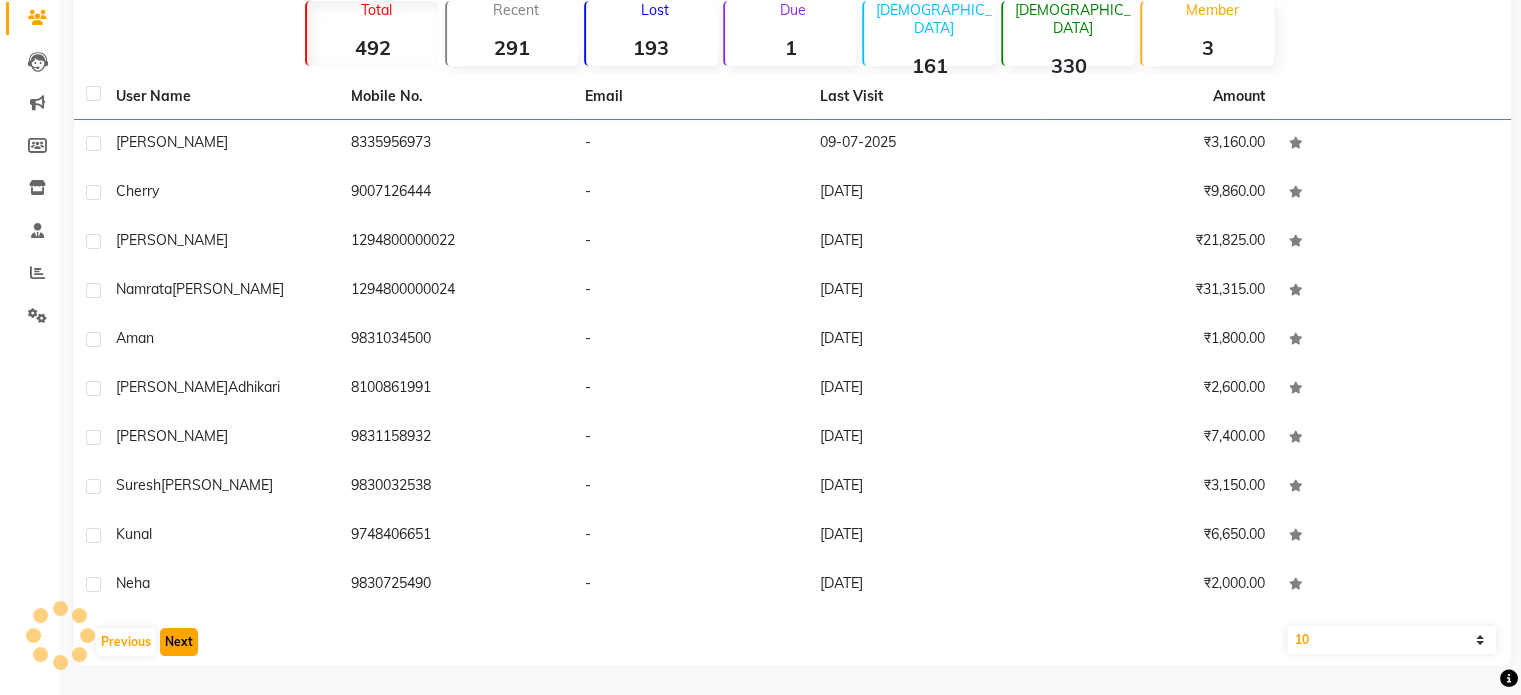 click on "Next" 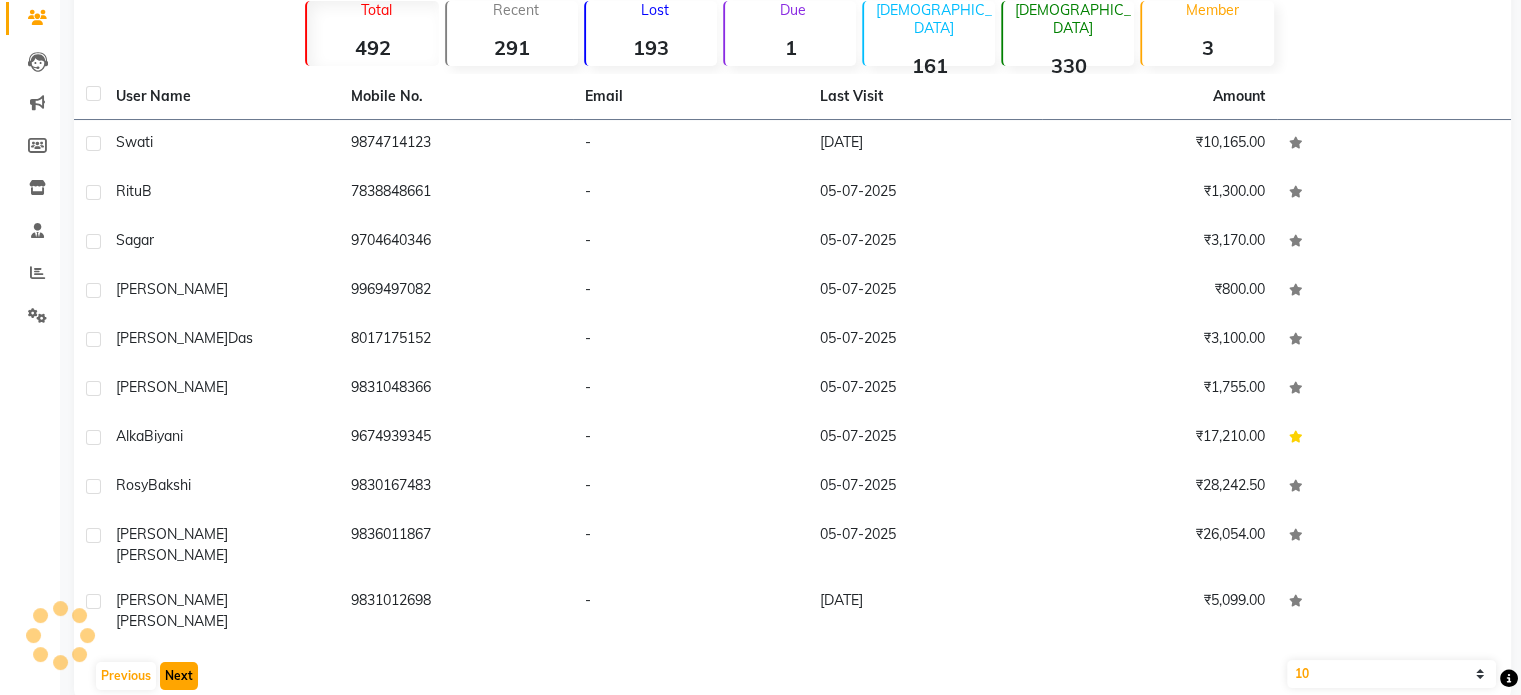 click on "Next" 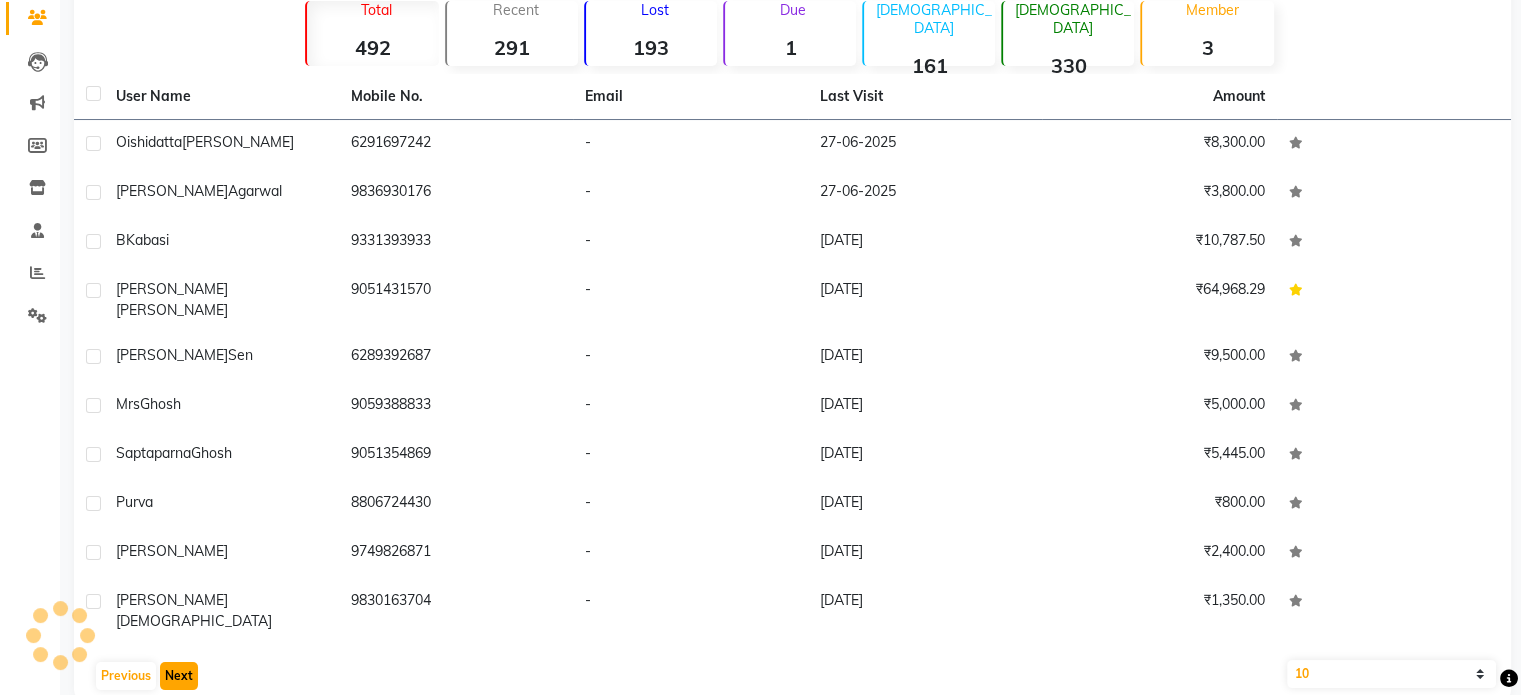 click on "Next" 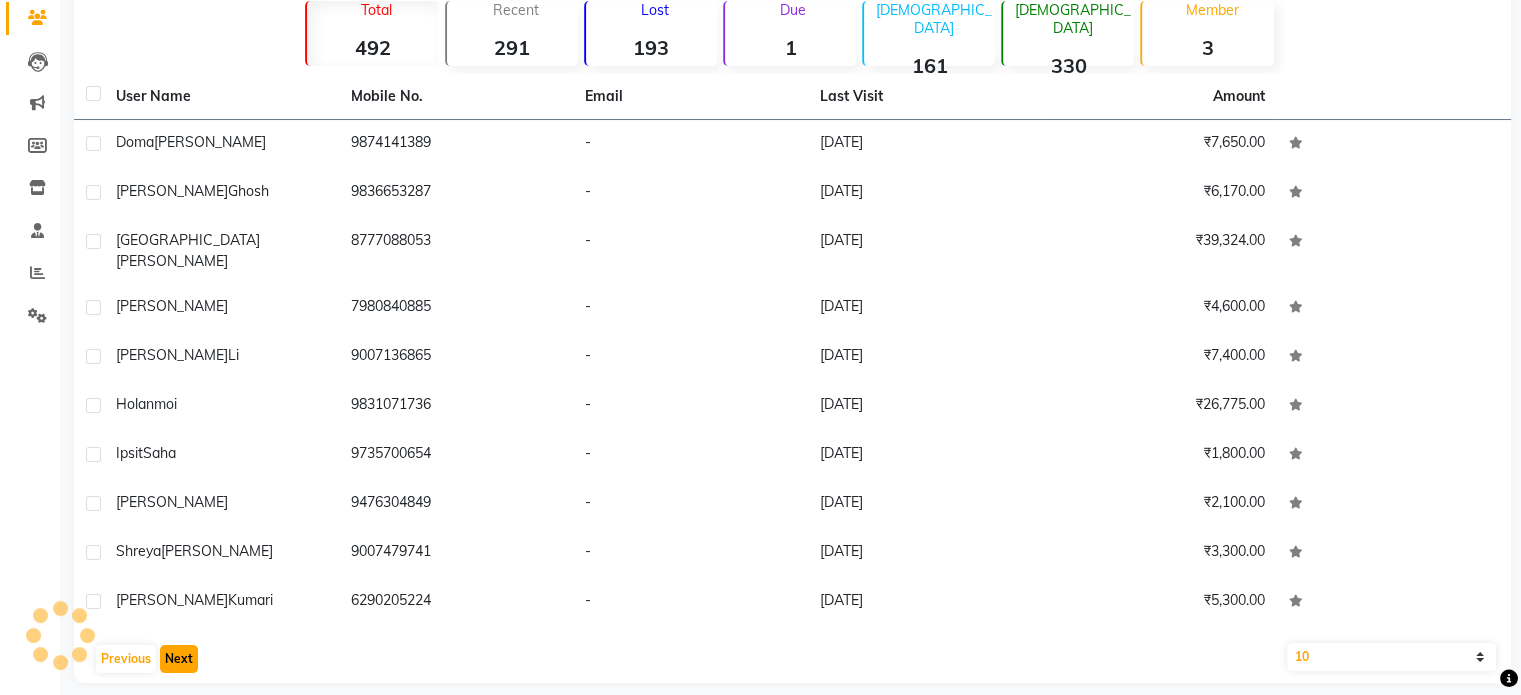 click on "Next" 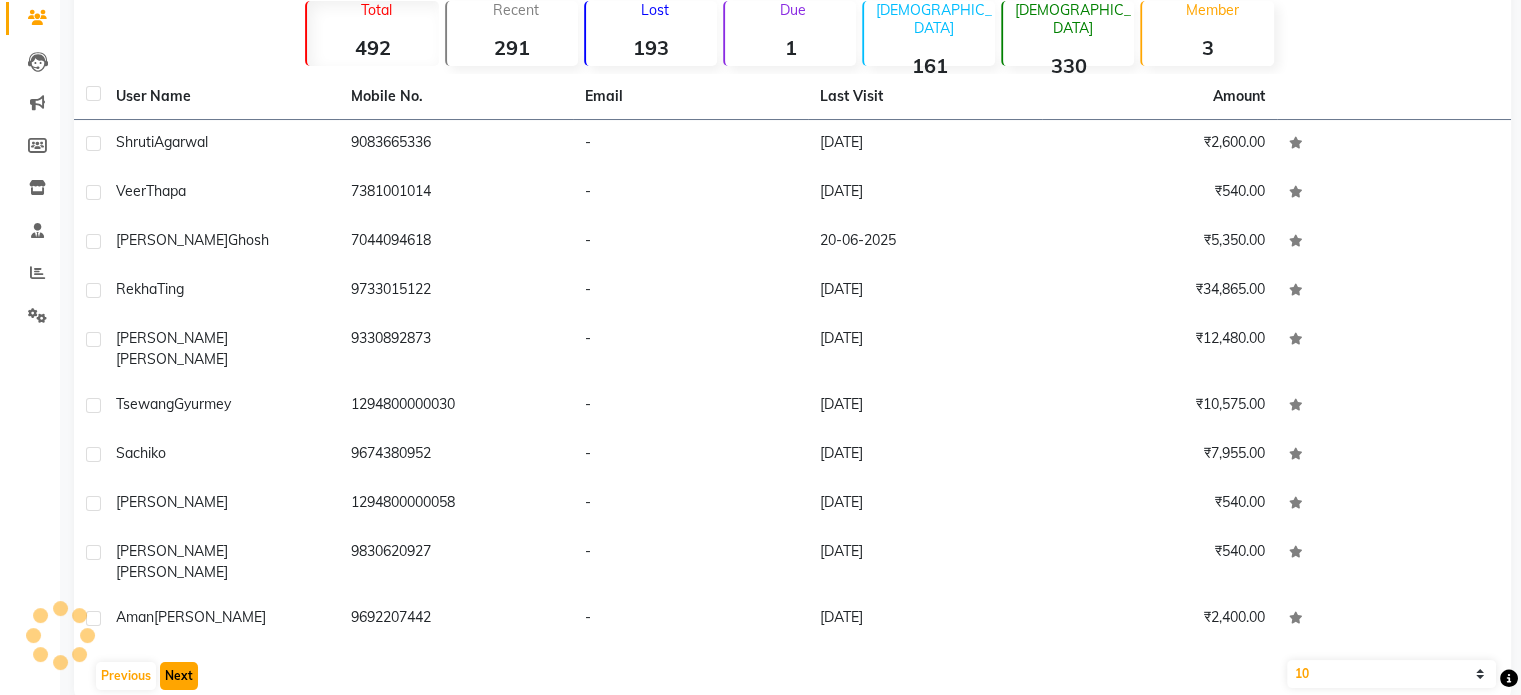 click on "Next" 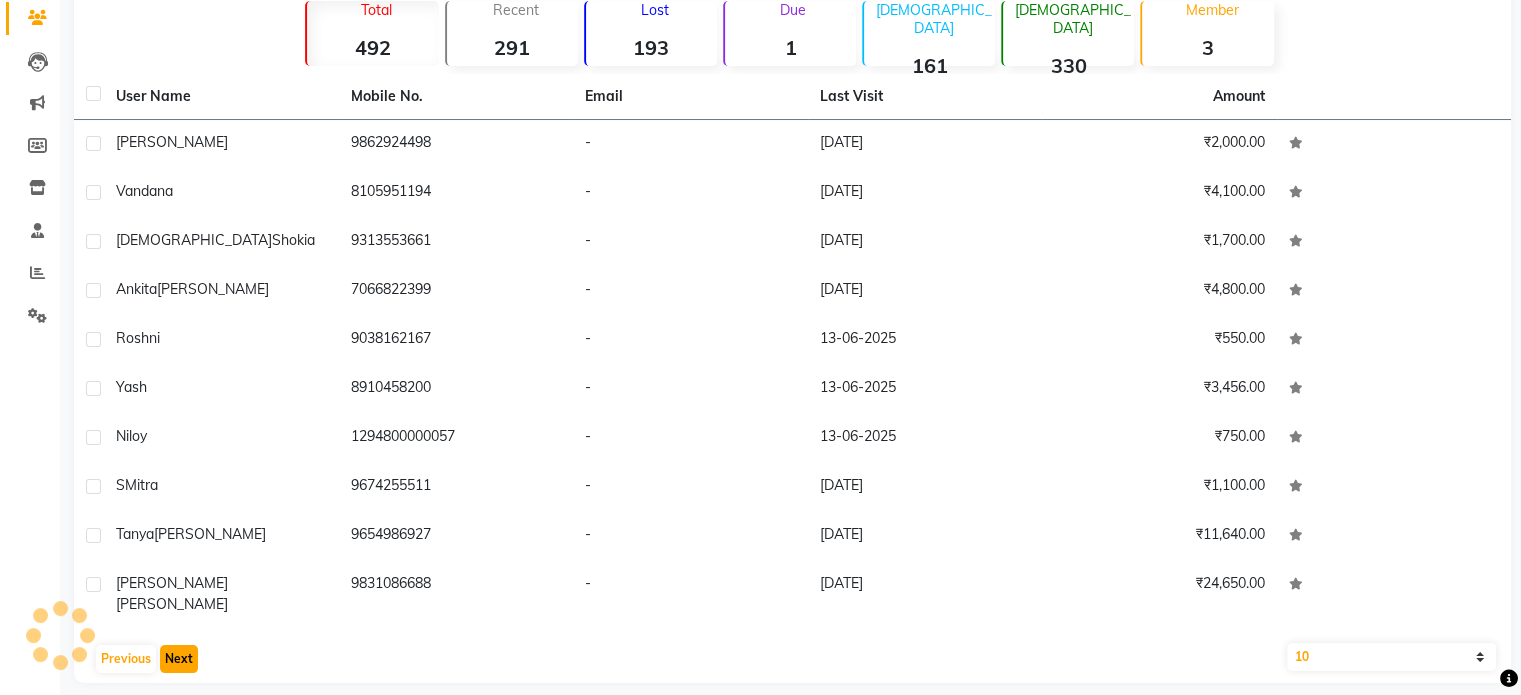 click on "Next" 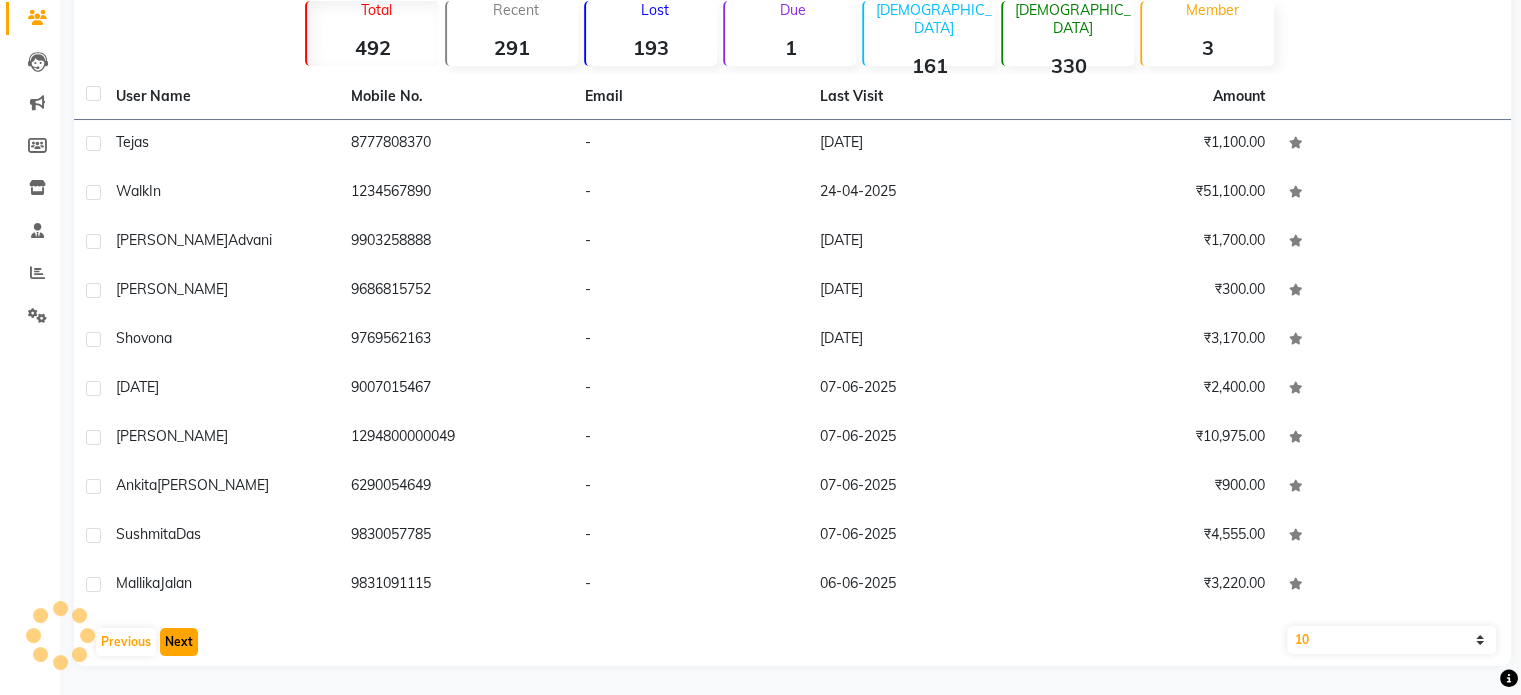click on "Next" 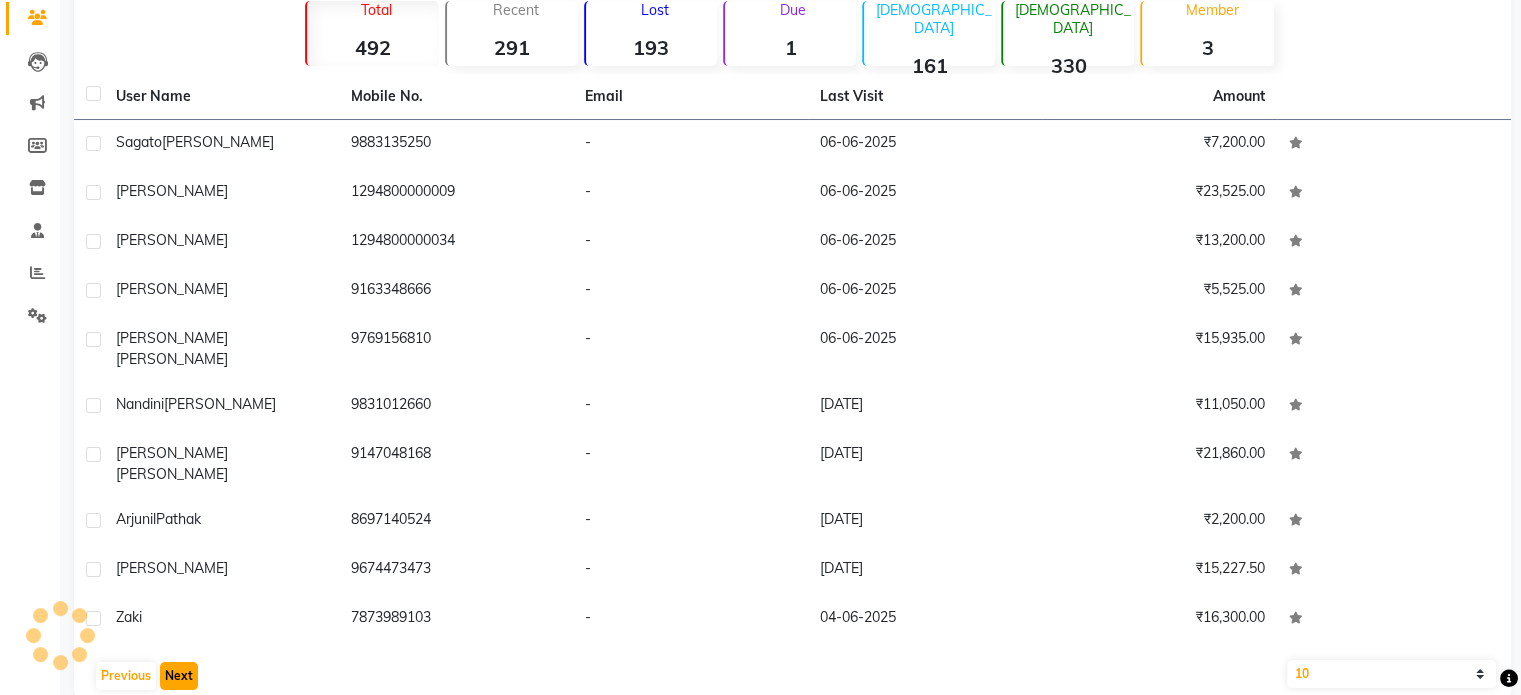 click on "Next" 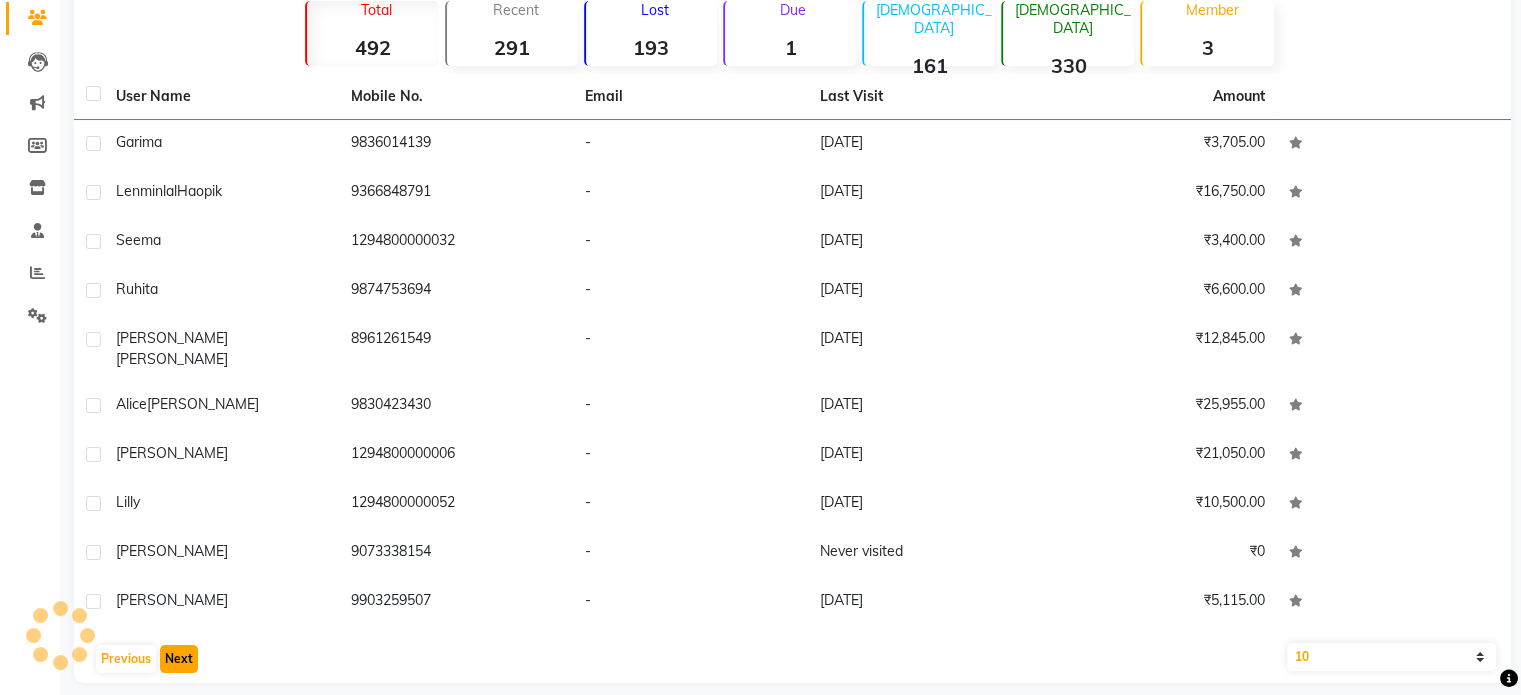 click on "Next" 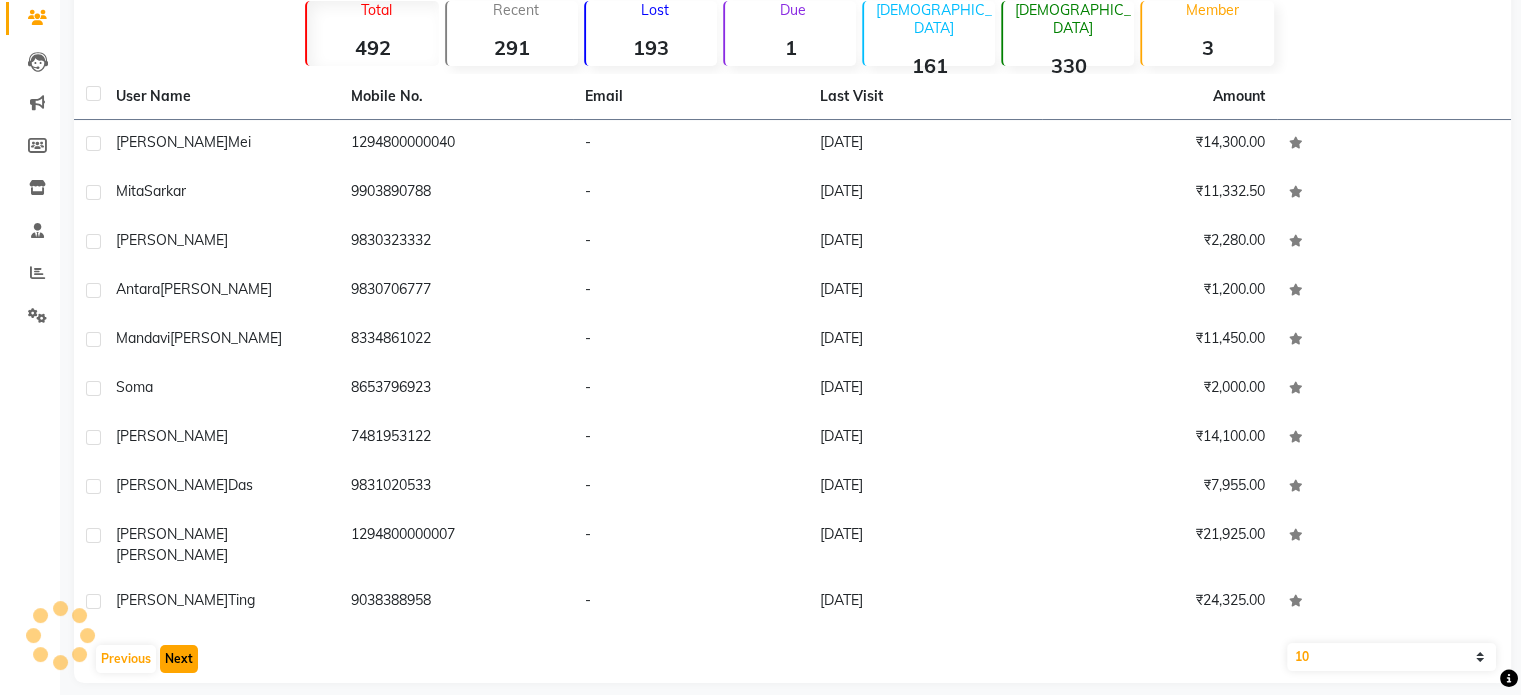 click on "Next" 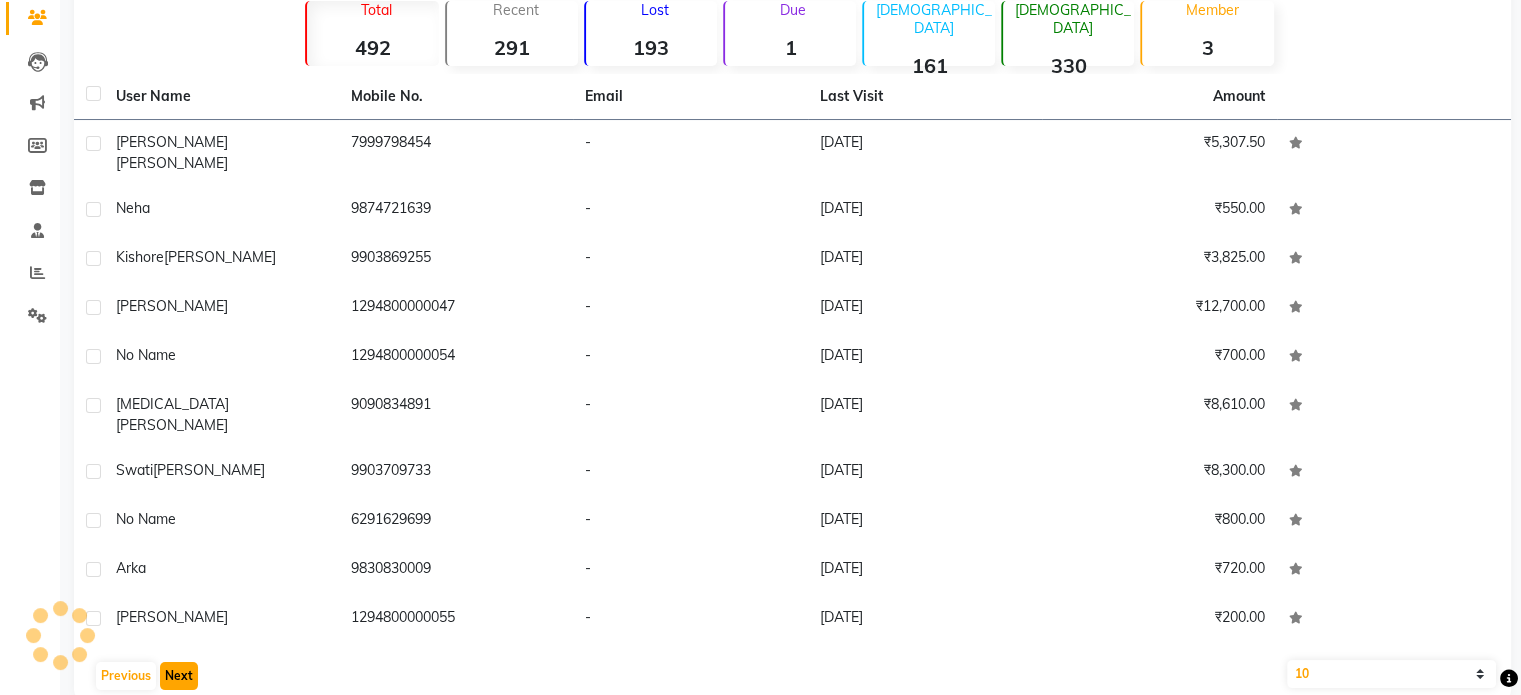 click on "Next" 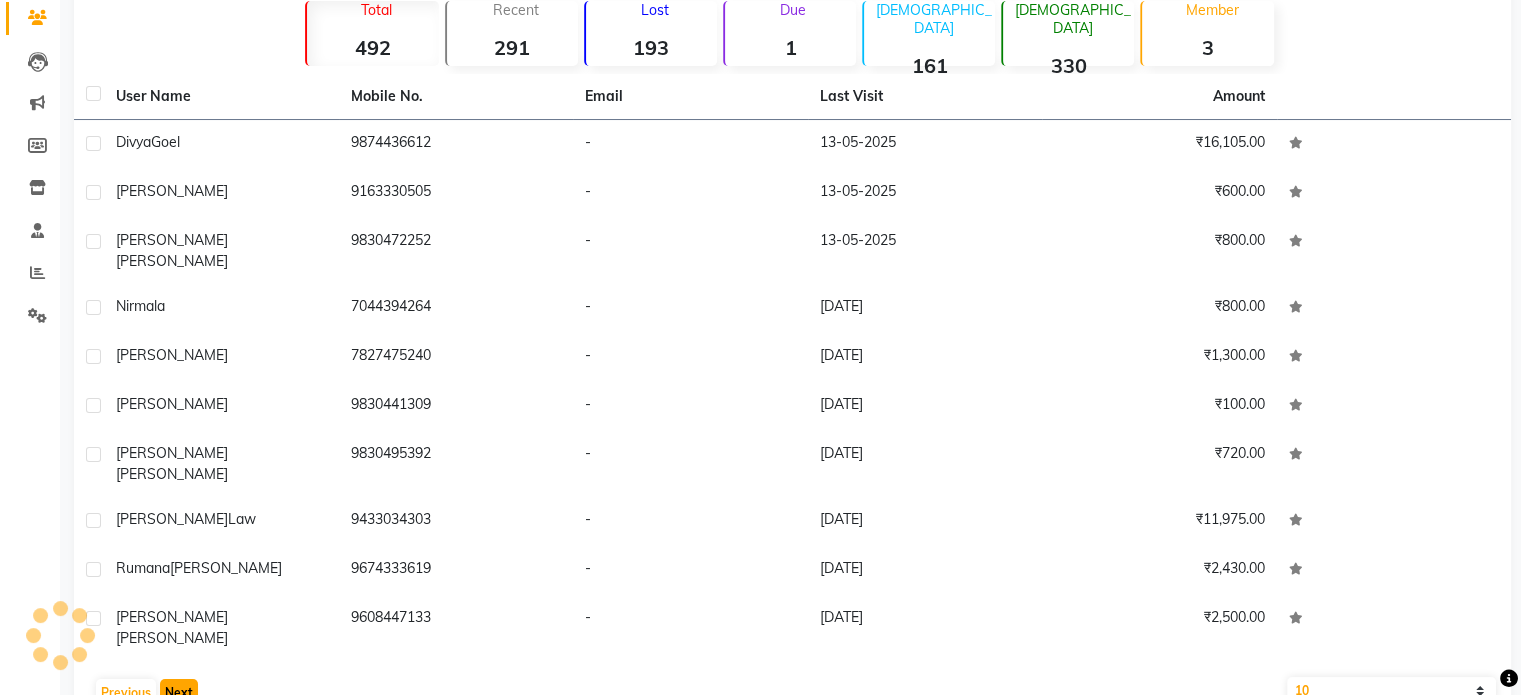 click on "Next" 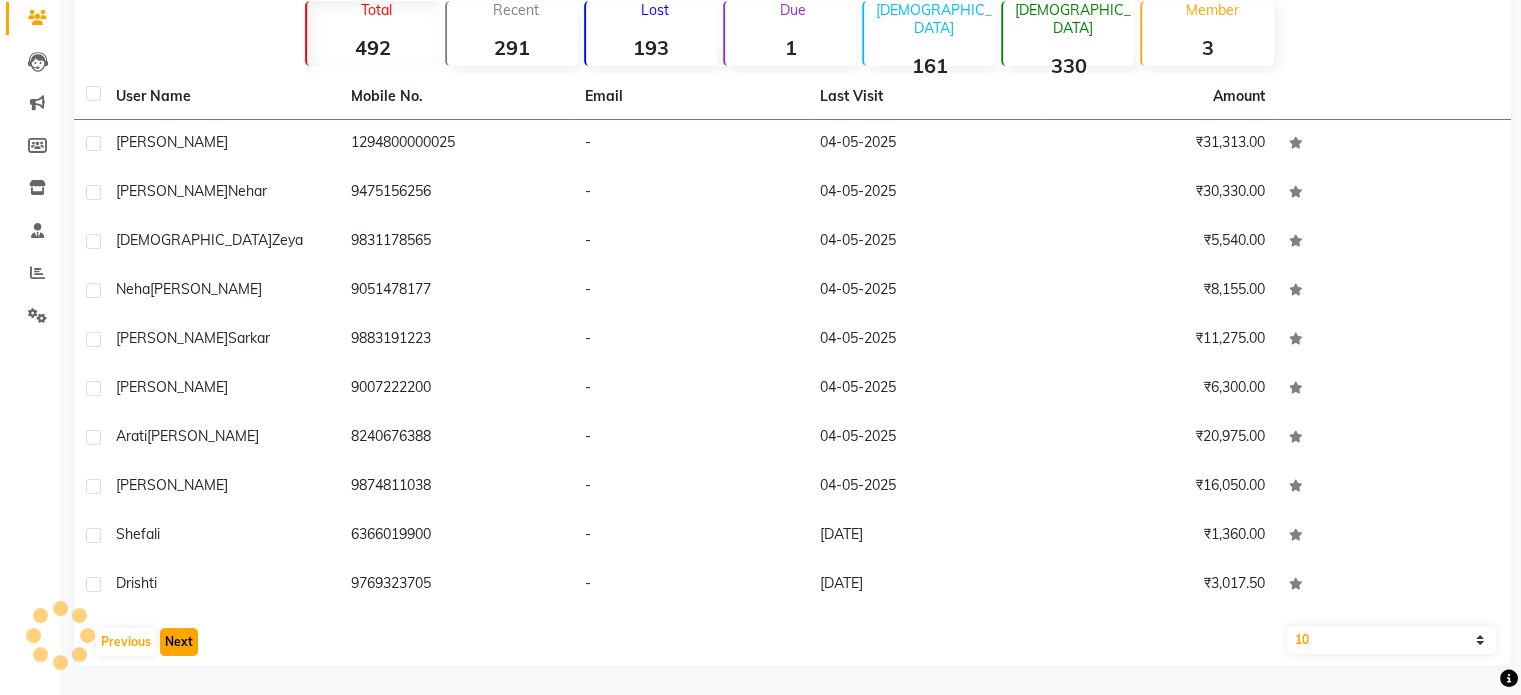 click on "Next" 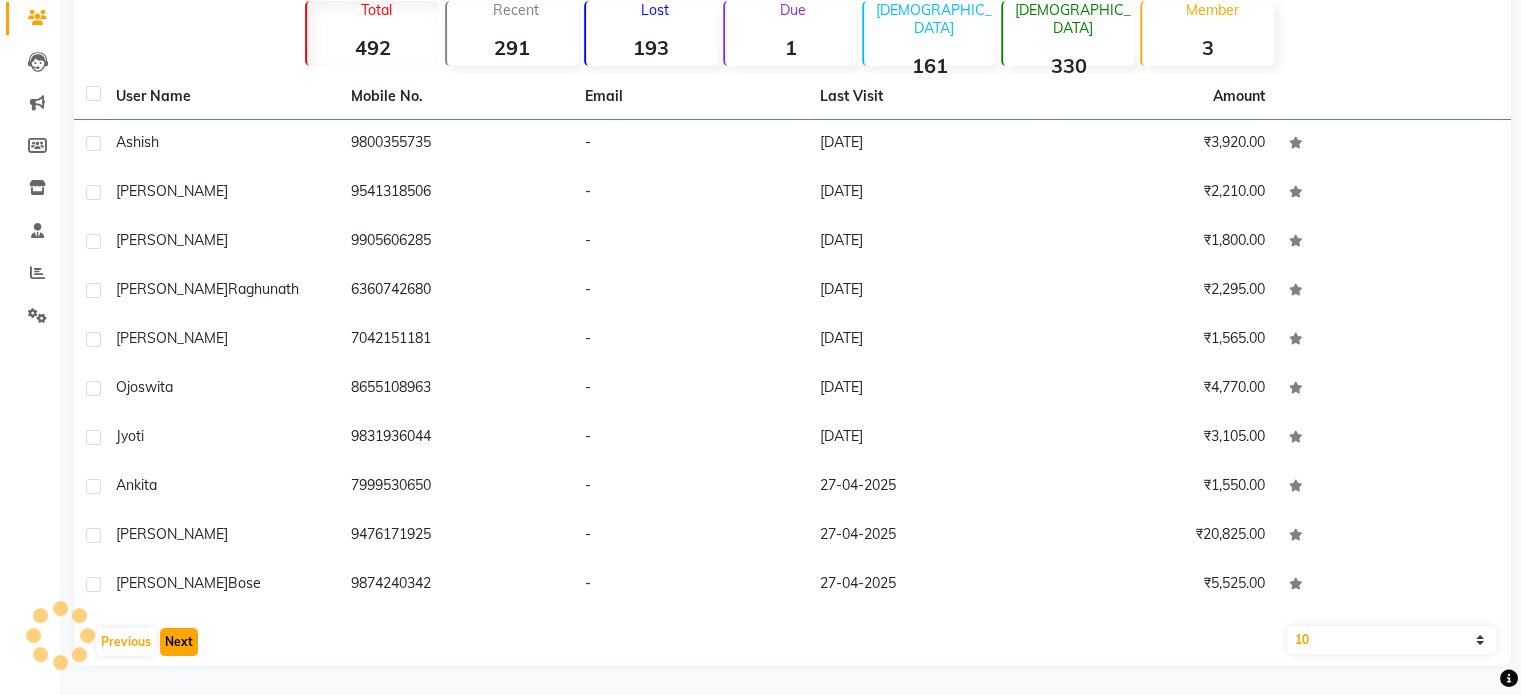 click on "Next" 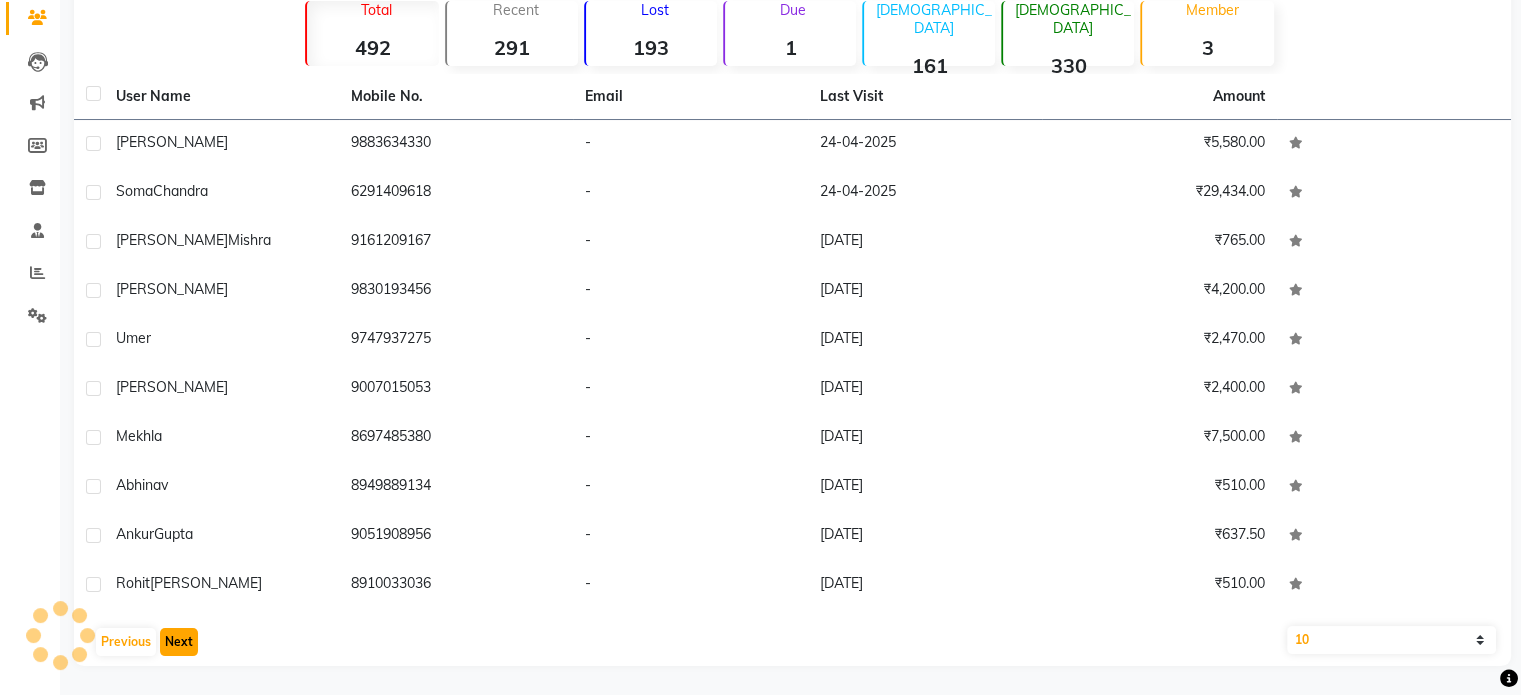 click on "Next" 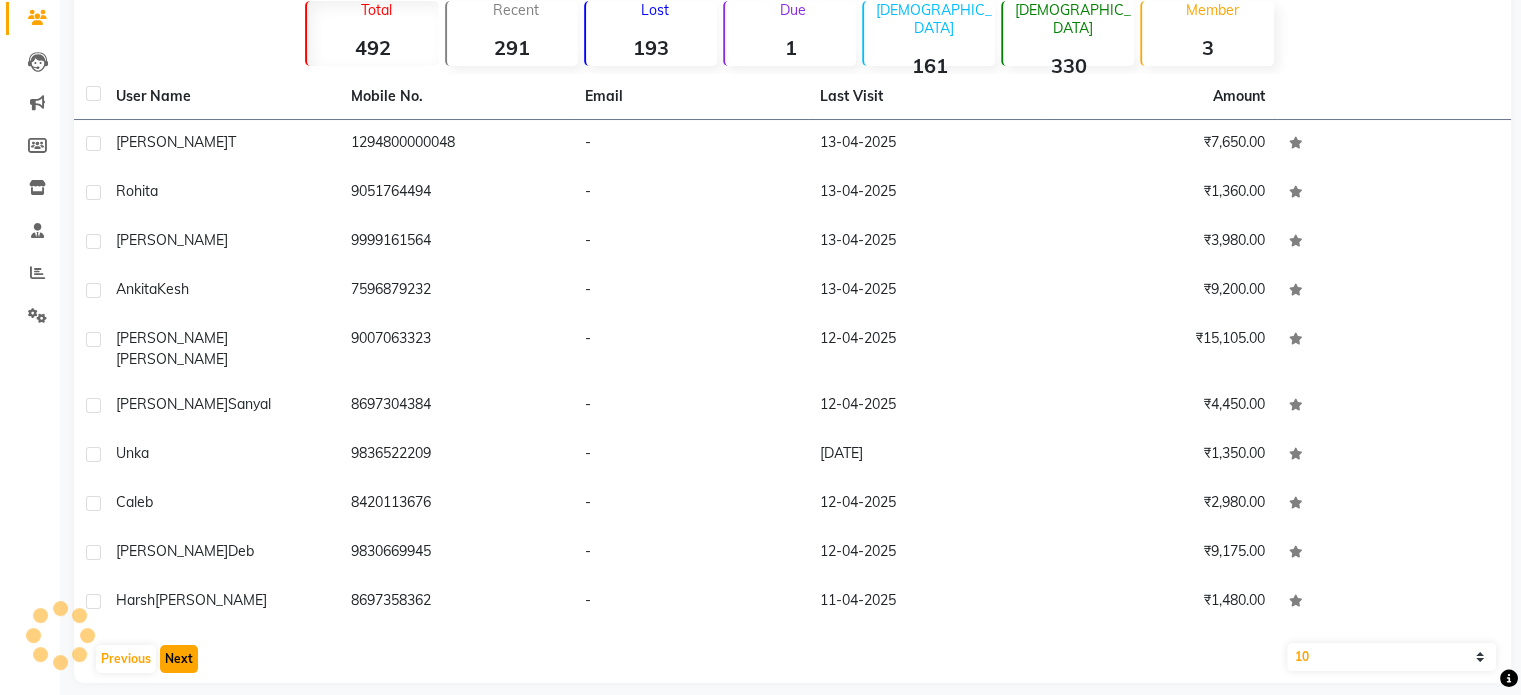click on "Next" 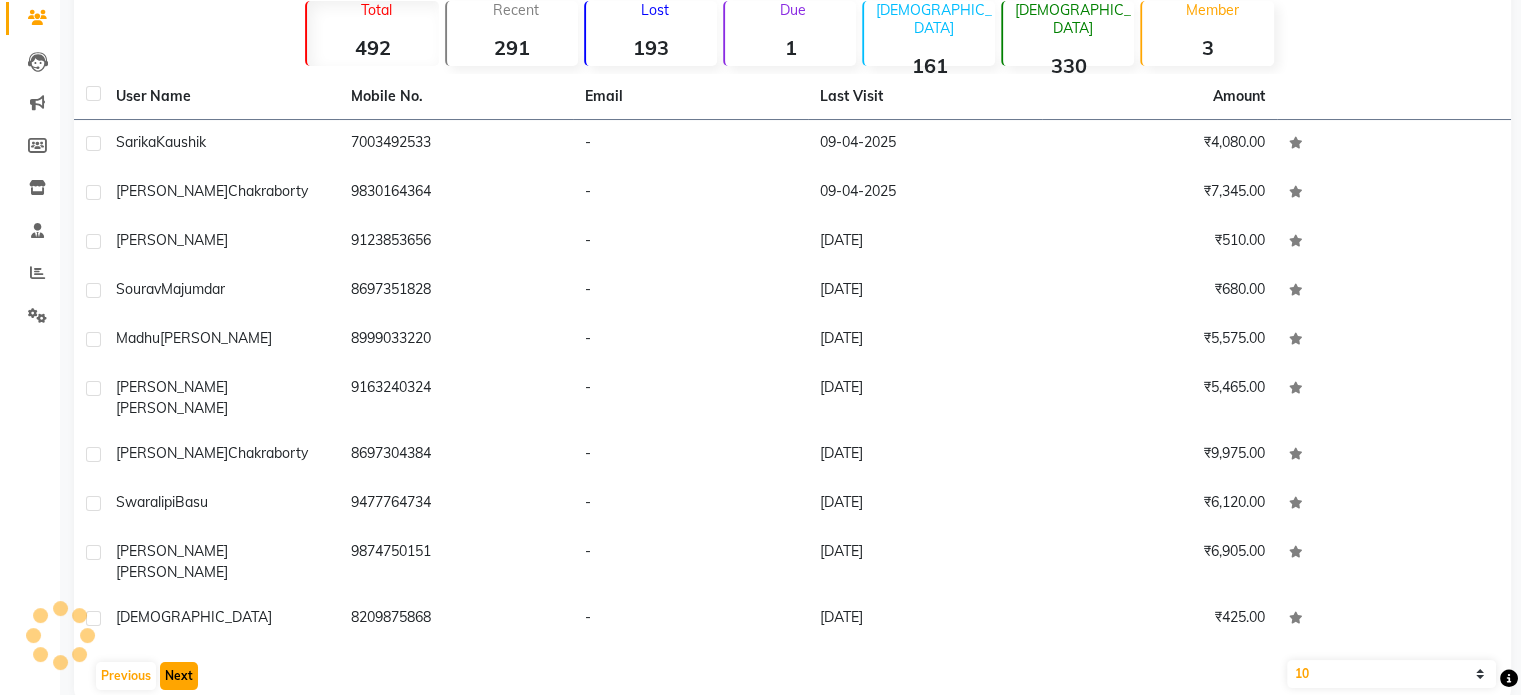 click on "Next" 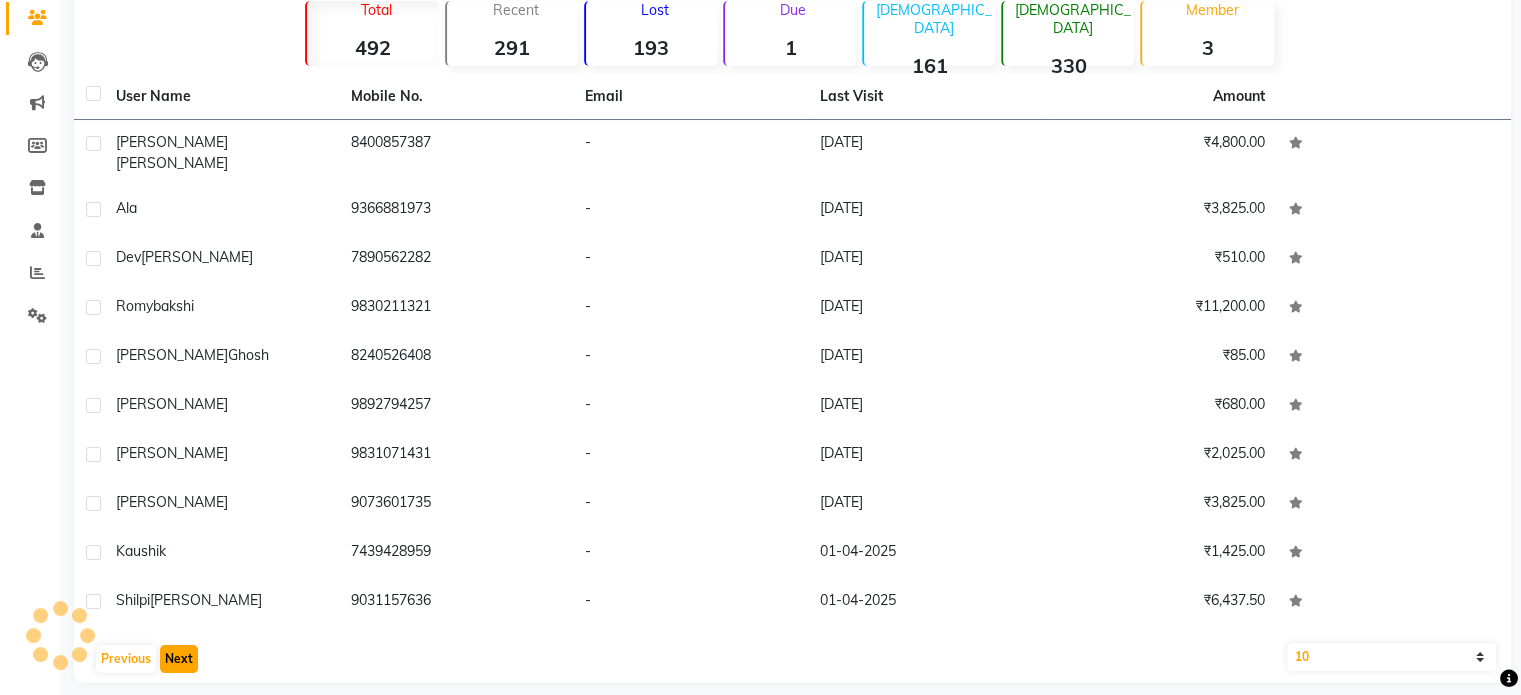 click on "Next" 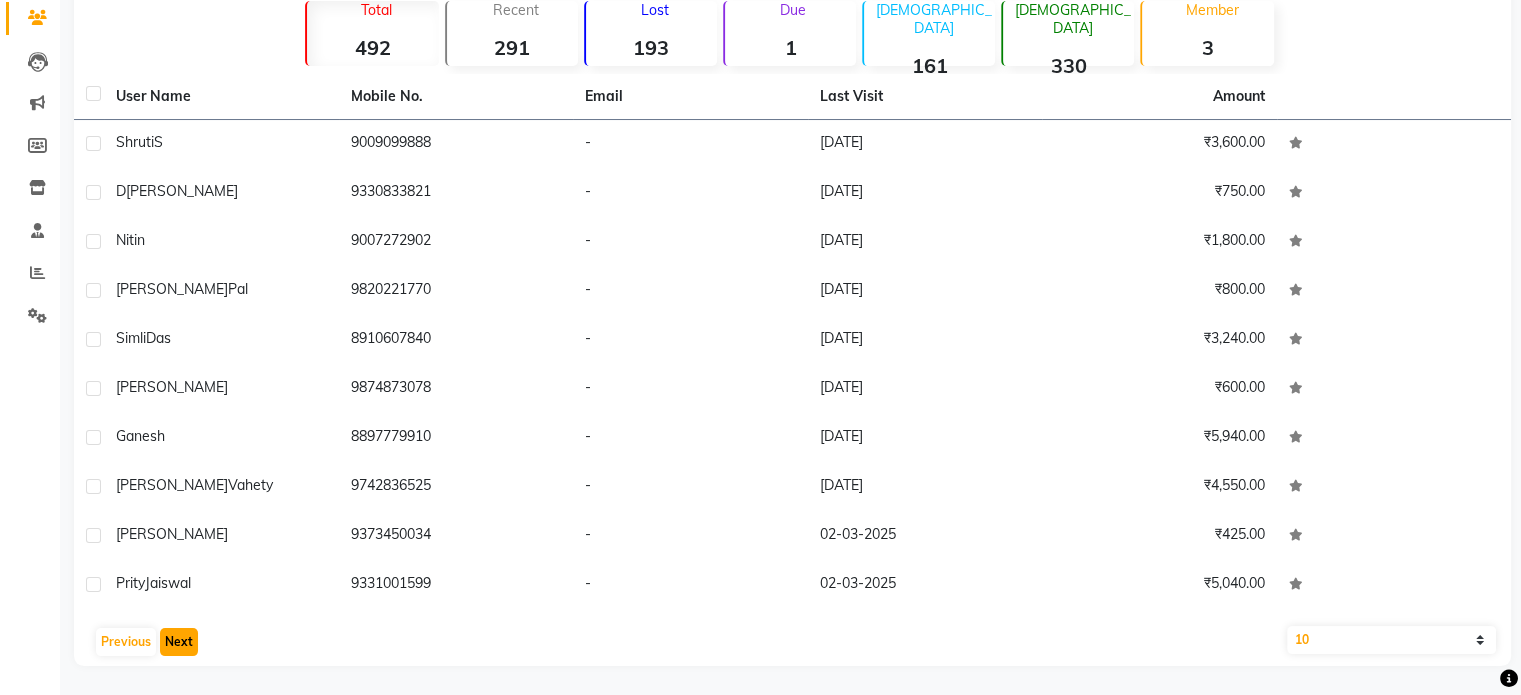 click on "Next" 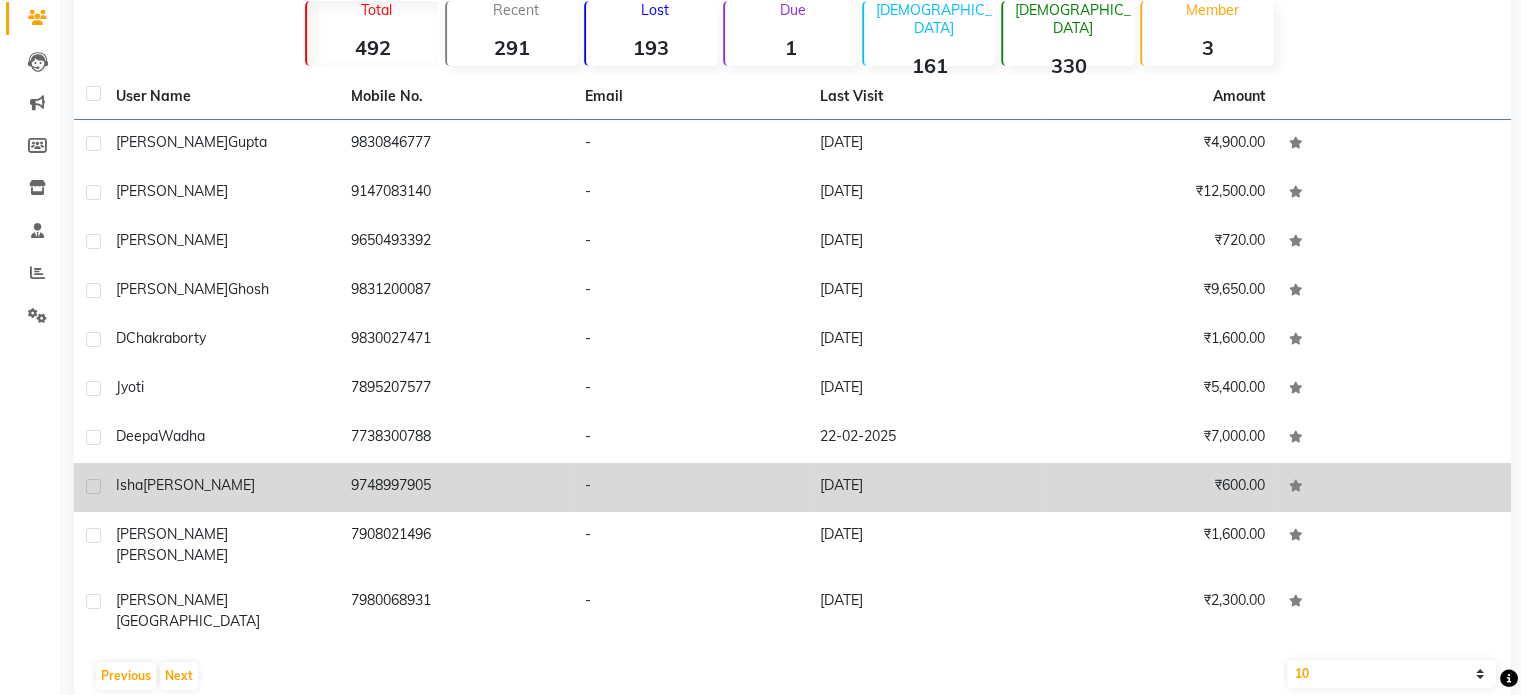 click on "[PERSON_NAME]" 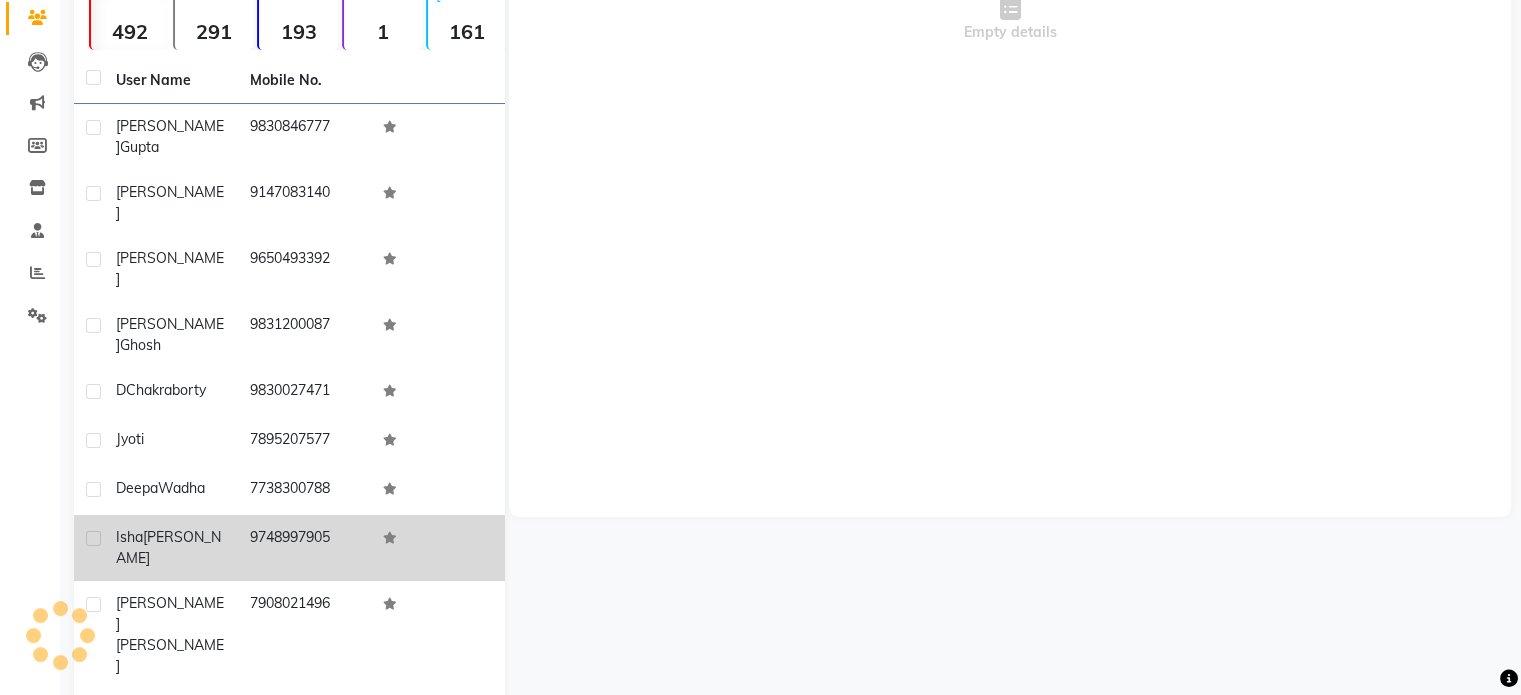 scroll, scrollTop: 154, scrollLeft: 0, axis: vertical 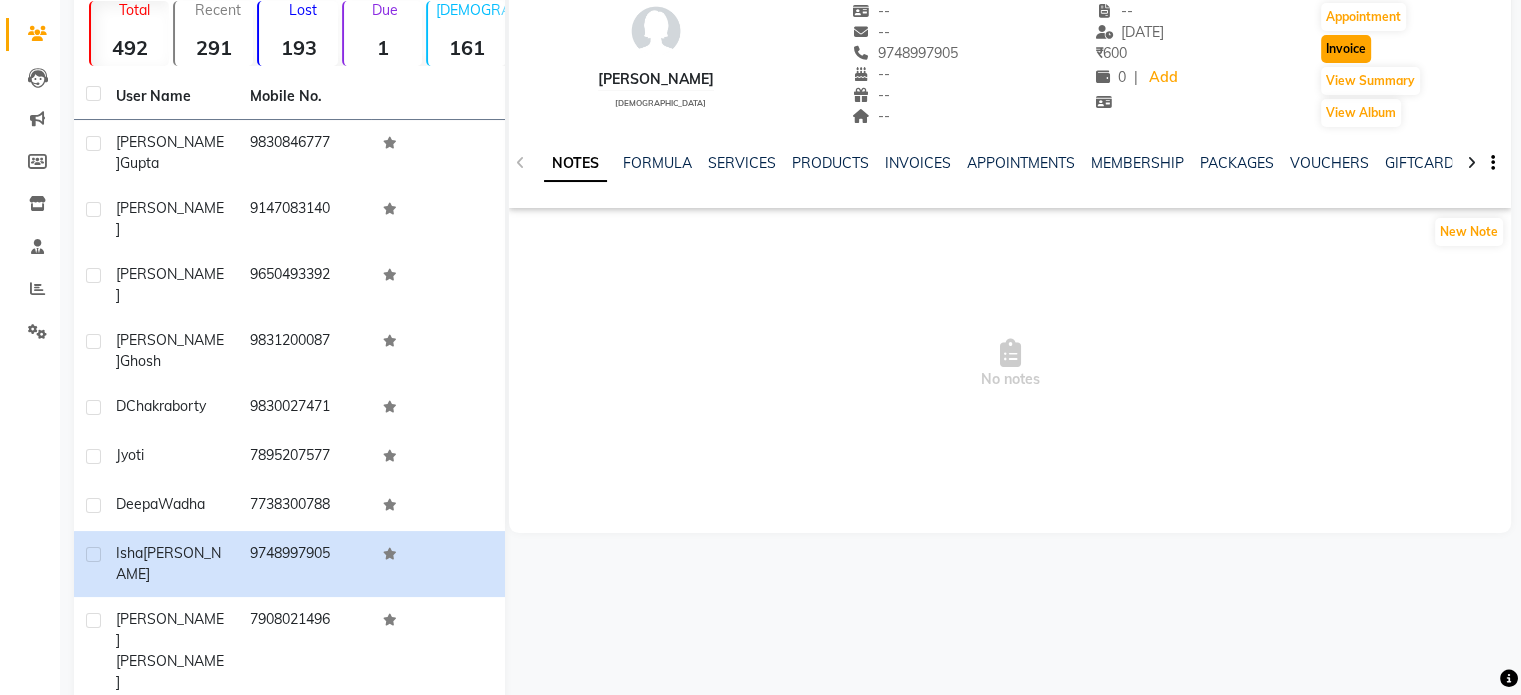 click on "Invoice" 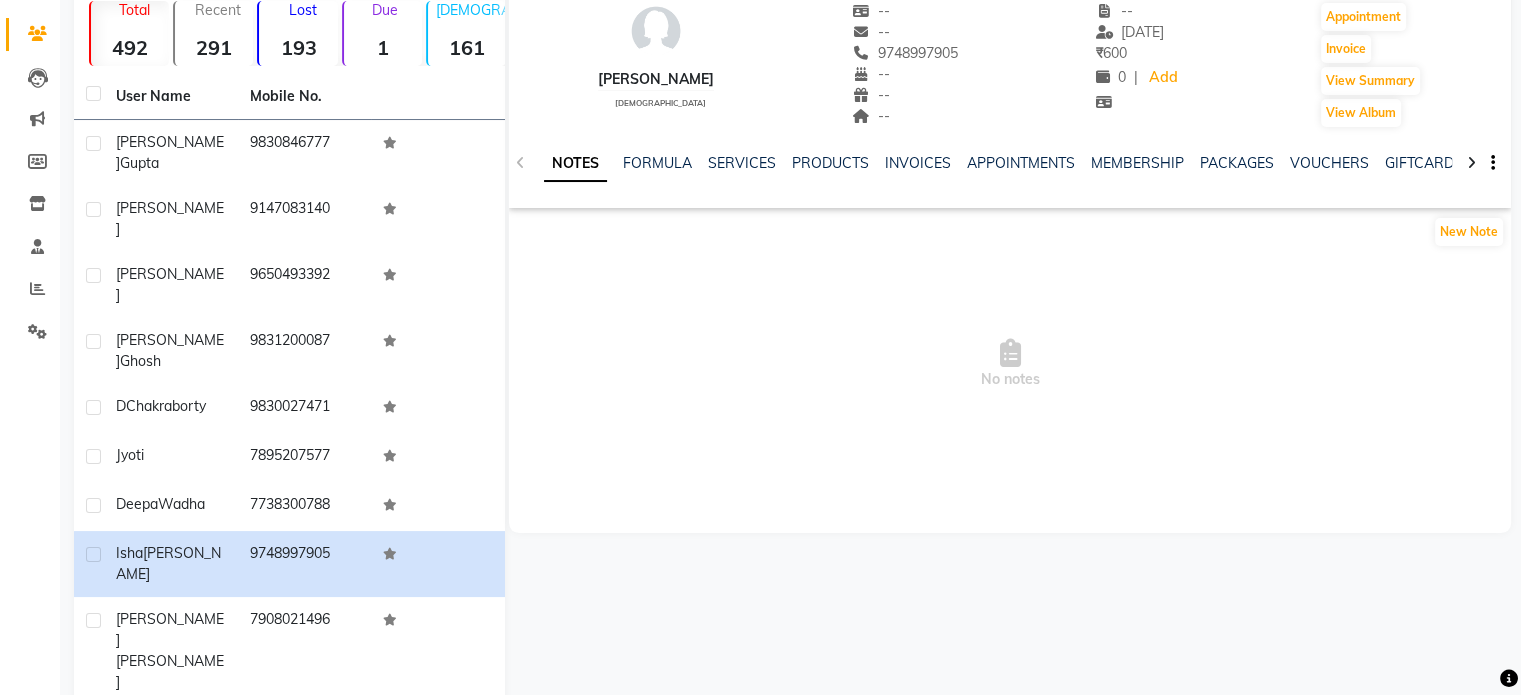 scroll, scrollTop: 0, scrollLeft: 0, axis: both 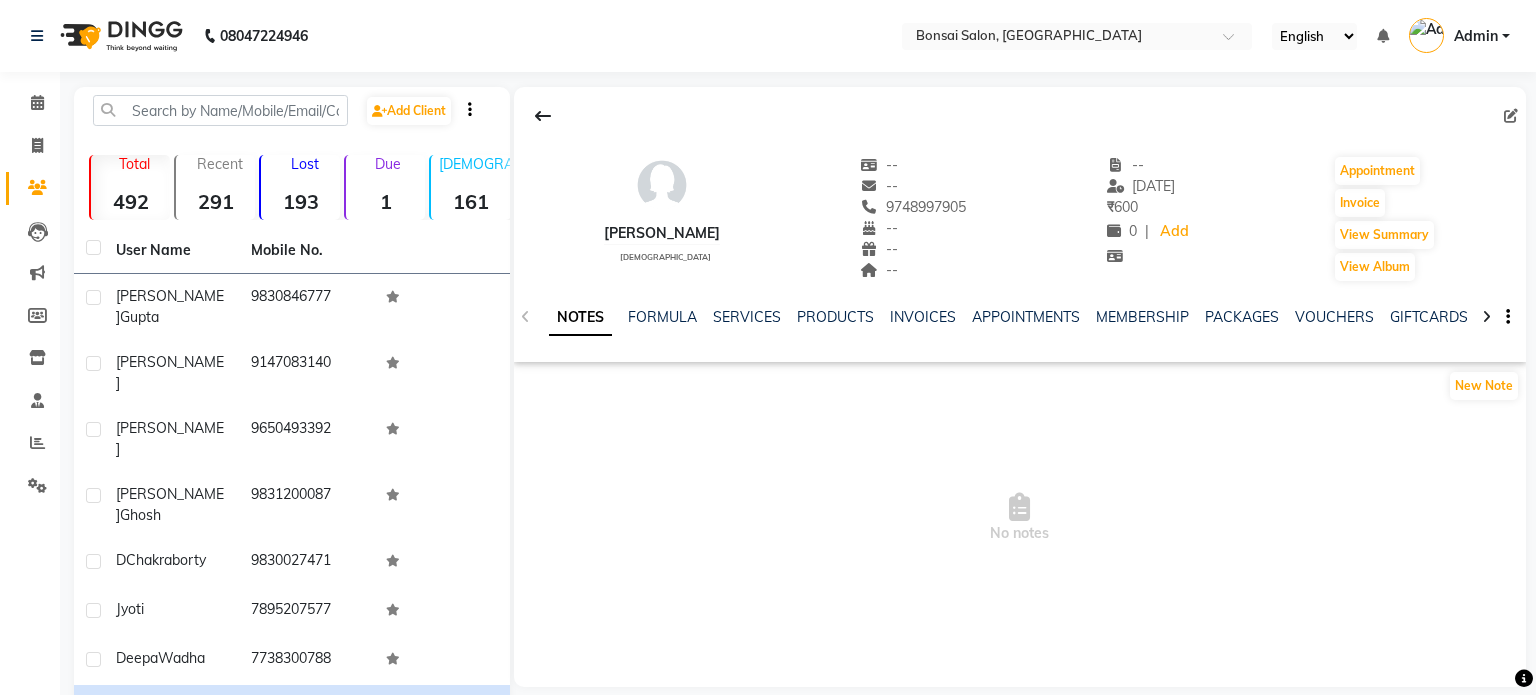 select on "service" 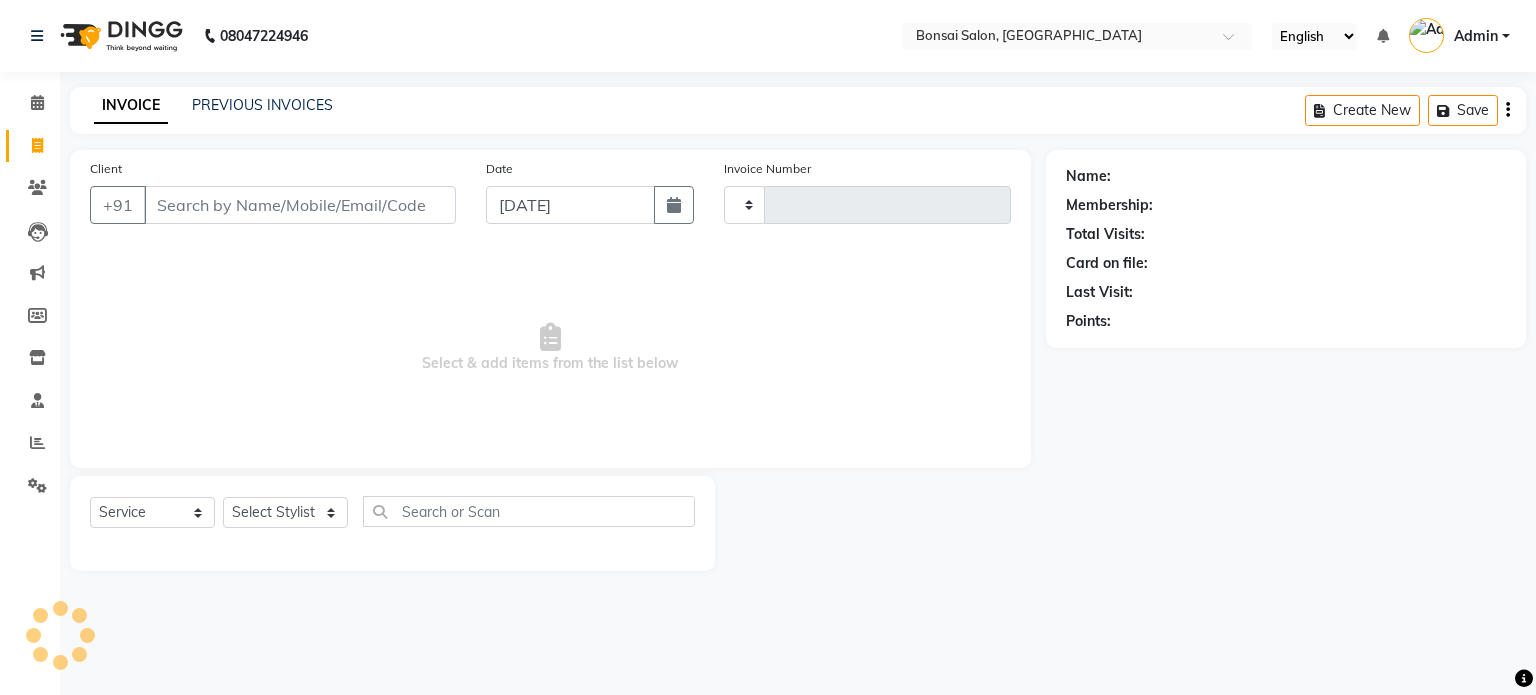 type on "0517" 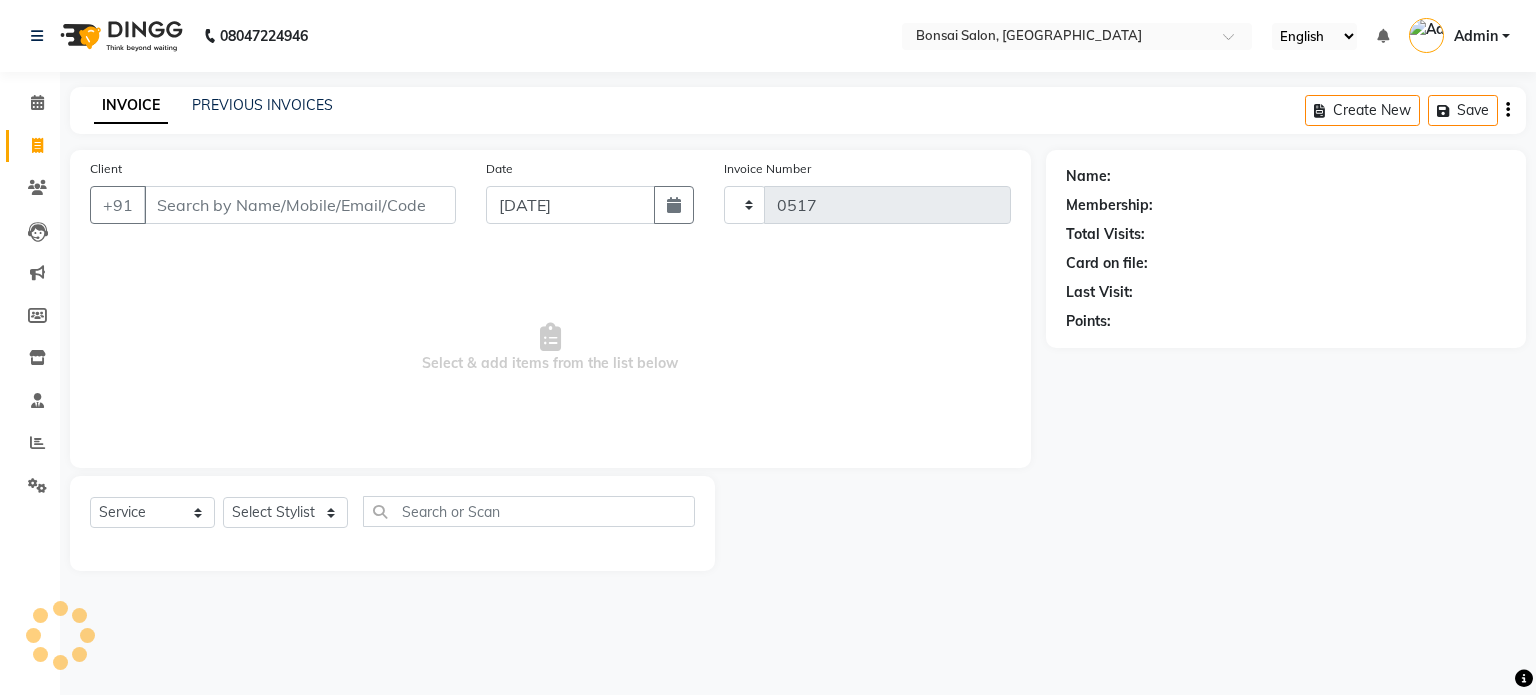 select on "6719" 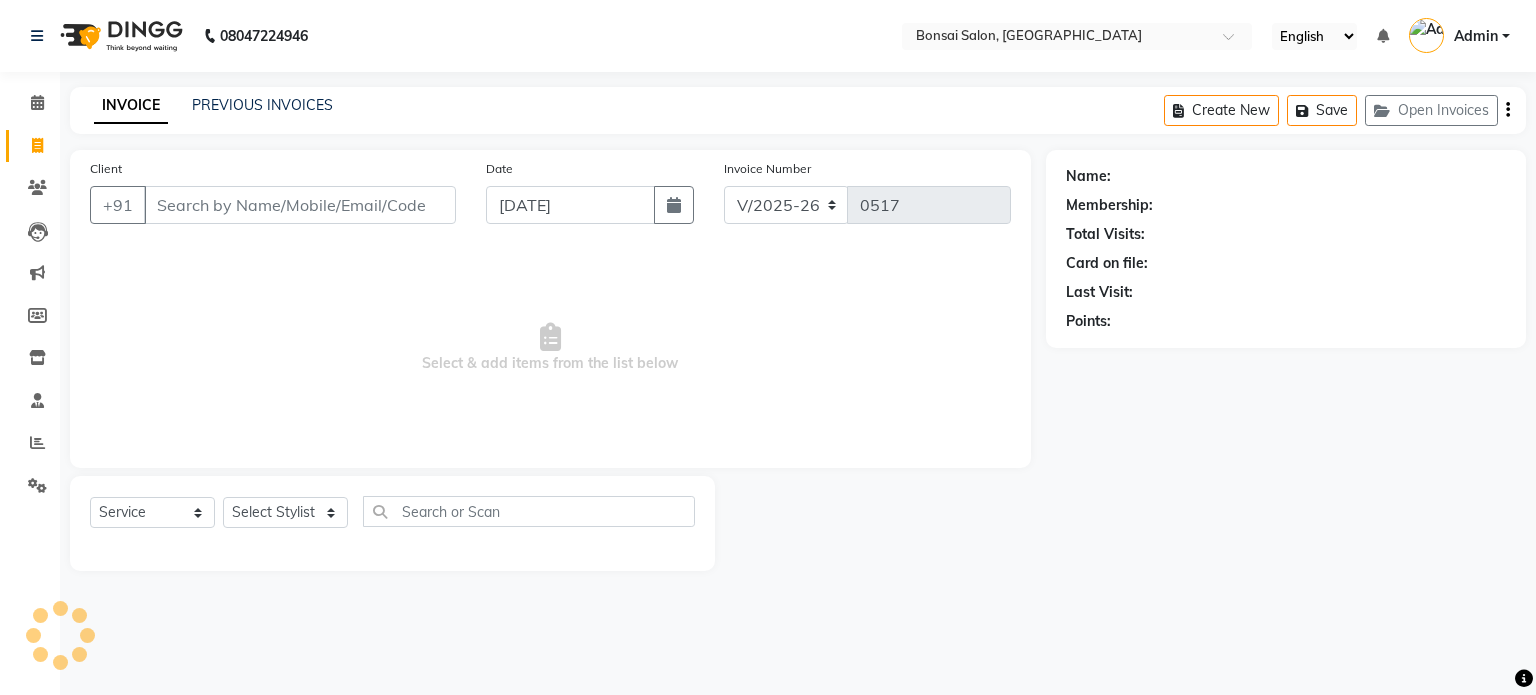 type on "9748997905" 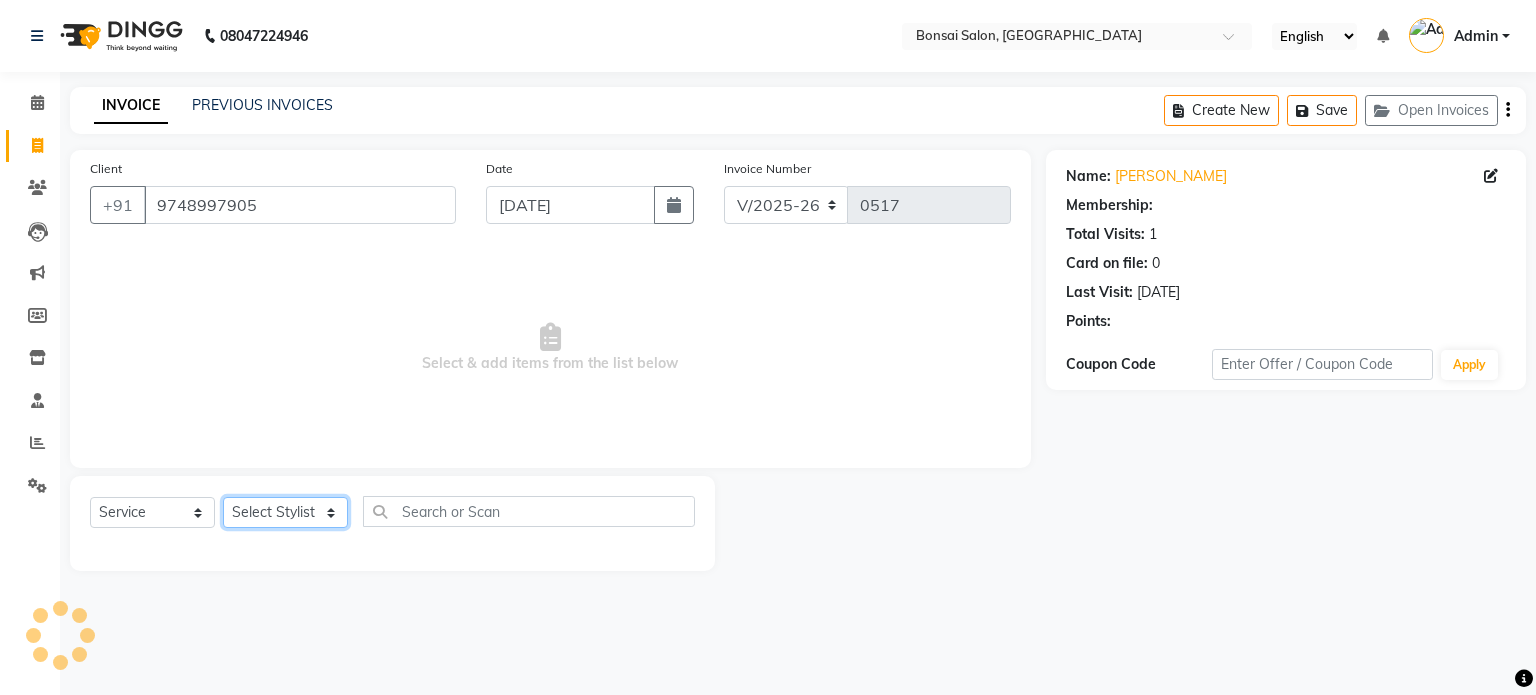 click on "Select Stylist [PERSON_NAME] [PERSON_NAME] [PERSON_NAME] [PERSON_NAME] [PERSON_NAME]" 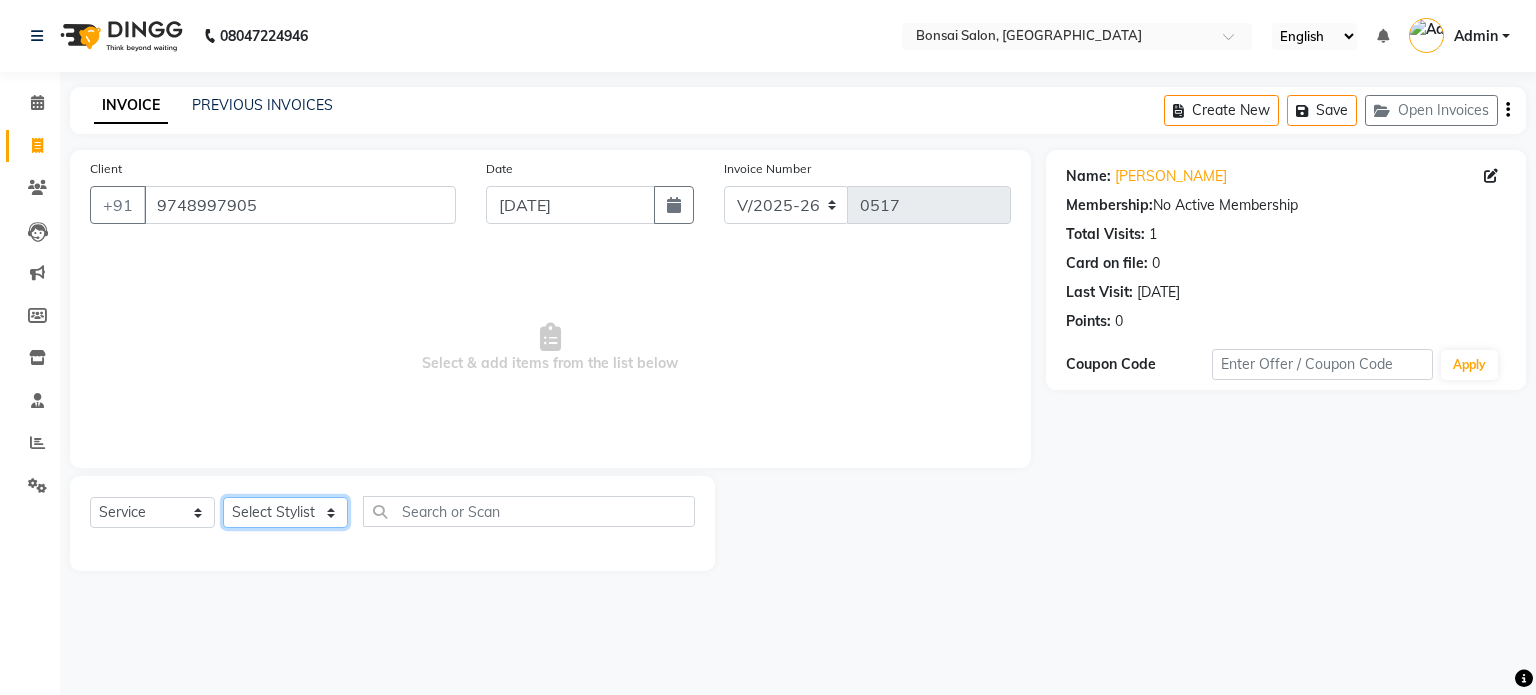 select on "53173" 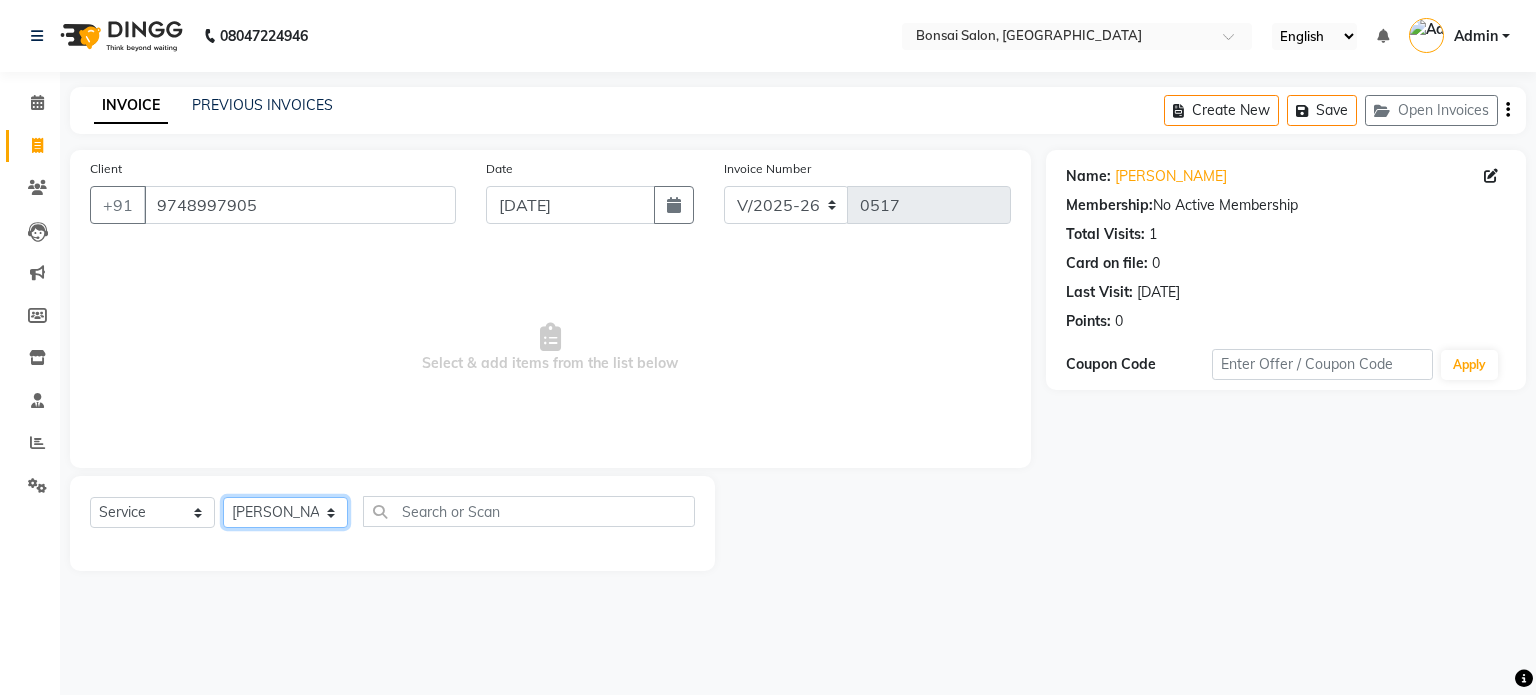 click on "Select Stylist [PERSON_NAME] [PERSON_NAME] [PERSON_NAME] [PERSON_NAME] [PERSON_NAME]" 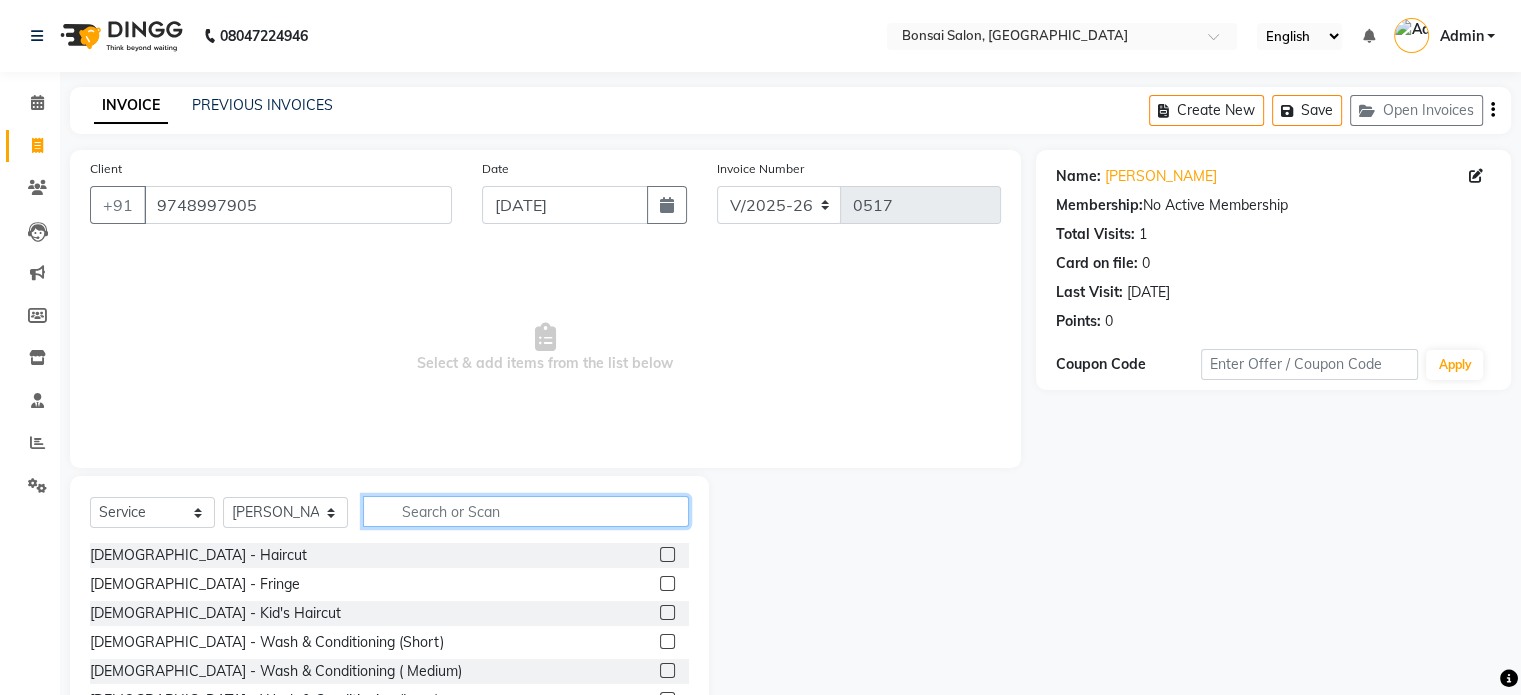 click 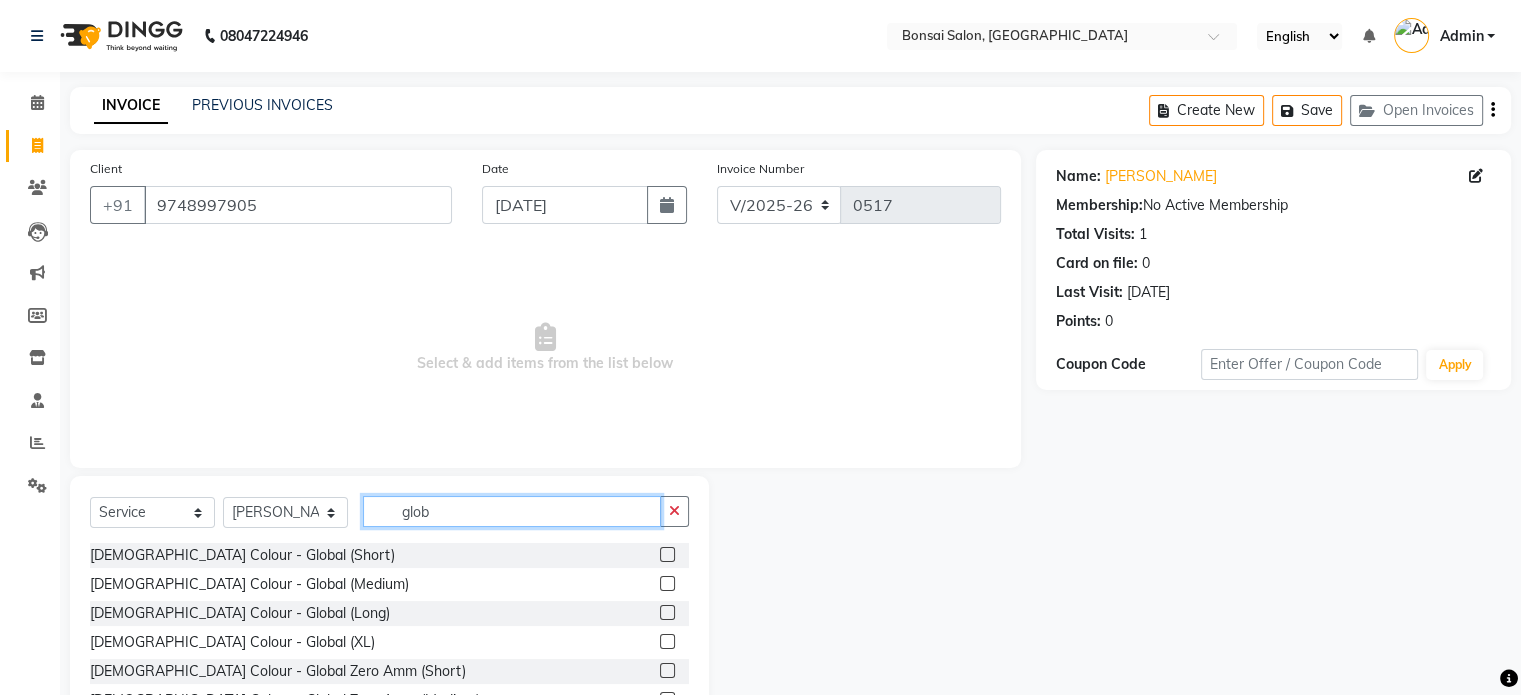 type on "glob" 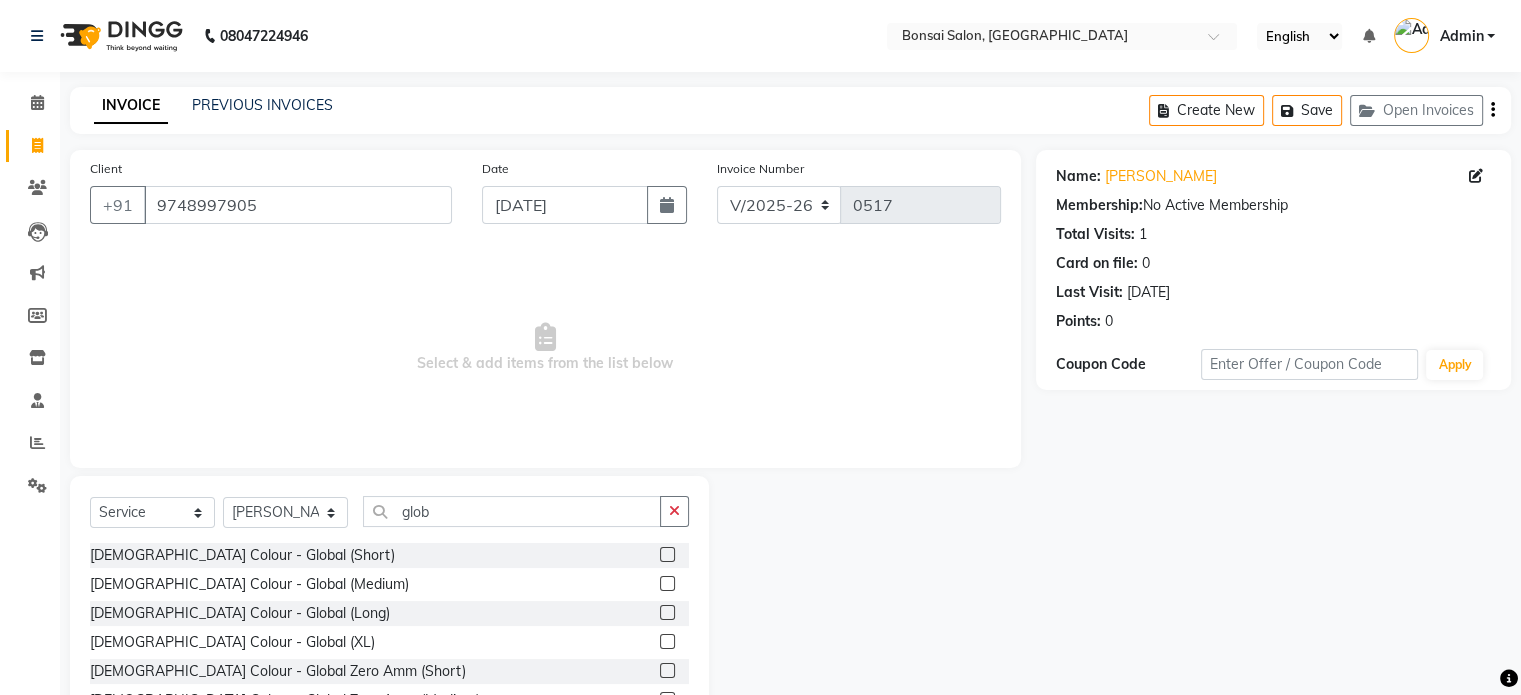click 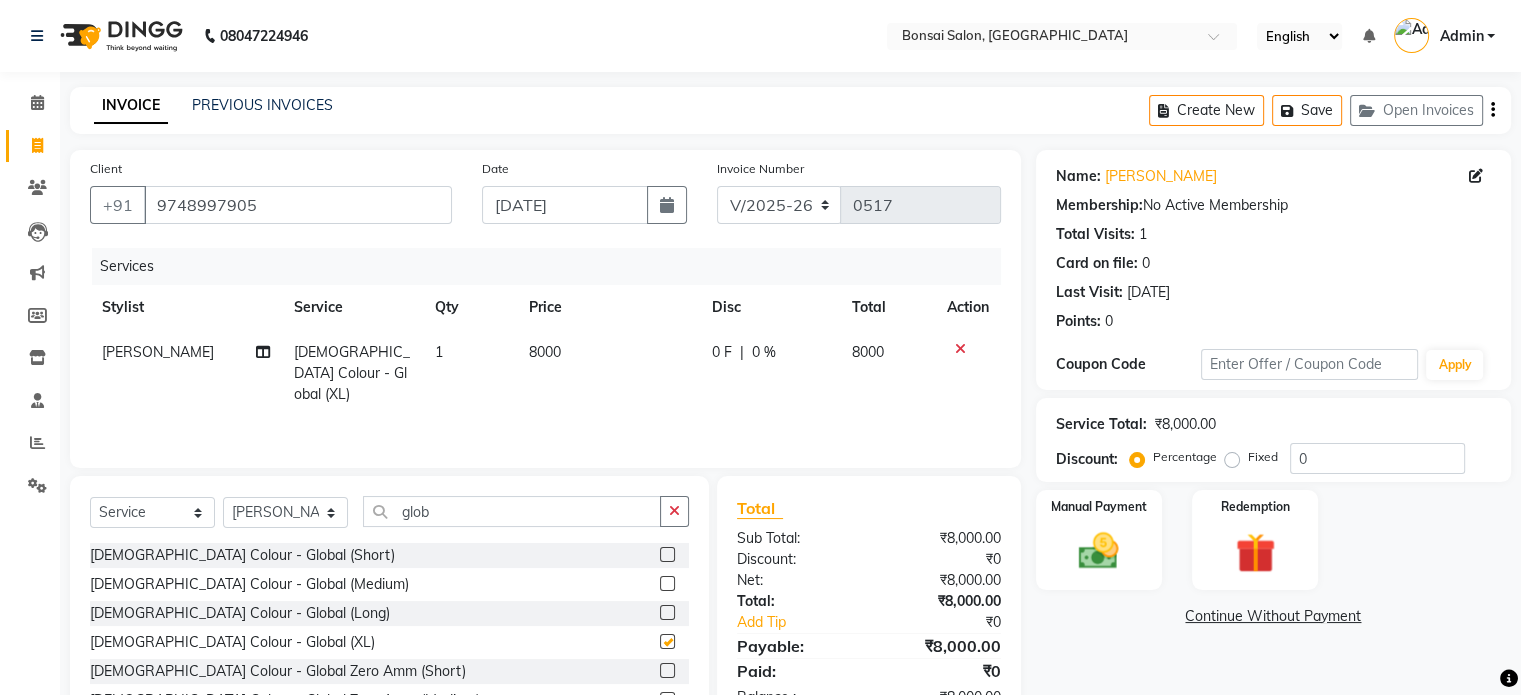checkbox on "false" 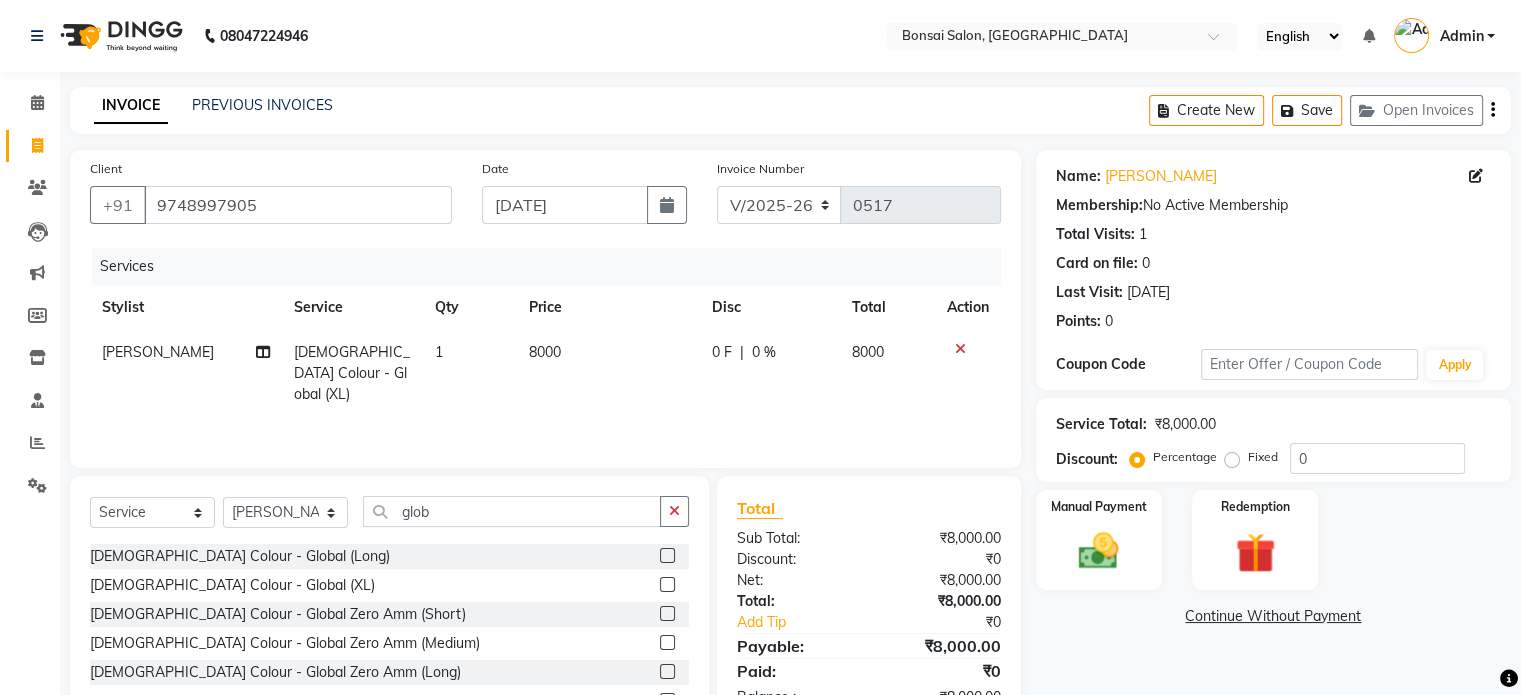 scroll, scrollTop: 60, scrollLeft: 0, axis: vertical 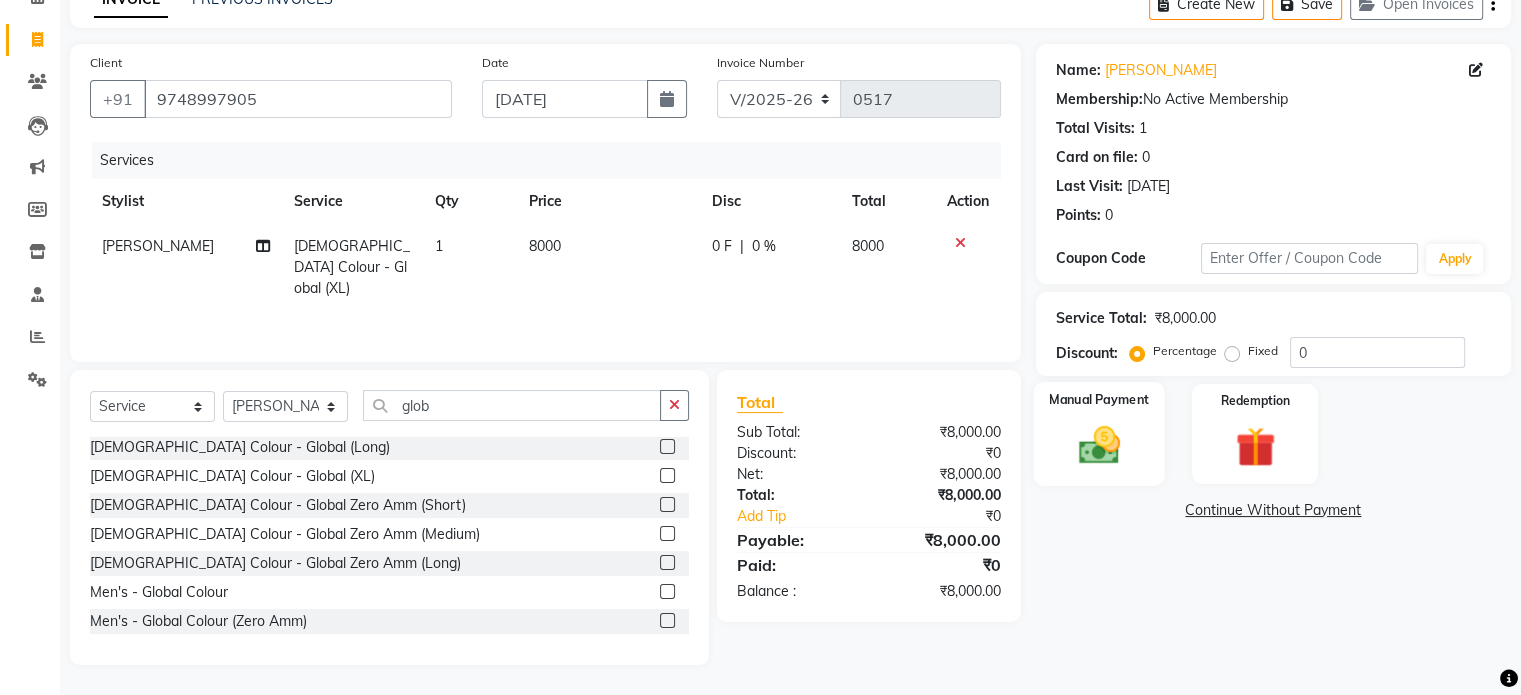 click 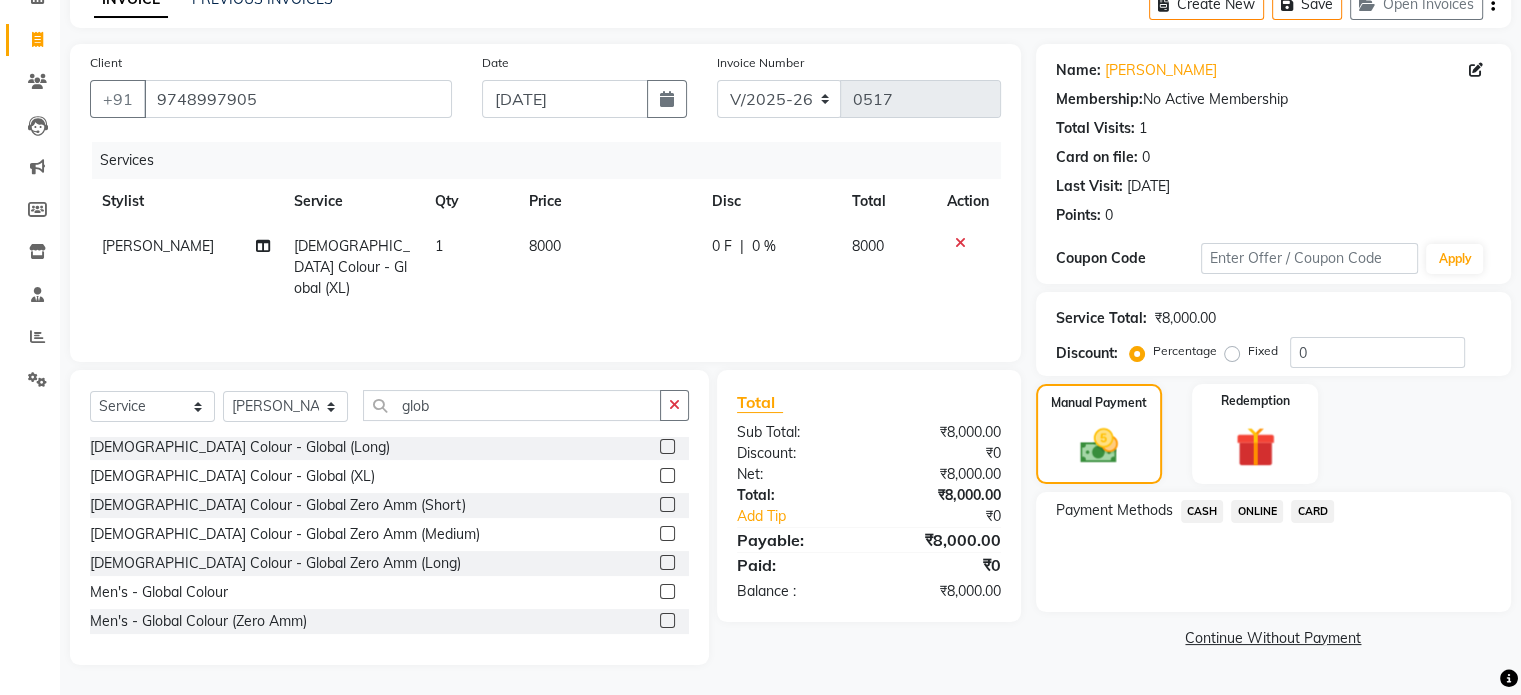 click on "CASH" 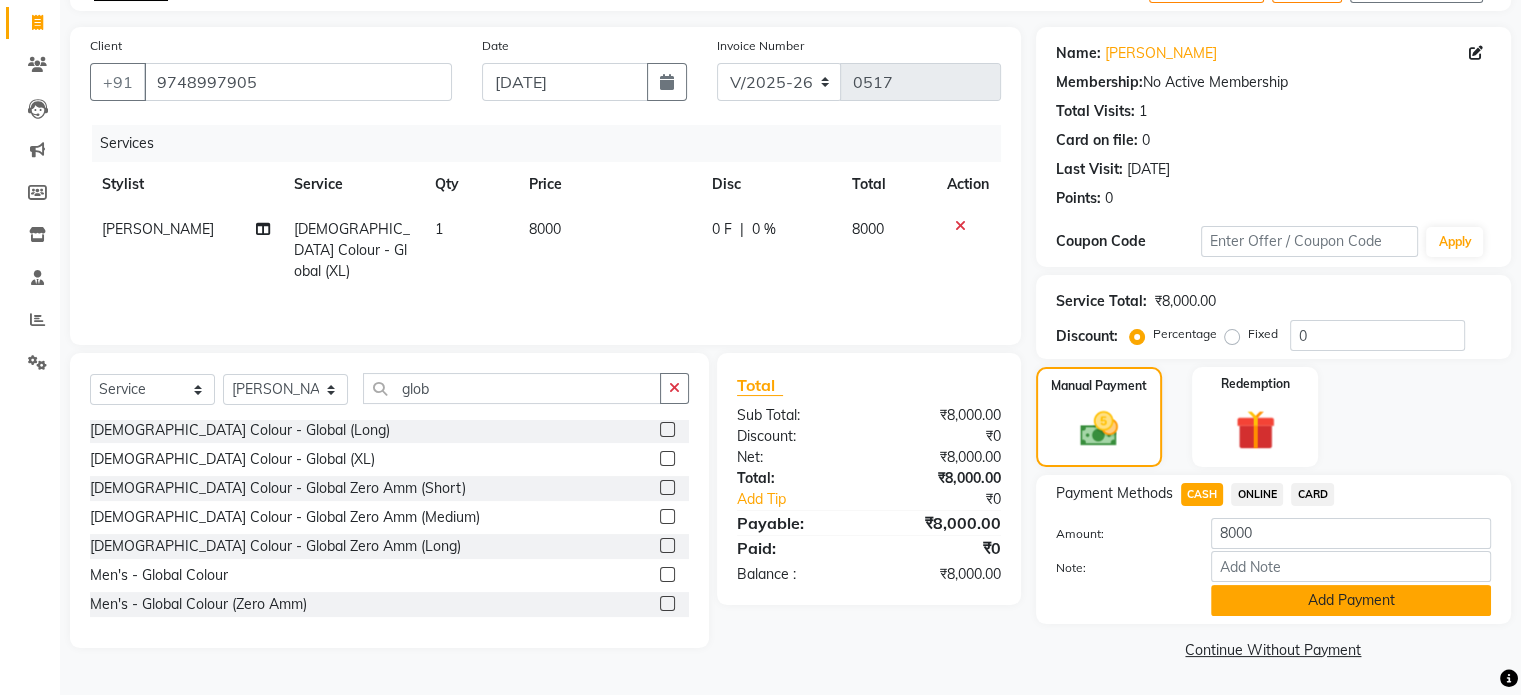 click on "Add Payment" 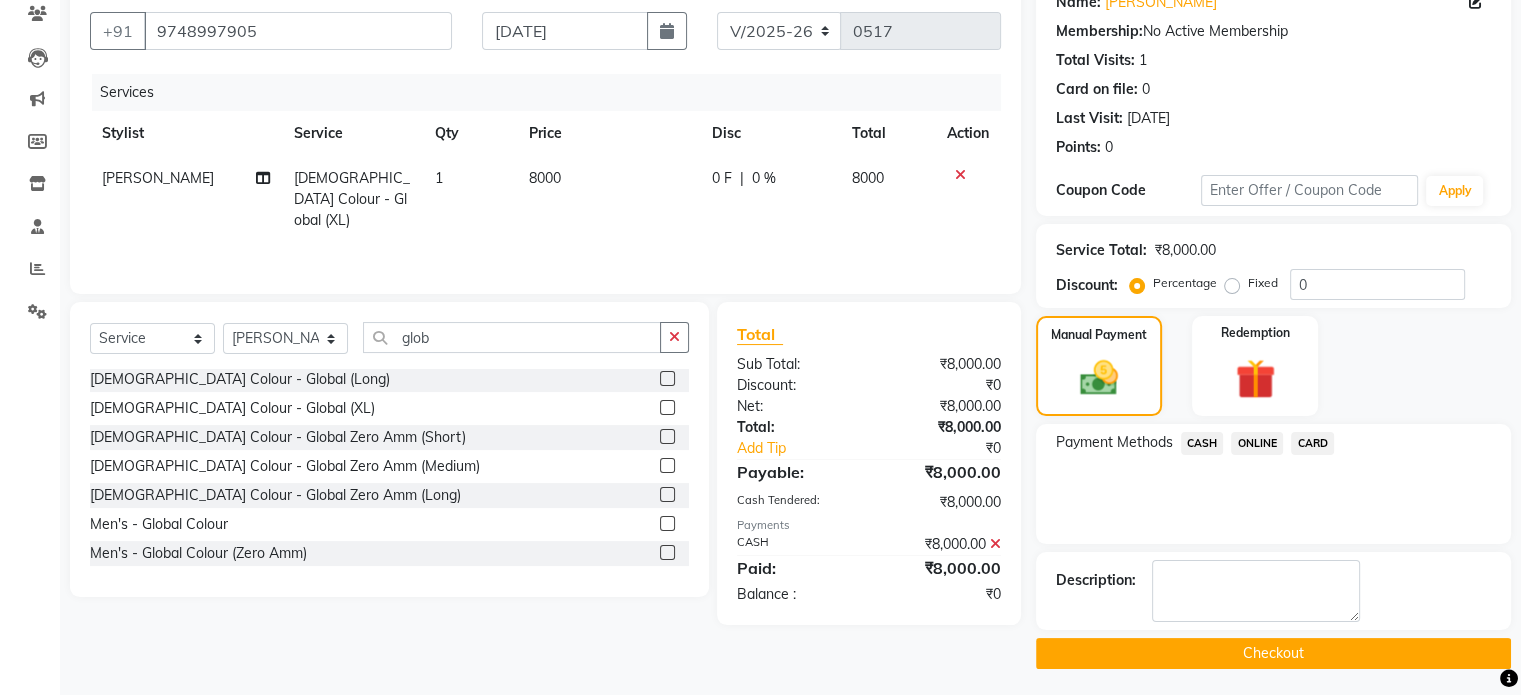 scroll, scrollTop: 176, scrollLeft: 0, axis: vertical 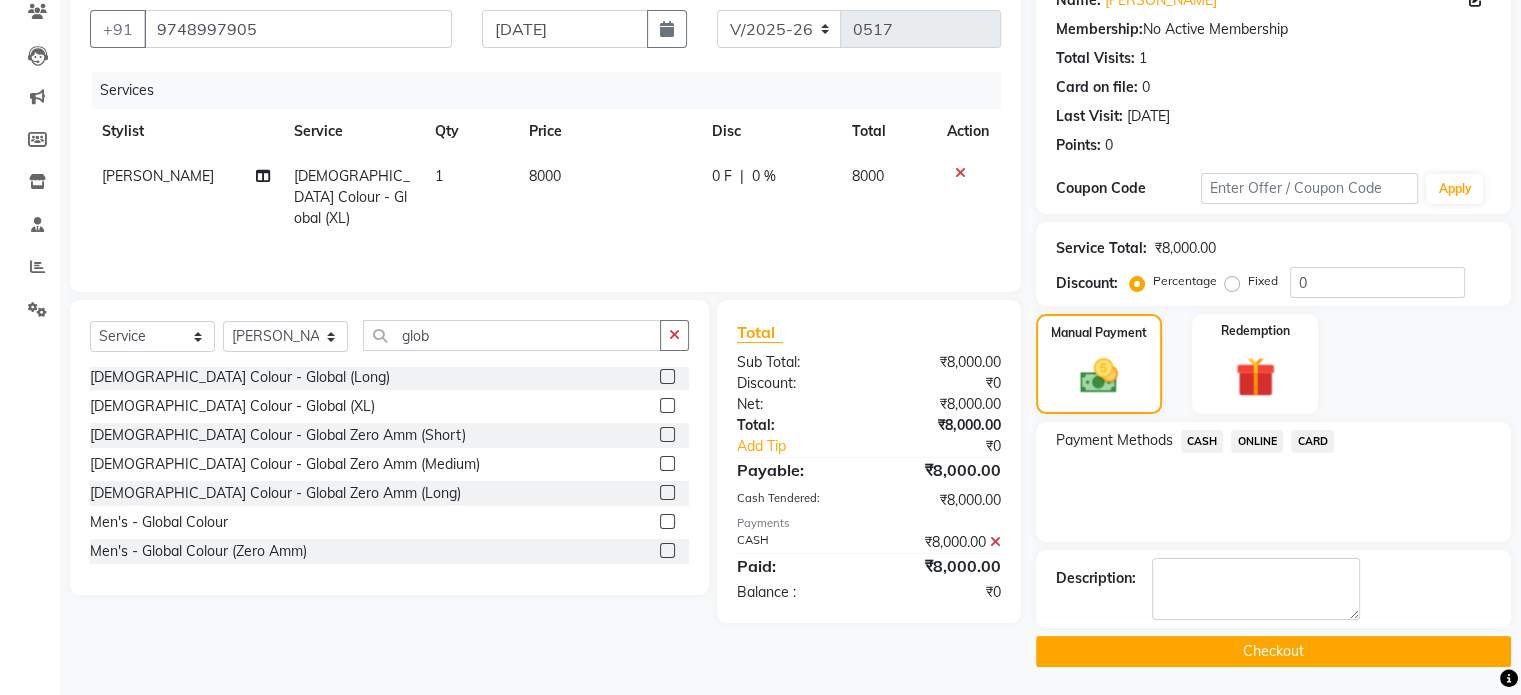 click on "Checkout" 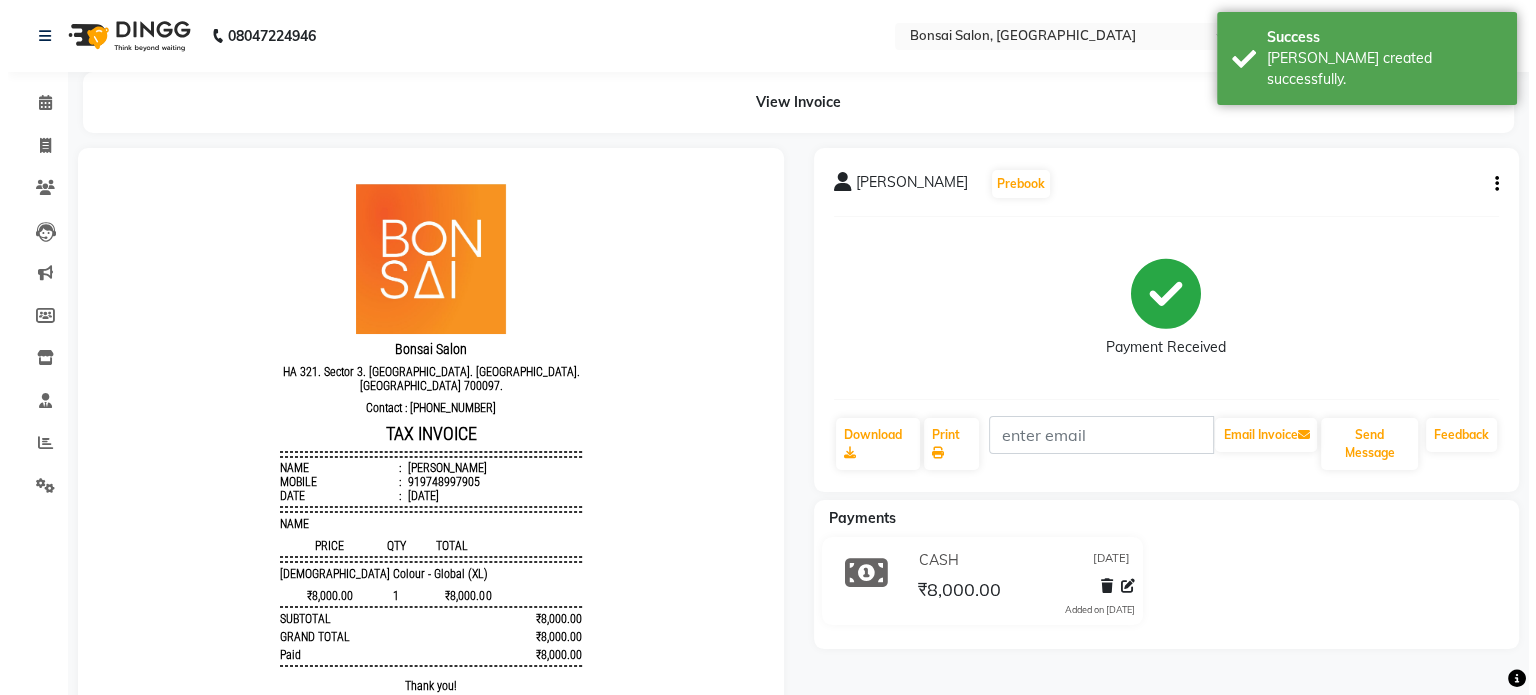 scroll, scrollTop: 0, scrollLeft: 0, axis: both 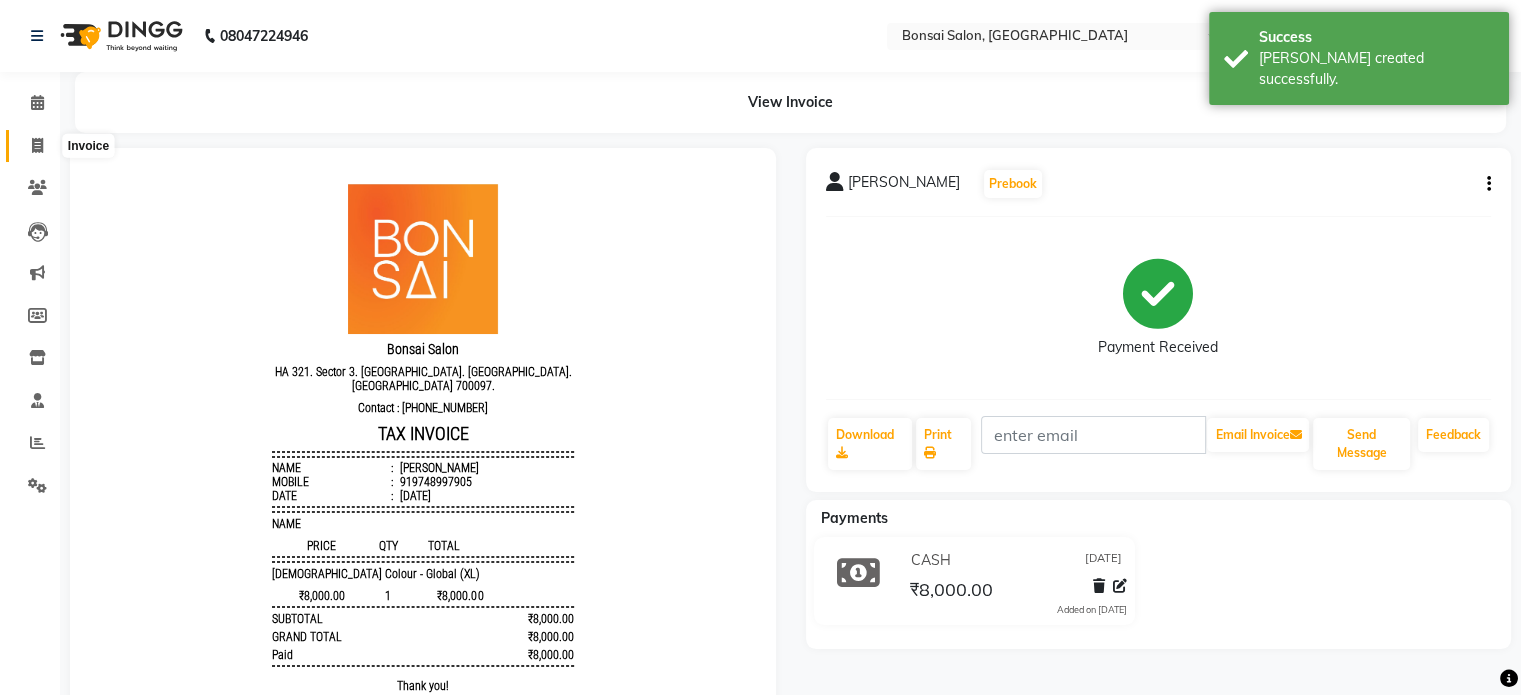 click 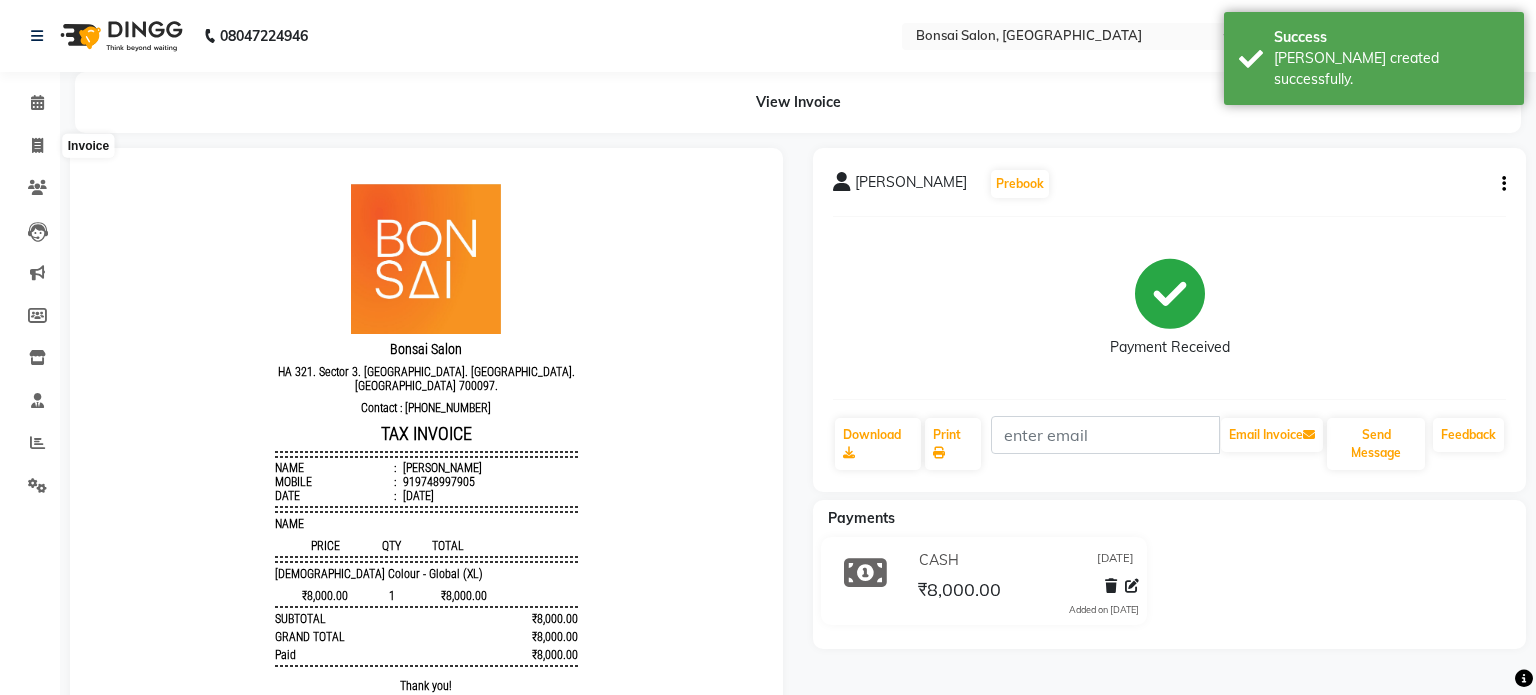 select on "service" 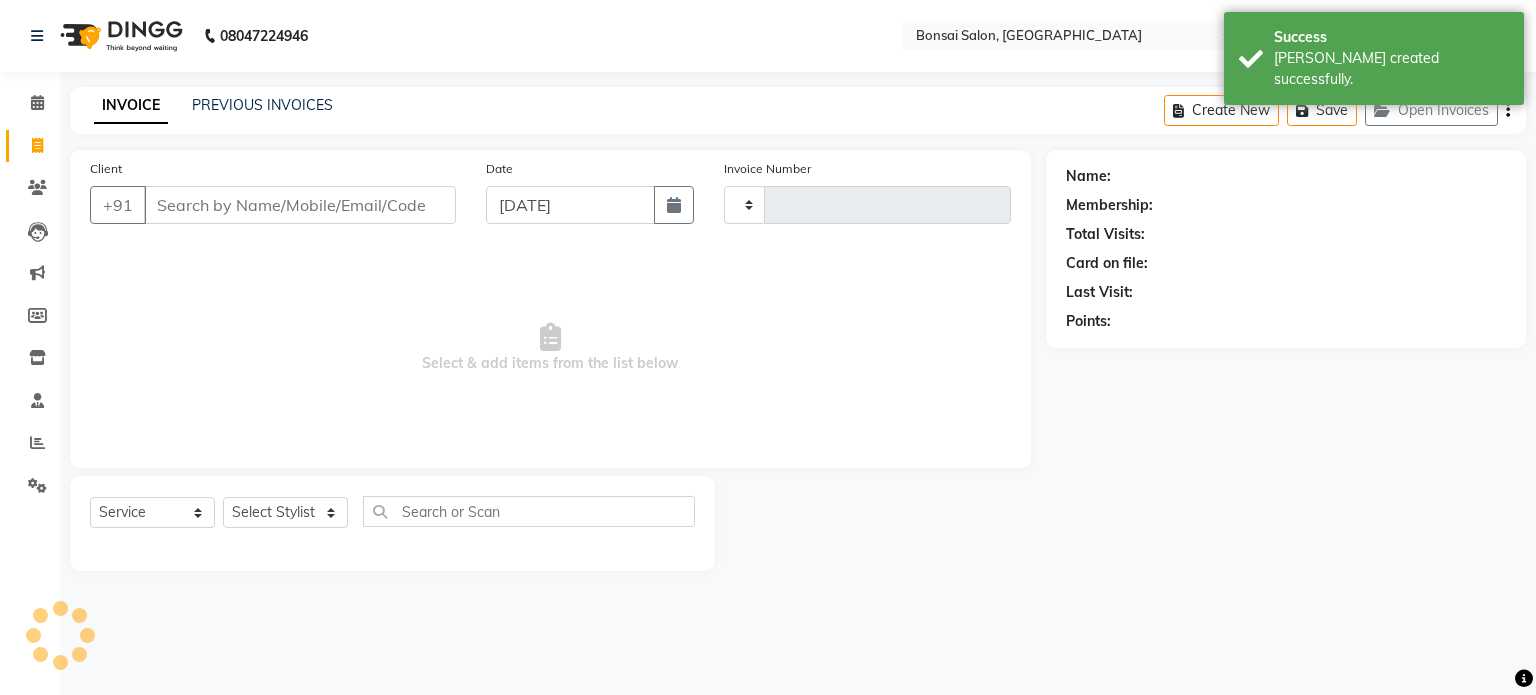 type on "0518" 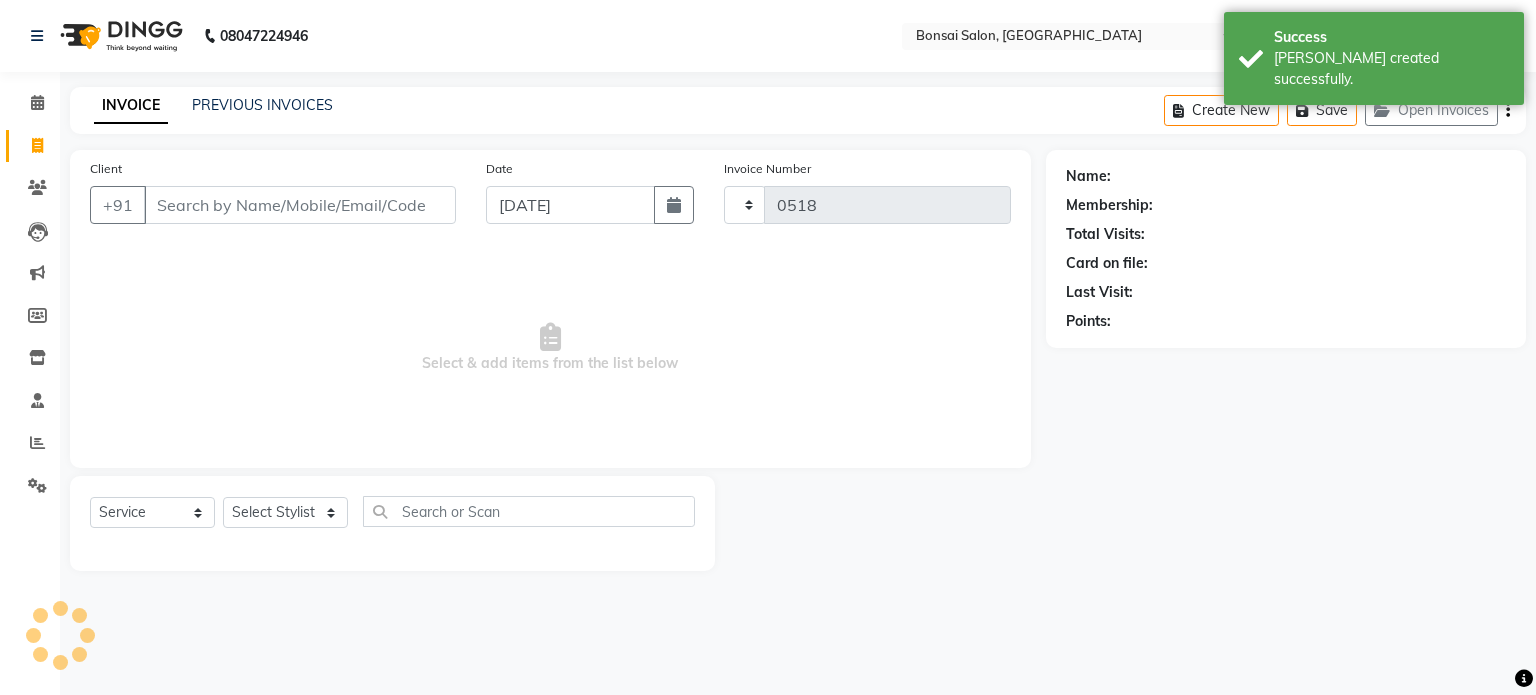 click on "08047224946 Select Location × Bonsai Salon, Bidhannagar English ENGLISH Español العربية मराठी हिंदी ગુજરાતી தமிழ் 中文 Notifications nothing to show Admin Manage Profile Change Password Sign out  Version:3.15.4  ☀ Bonsai Salon, Bidhannagar  Calendar  Invoice  Clients  Leads   Marketing  Members  Inventory  Staff  Reports  Settings Completed InProgress Upcoming Dropped Tentative Check-In Confirm Bookings Generate Report Segments Page Builder INVOICE PREVIOUS INVOICES Create New   Save   Open Invoices  Client +91 Date [DATE] Invoice Number 0518  Select & add items from the list below  Select  Service  Product  Membership  Package Voucher Prepaid Gift Card  Select Stylist Name: Membership: Total Visits: Card on file: Last Visit:  Points:" at bounding box center [768, 347] 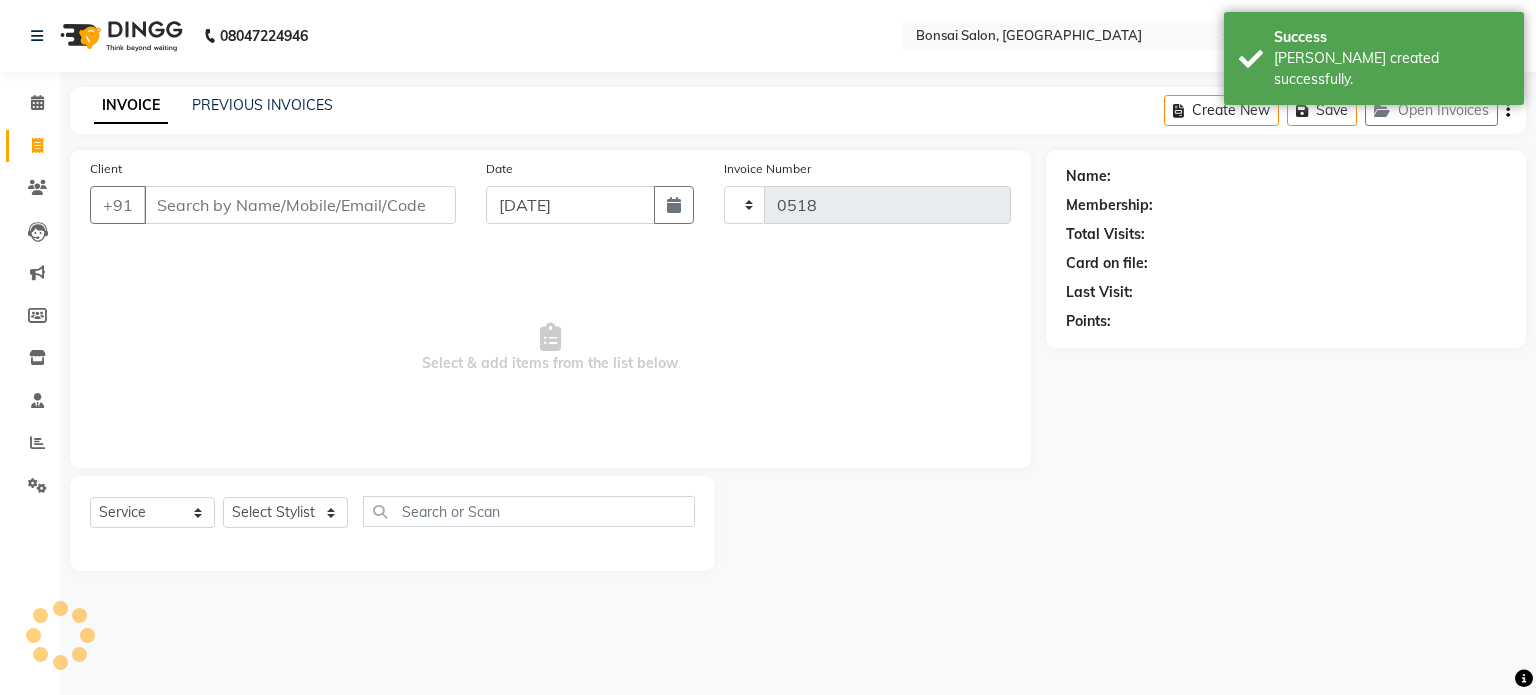 select on "6719" 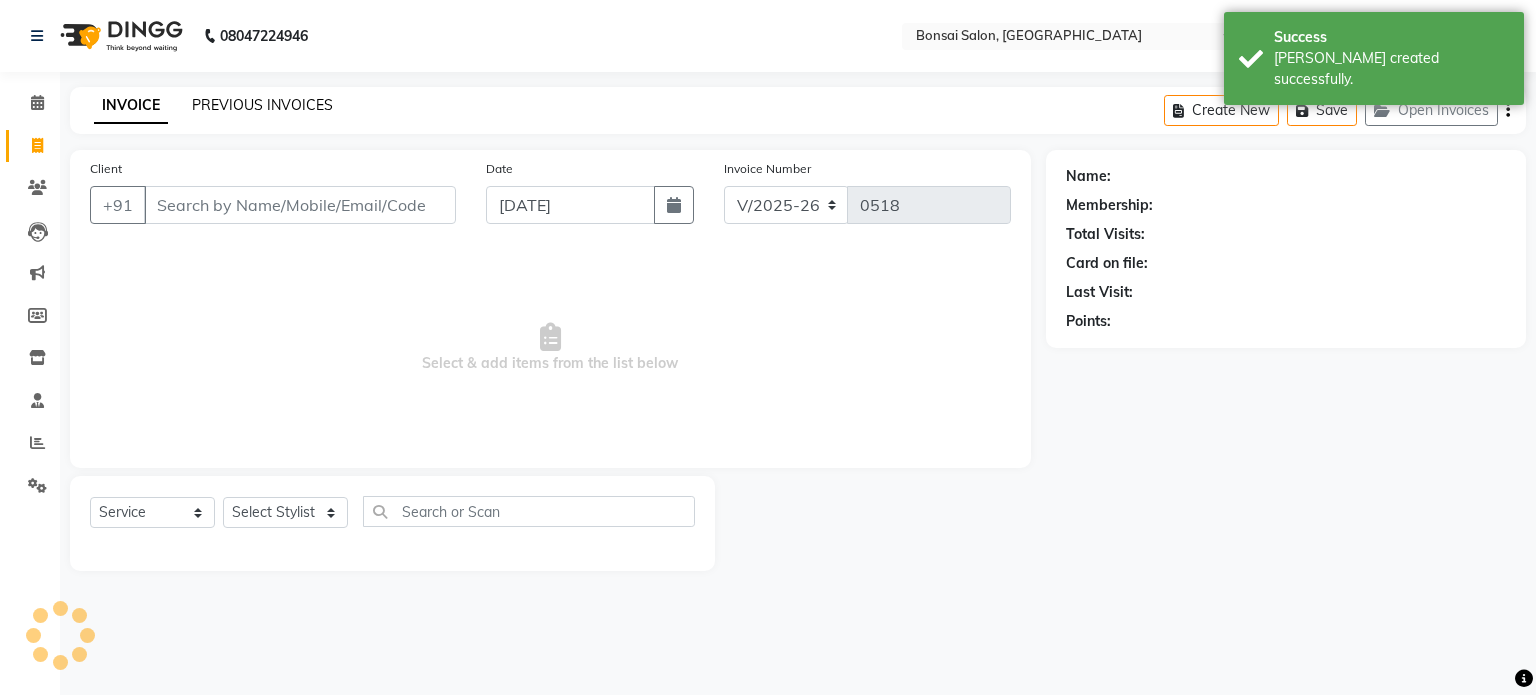 click on "PREVIOUS INVOICES" 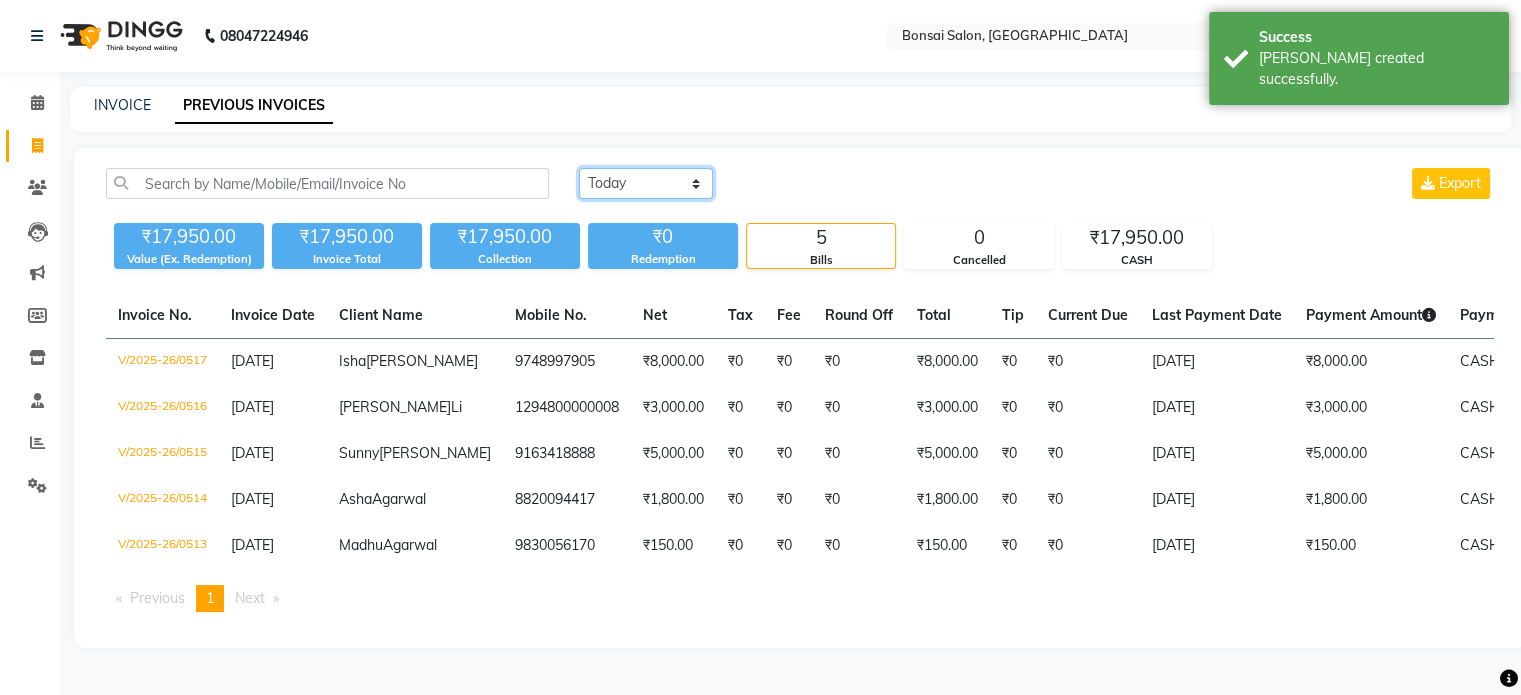 click on "[DATE] [DATE] Custom Range" 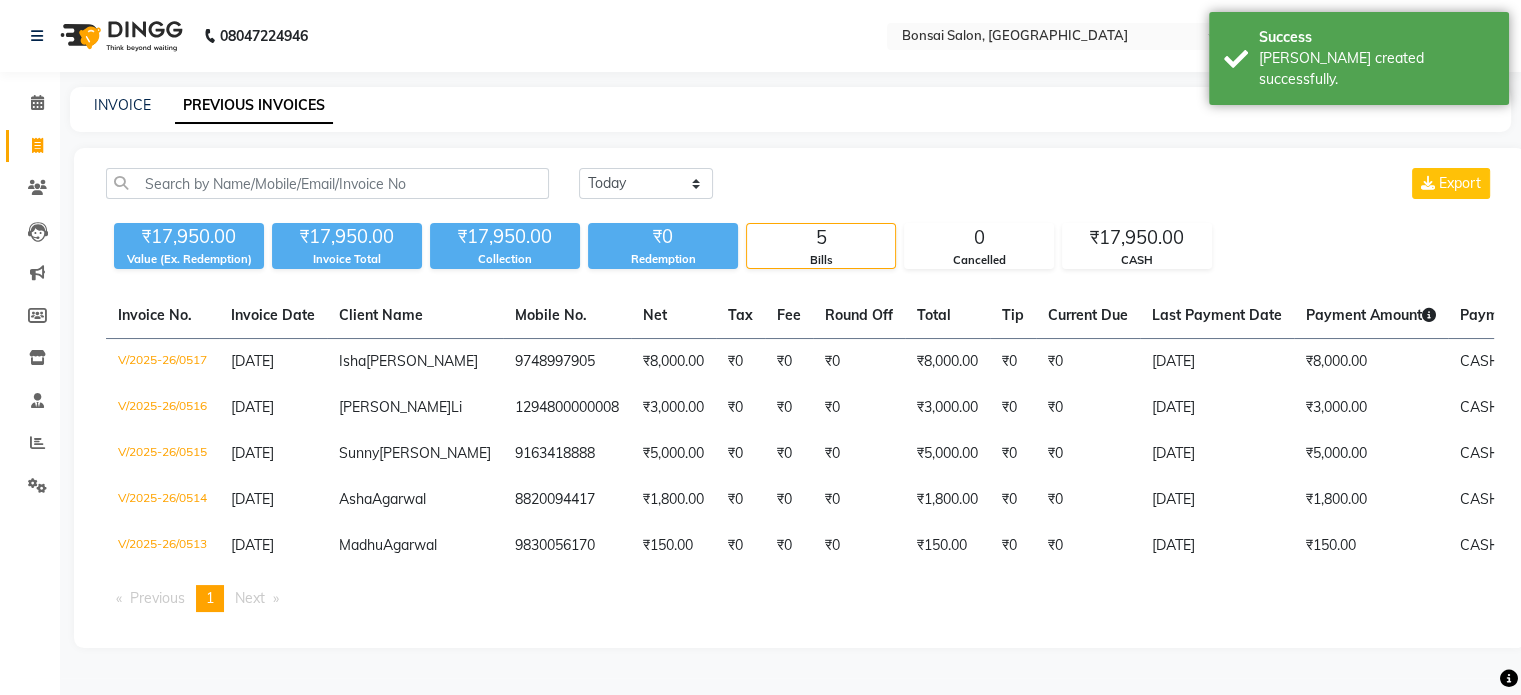 click on "[DATE] [DATE] Custom Range Export ₹17,950.00 Value (Ex. Redemption) ₹17,950.00 Invoice Total  ₹17,950.00 Collection ₹0 Redemption 5 Bills 0 Cancelled ₹17,950.00 CASH  Invoice No.   Invoice Date   Client Name   Mobile No.   Net   Tax   Fee   Round Off   Total   Tip   Current Due   Last Payment Date   Payment Amount   Payment Methods   Cancel Reason   Status   V/2025-26/0517  [DATE] [PERSON_NAME] 9748997905 ₹8,000.00 ₹0  ₹0  ₹0 ₹8,000.00 ₹0 ₹0 [DATE] ₹8,000.00  CASH - PAID  V/2025-26/0516  [DATE] [PERSON_NAME] 1294800000008 ₹3,000.00 ₹0  ₹0  ₹0 ₹3,000.00 ₹0 ₹0 [DATE] ₹3,000.00  CASH - PAID  V/2025-26/0515  [DATE] [PERSON_NAME] 9163418888 ₹5,000.00 ₹0  ₹0  ₹0 ₹5,000.00 ₹0 ₹0 [DATE] ₹5,000.00  CASH - PAID  V/2025-26/0514  [DATE] [PERSON_NAME] 8820094417 ₹1,800.00 ₹0  ₹0  ₹0 ₹1,800.00 ₹0 ₹0 [DATE] ₹1,800.00  CASH - PAID  V/2025-26/0513  [DATE] [PERSON_NAME] 9830056170 ₹150.00 ₹0  ₹0  ₹0 ₹150.00 -" 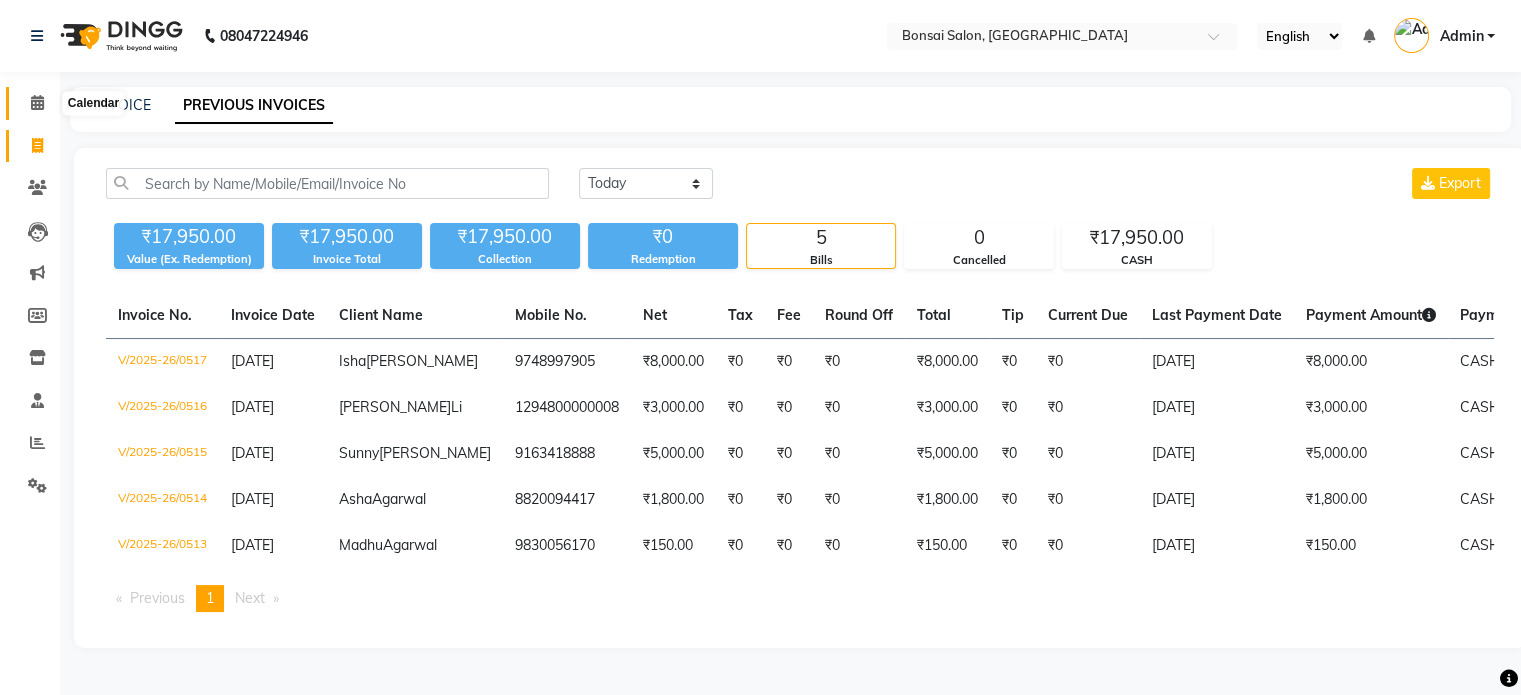 click 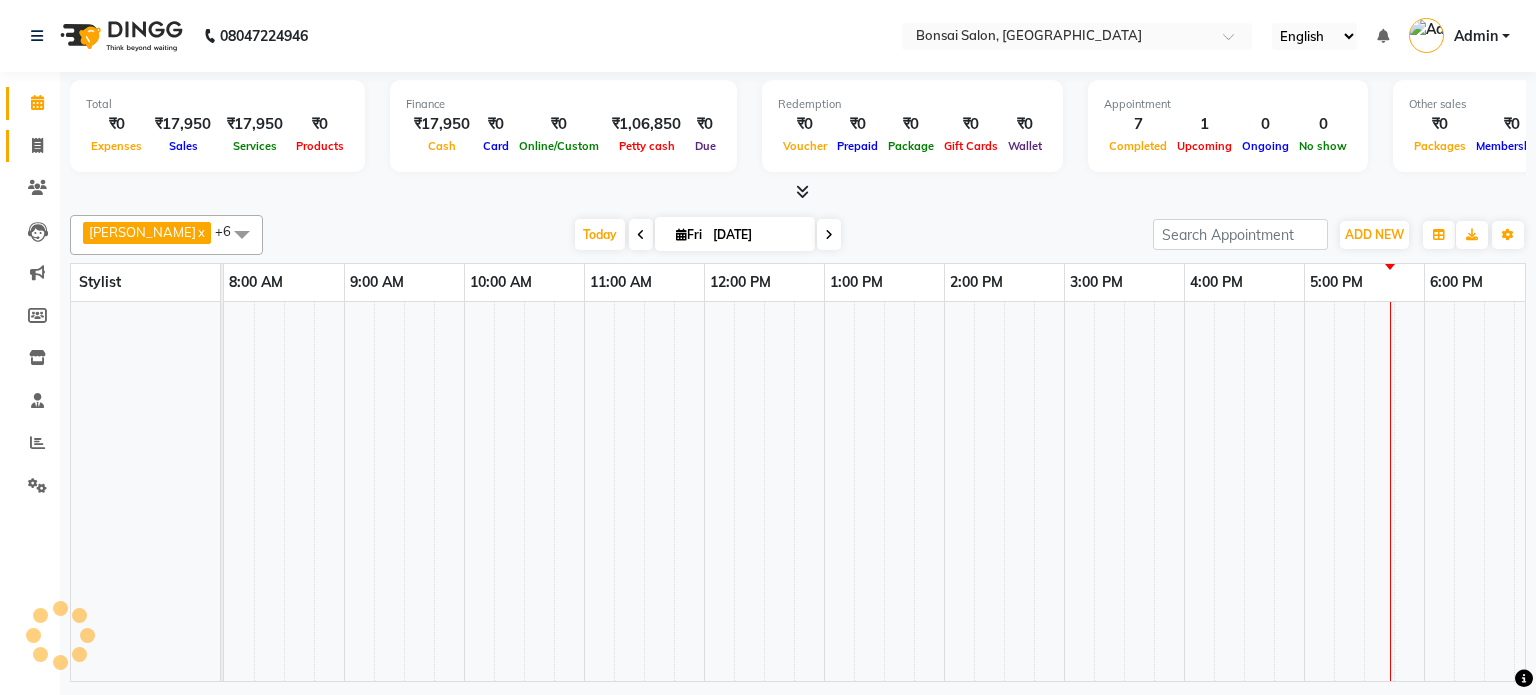 scroll, scrollTop: 0, scrollLeft: 0, axis: both 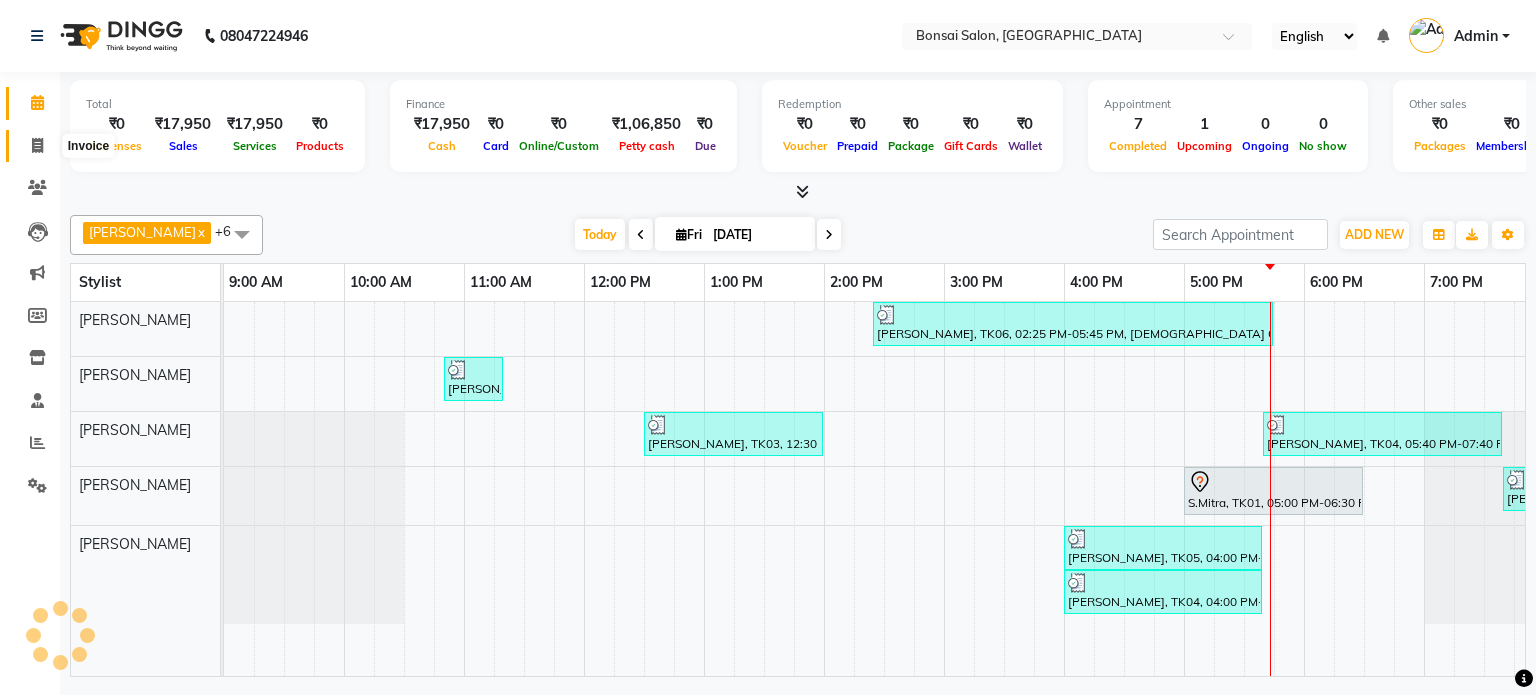 click 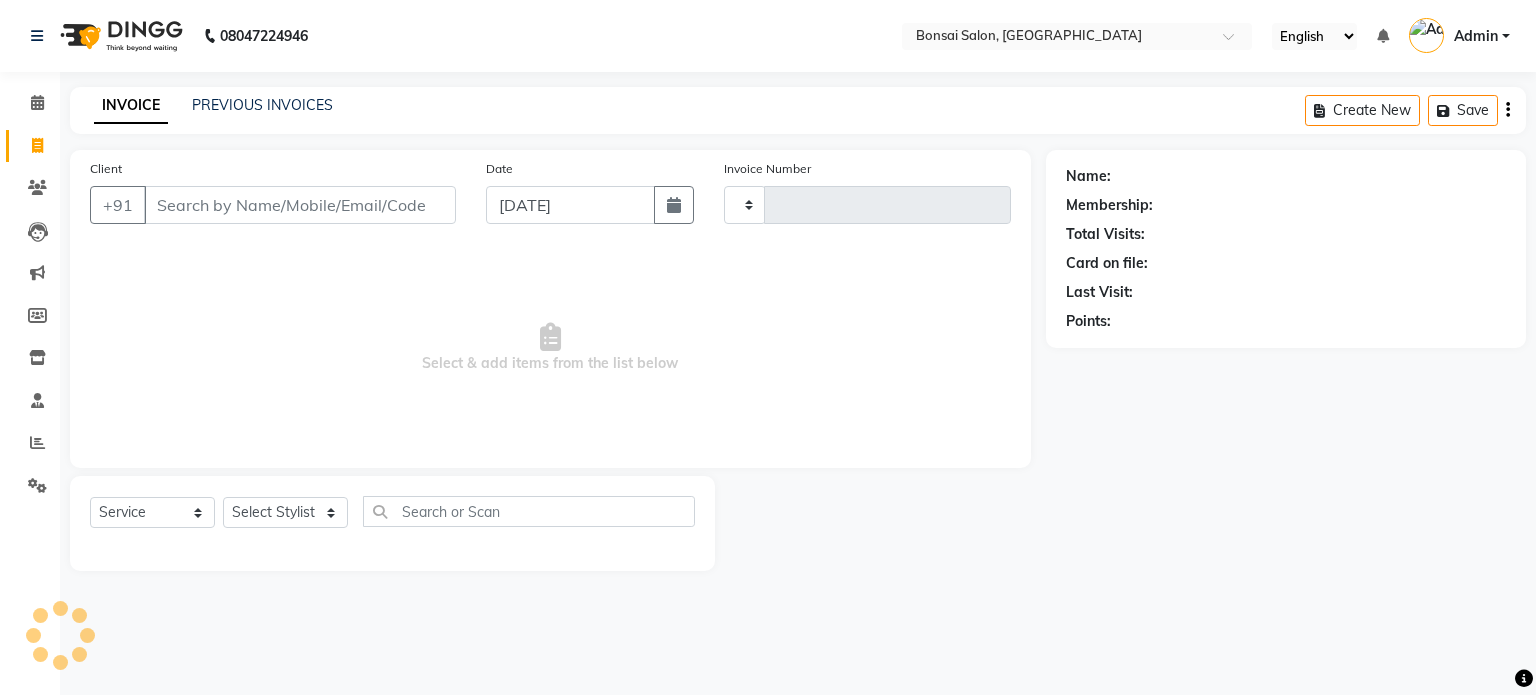 type on "0518" 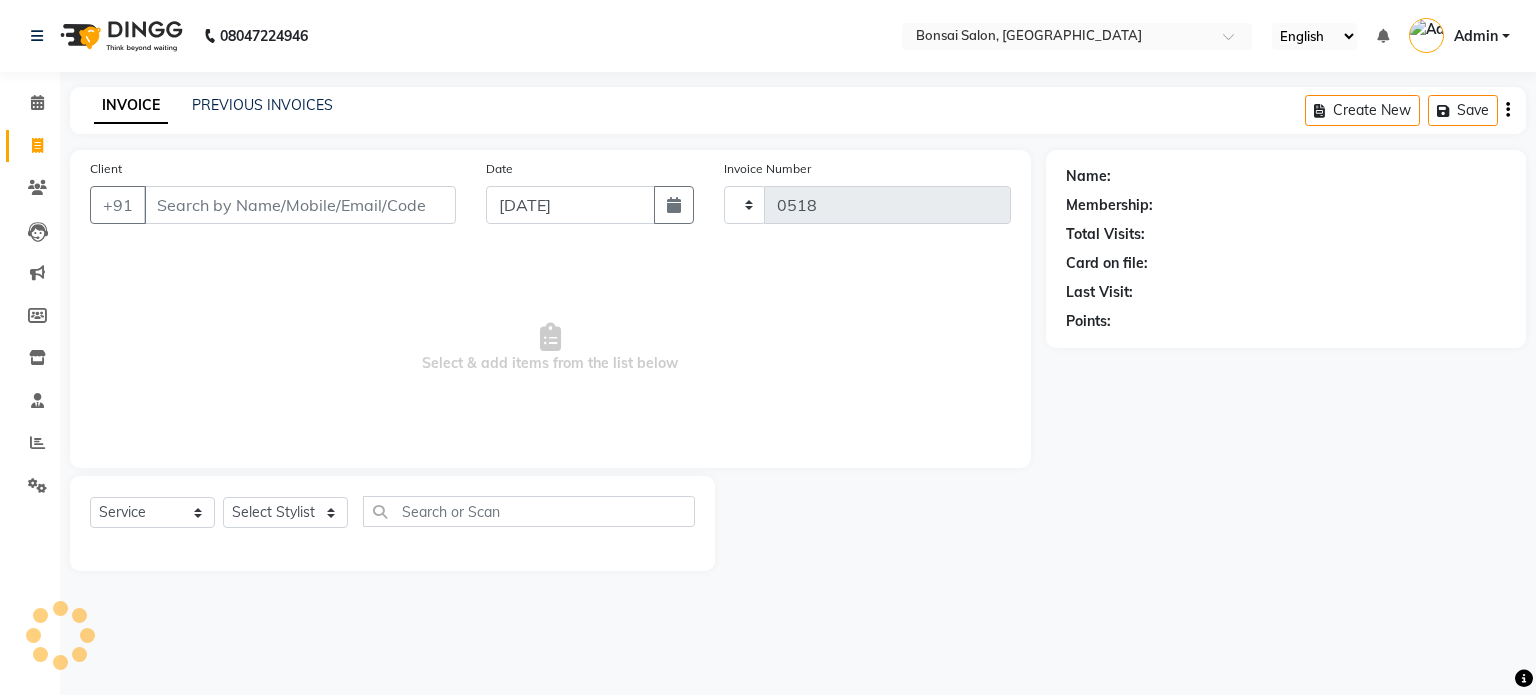select on "6719" 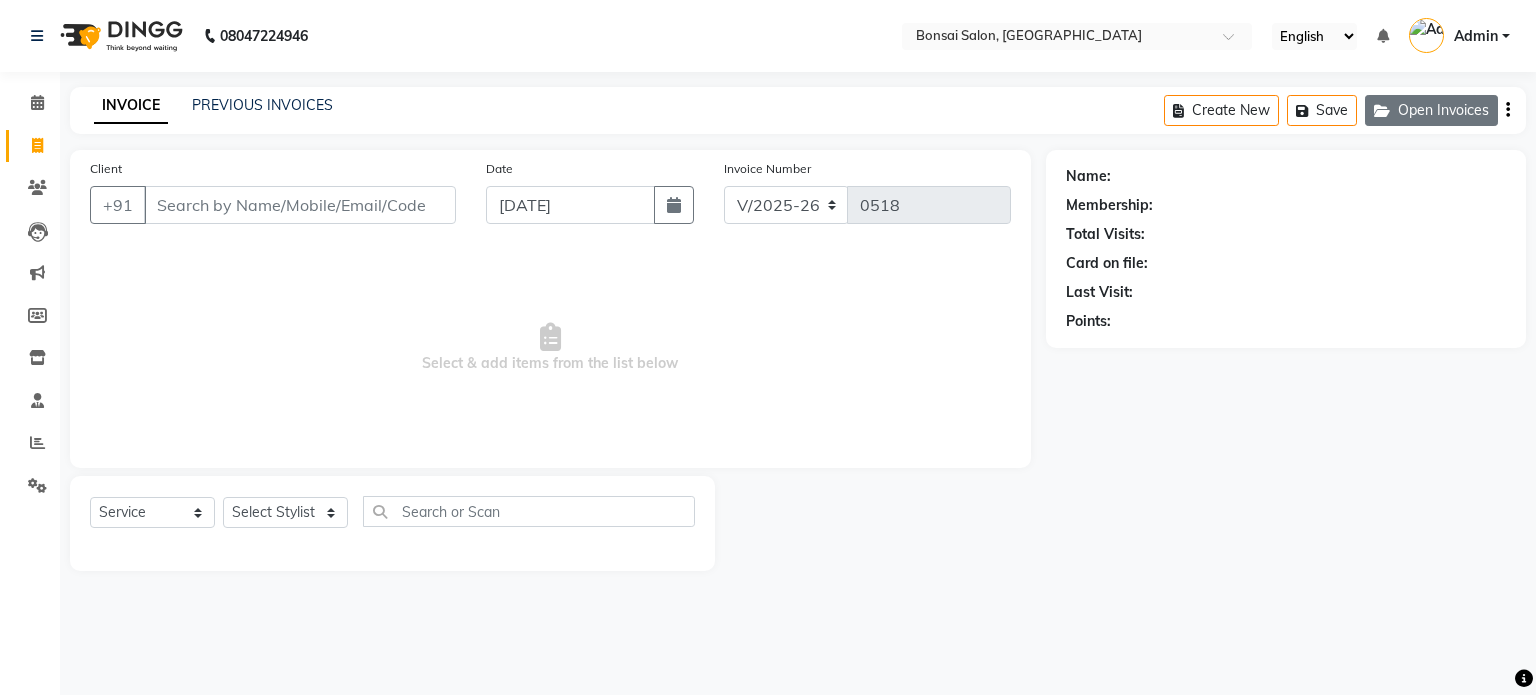click on "Open Invoices" 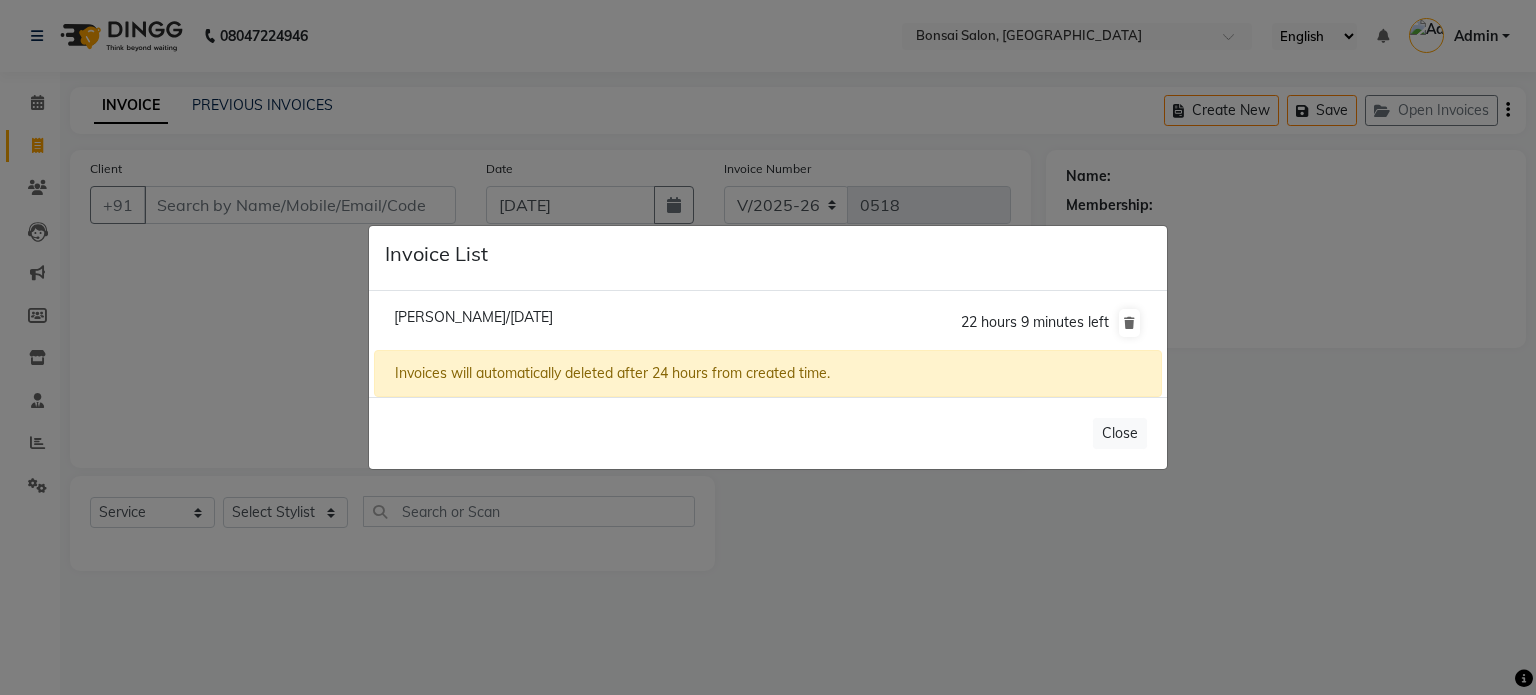 click on "[PERSON_NAME]/[DATE]" 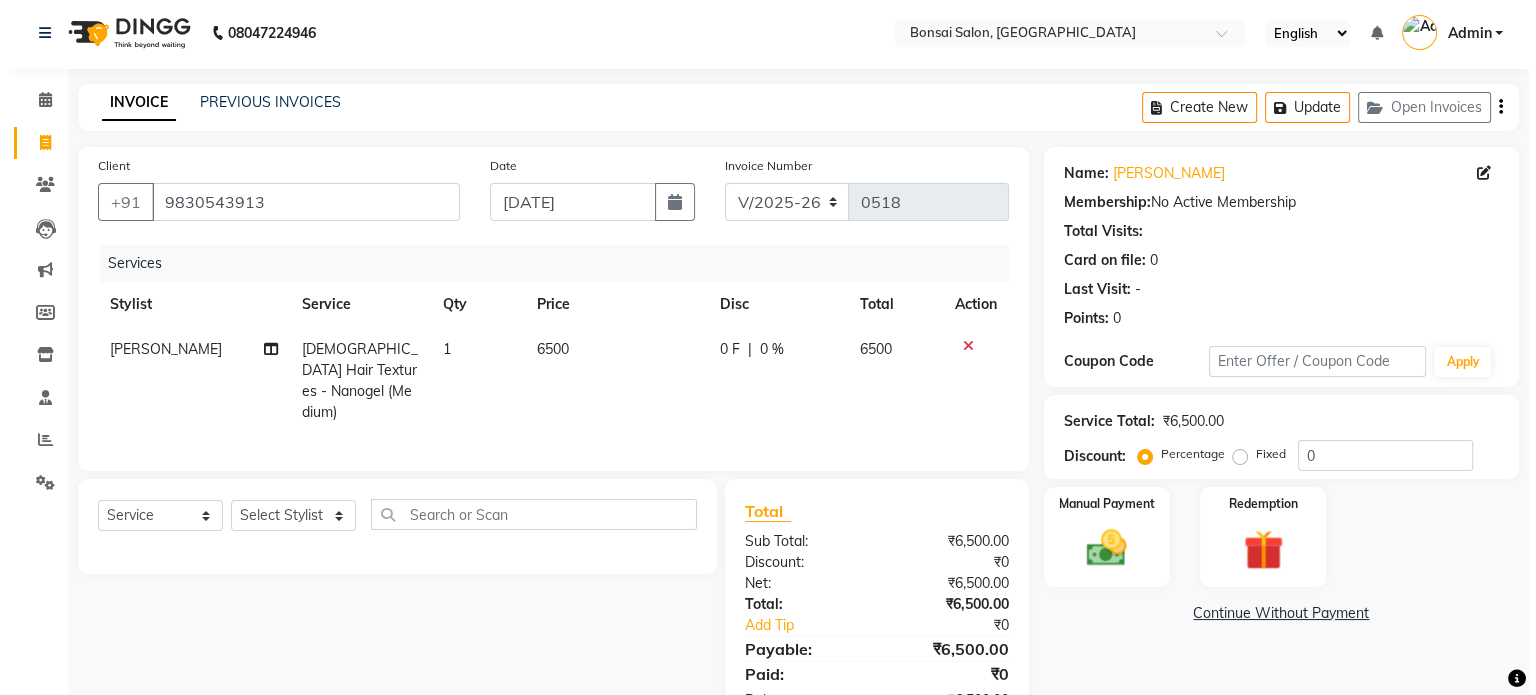 scroll, scrollTop: 0, scrollLeft: 0, axis: both 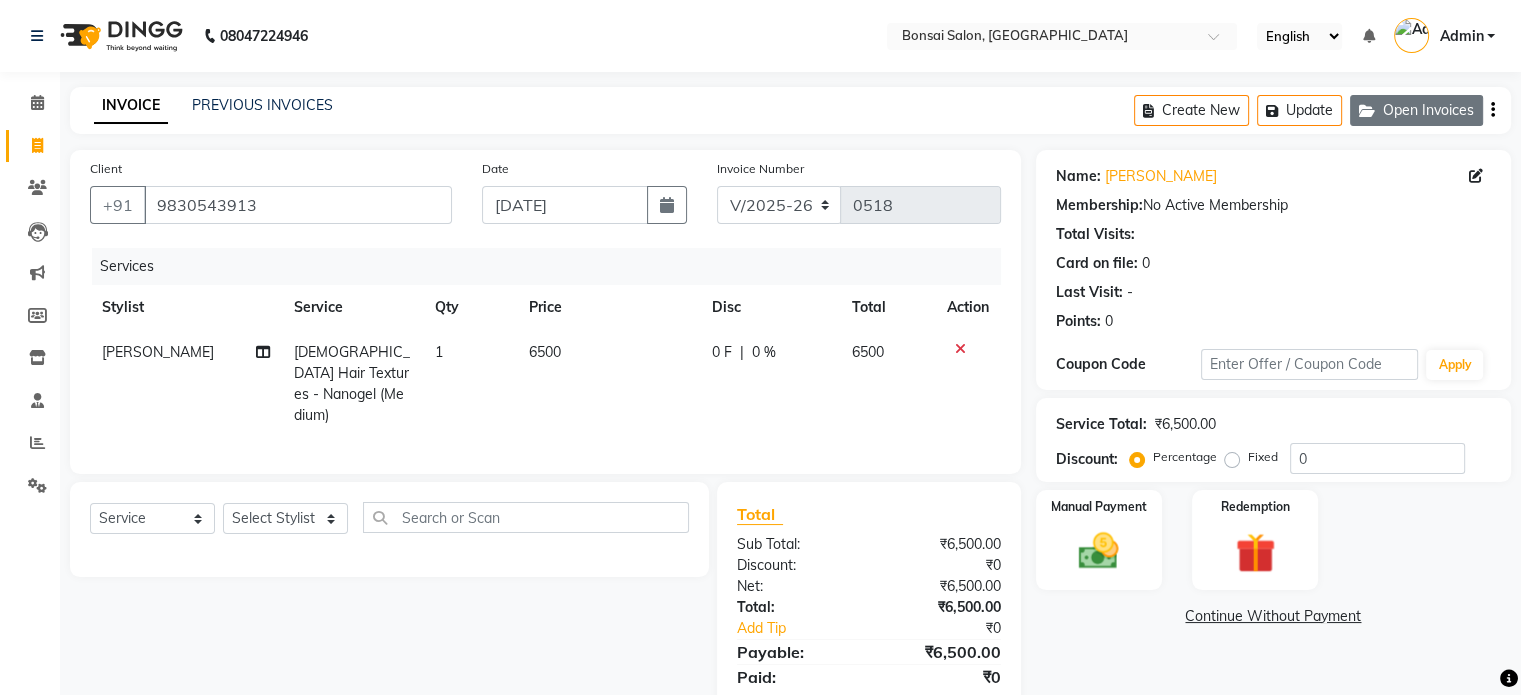 click on "Open Invoices" 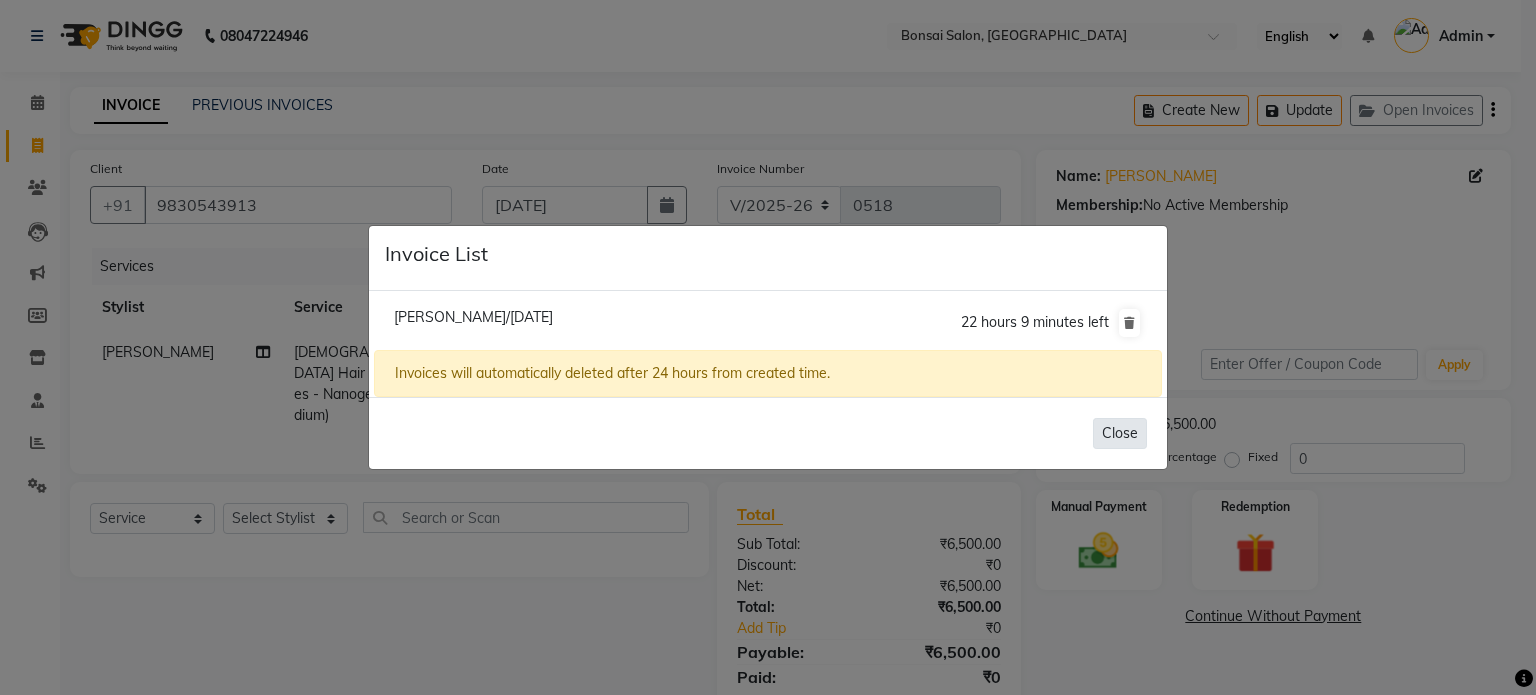 click on "Close" 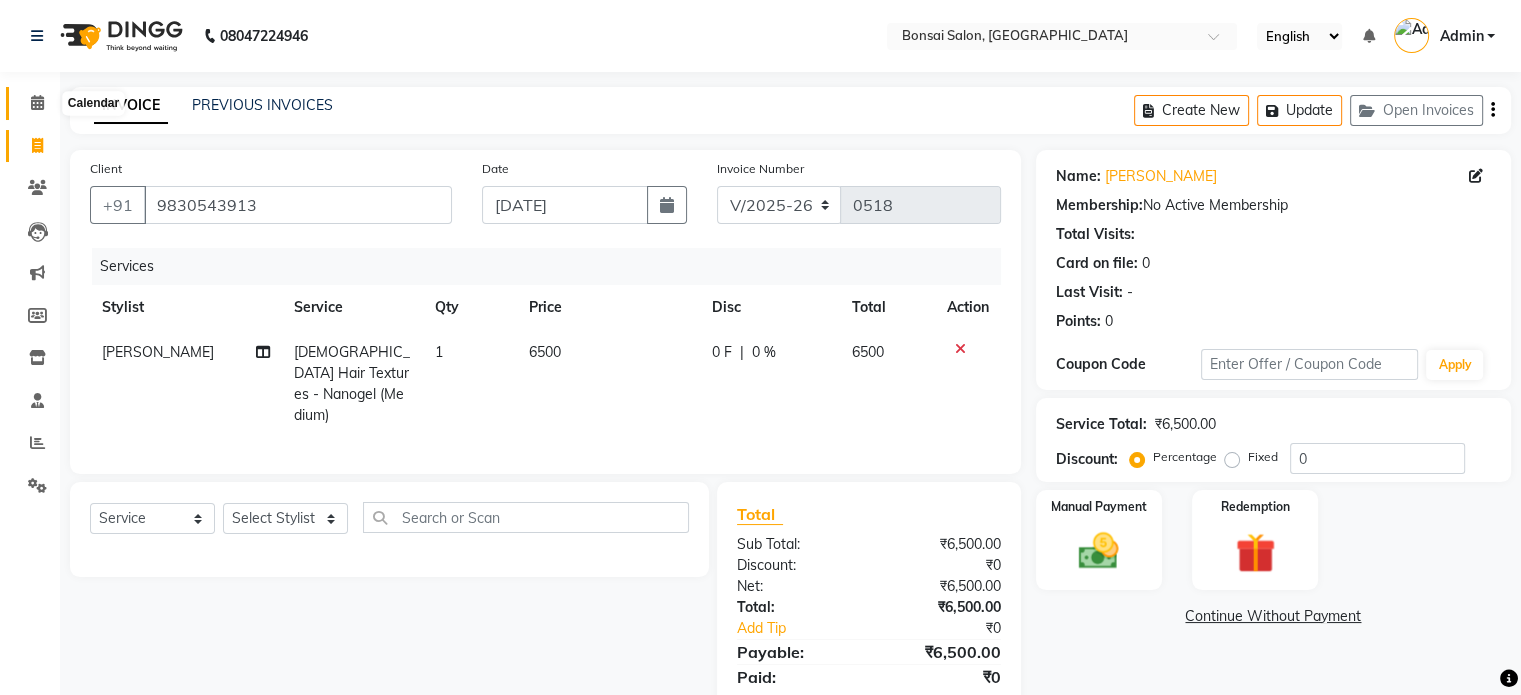 click 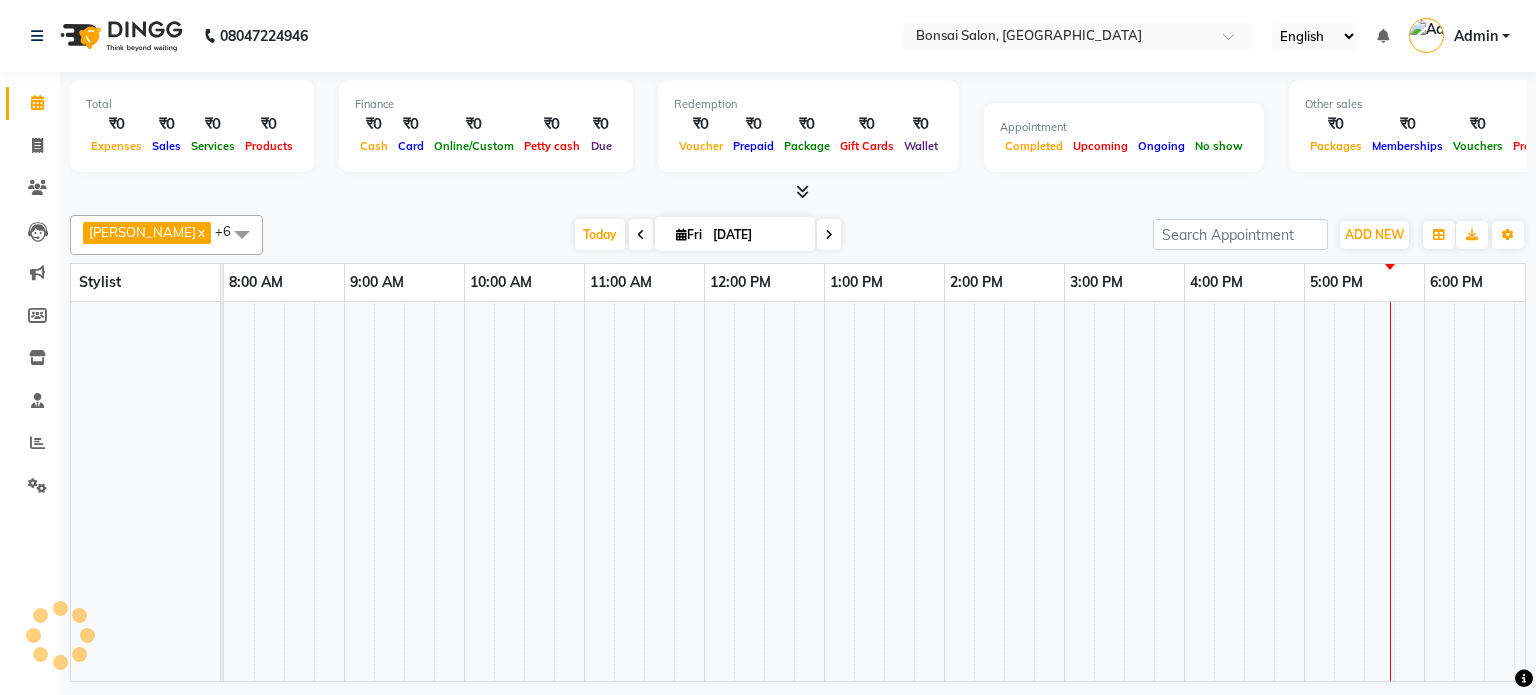 scroll, scrollTop: 0, scrollLeft: 18, axis: horizontal 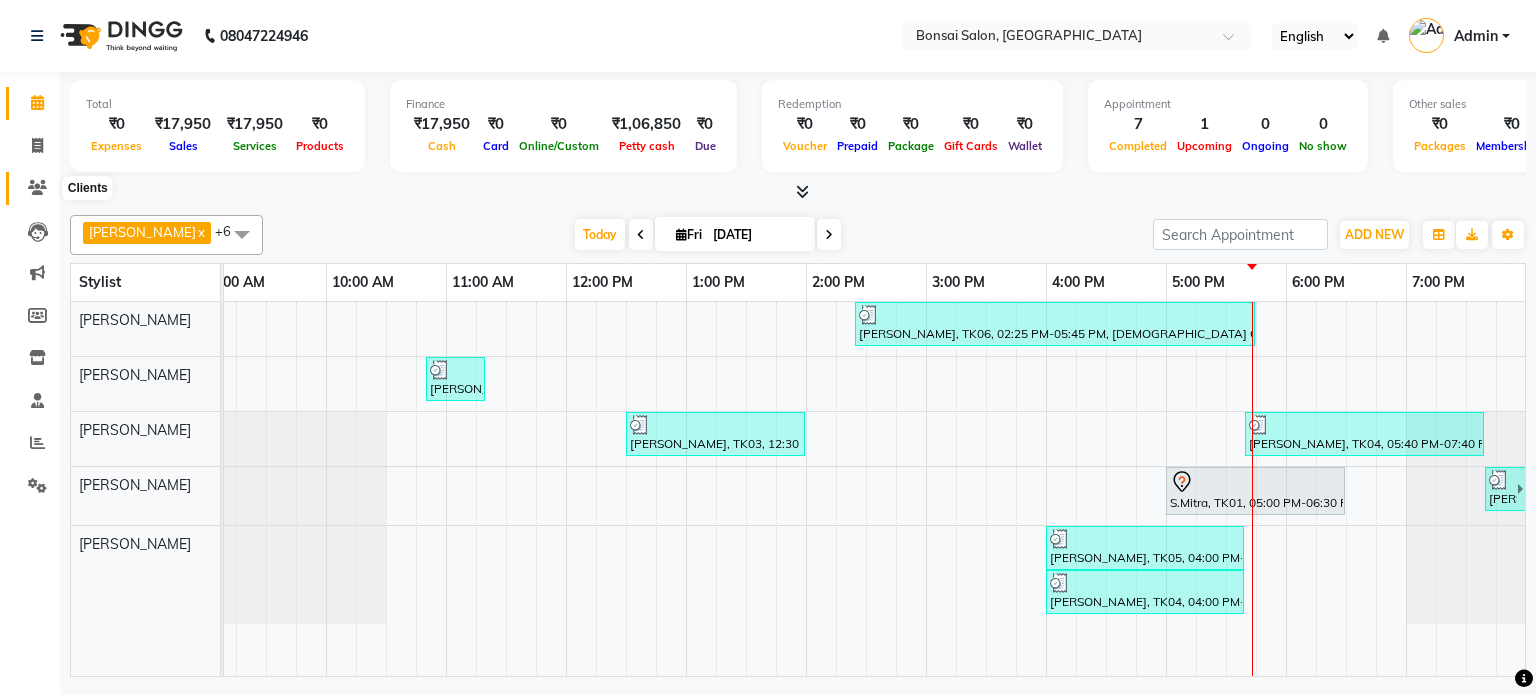 click 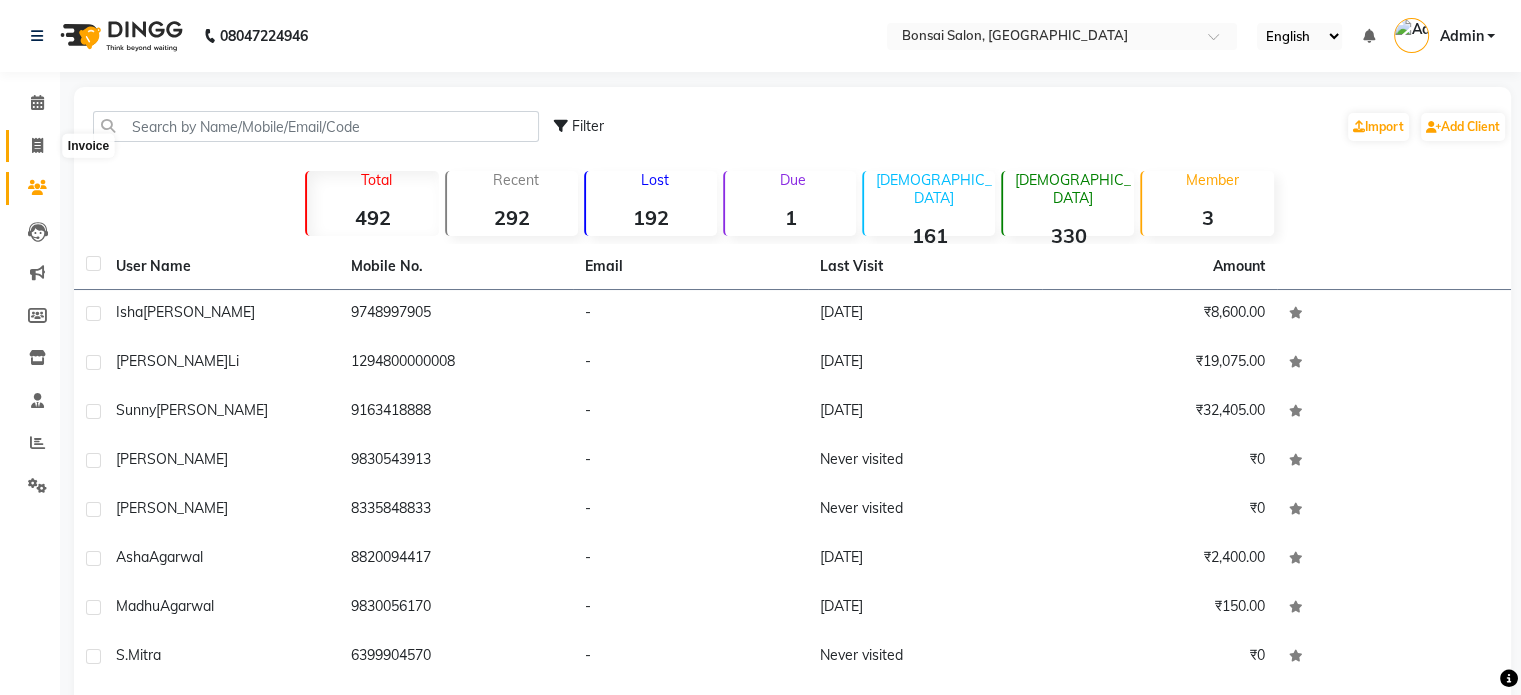 click 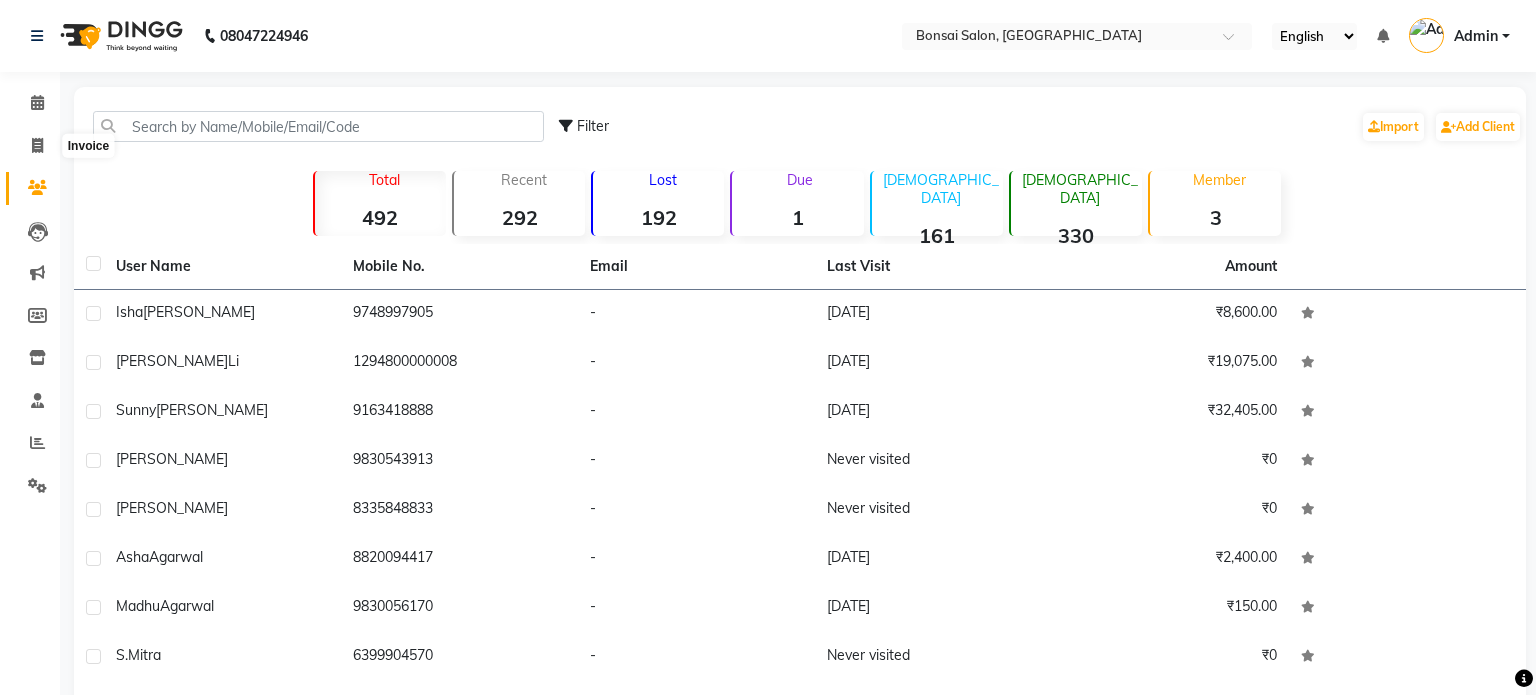 select on "service" 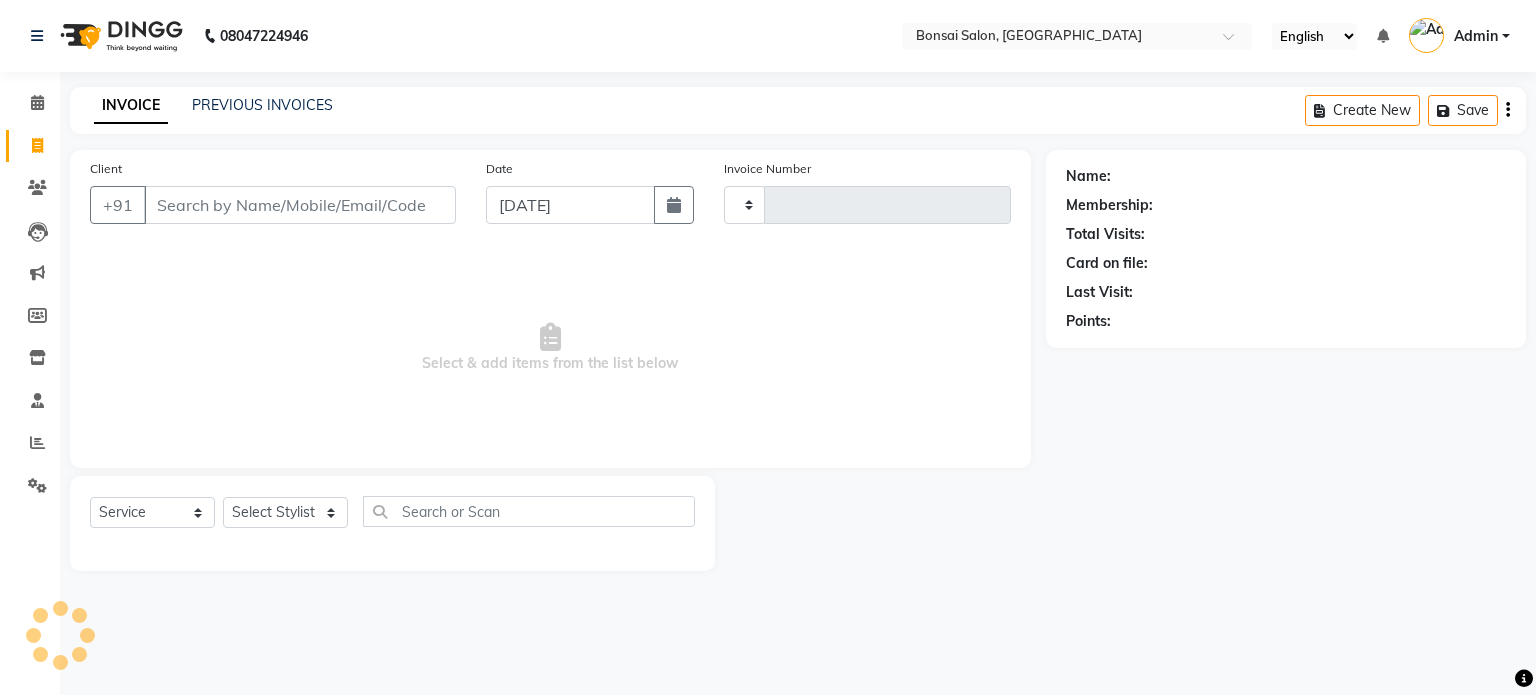 type on "0518" 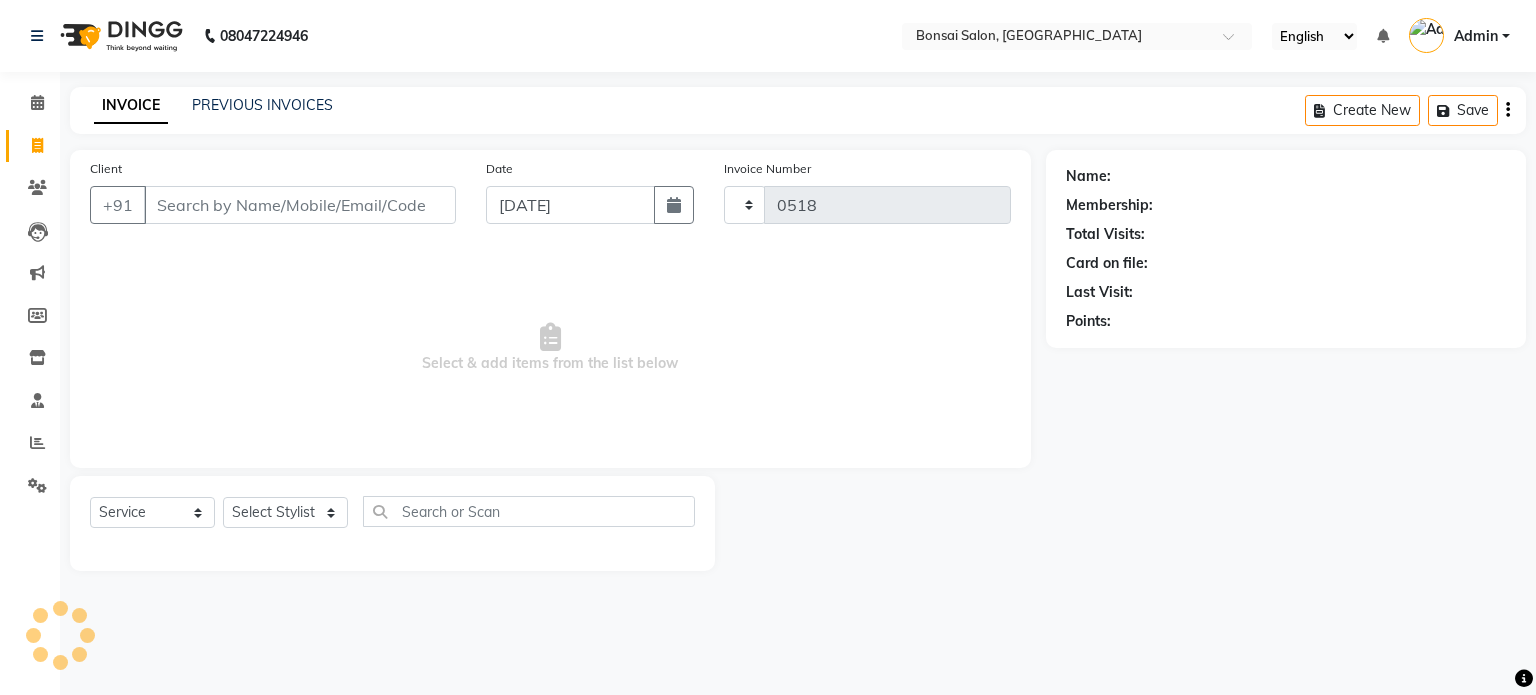 select on "6719" 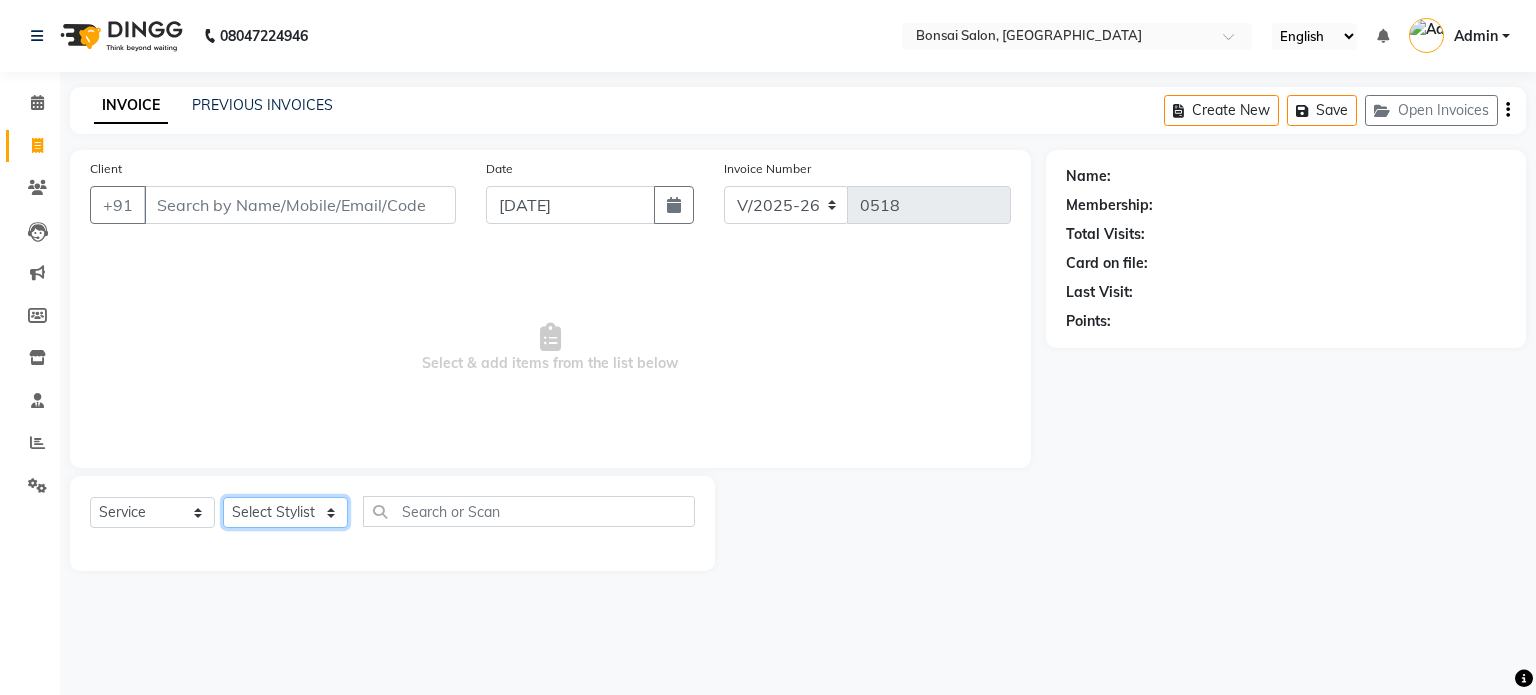 click on "Select Stylist [PERSON_NAME] [PERSON_NAME] [PERSON_NAME] [PERSON_NAME] [PERSON_NAME]" 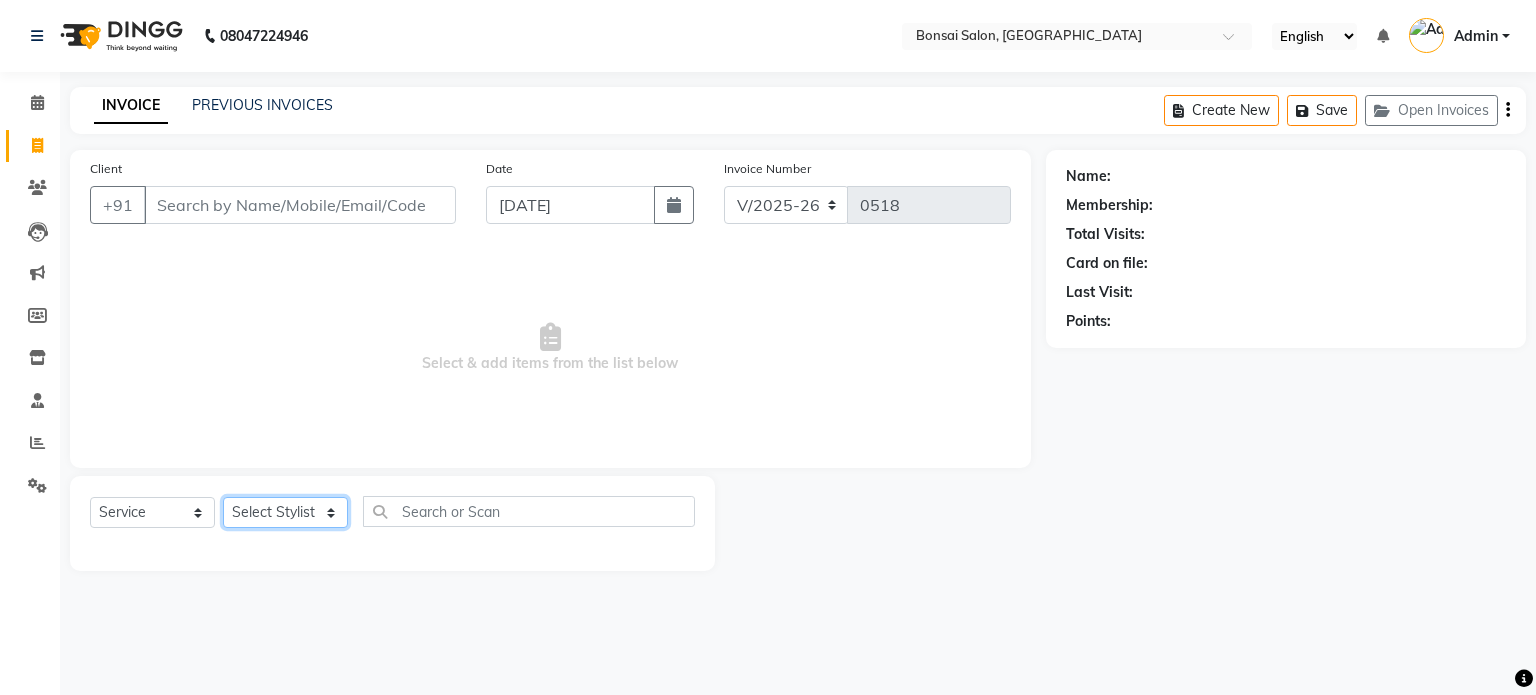 select on "61182" 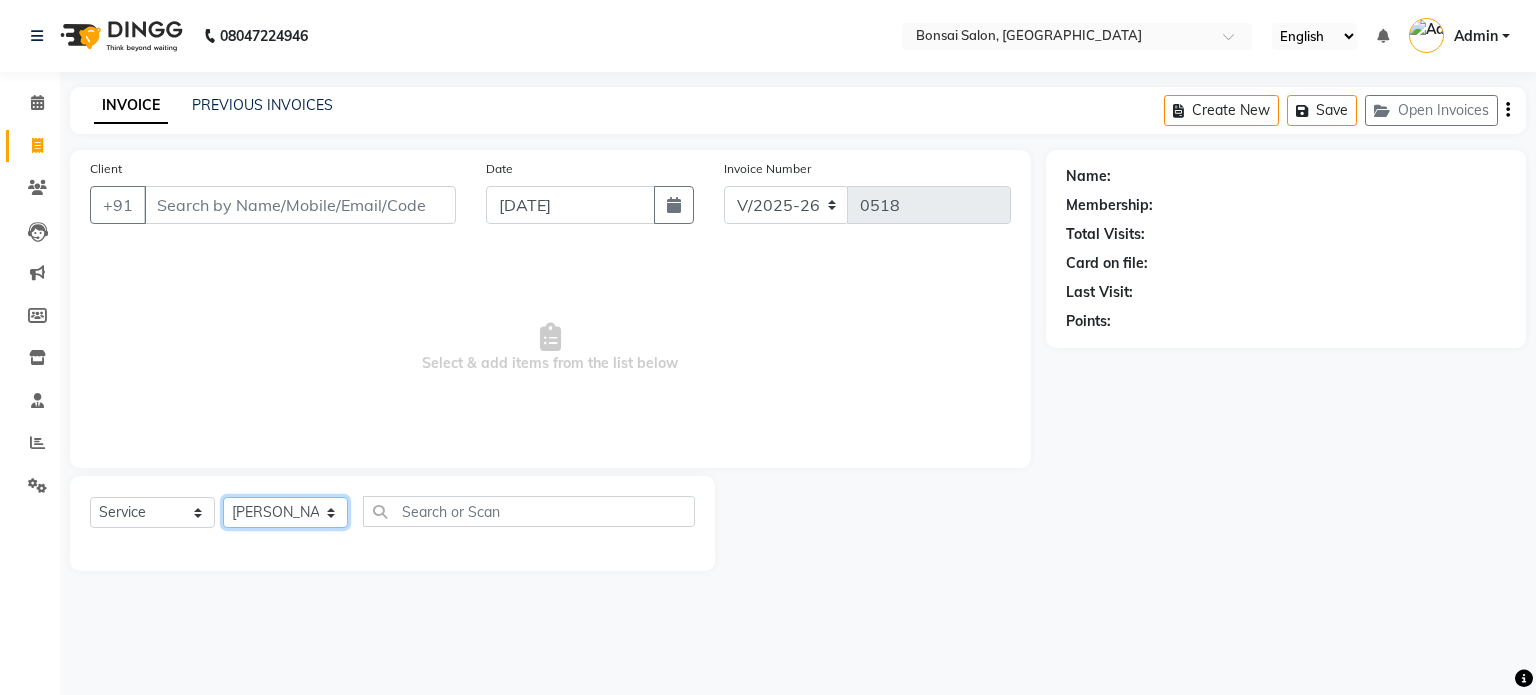 click on "Select Stylist [PERSON_NAME] [PERSON_NAME] [PERSON_NAME] [PERSON_NAME] [PERSON_NAME]" 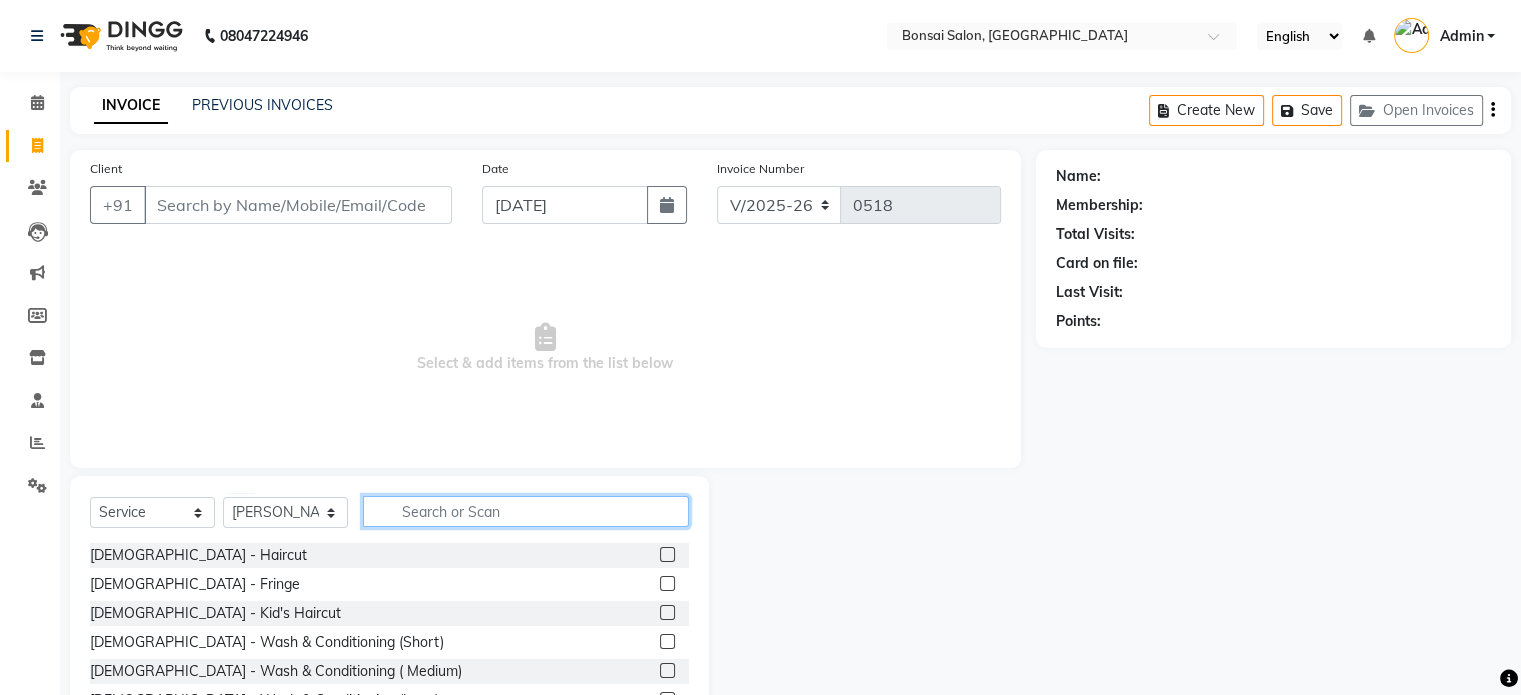 click 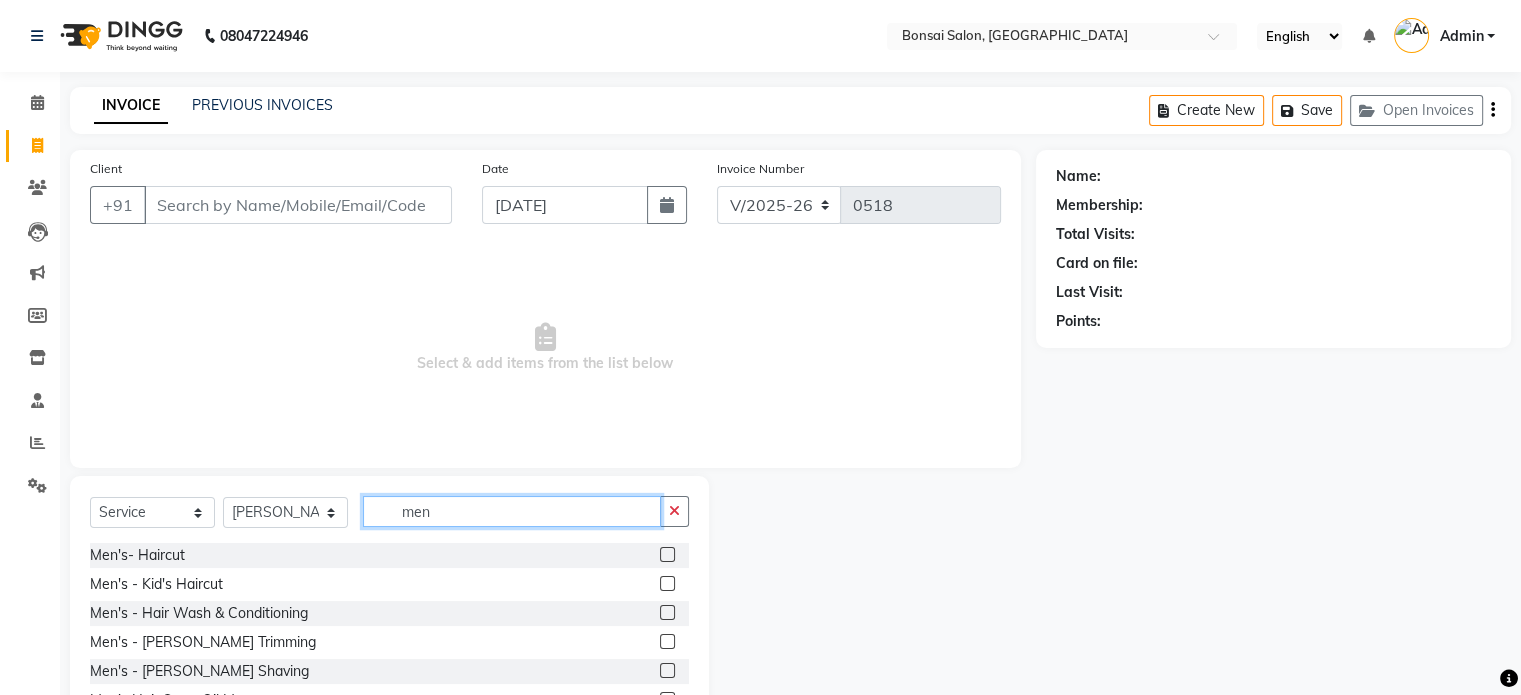 type on "men" 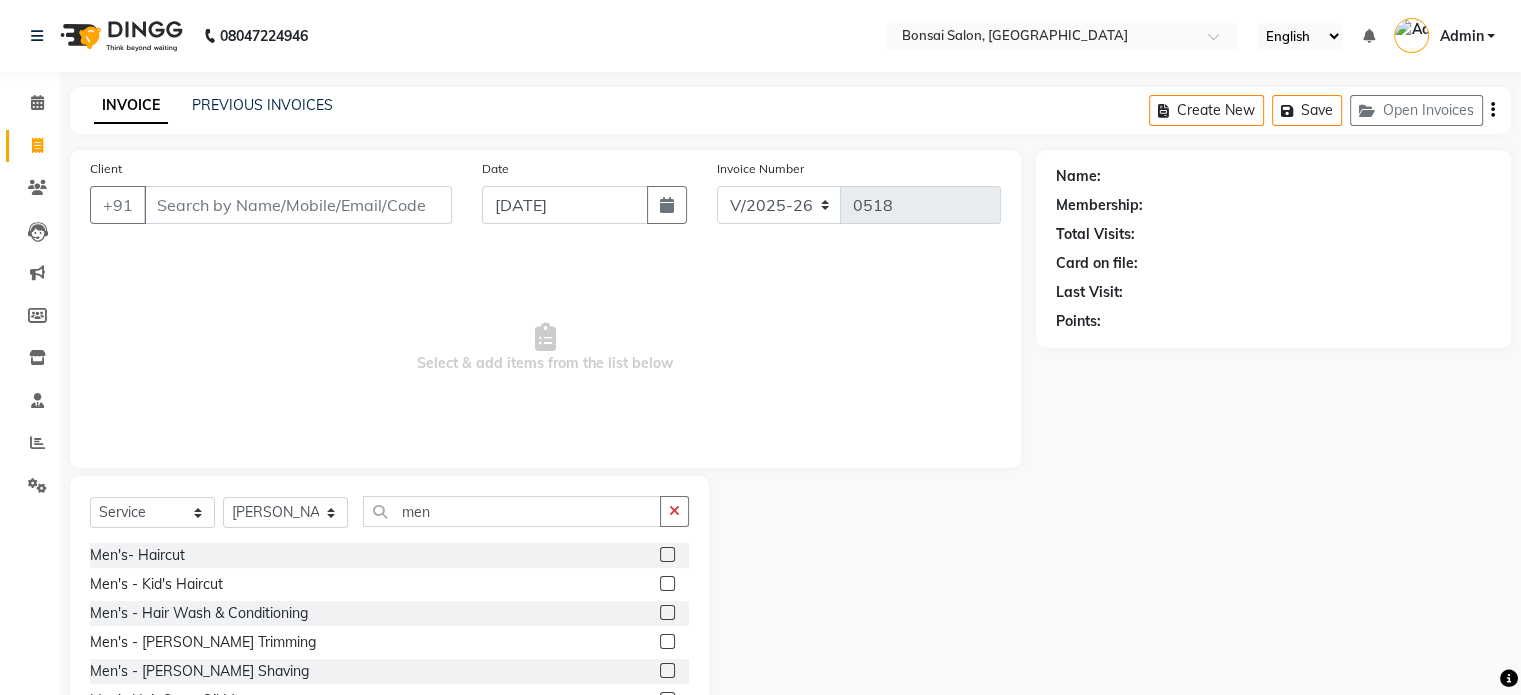 click 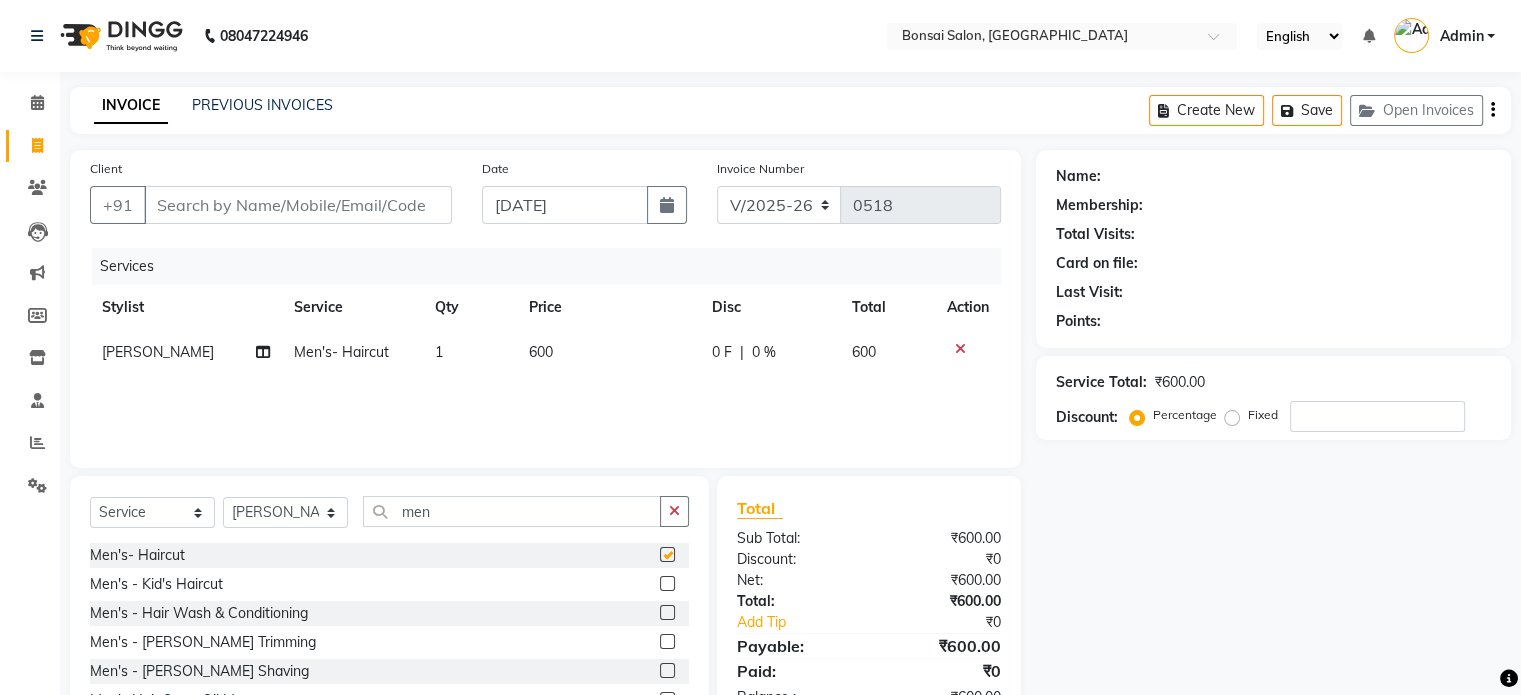 checkbox on "false" 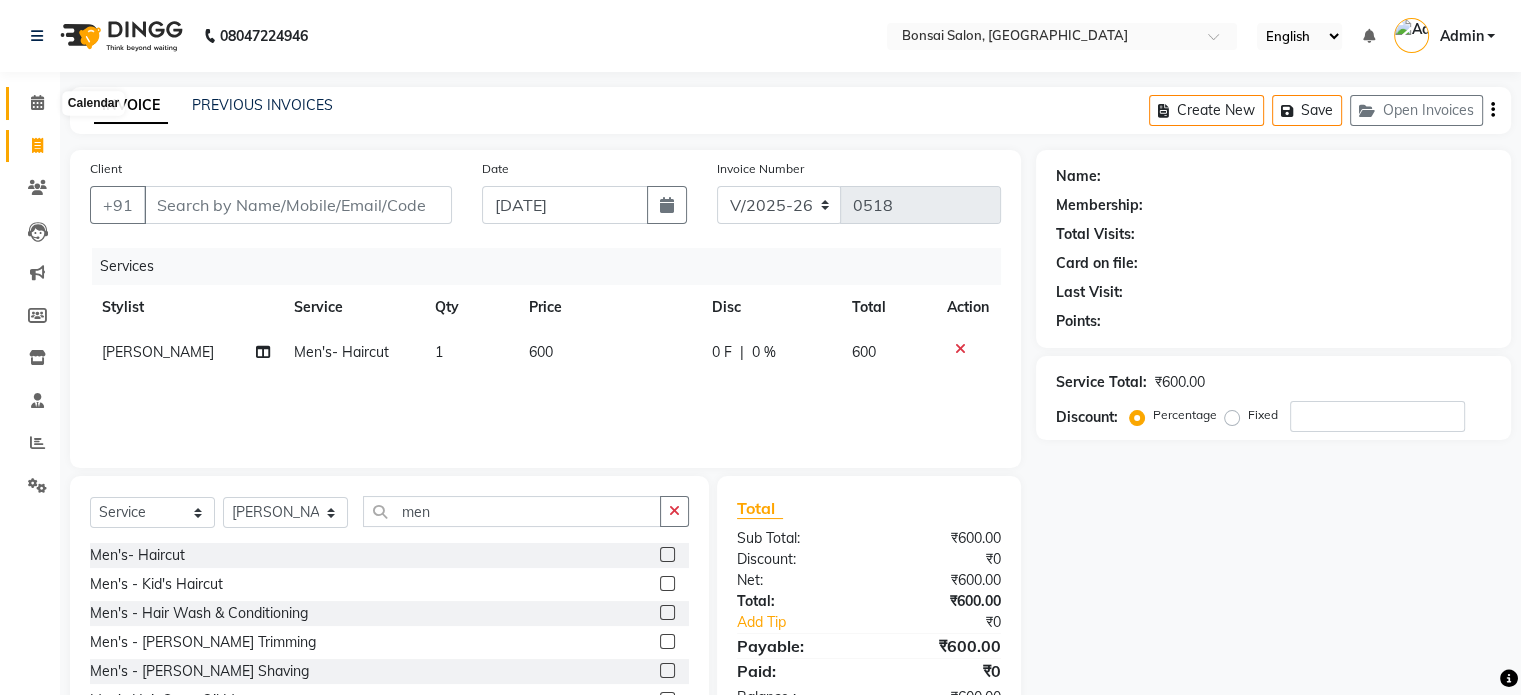 click 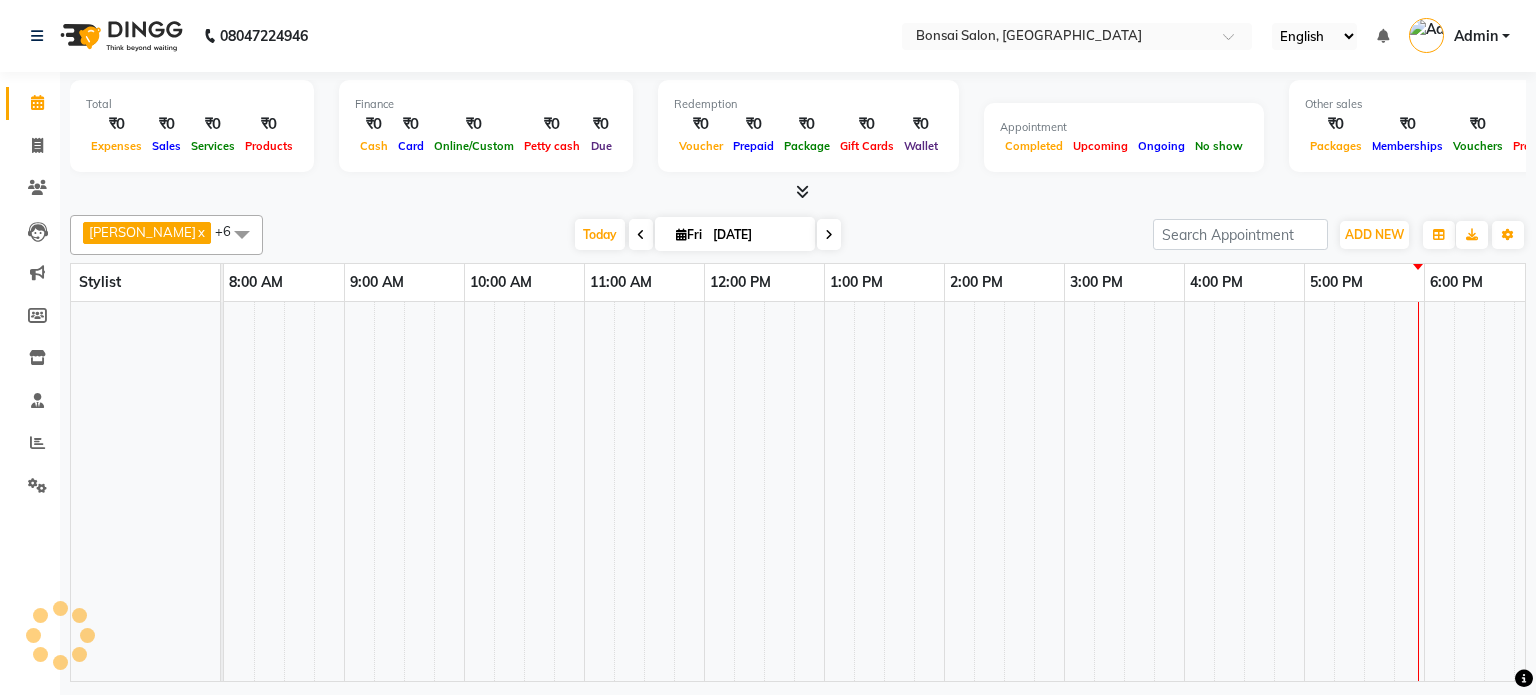 scroll, scrollTop: 0, scrollLeft: 0, axis: both 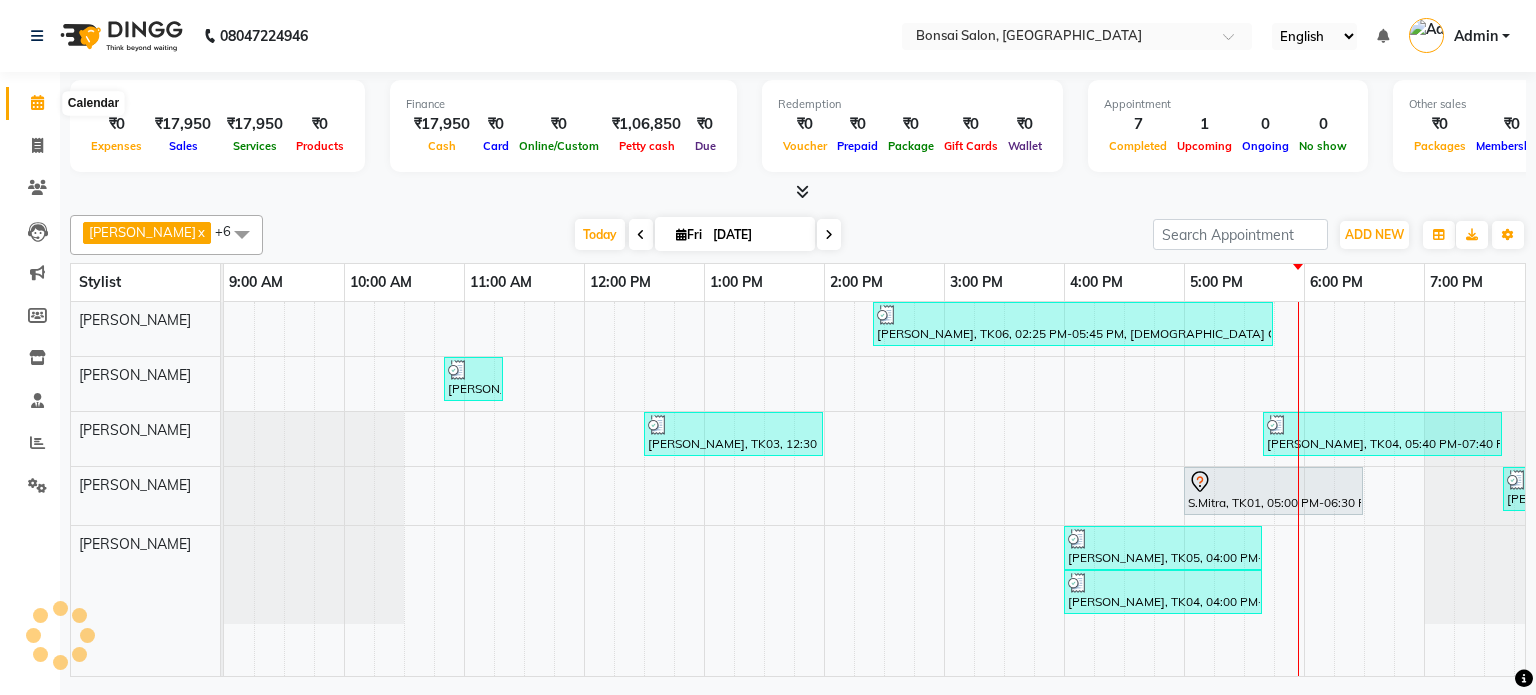 click 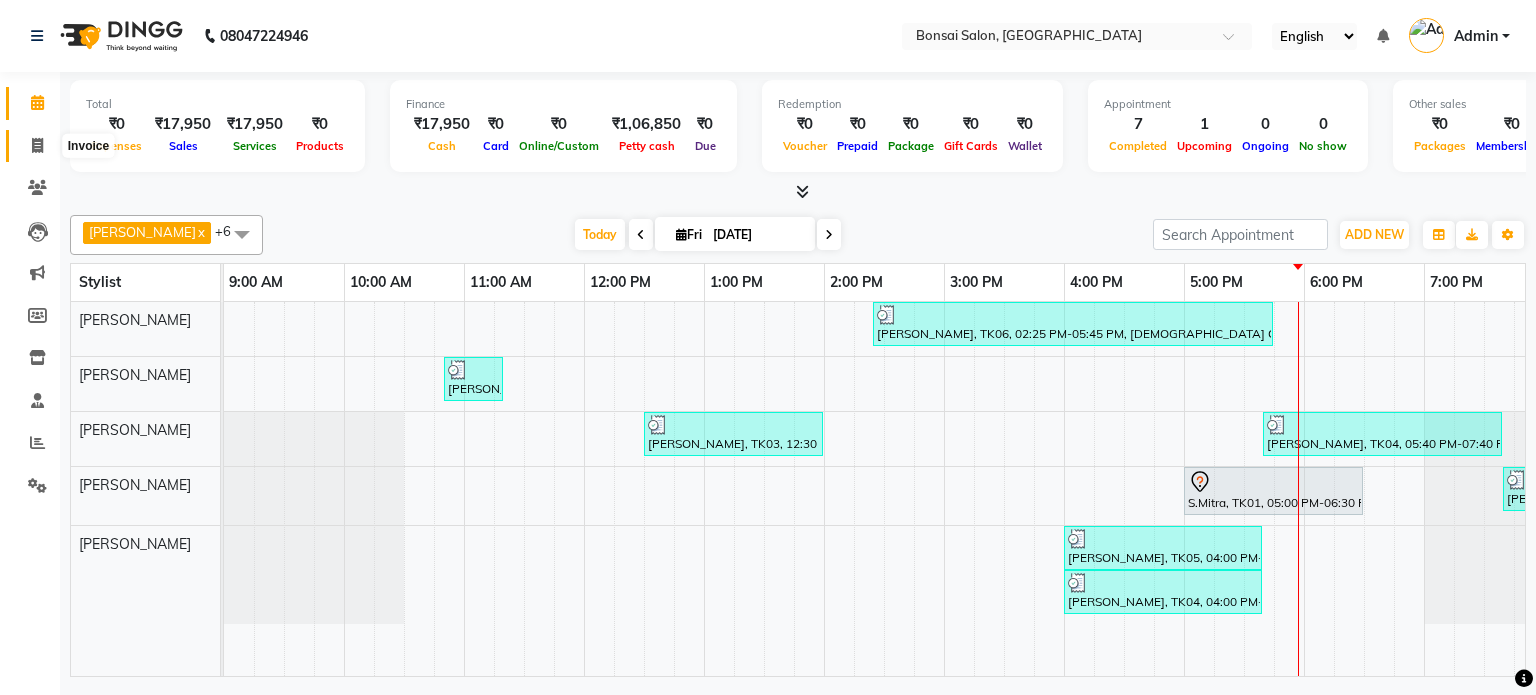 click 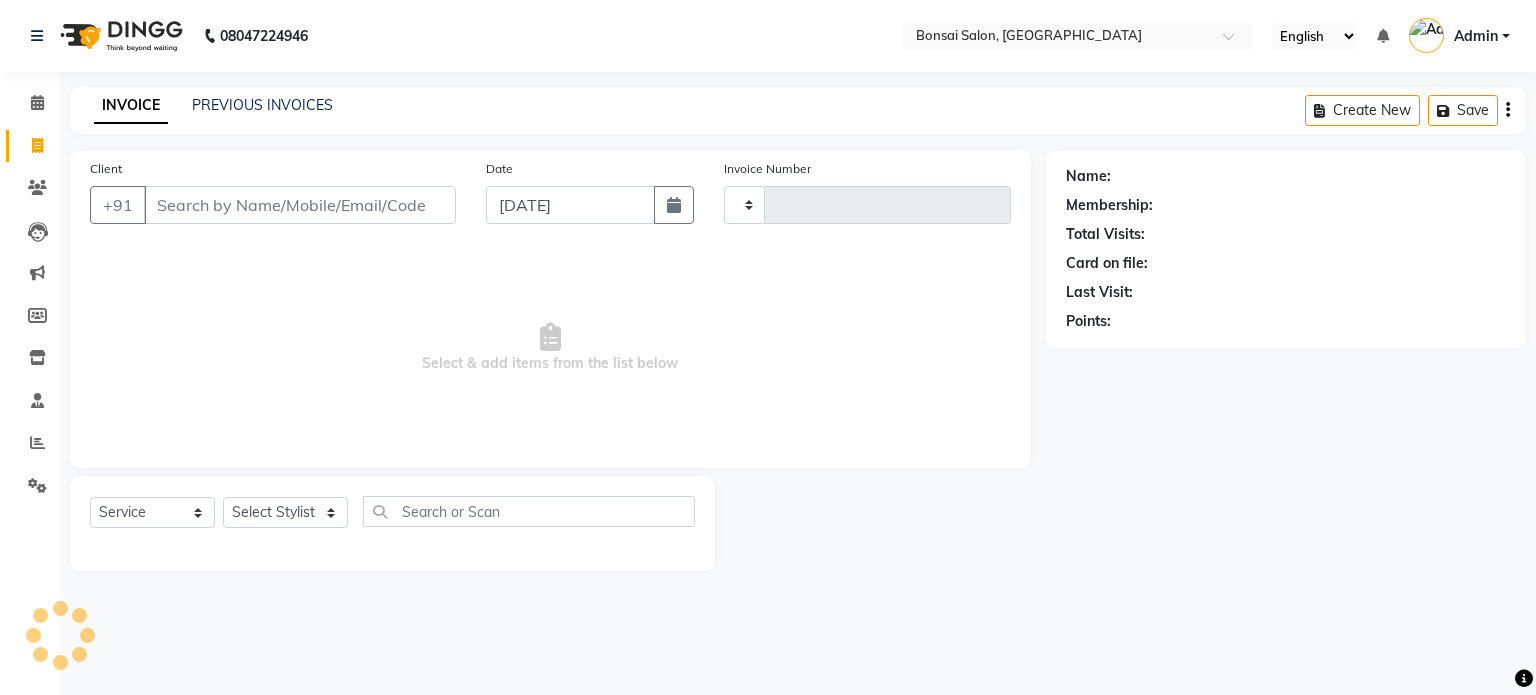 type on "0518" 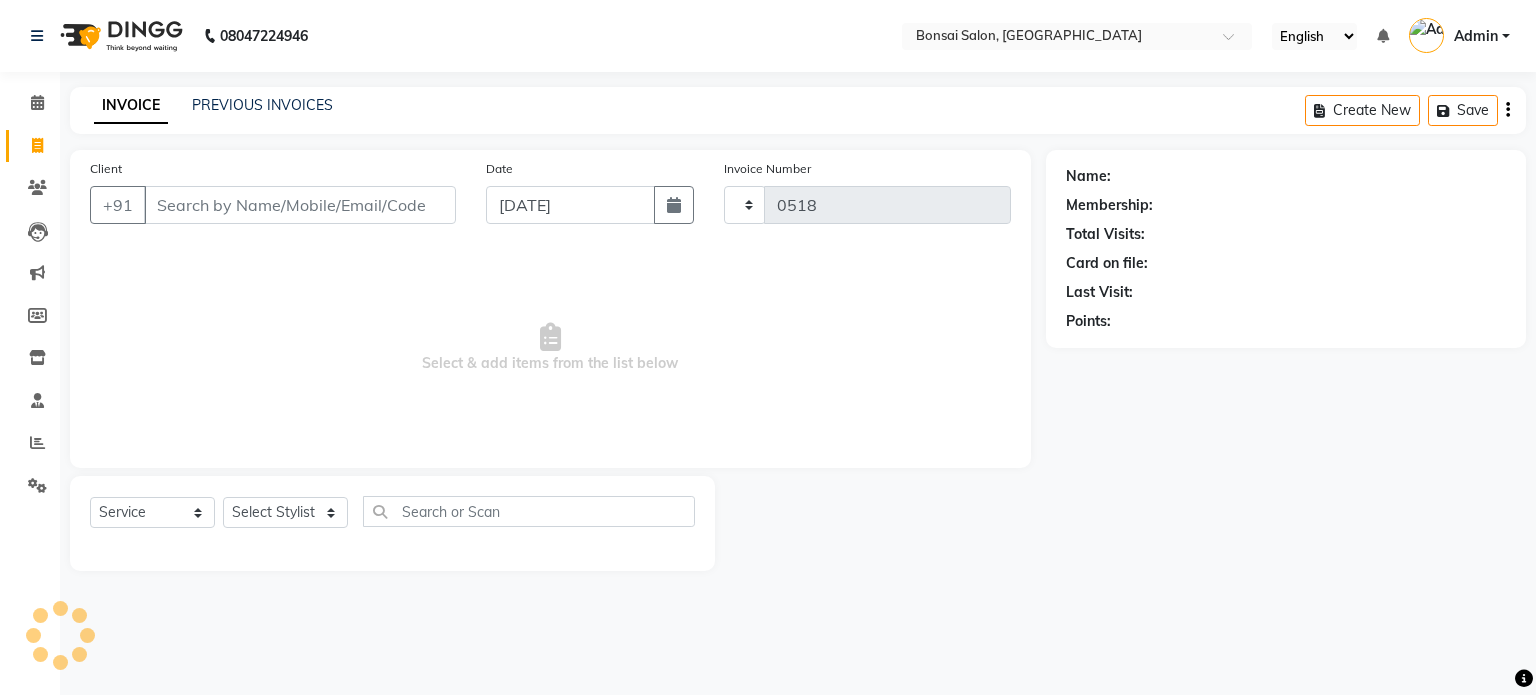 select on "6719" 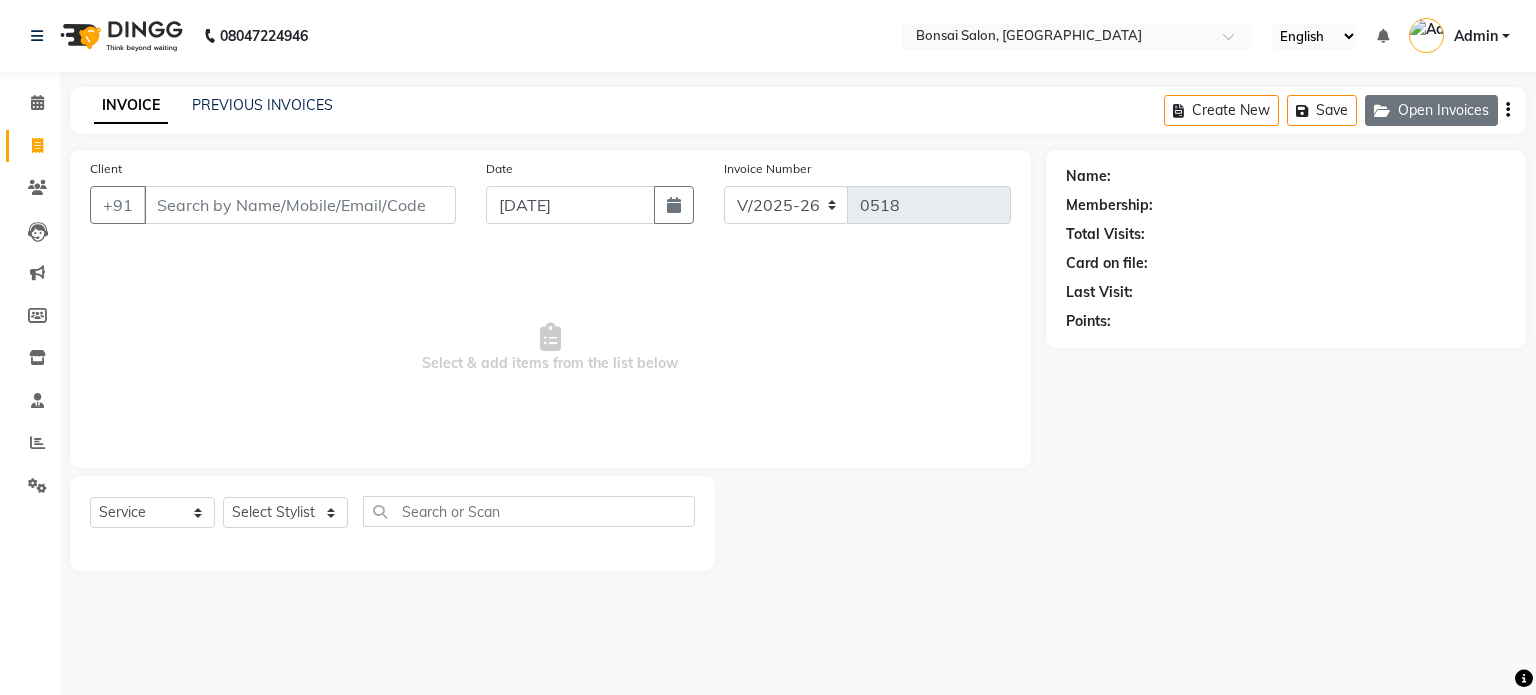 click on "Open Invoices" 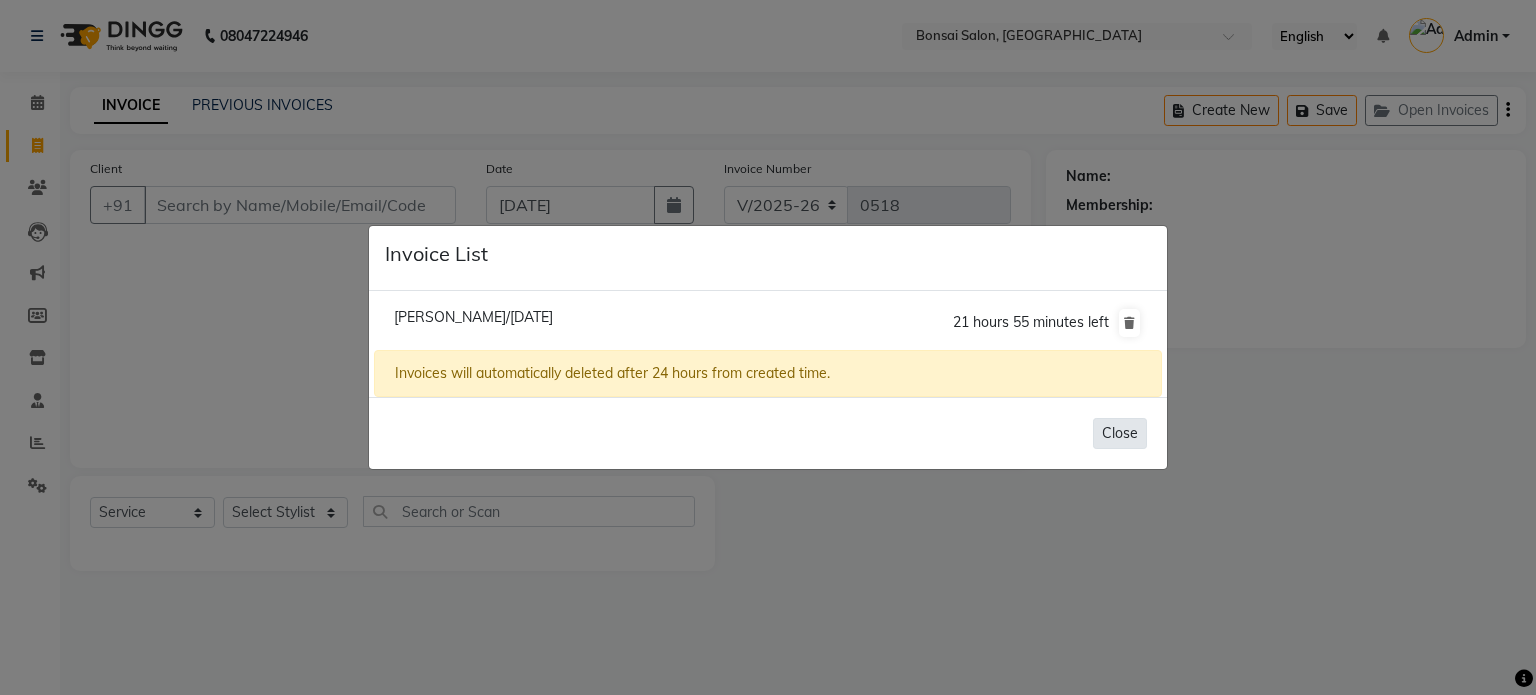 click on "Close" 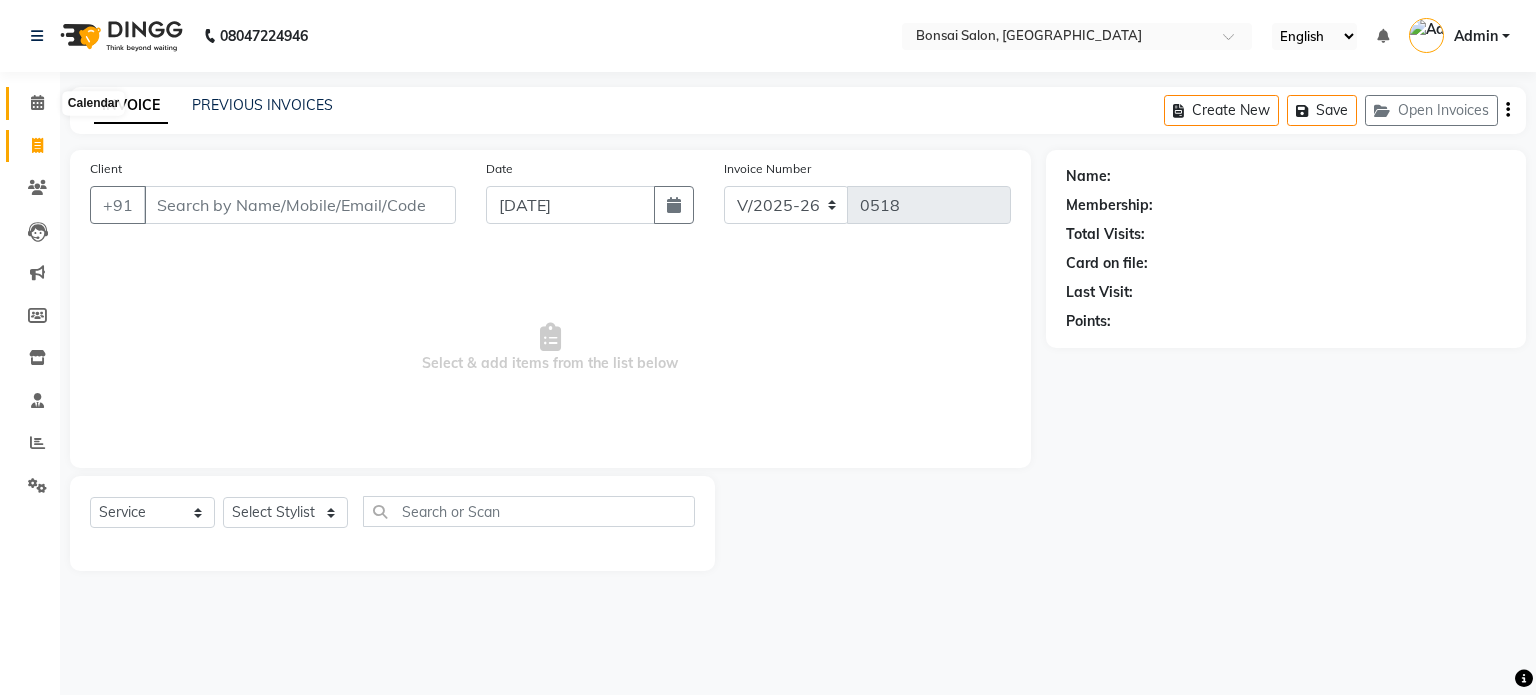 click 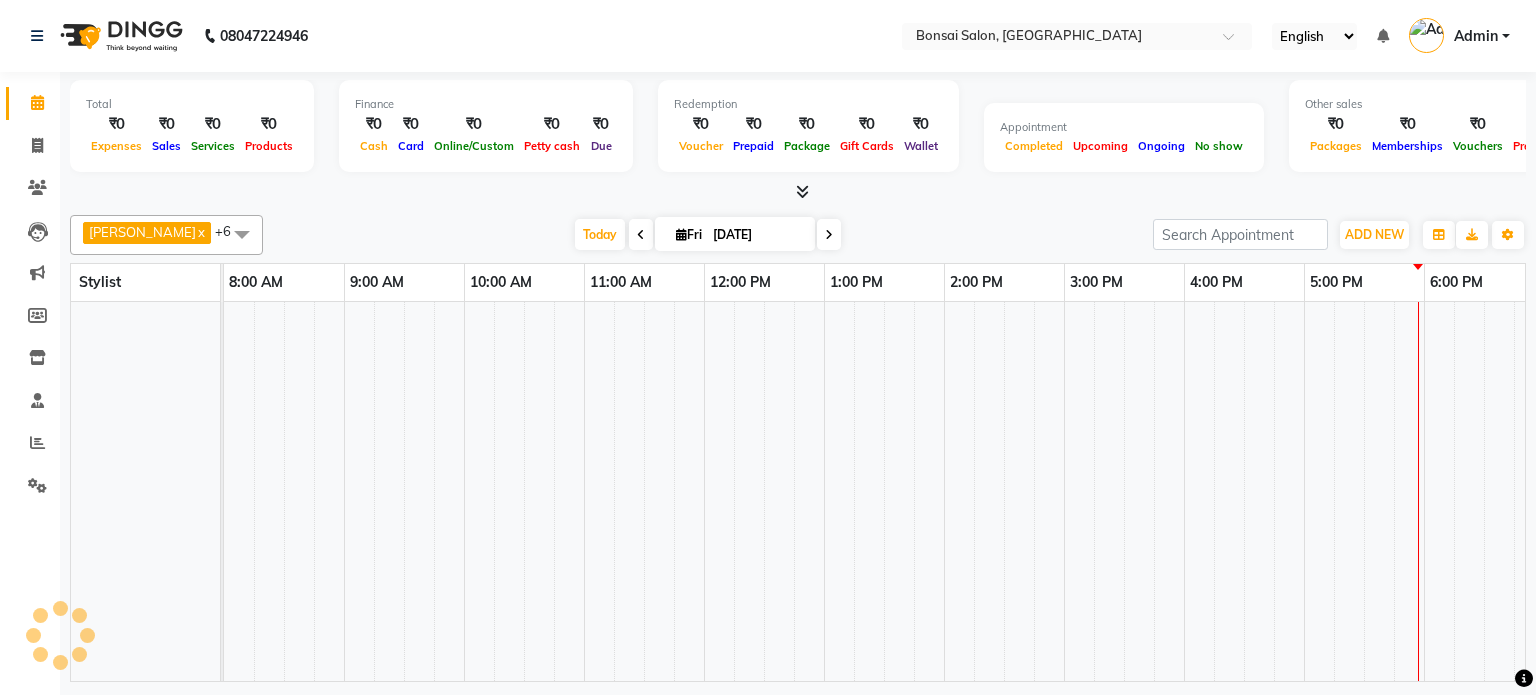 scroll, scrollTop: 0, scrollLeft: 0, axis: both 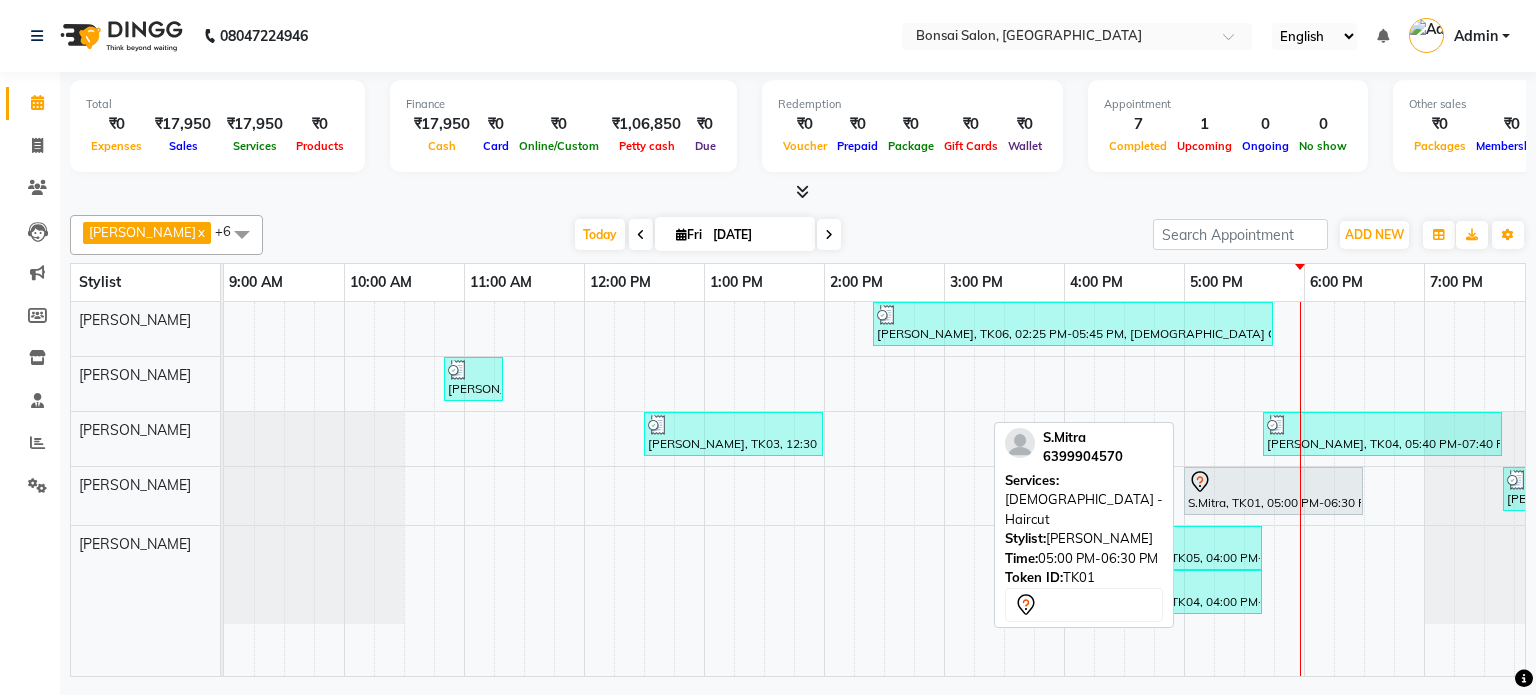 click on "S.Mitra, TK01, 05:00 PM-06:30 PM, [DEMOGRAPHIC_DATA] - Haircut" at bounding box center (1273, 491) 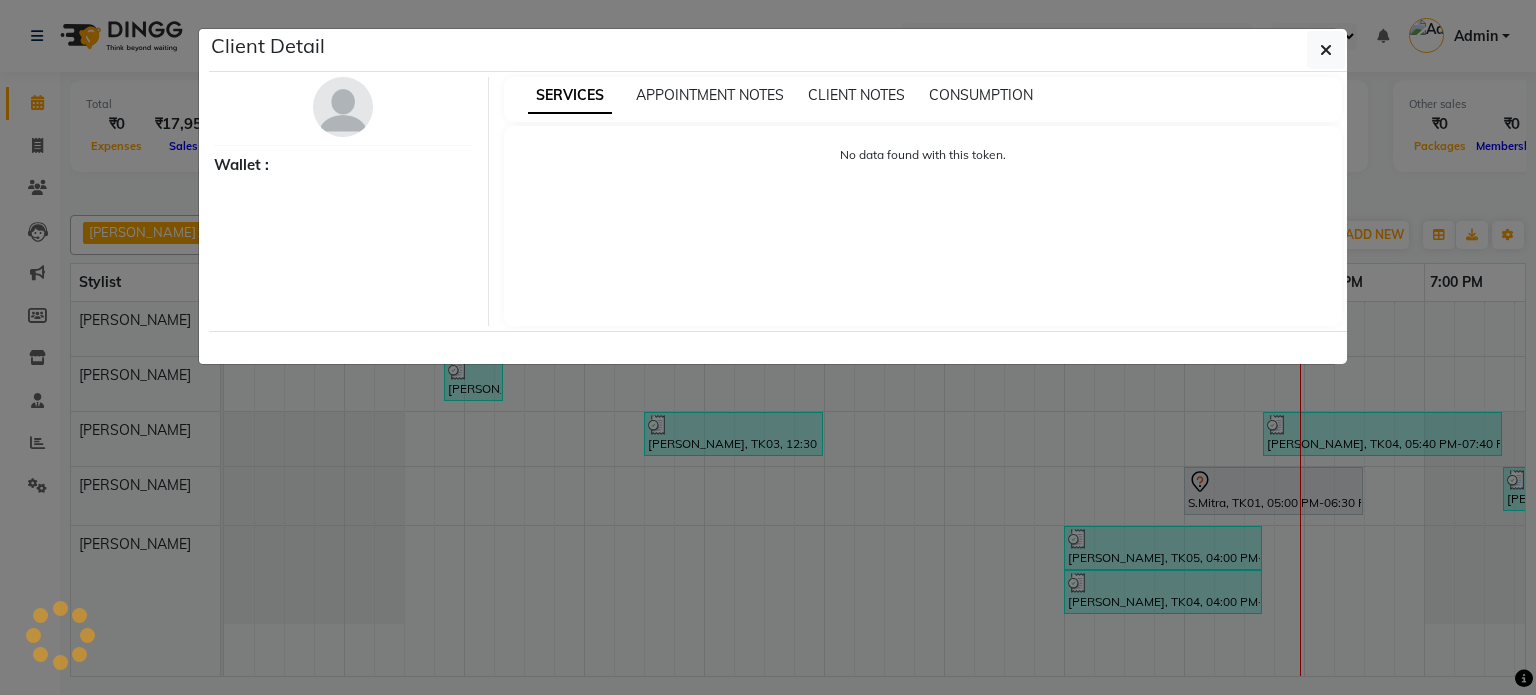select on "7" 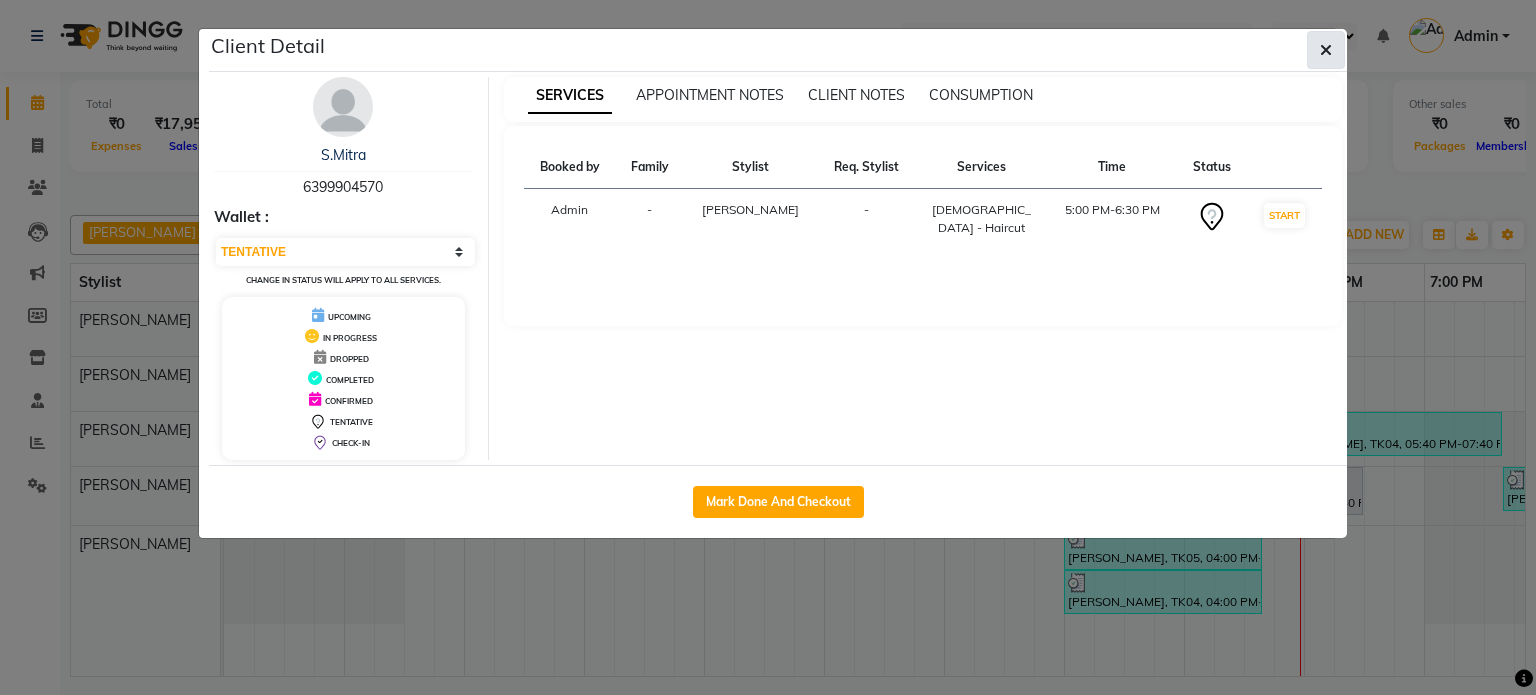 click 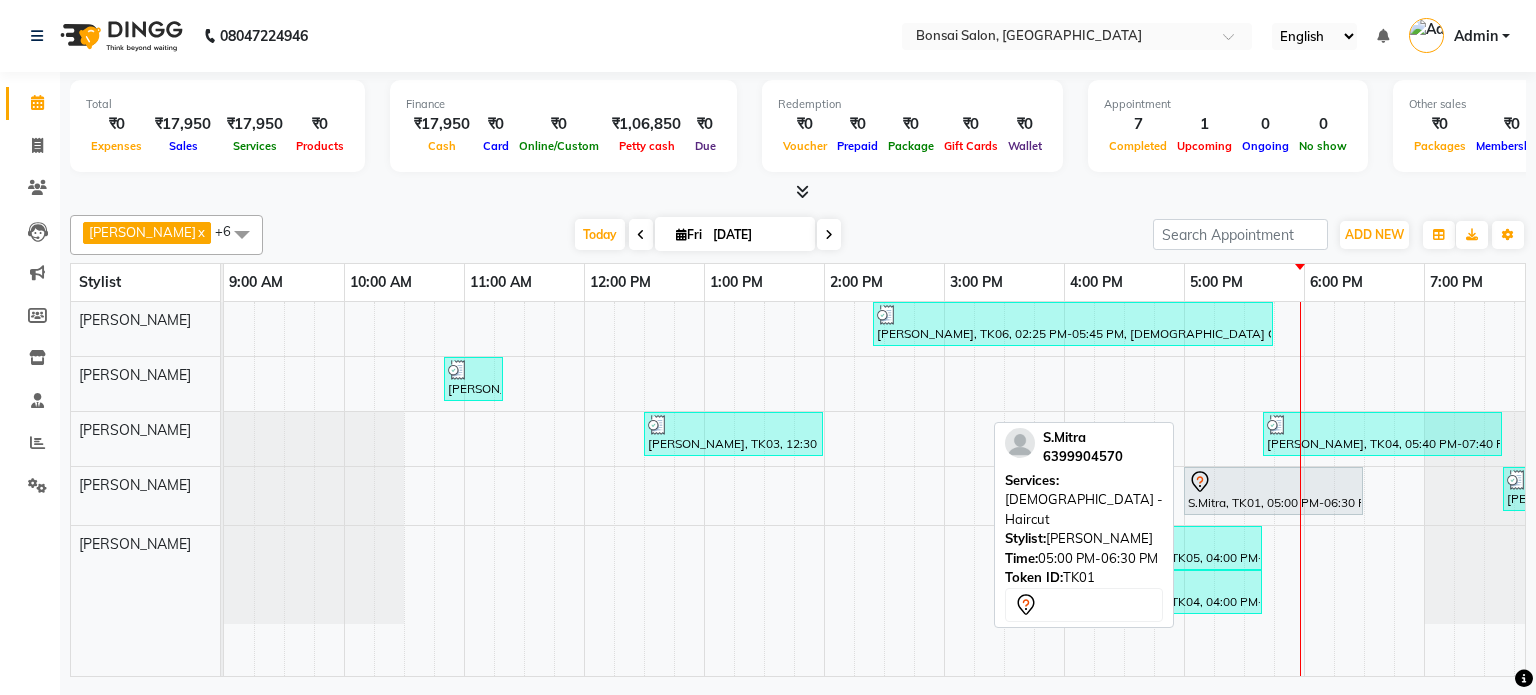 click on "S.Mitra, TK01, 05:00 PM-06:30 PM, [DEMOGRAPHIC_DATA] - Haircut" at bounding box center [1273, 491] 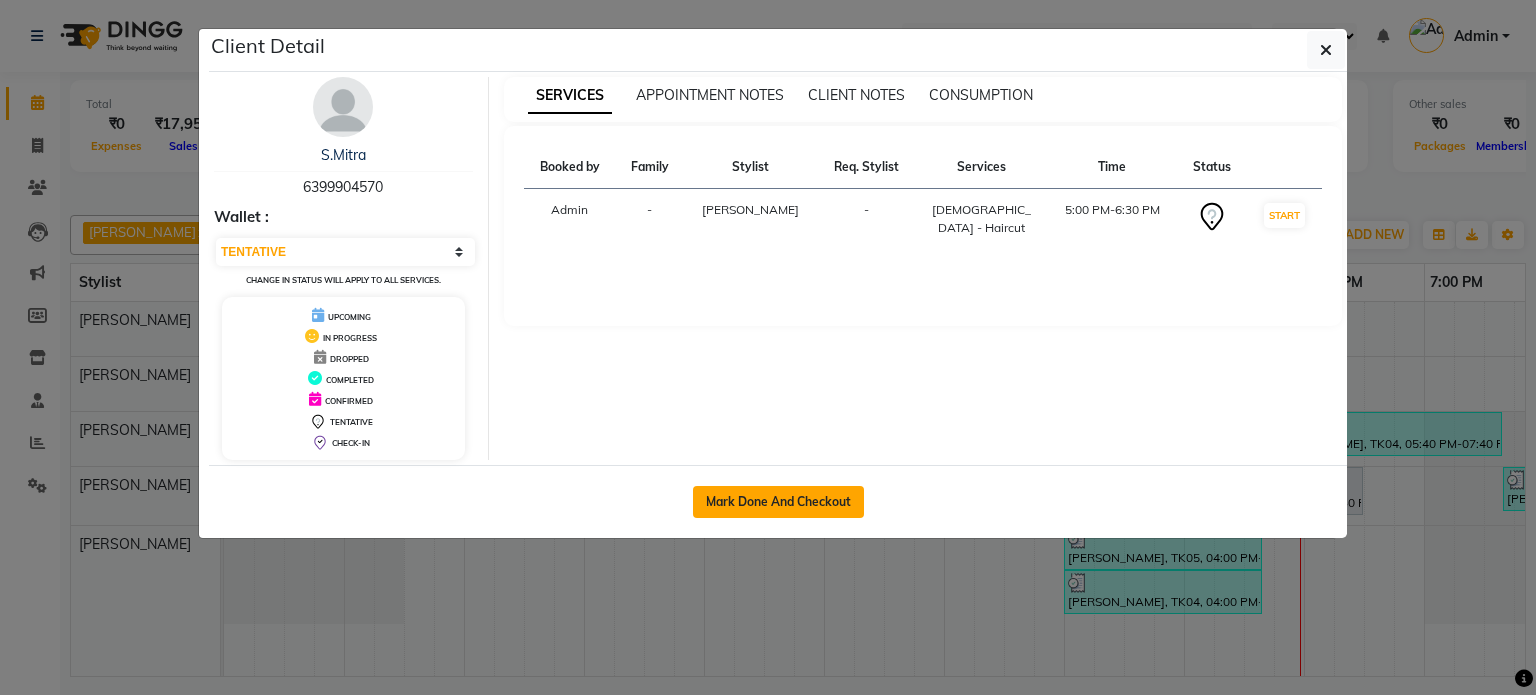click on "Mark Done And Checkout" 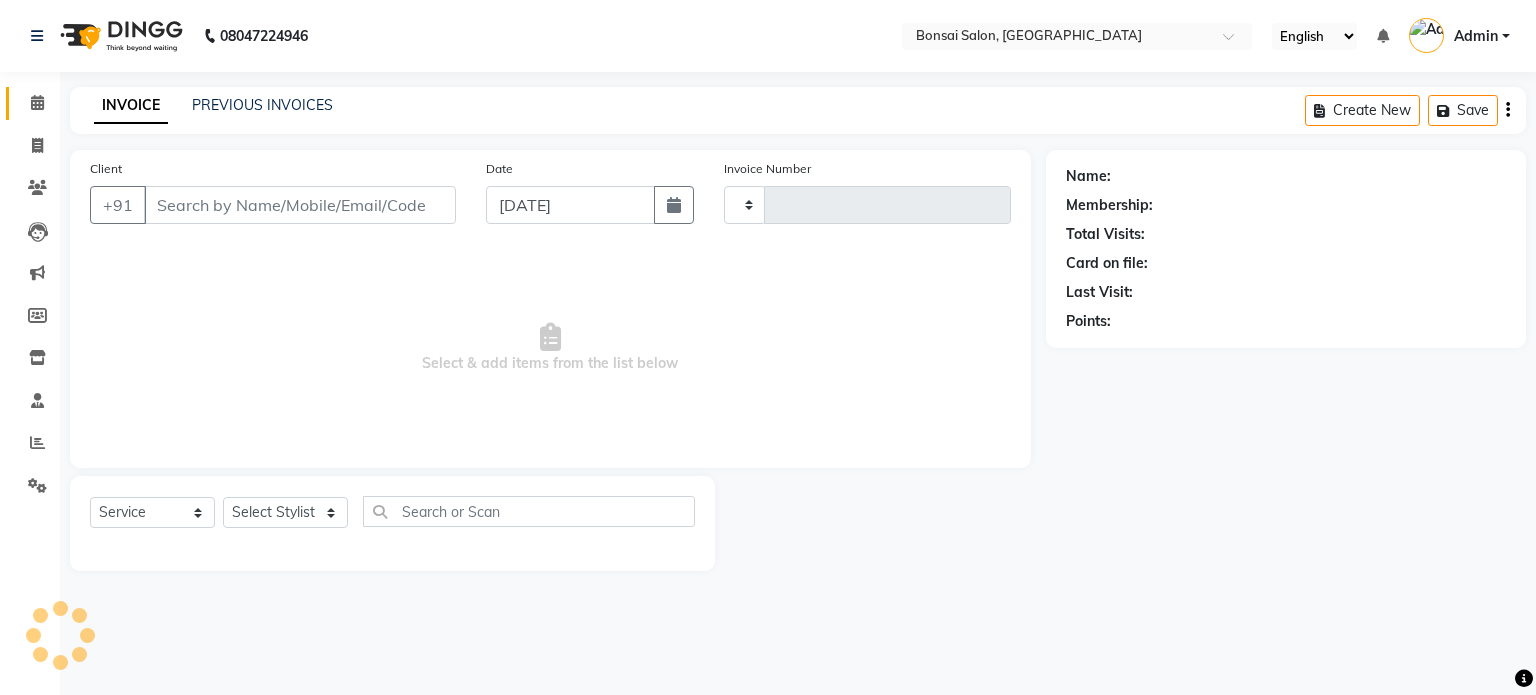 type on "0518" 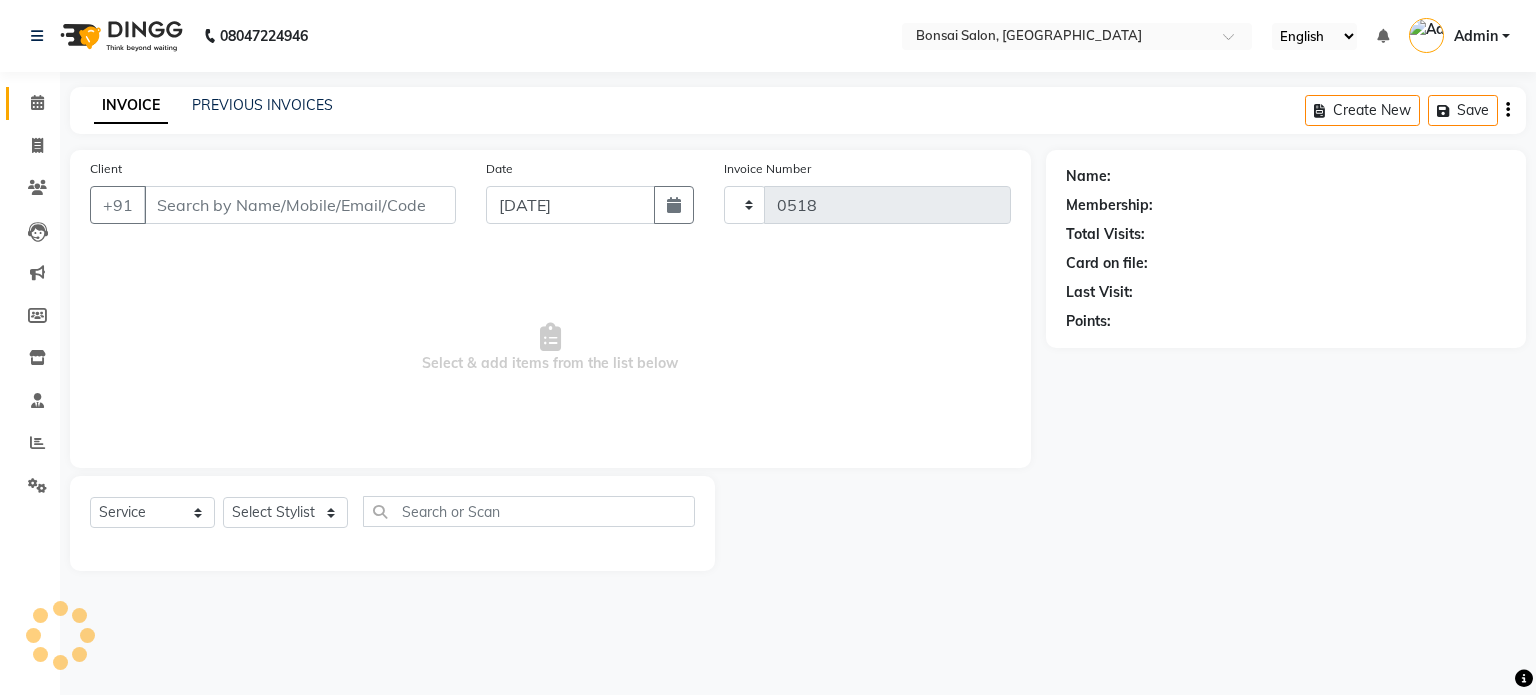 select on "6719" 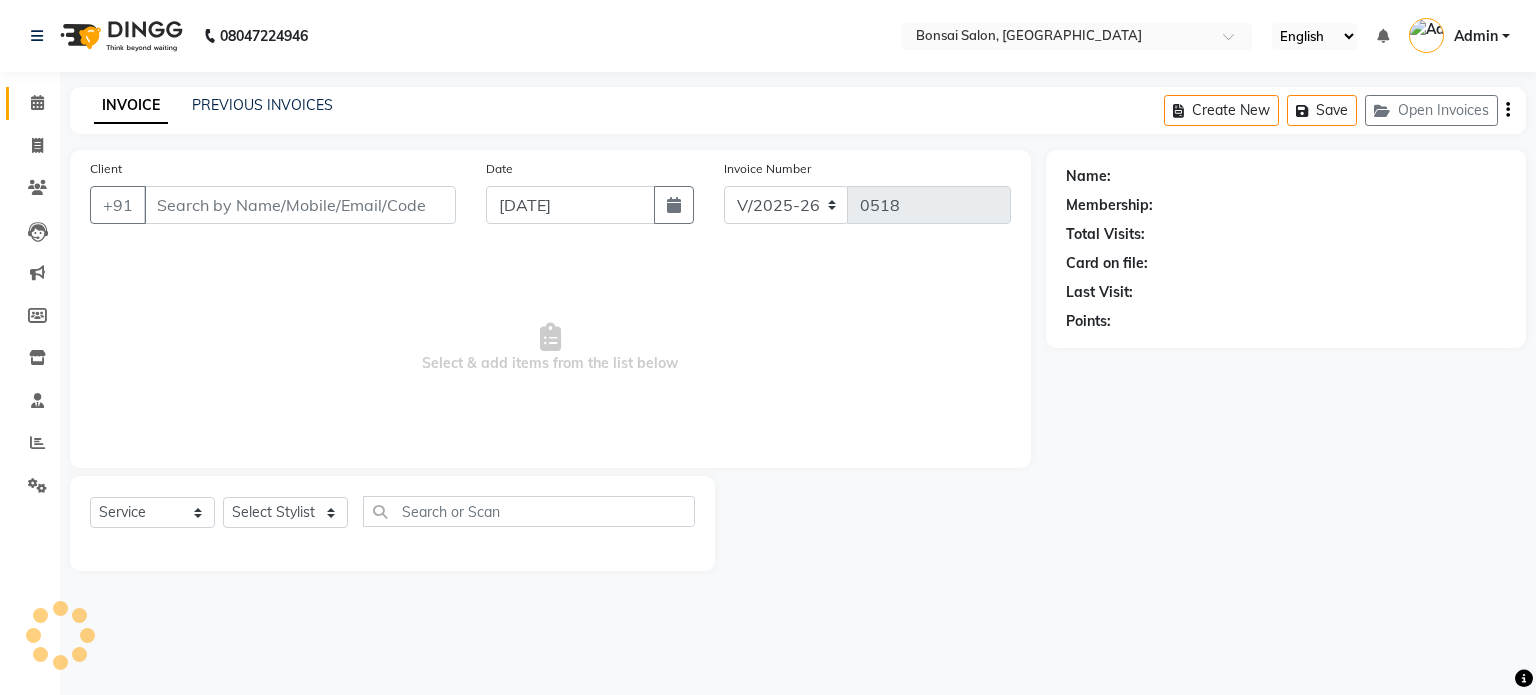 type on "6399904570" 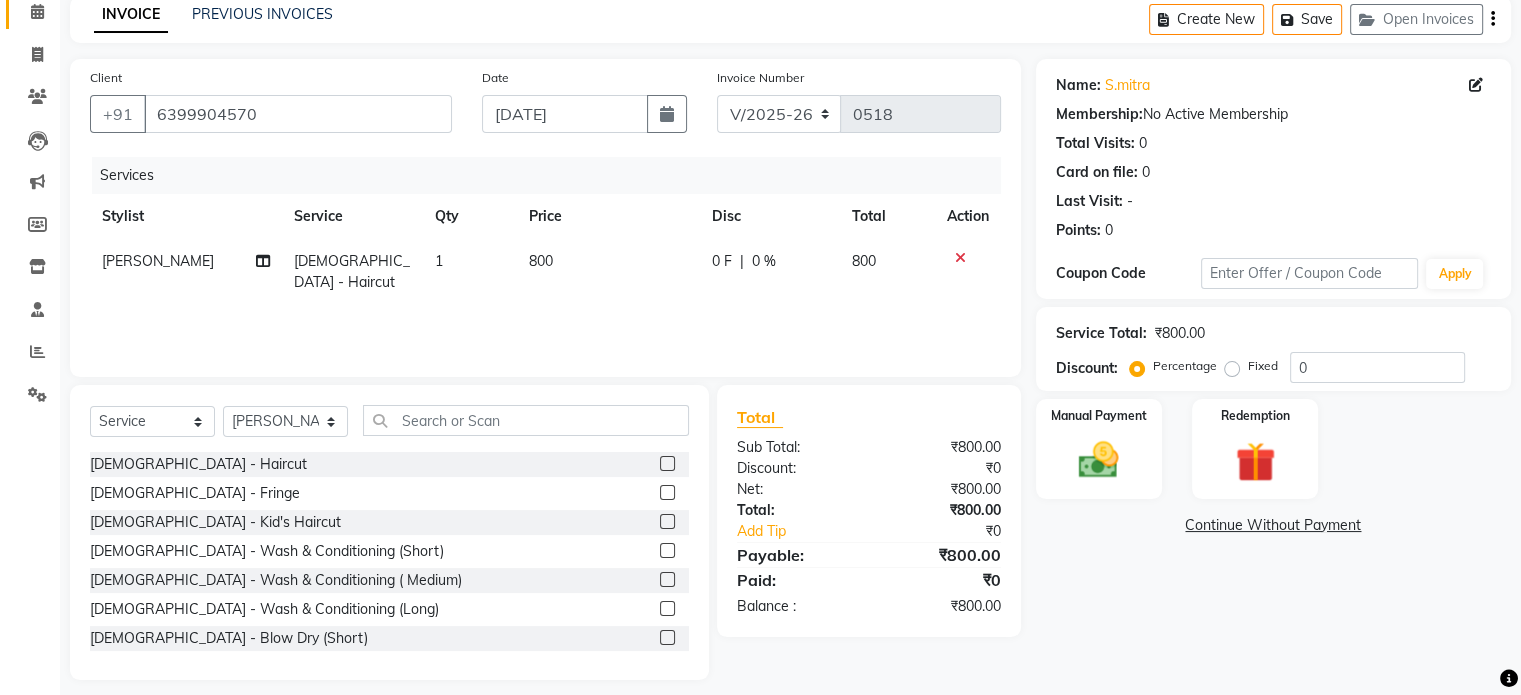 scroll, scrollTop: 106, scrollLeft: 0, axis: vertical 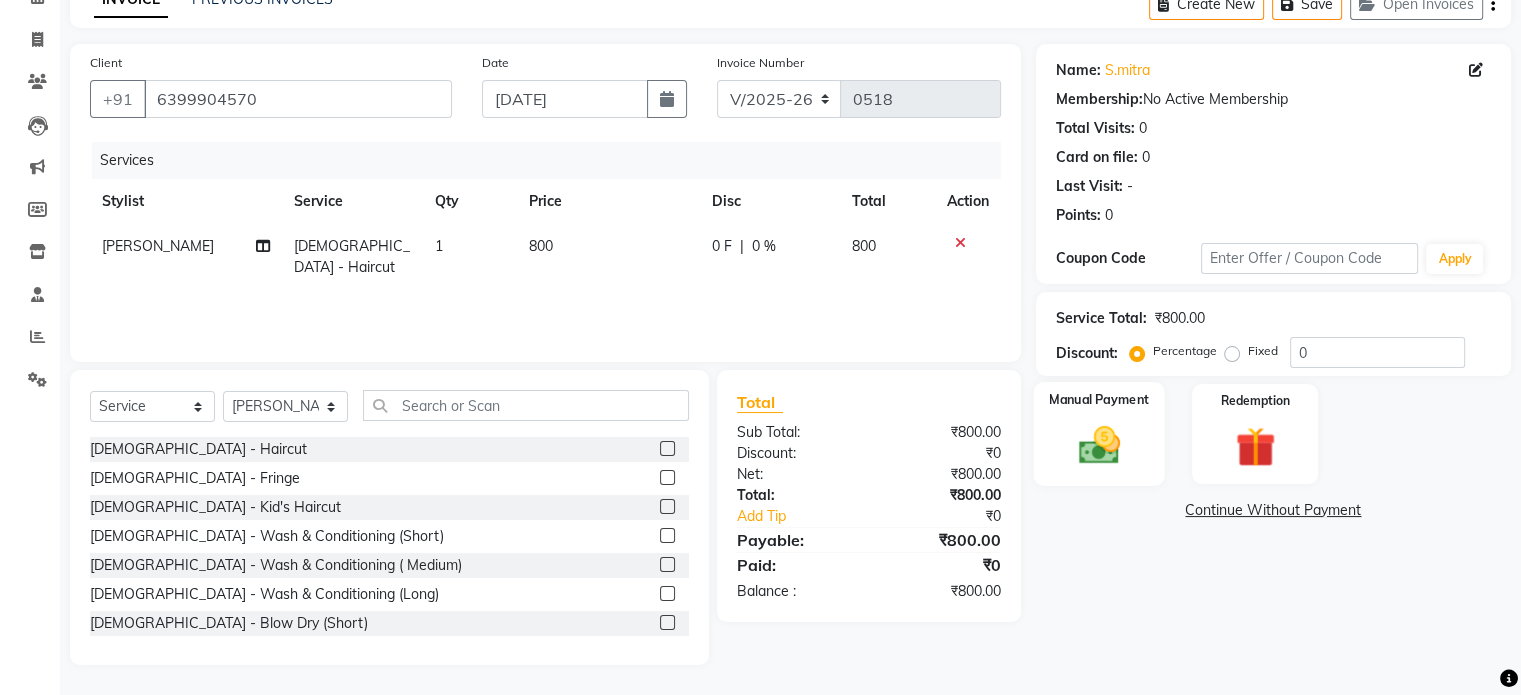 click 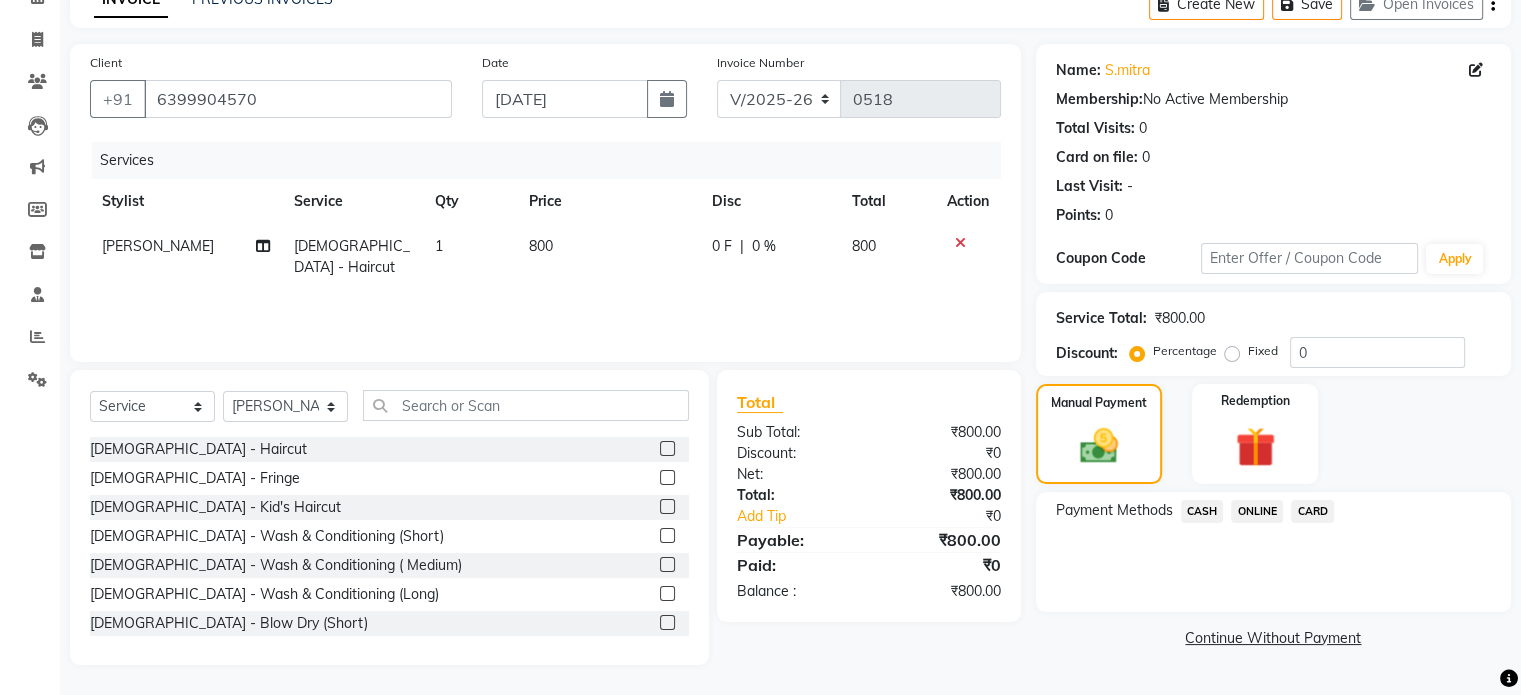 click on "ONLINE" 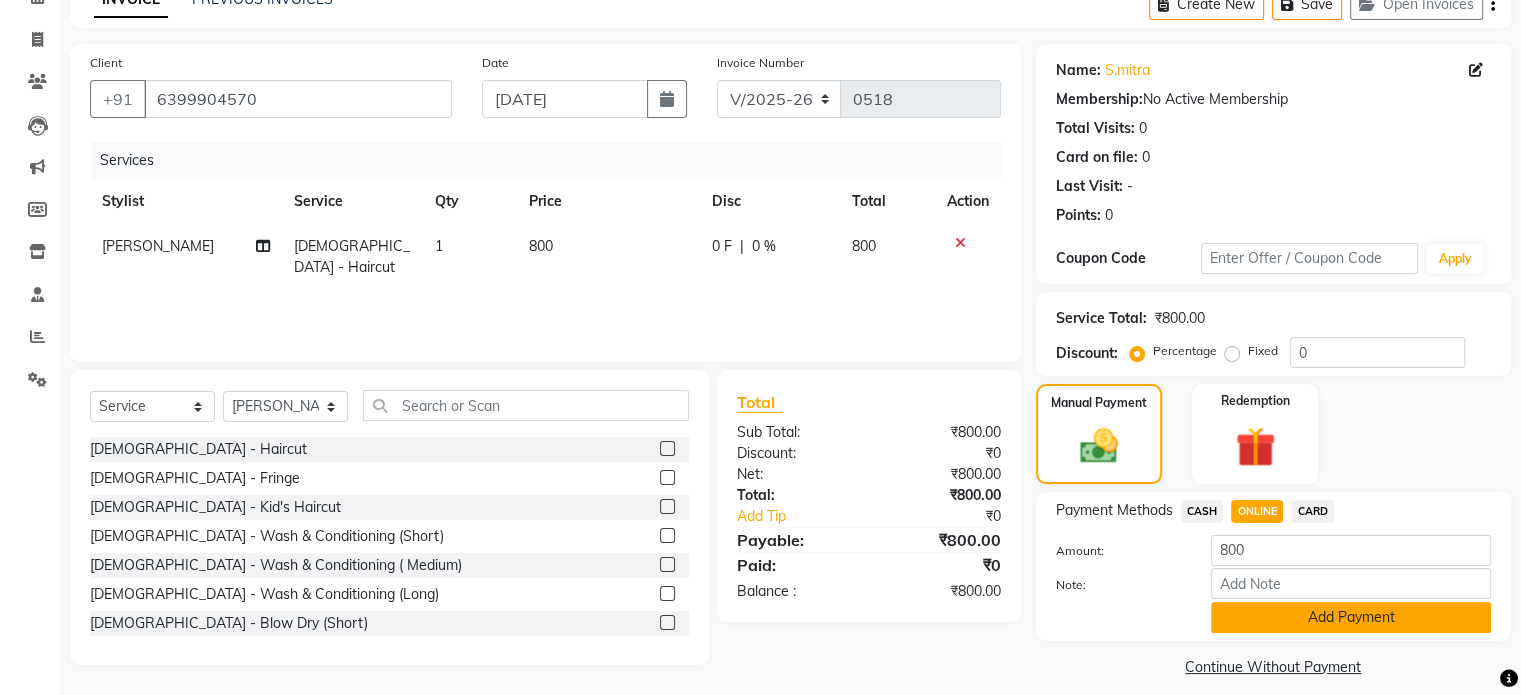click on "Add Payment" 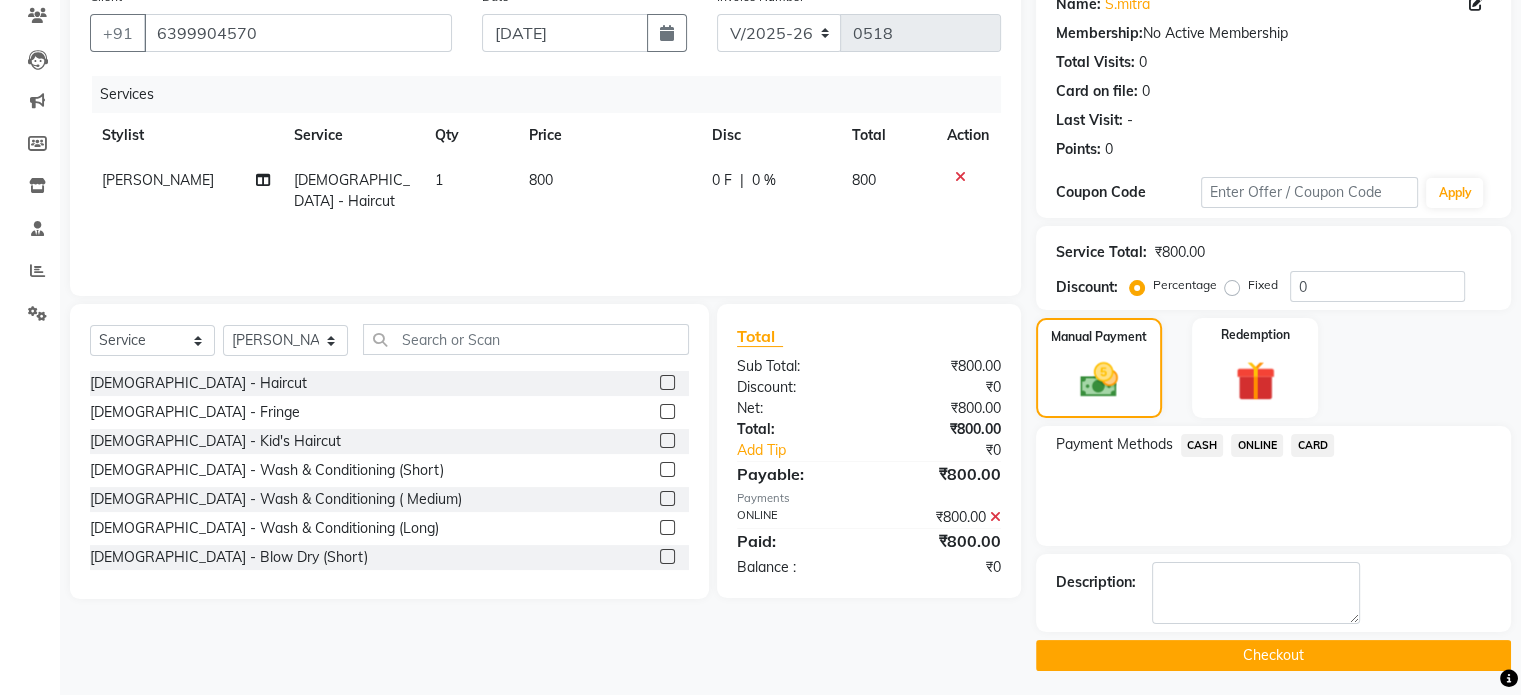 scroll, scrollTop: 176, scrollLeft: 0, axis: vertical 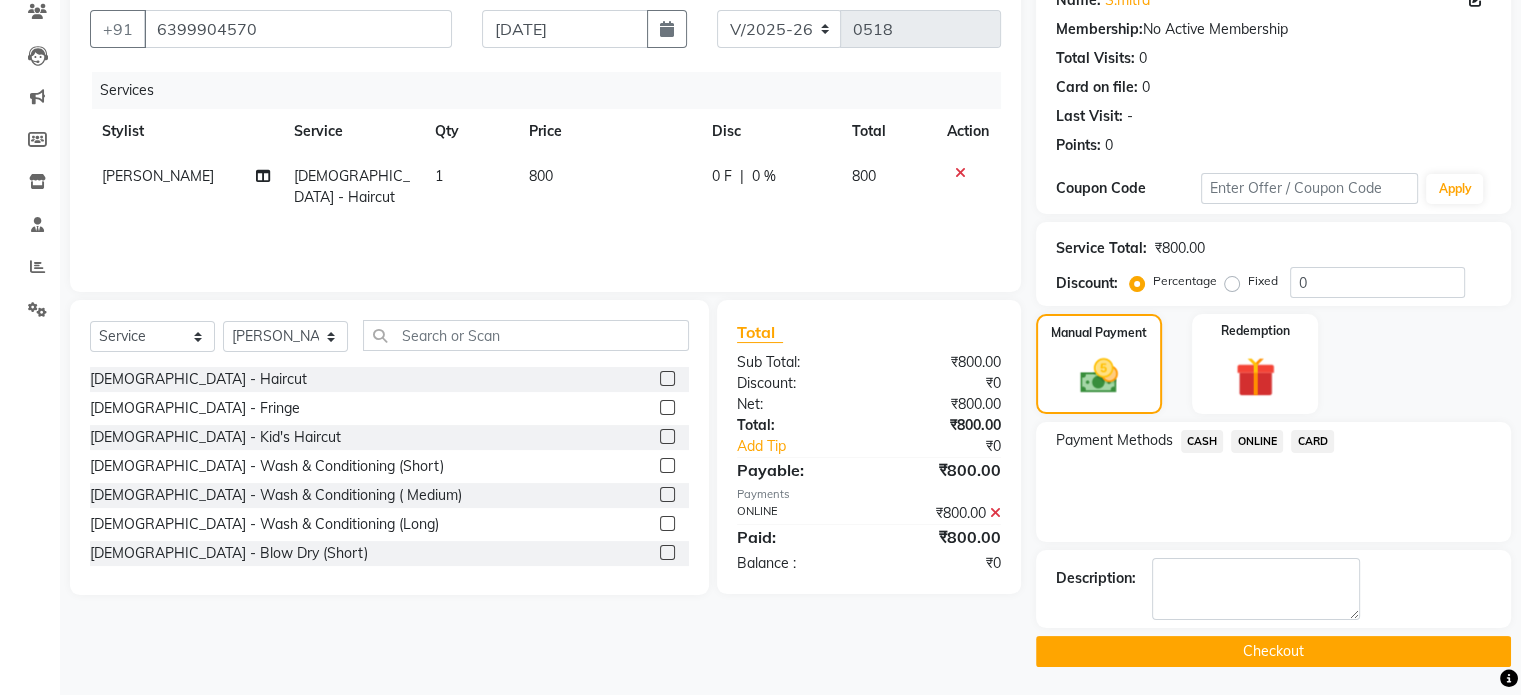 click on "ONLINE" 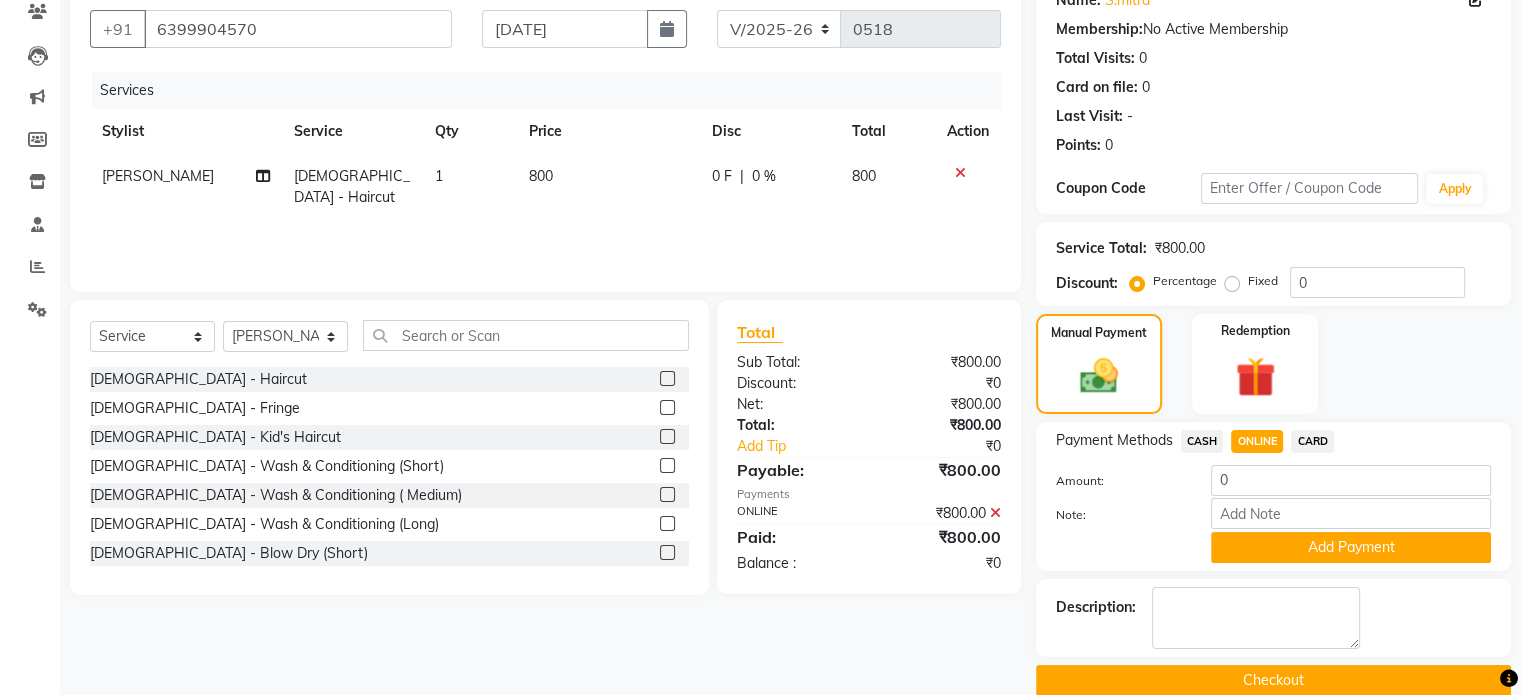 click on "Checkout" 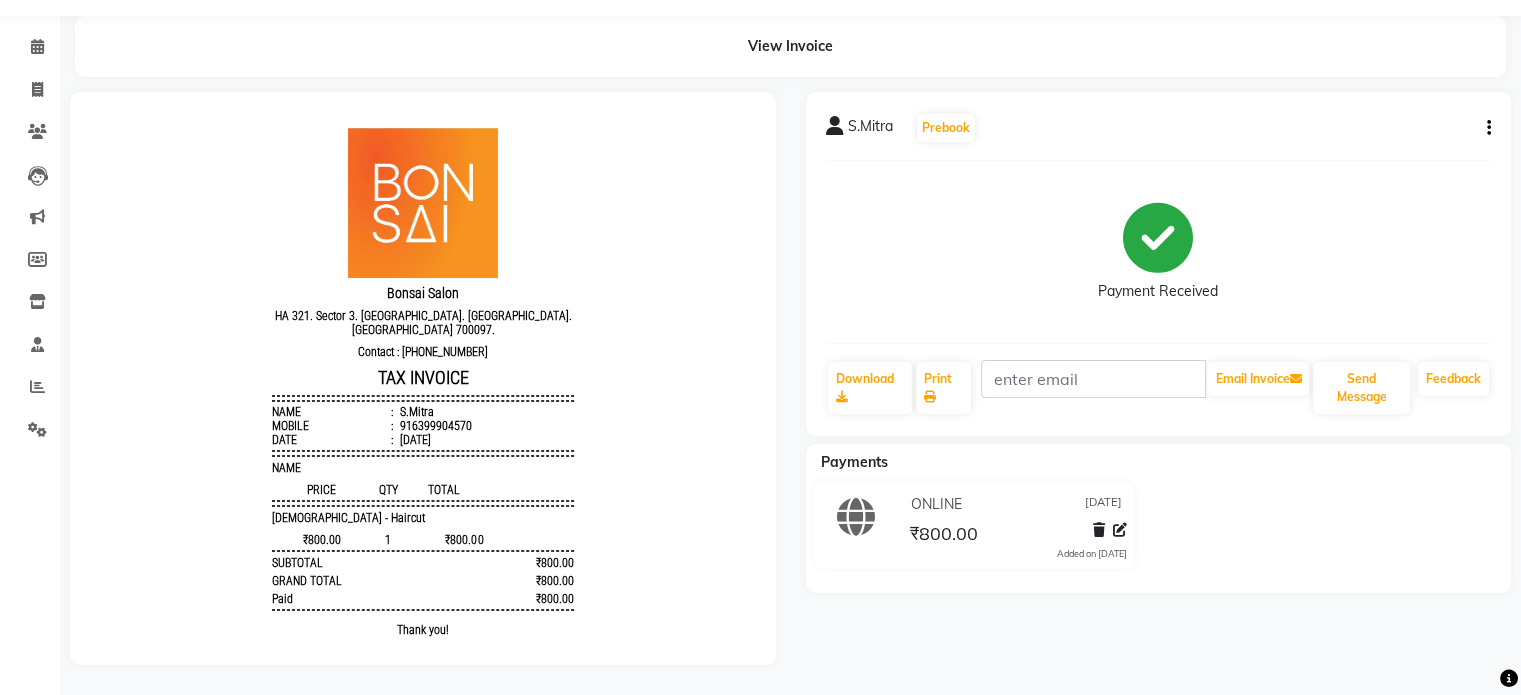 scroll, scrollTop: 70, scrollLeft: 0, axis: vertical 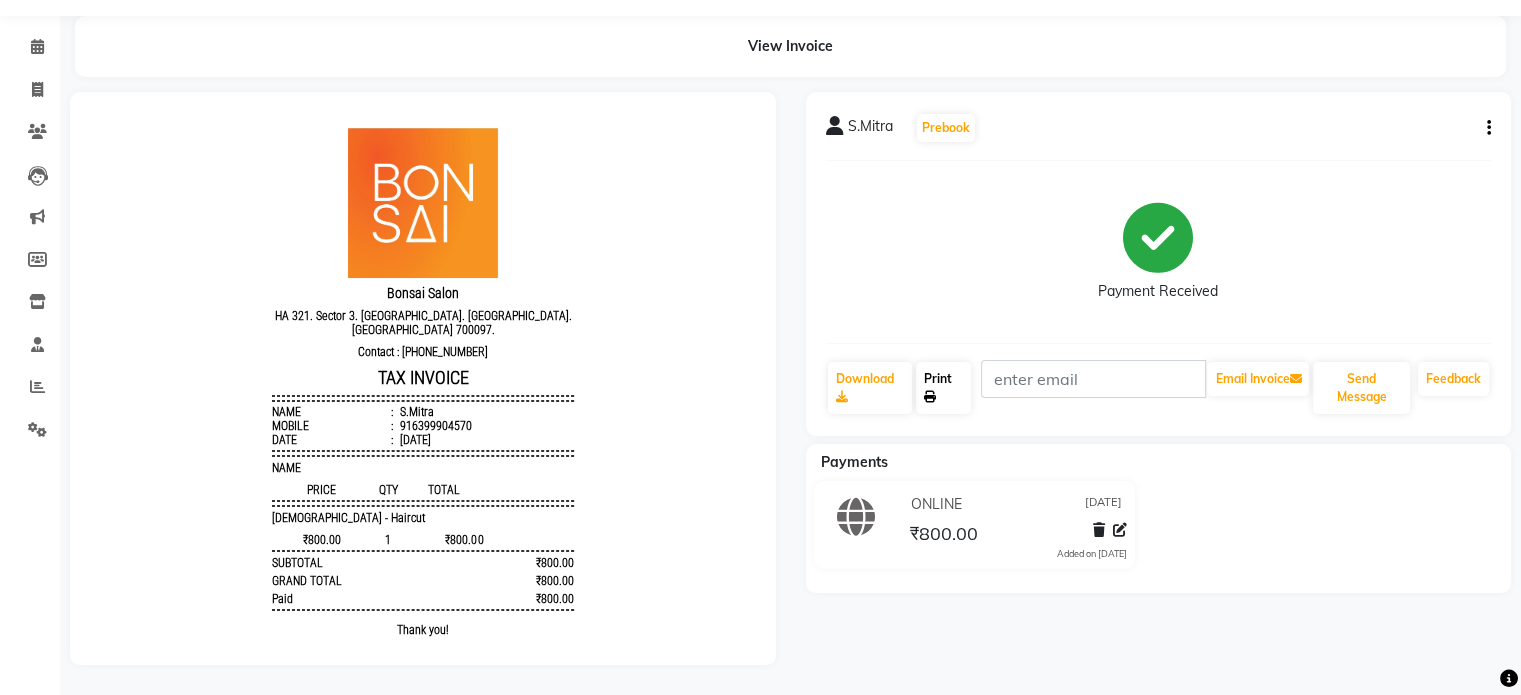 click on "Print" 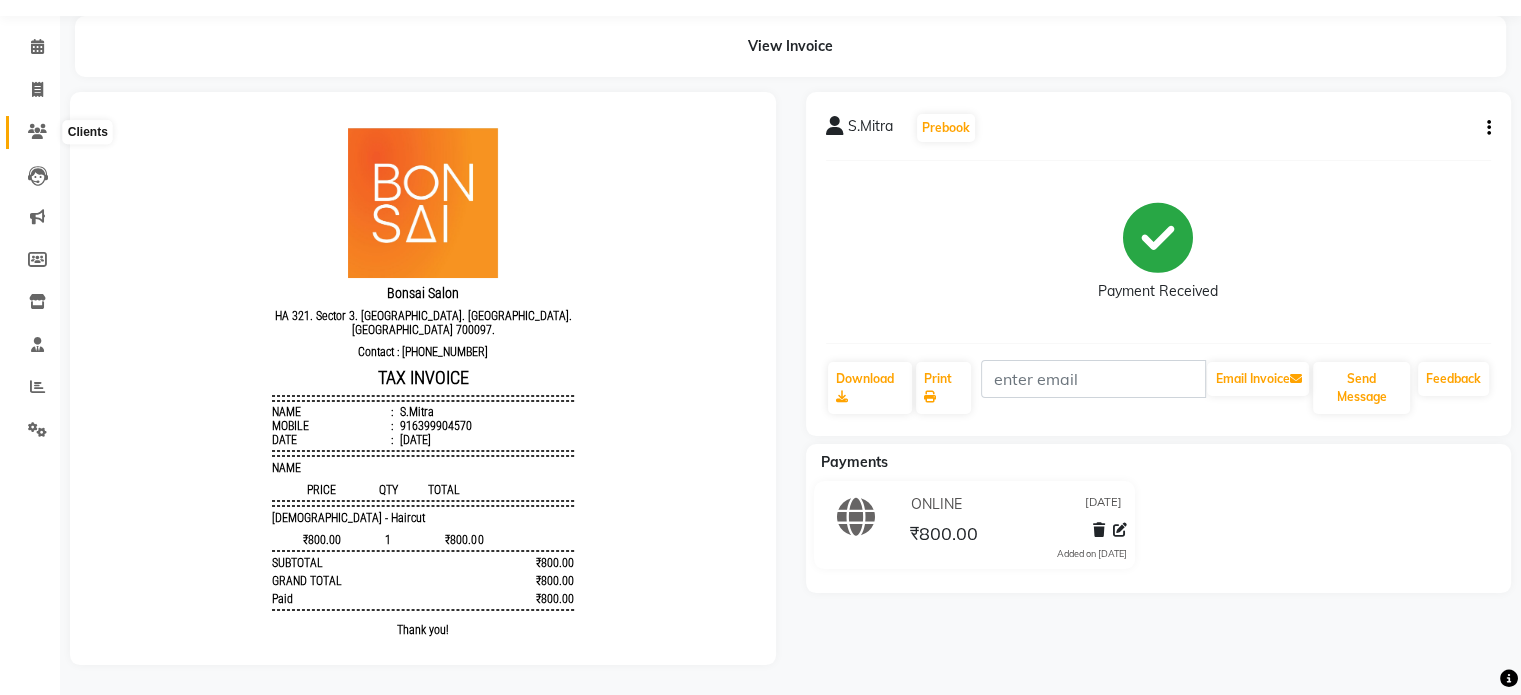 click 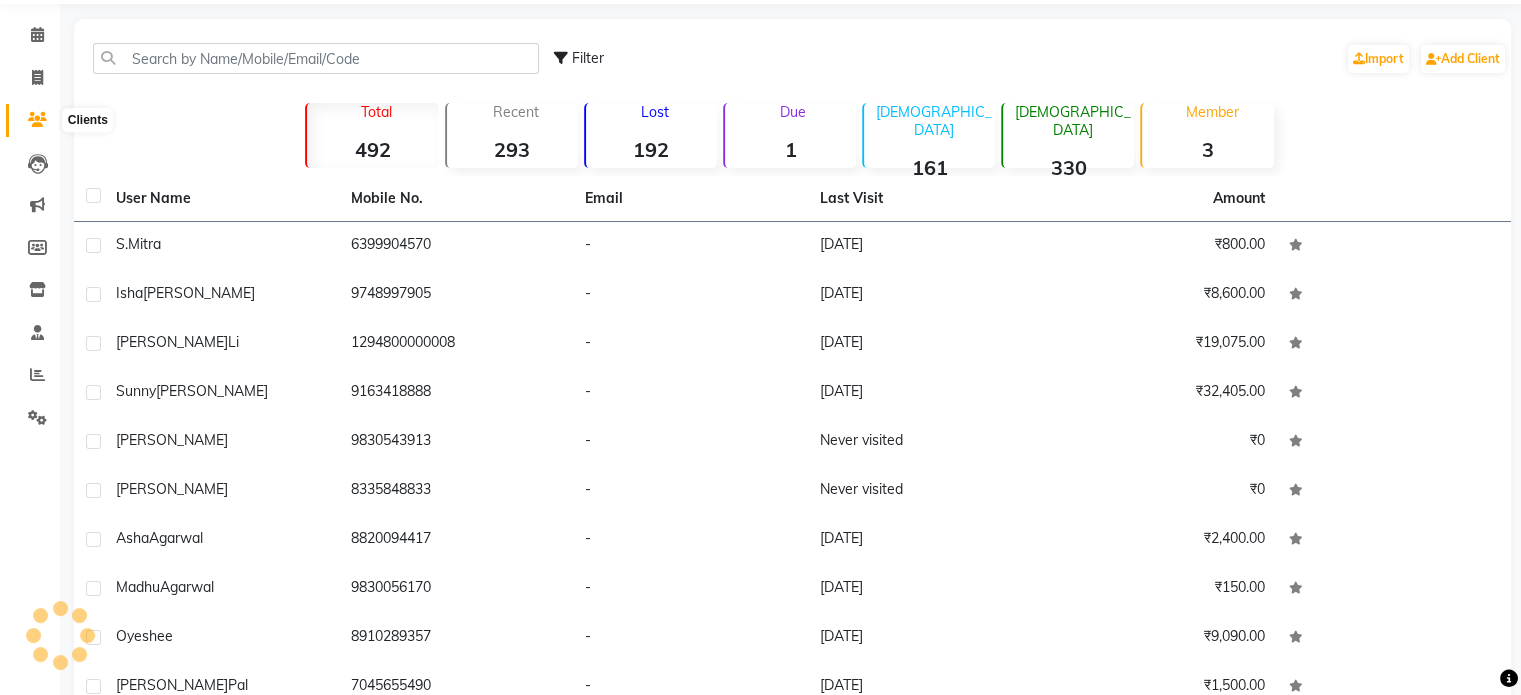 scroll, scrollTop: 70, scrollLeft: 0, axis: vertical 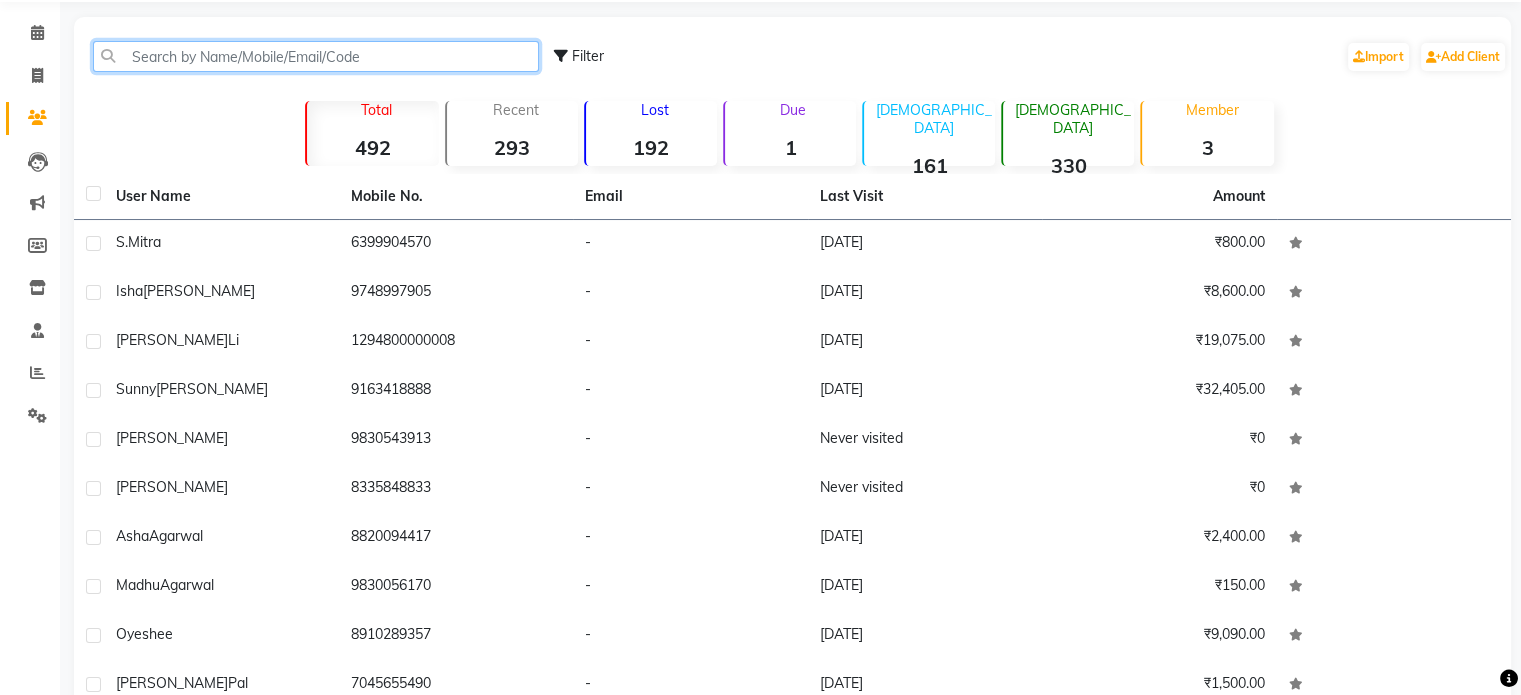 click 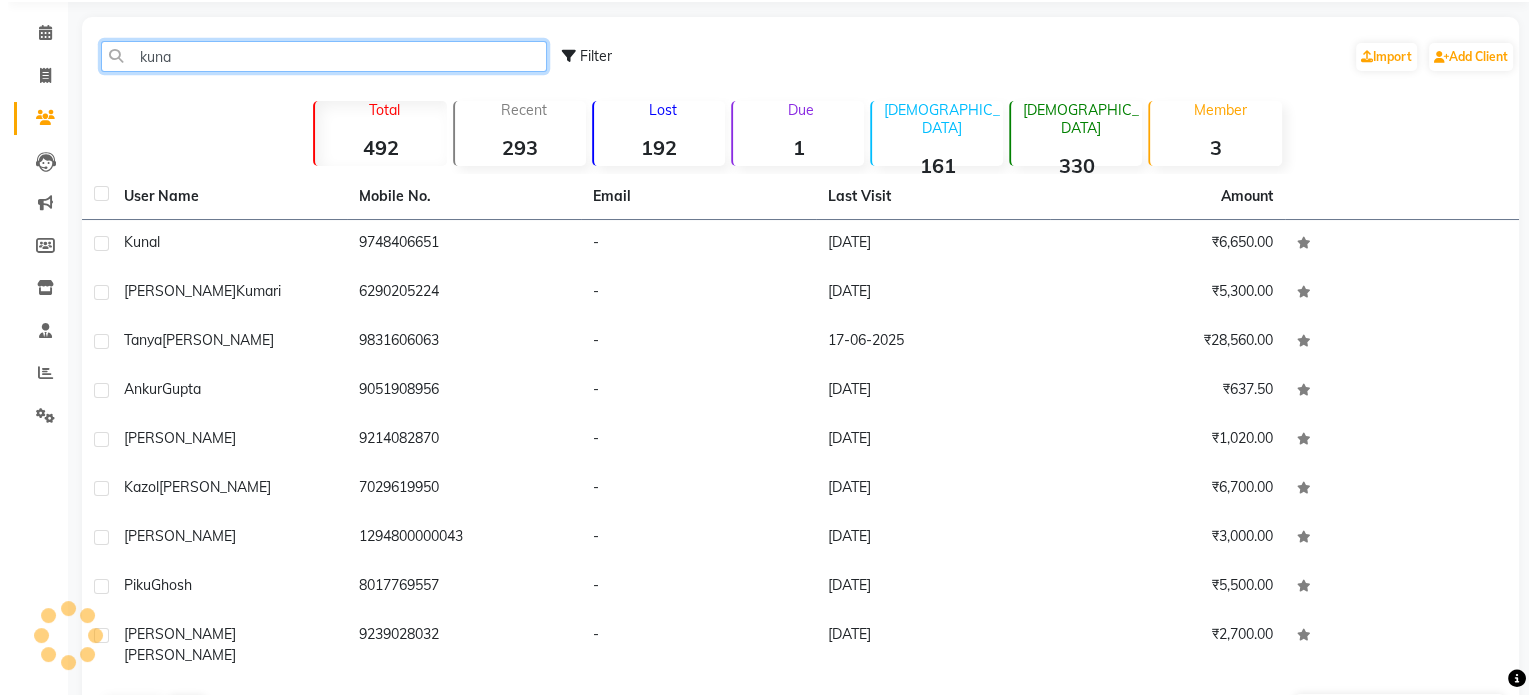 scroll, scrollTop: 21, scrollLeft: 0, axis: vertical 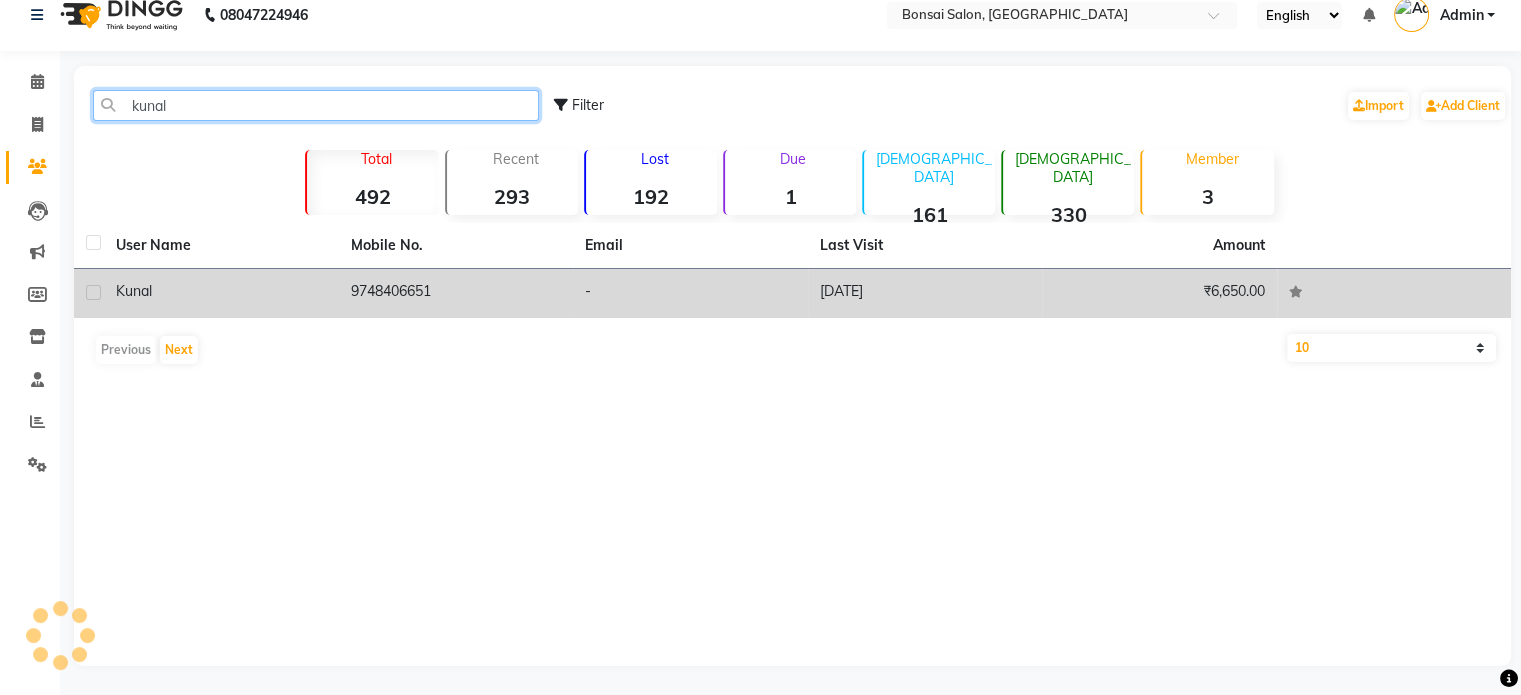 type on "kunal" 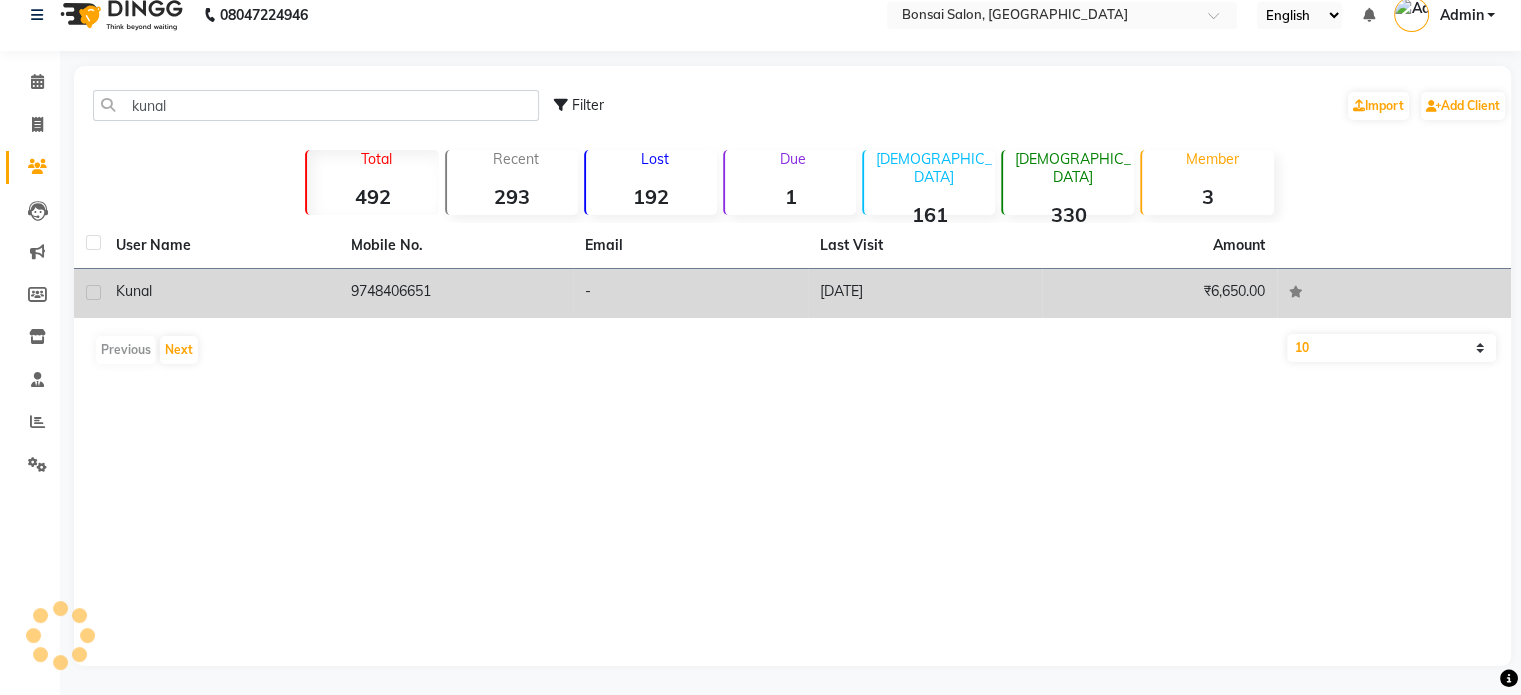 click on "9748406651" 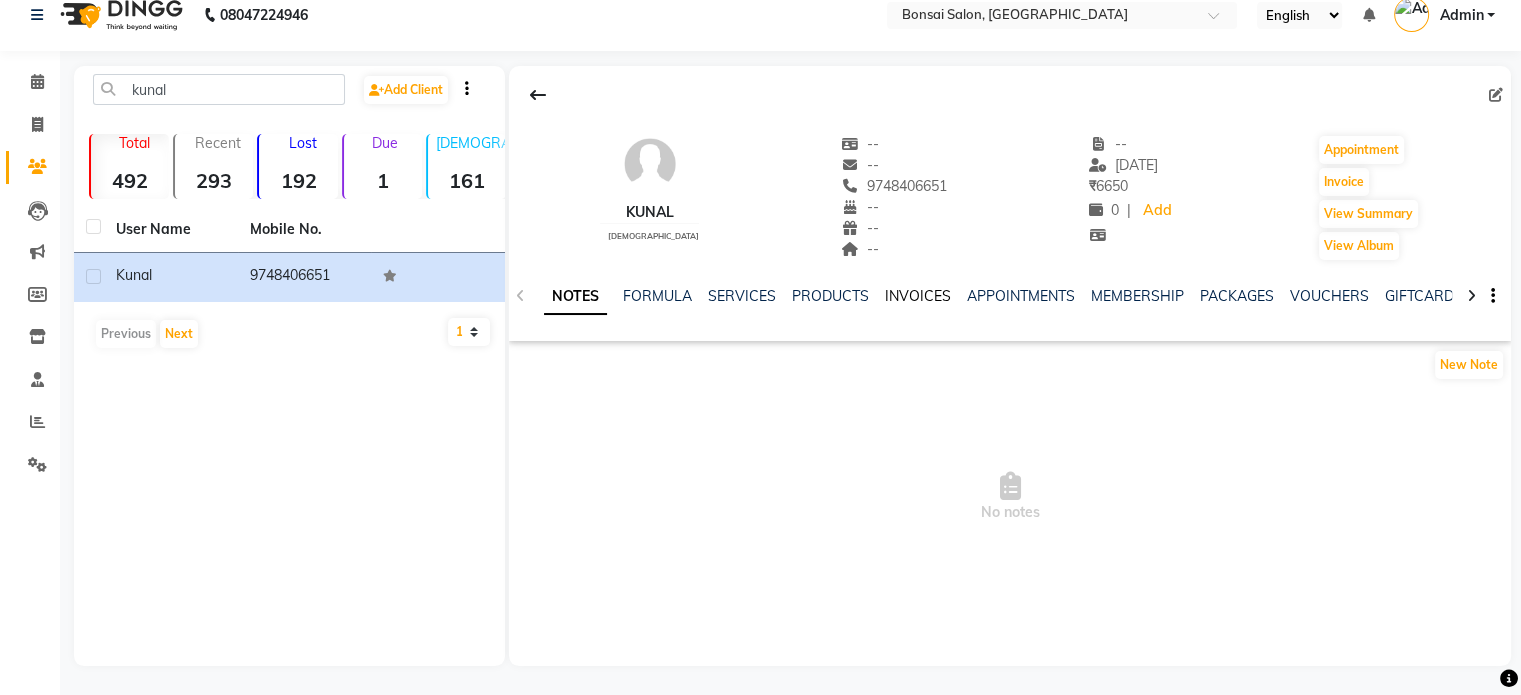 click on "INVOICES" 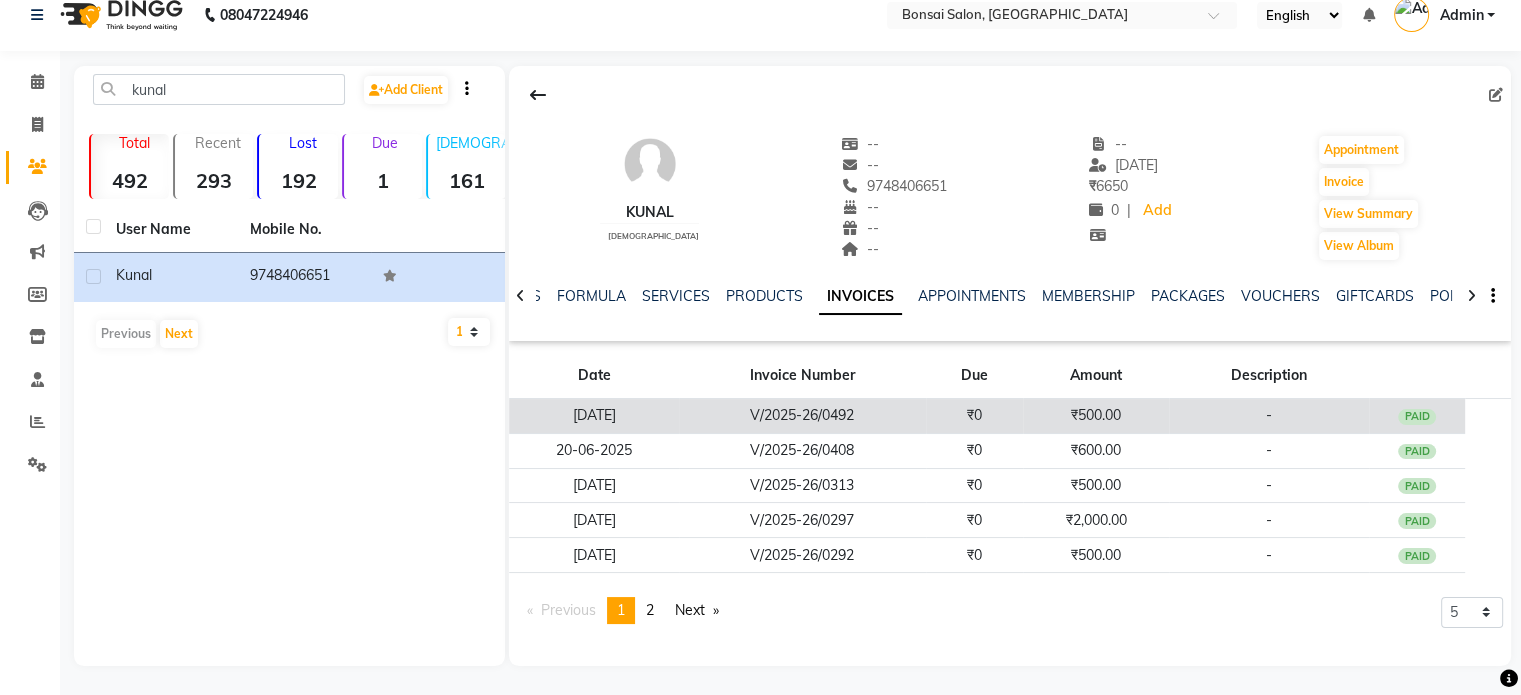 click on "₹0" 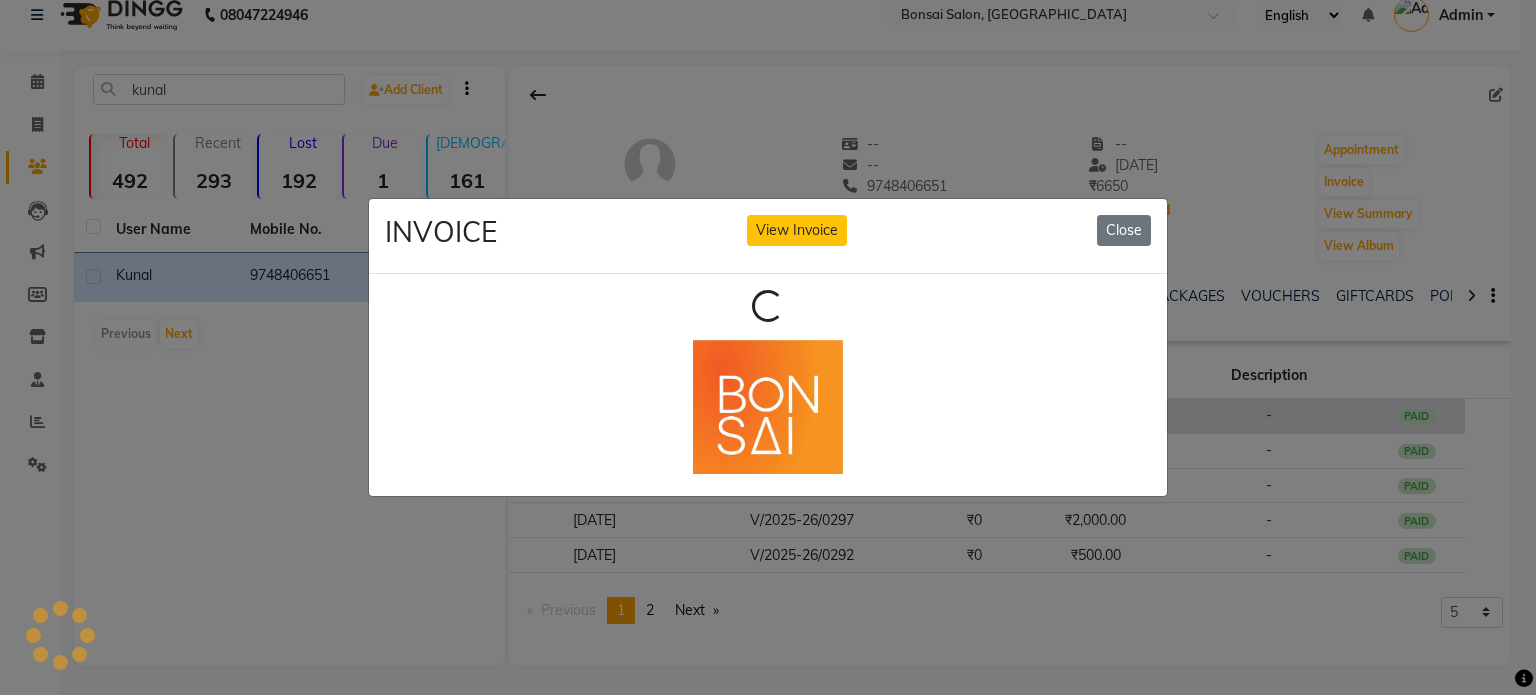 scroll, scrollTop: 0, scrollLeft: 0, axis: both 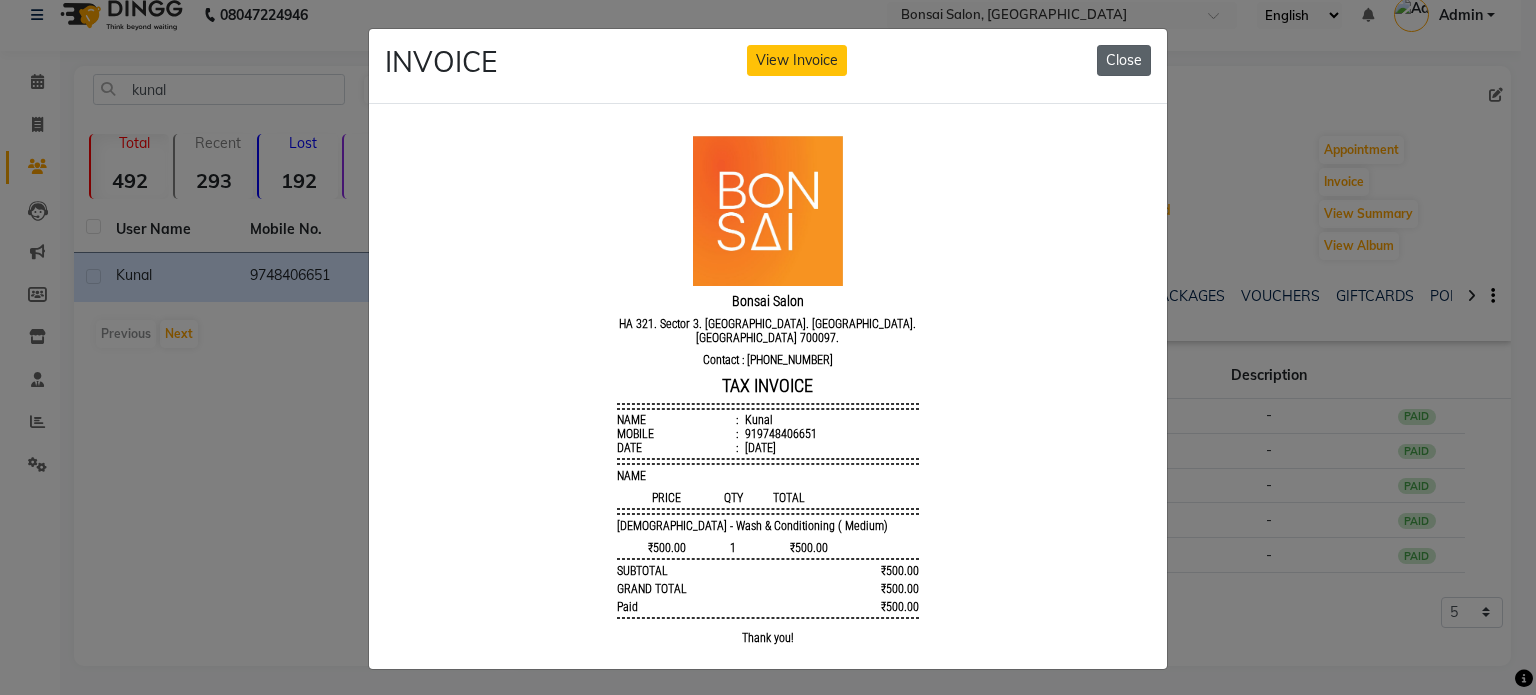 click on "Close" 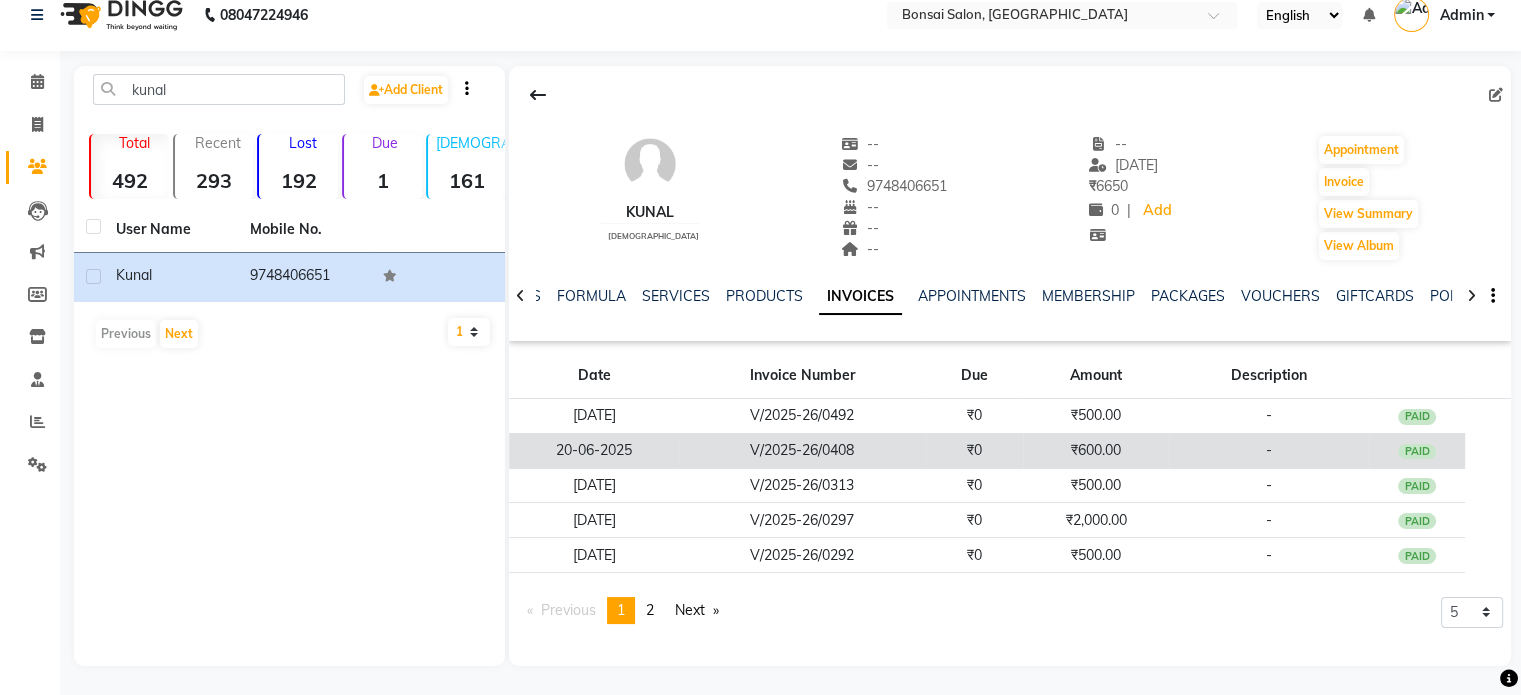 click on "V/2025-26/0408" 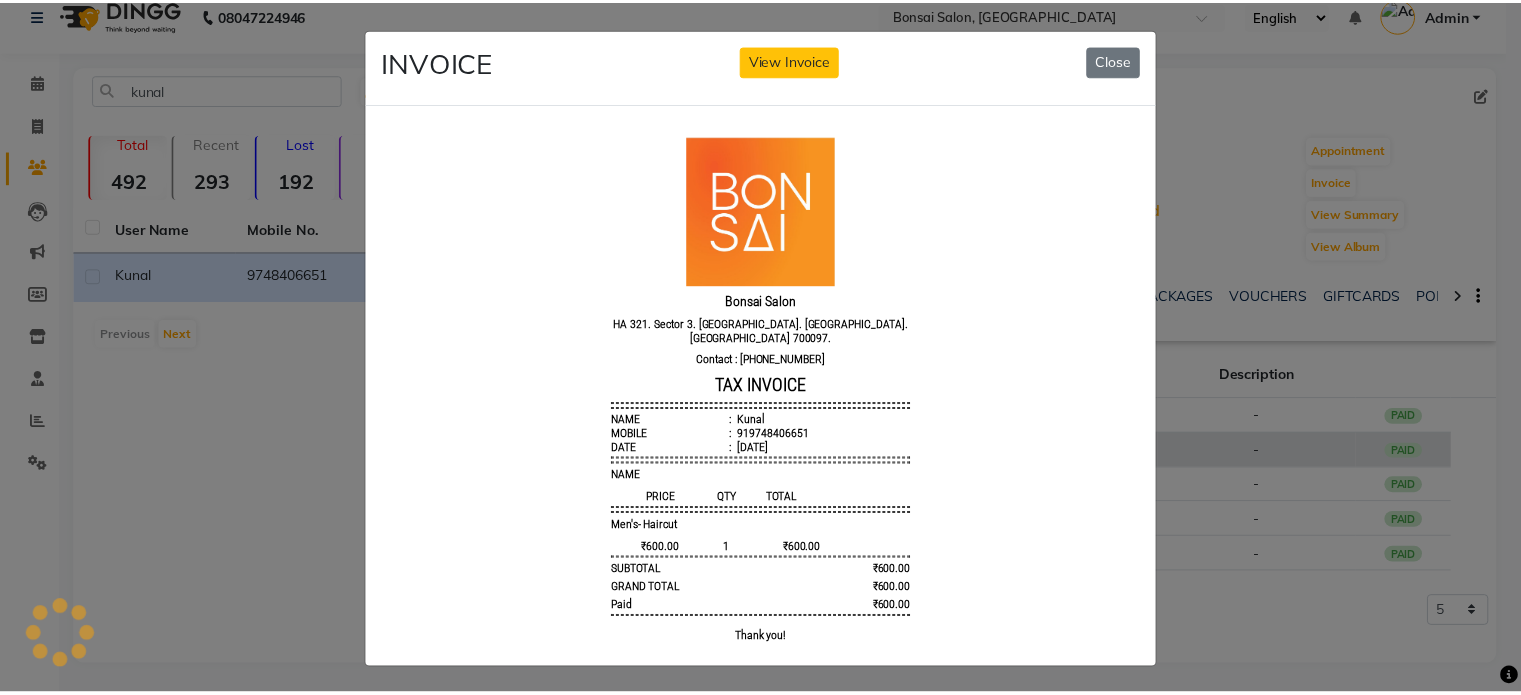 scroll, scrollTop: 0, scrollLeft: 0, axis: both 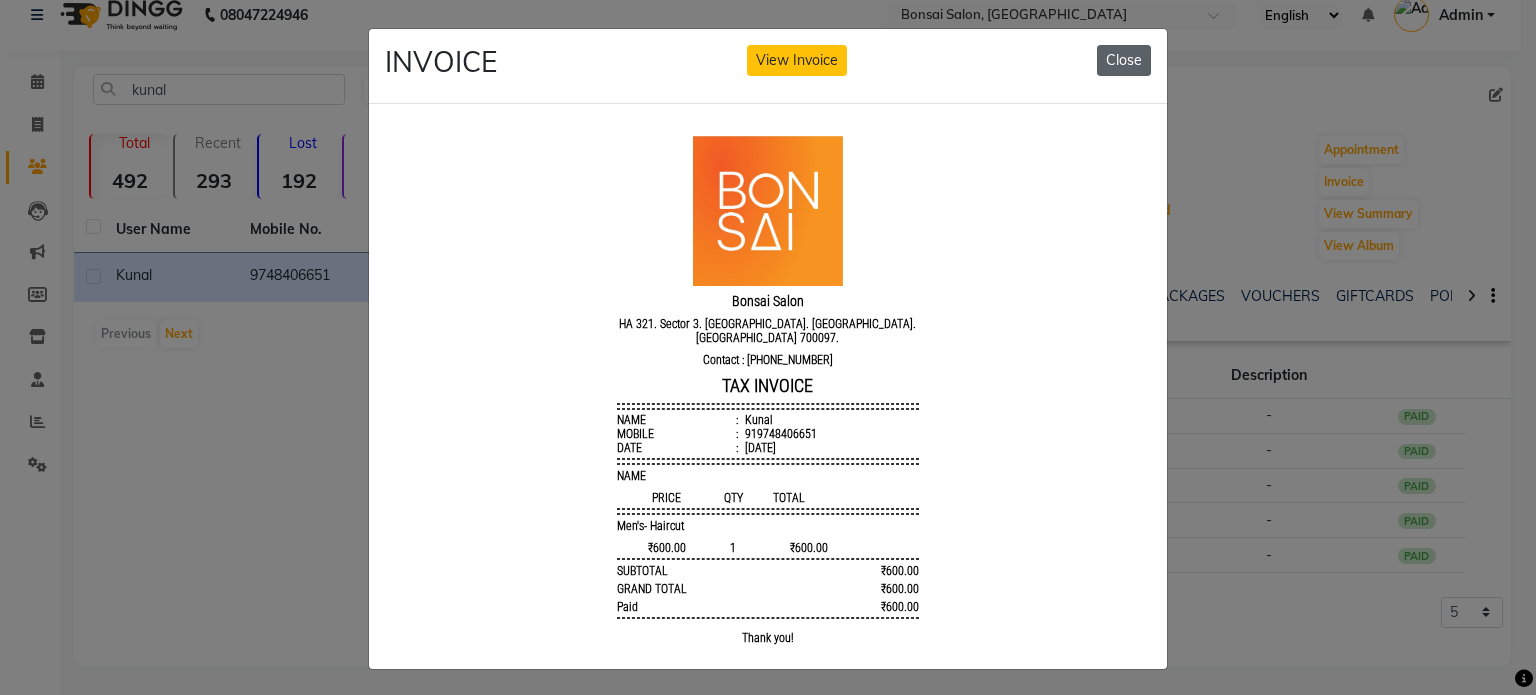click on "Close" 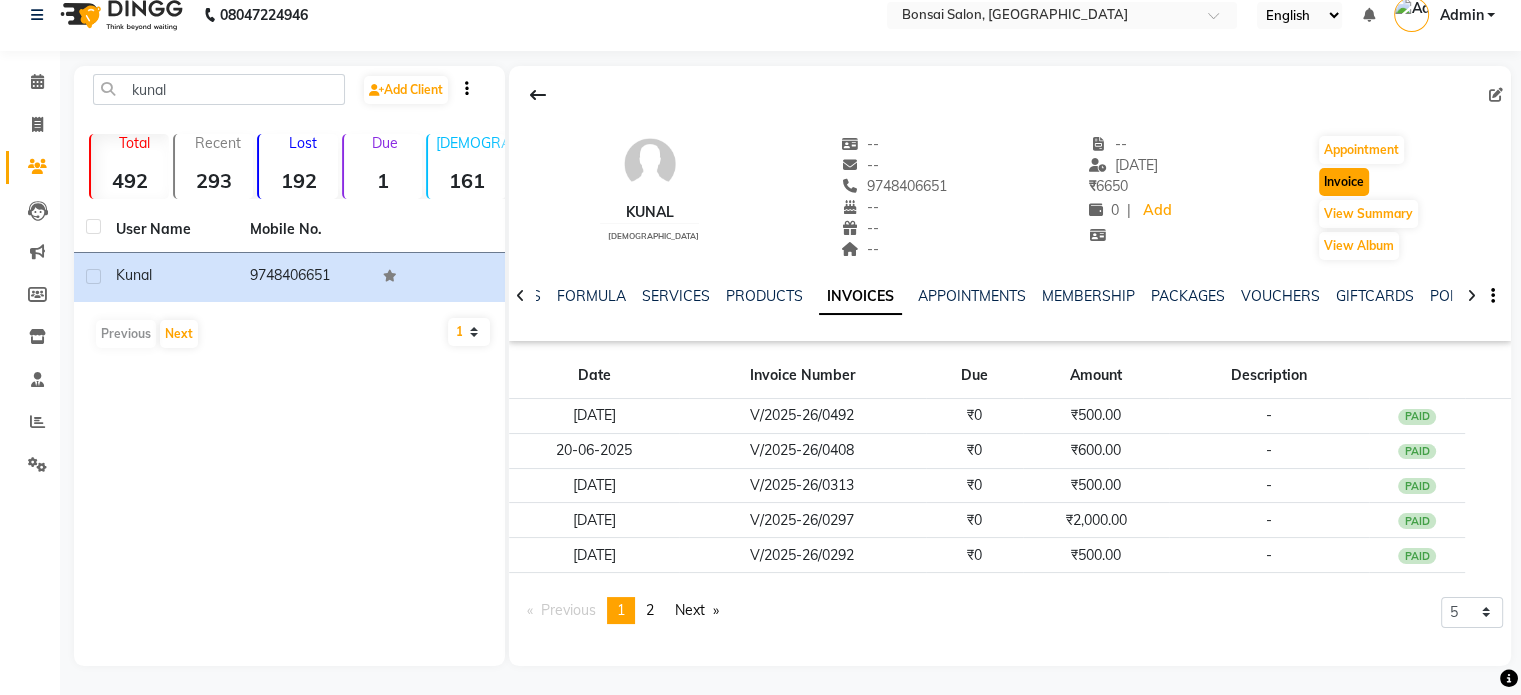 click on "Invoice" 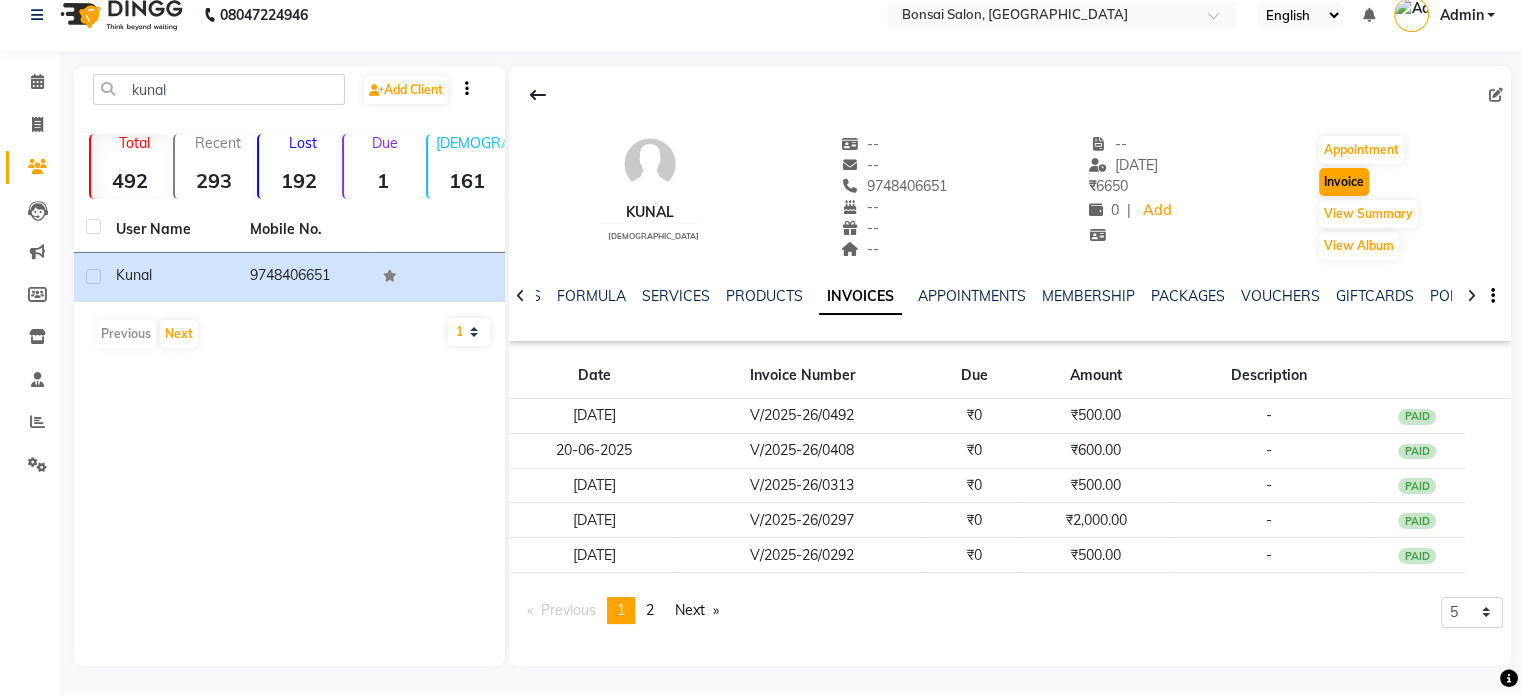 scroll, scrollTop: 0, scrollLeft: 0, axis: both 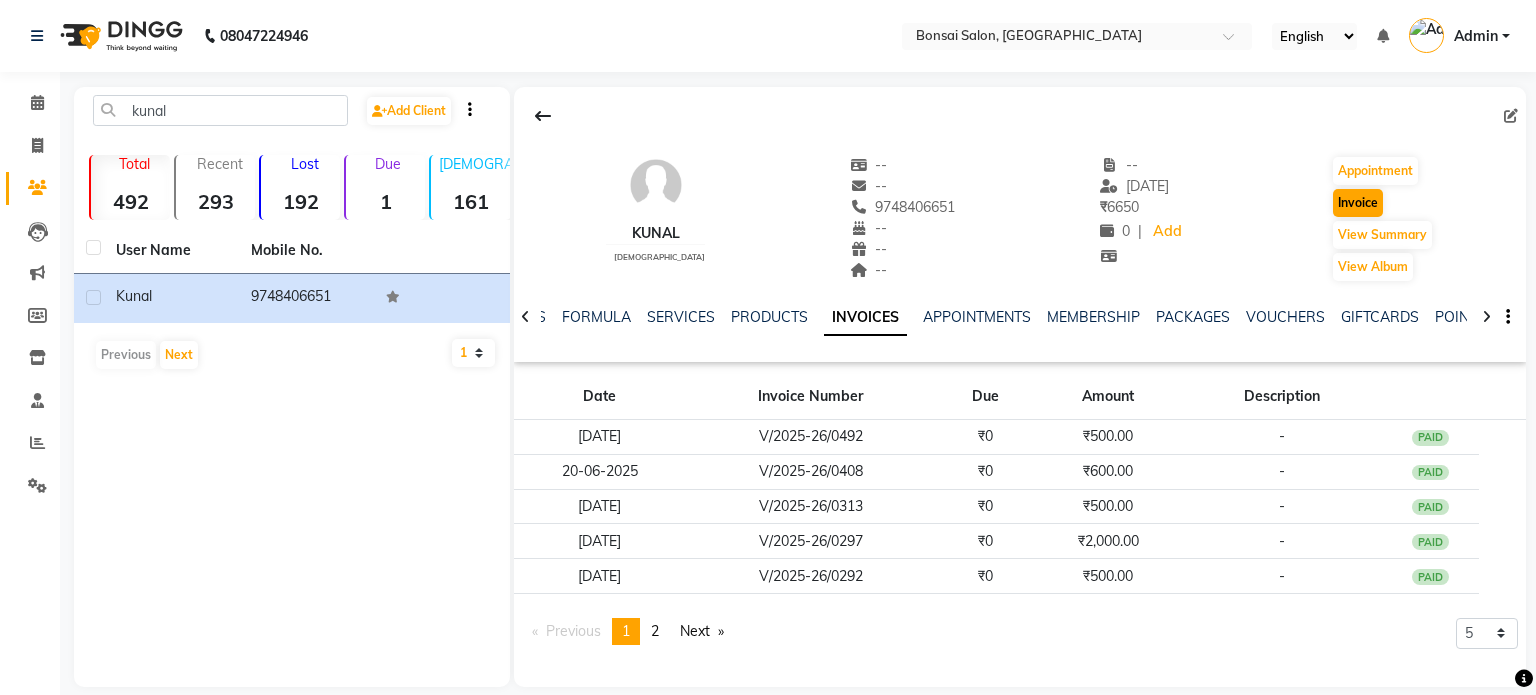 select on "service" 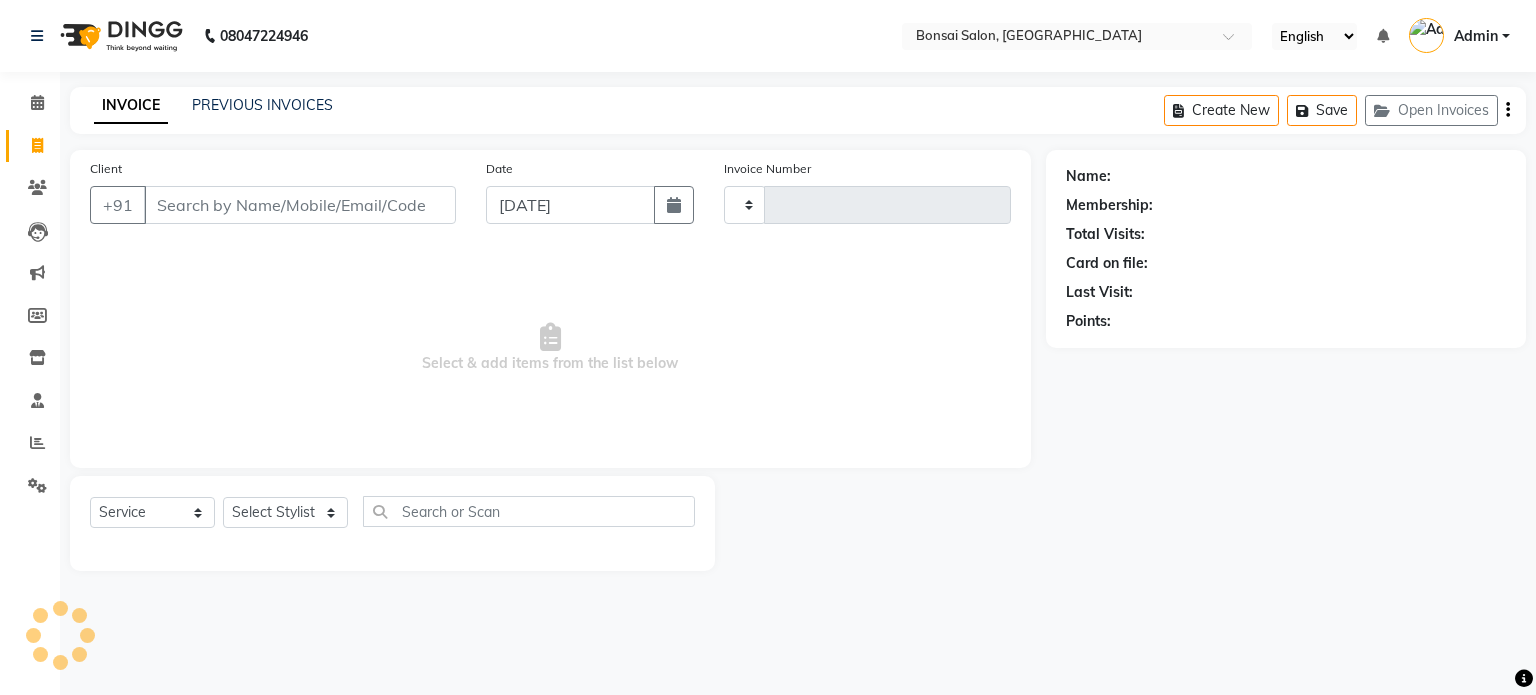 type on "0519" 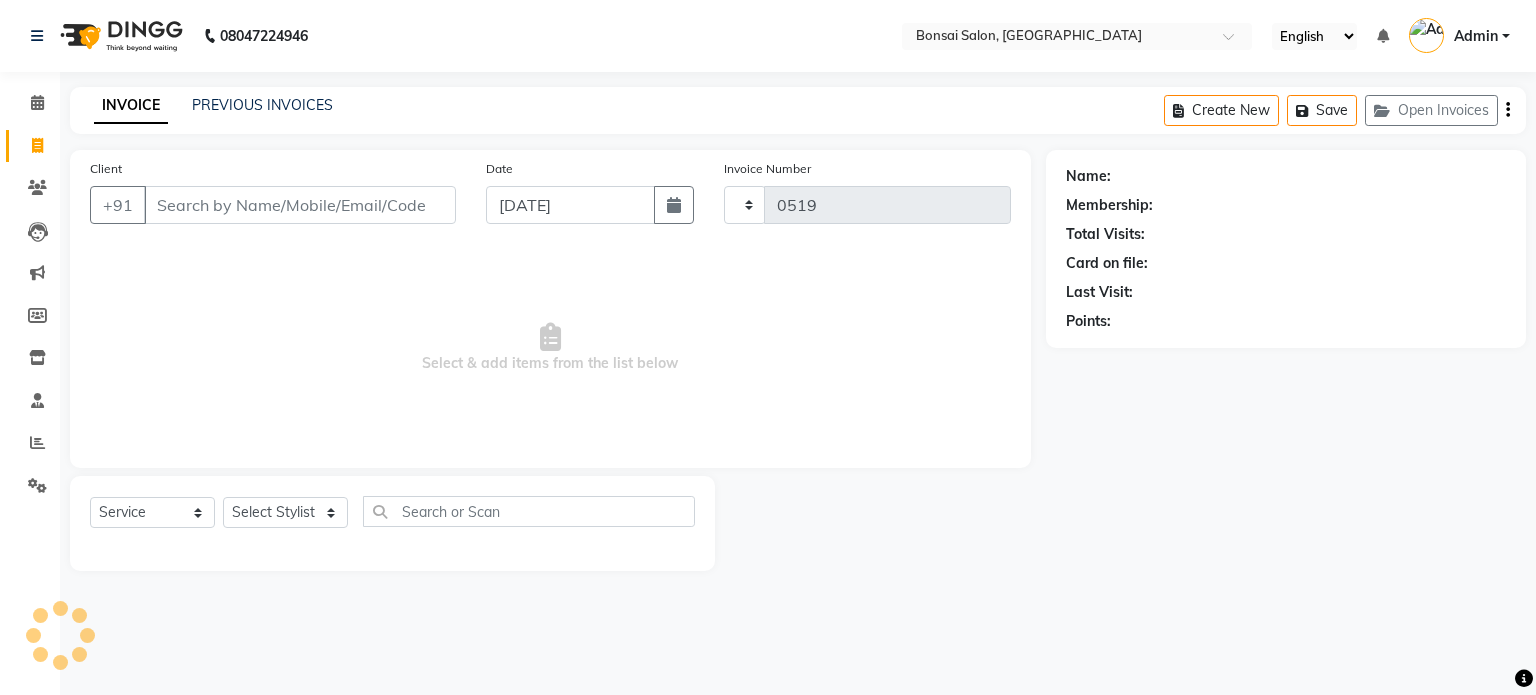 select on "6719" 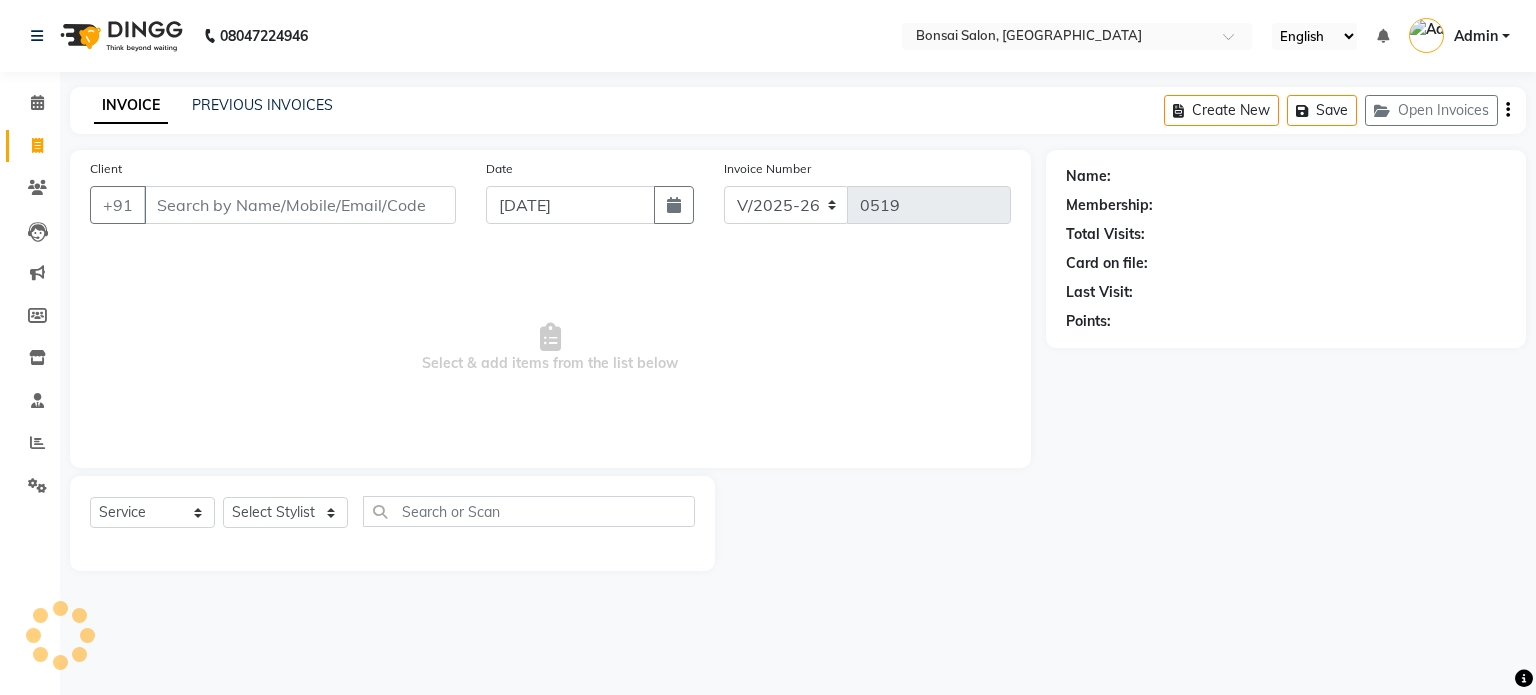 type on "9748406651" 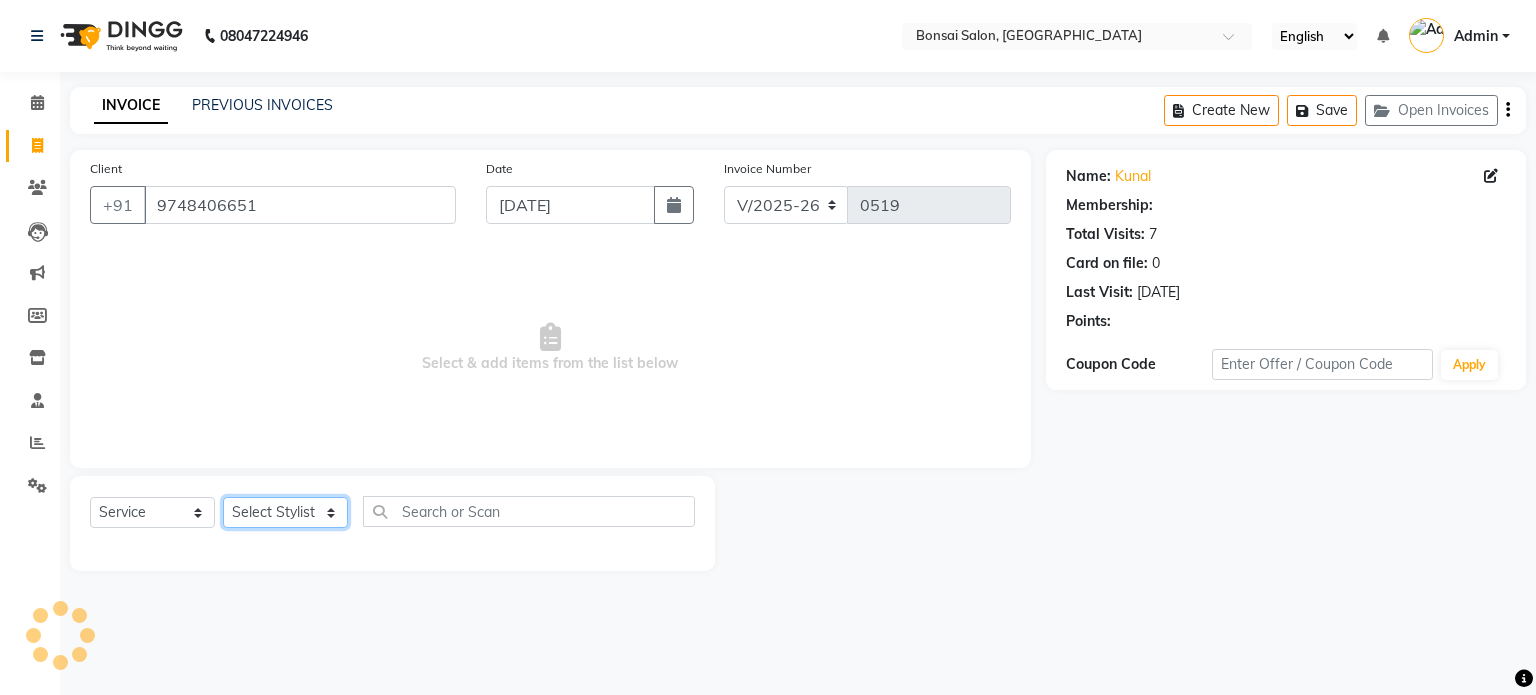 click on "Select Stylist [PERSON_NAME] [PERSON_NAME] [PERSON_NAME] [PERSON_NAME] [PERSON_NAME]" 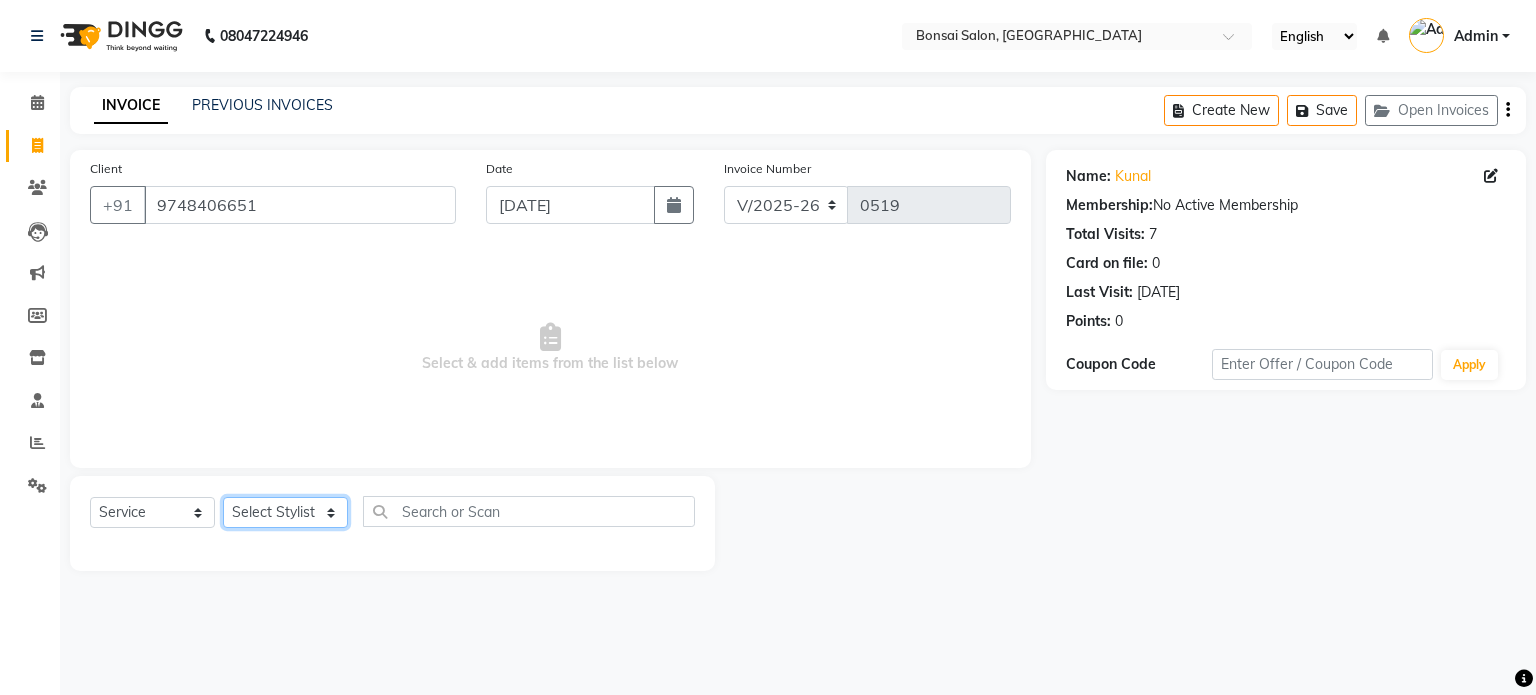 select on "61182" 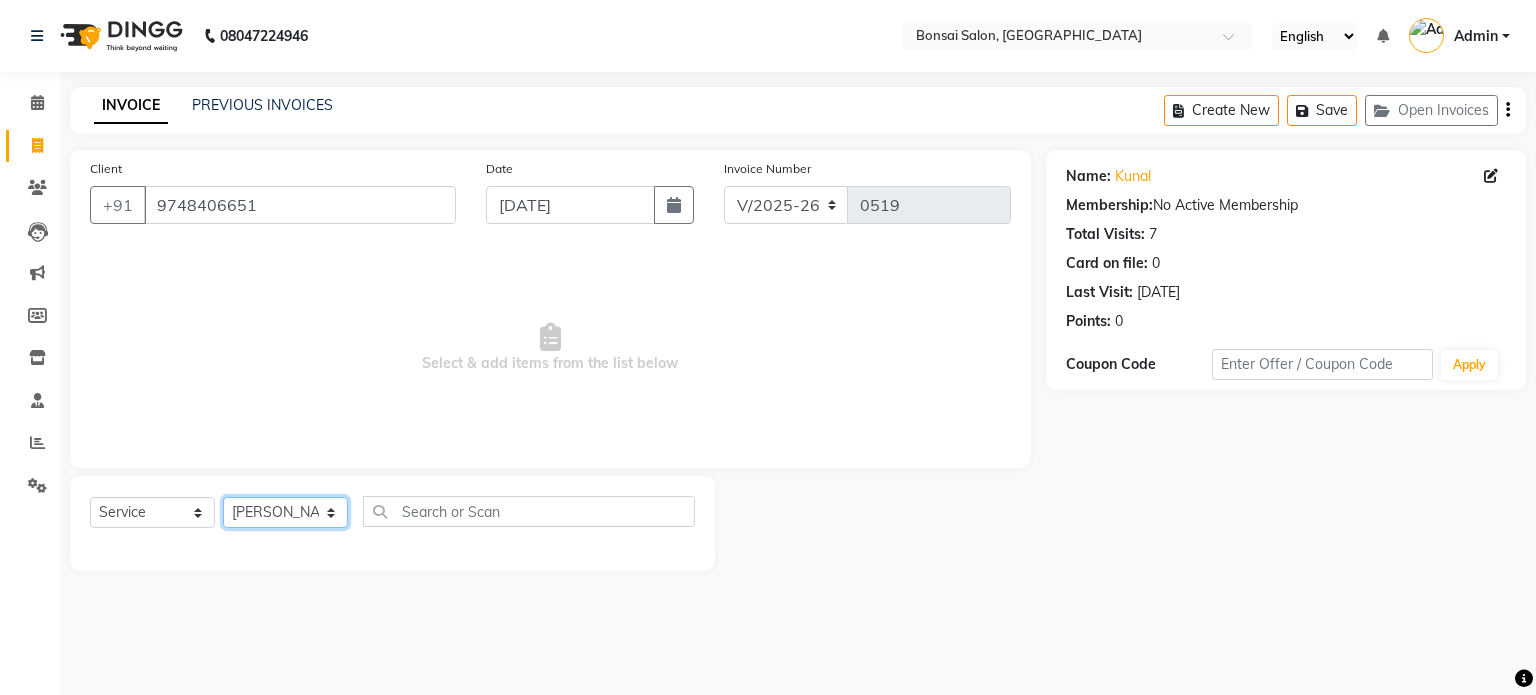 click on "Select Stylist [PERSON_NAME] [PERSON_NAME] [PERSON_NAME] [PERSON_NAME] [PERSON_NAME]" 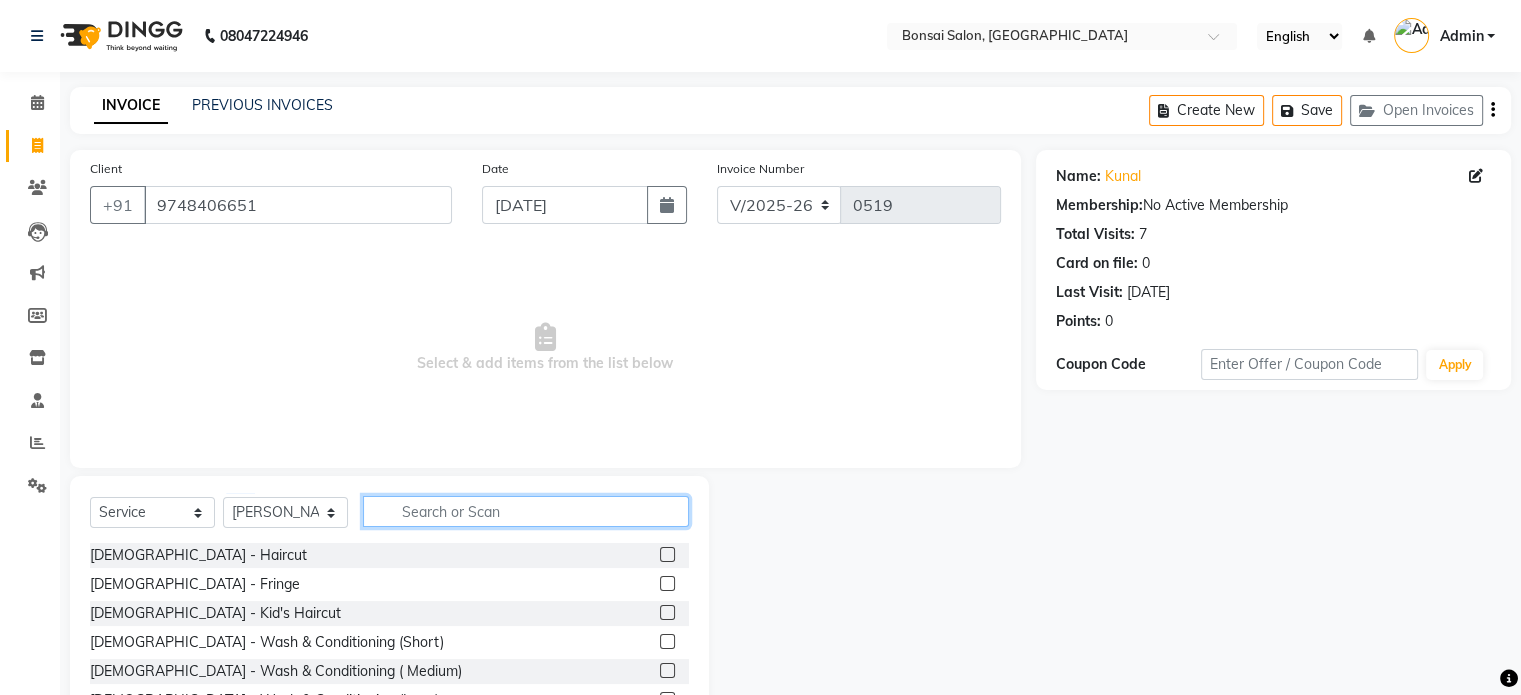 click 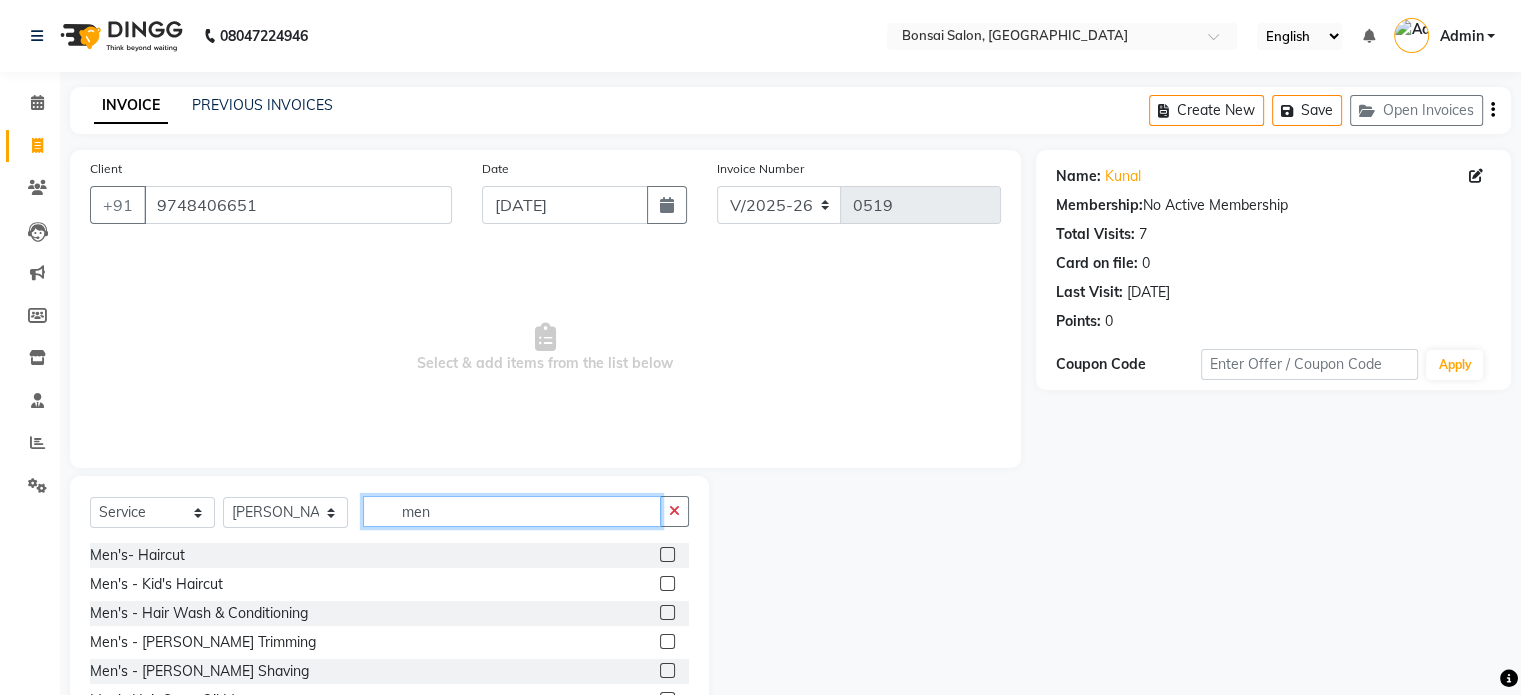 type on "men" 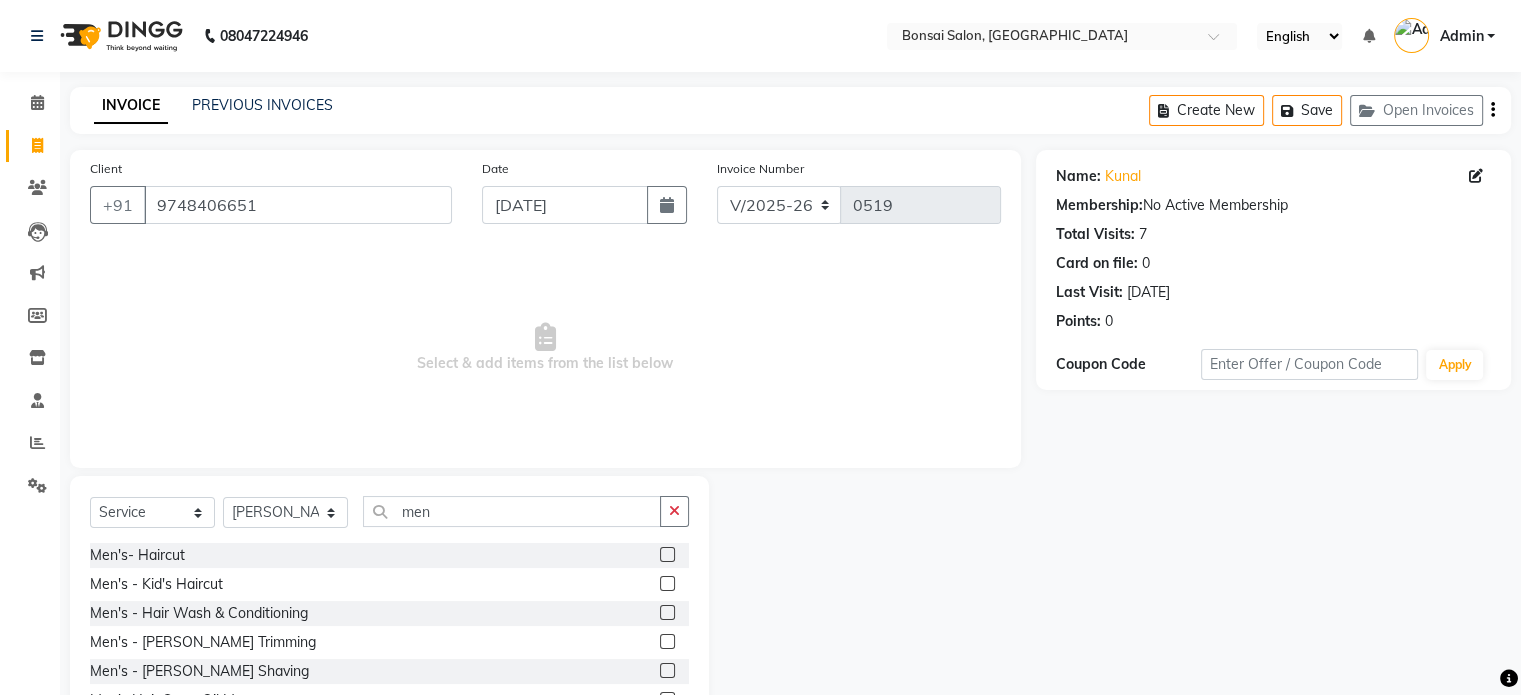 click 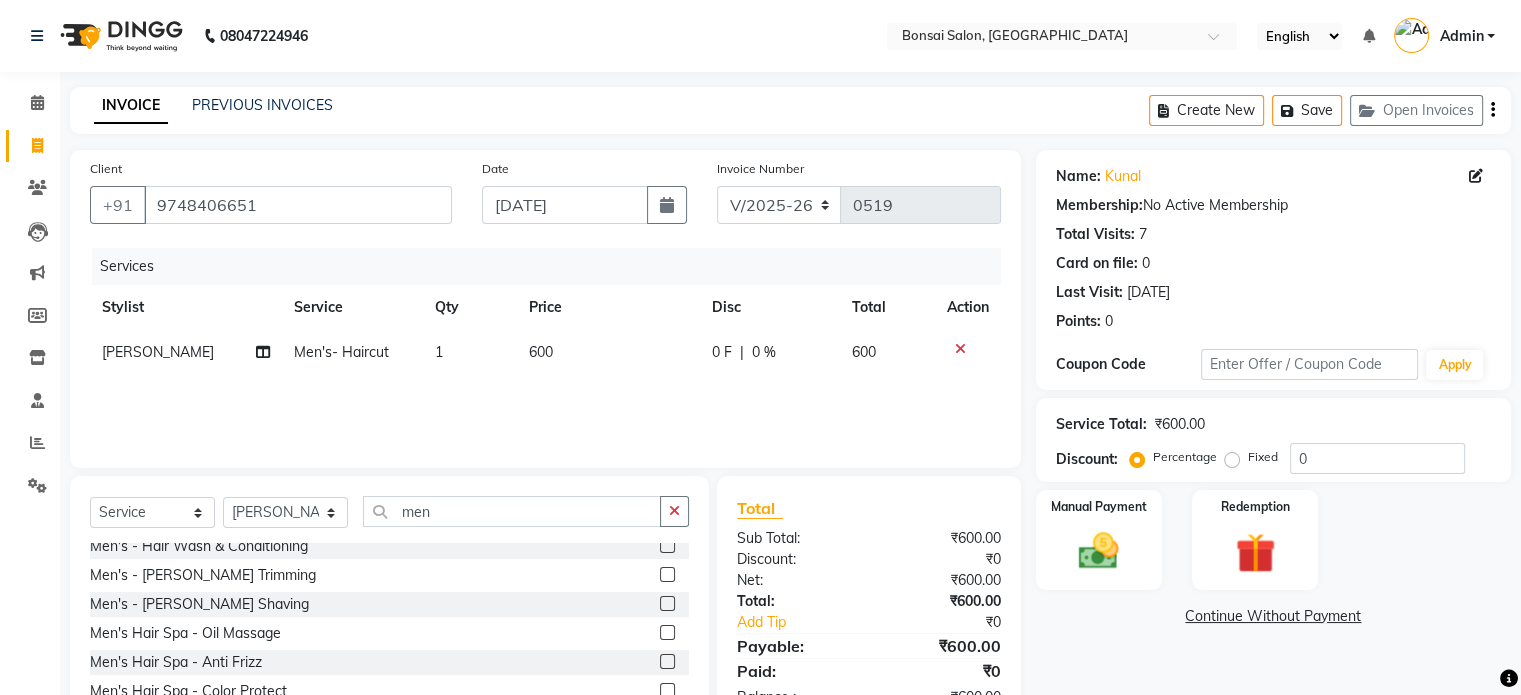 checkbox on "false" 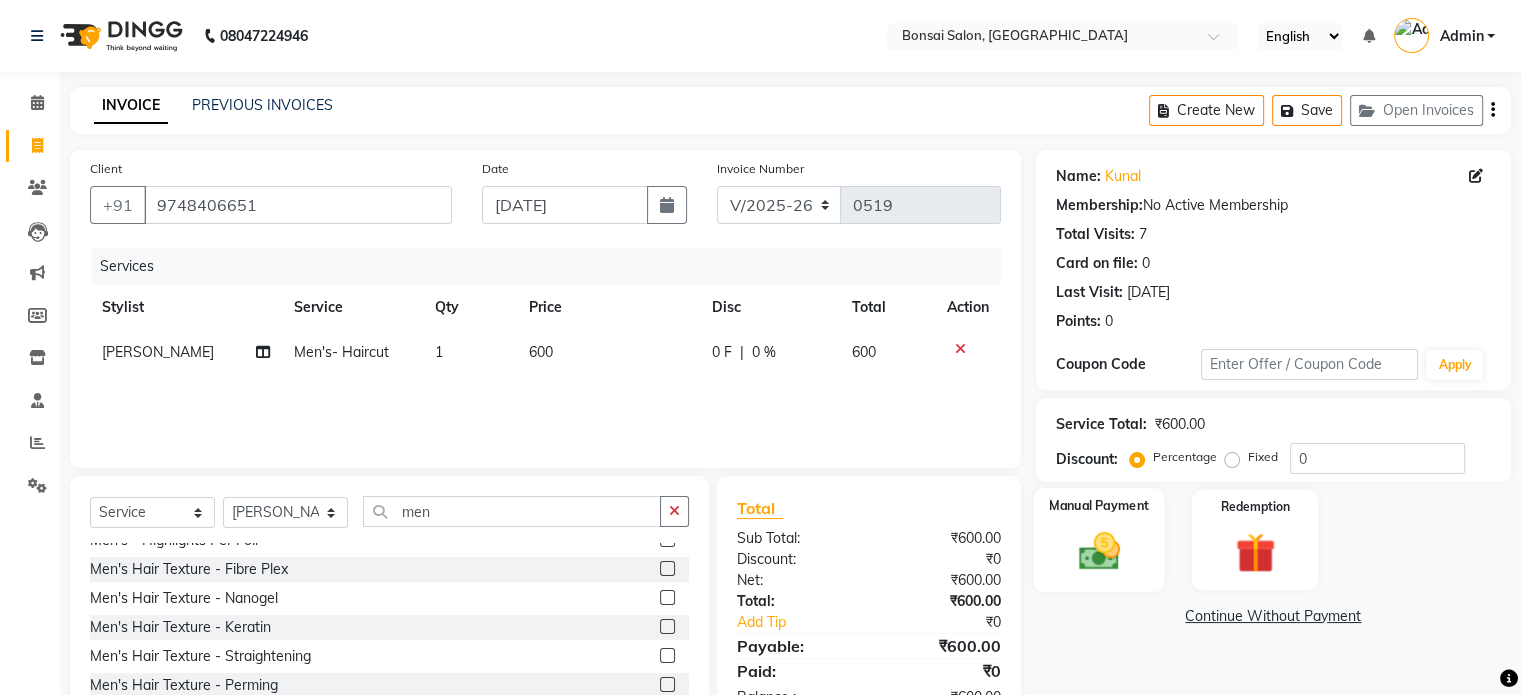 scroll, scrollTop: 400, scrollLeft: 0, axis: vertical 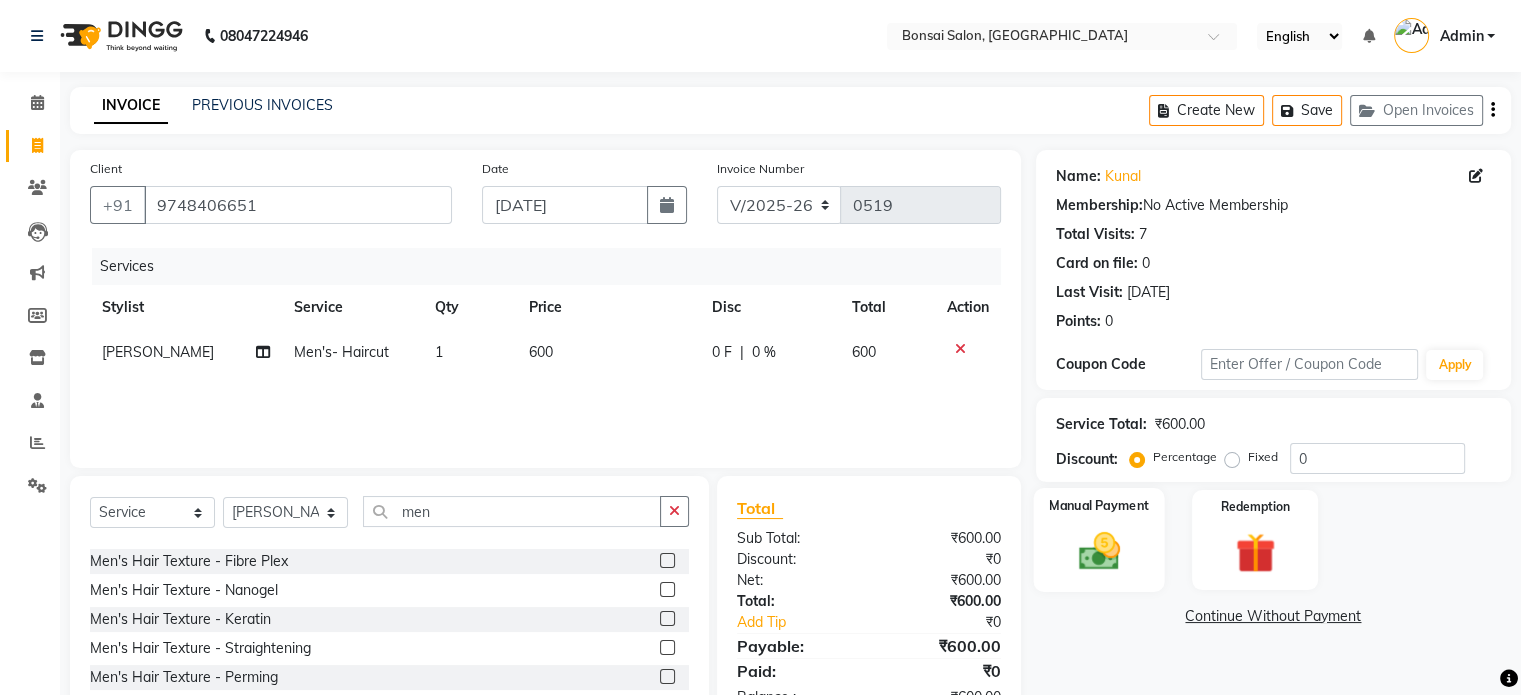 click 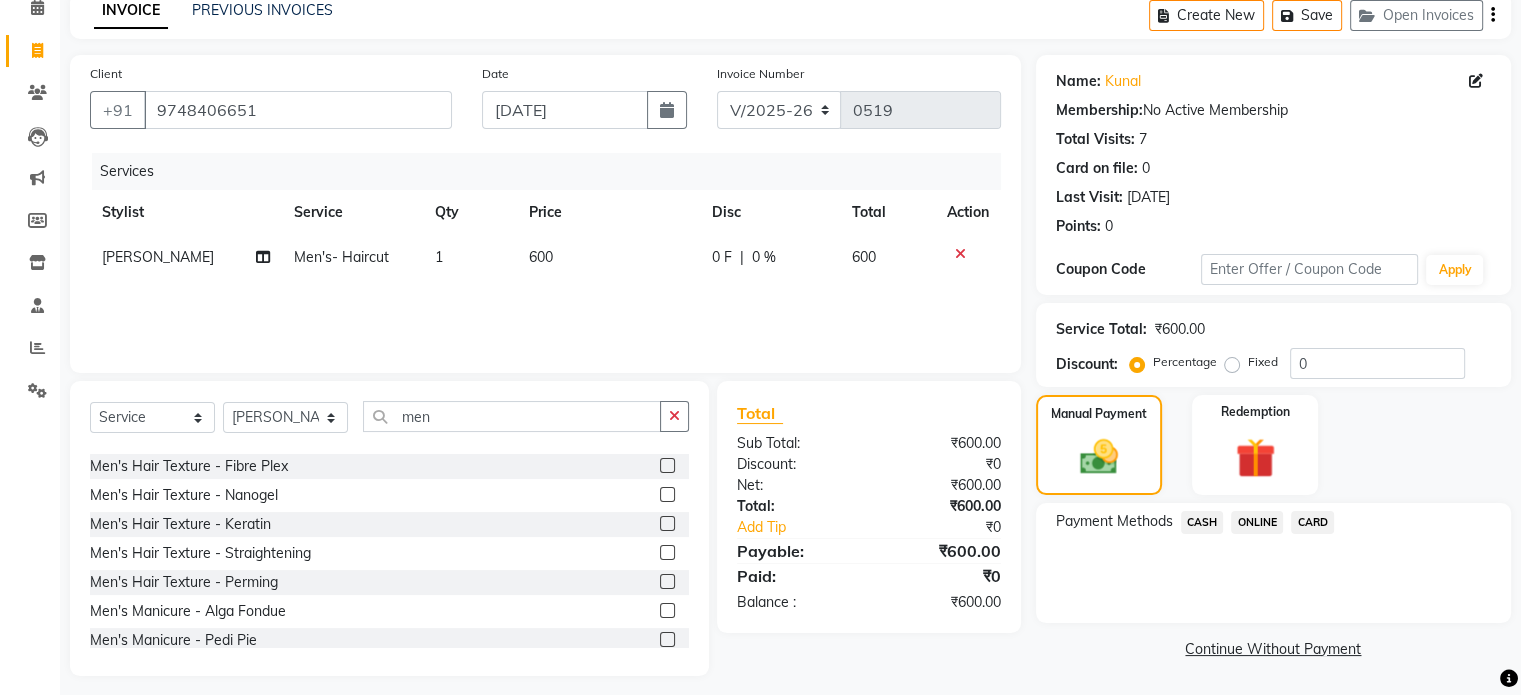 scroll, scrollTop: 106, scrollLeft: 0, axis: vertical 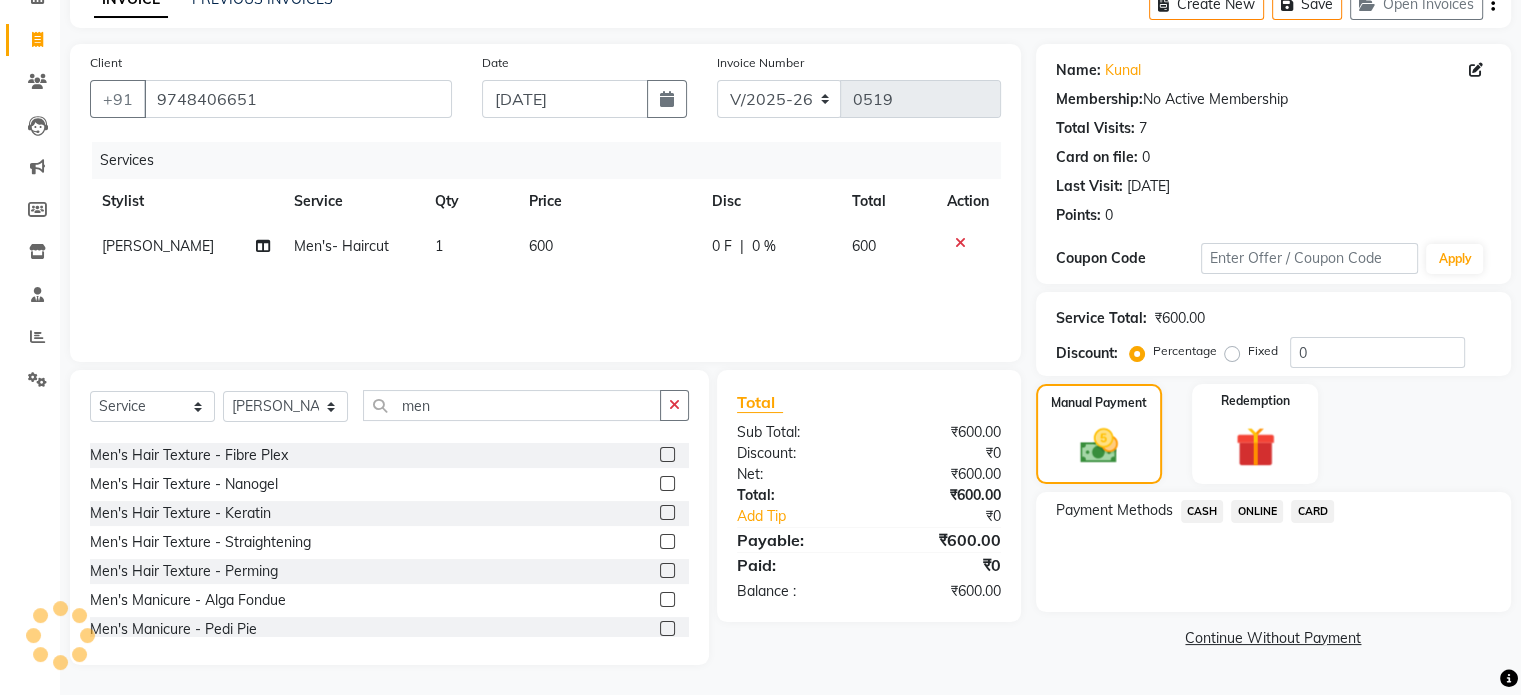 click on "CASH" 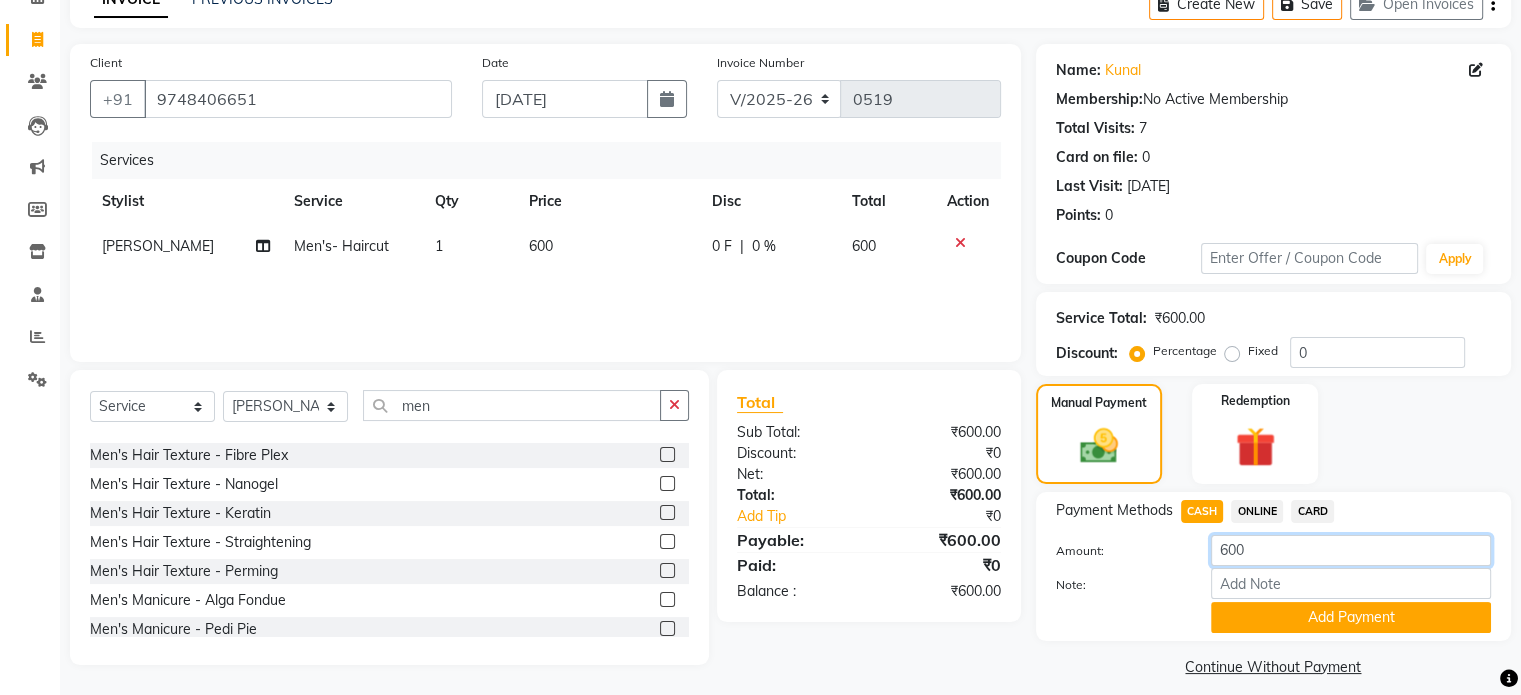 drag, startPoint x: 1251, startPoint y: 555, endPoint x: 1156, endPoint y: 557, distance: 95.02105 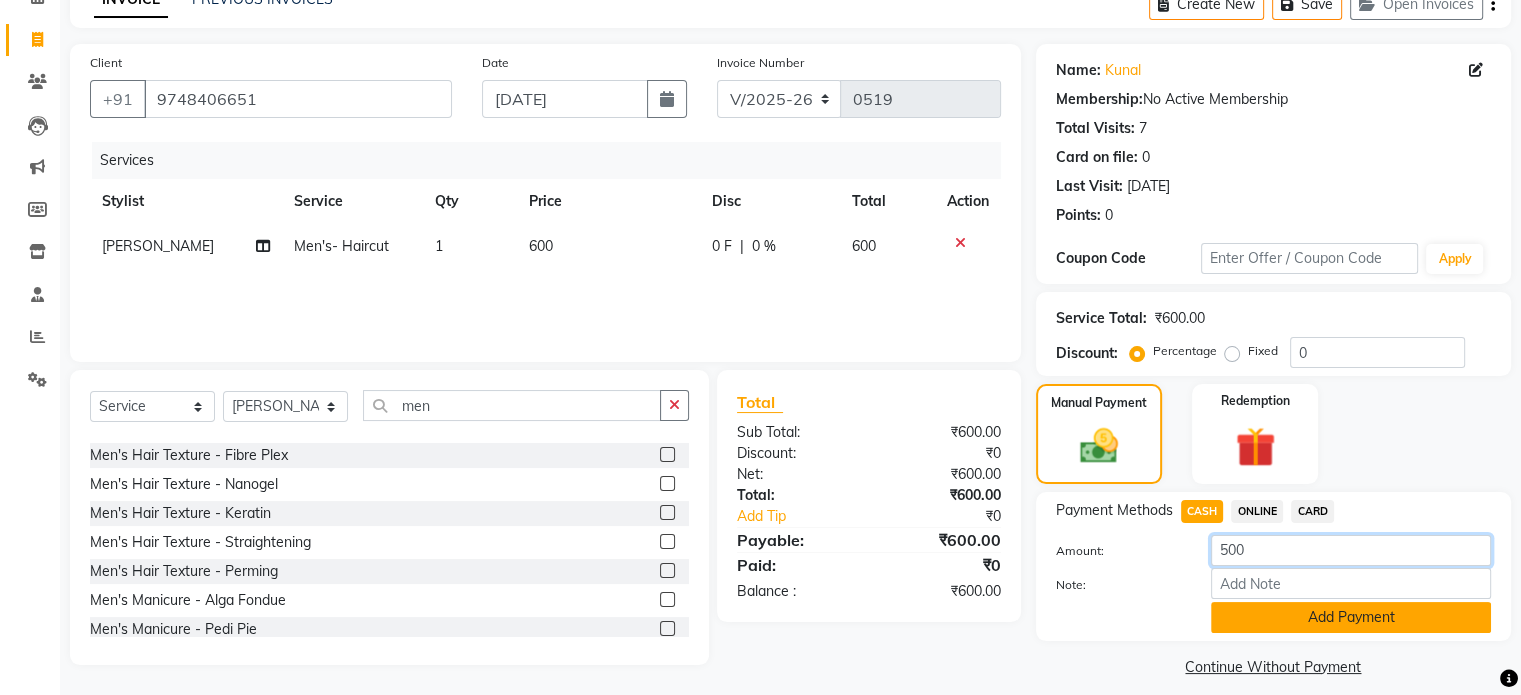 type on "500" 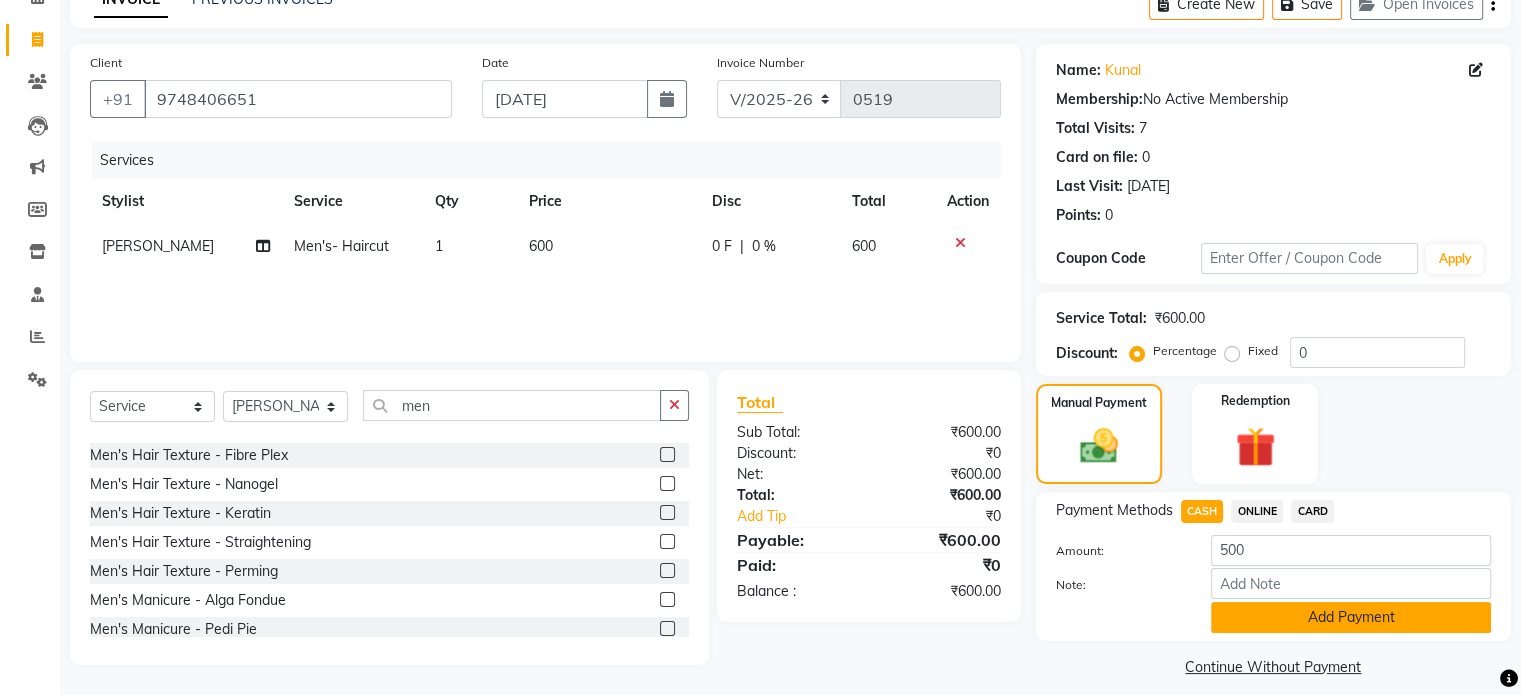 click on "Add Payment" 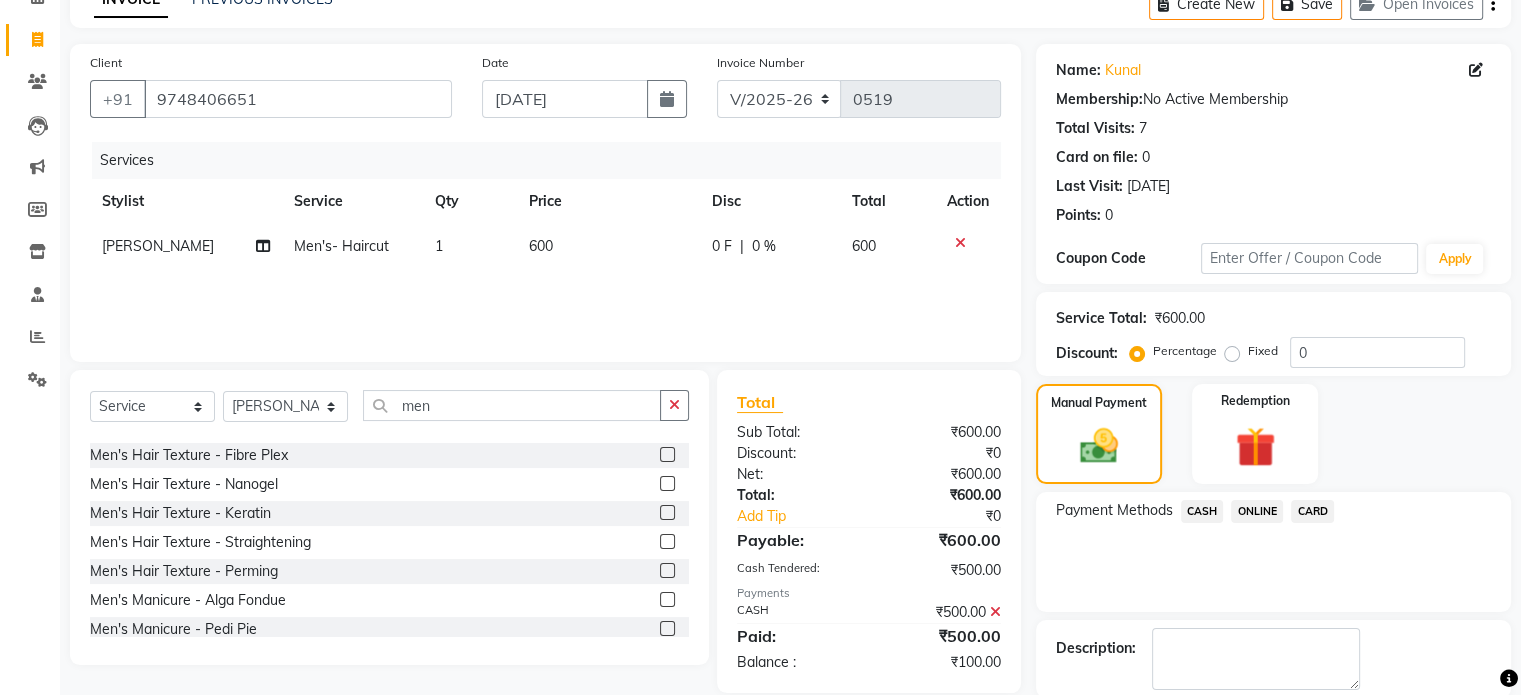 click on "ONLINE" 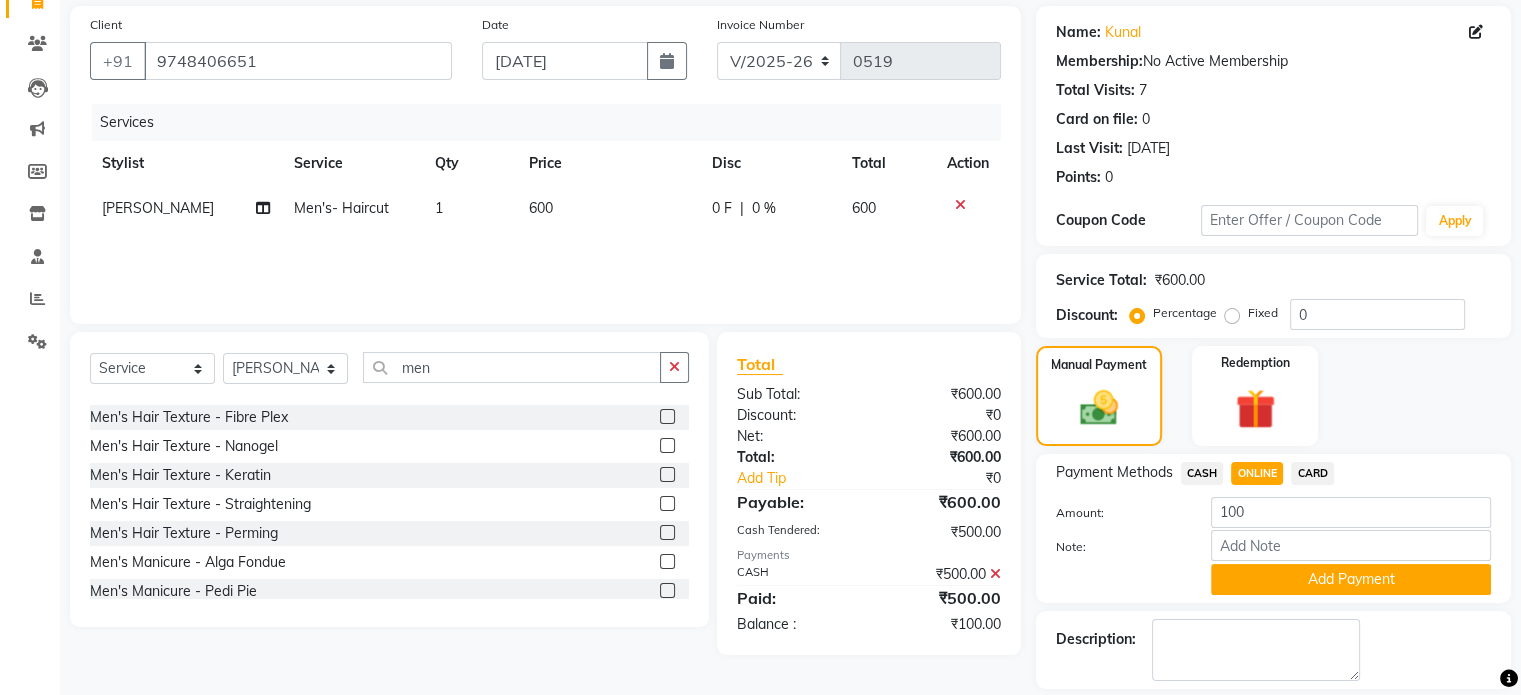 scroll, scrollTop: 207, scrollLeft: 0, axis: vertical 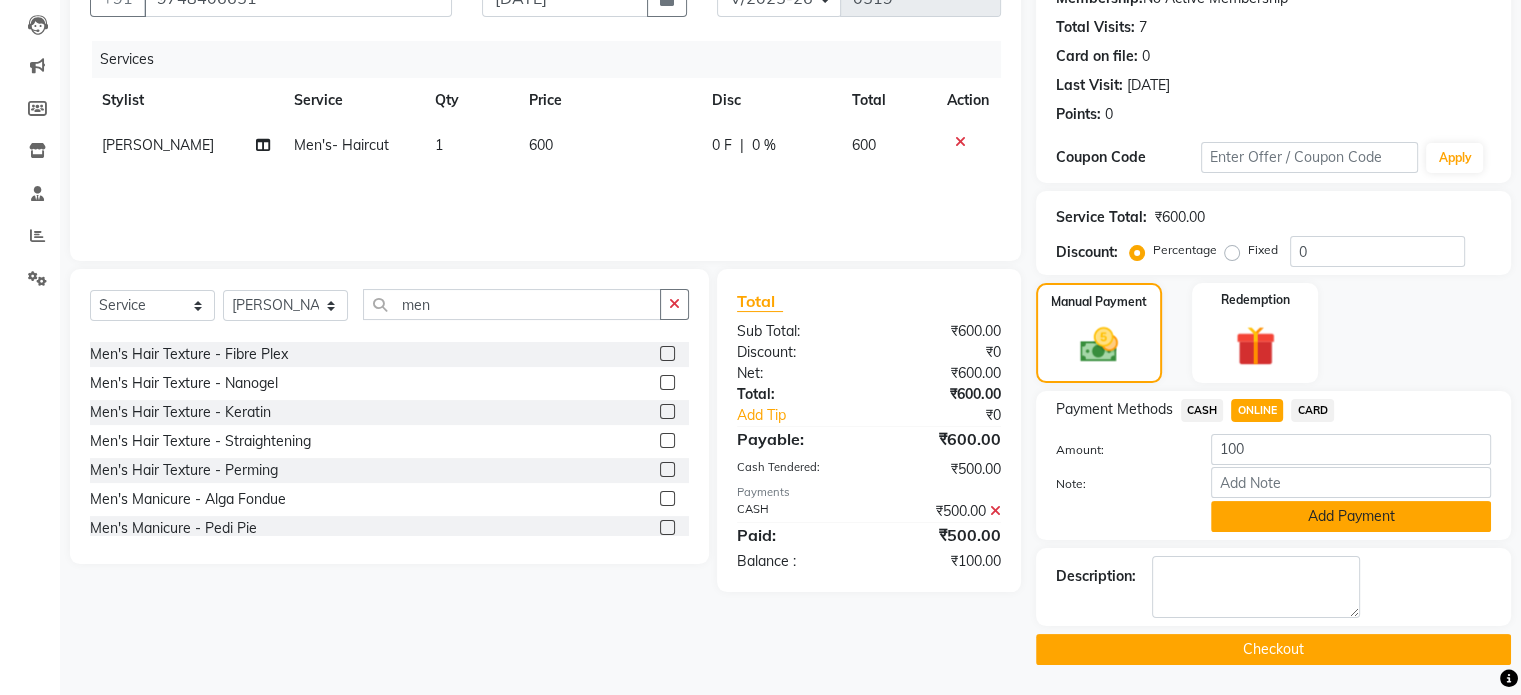 click on "Add Payment" 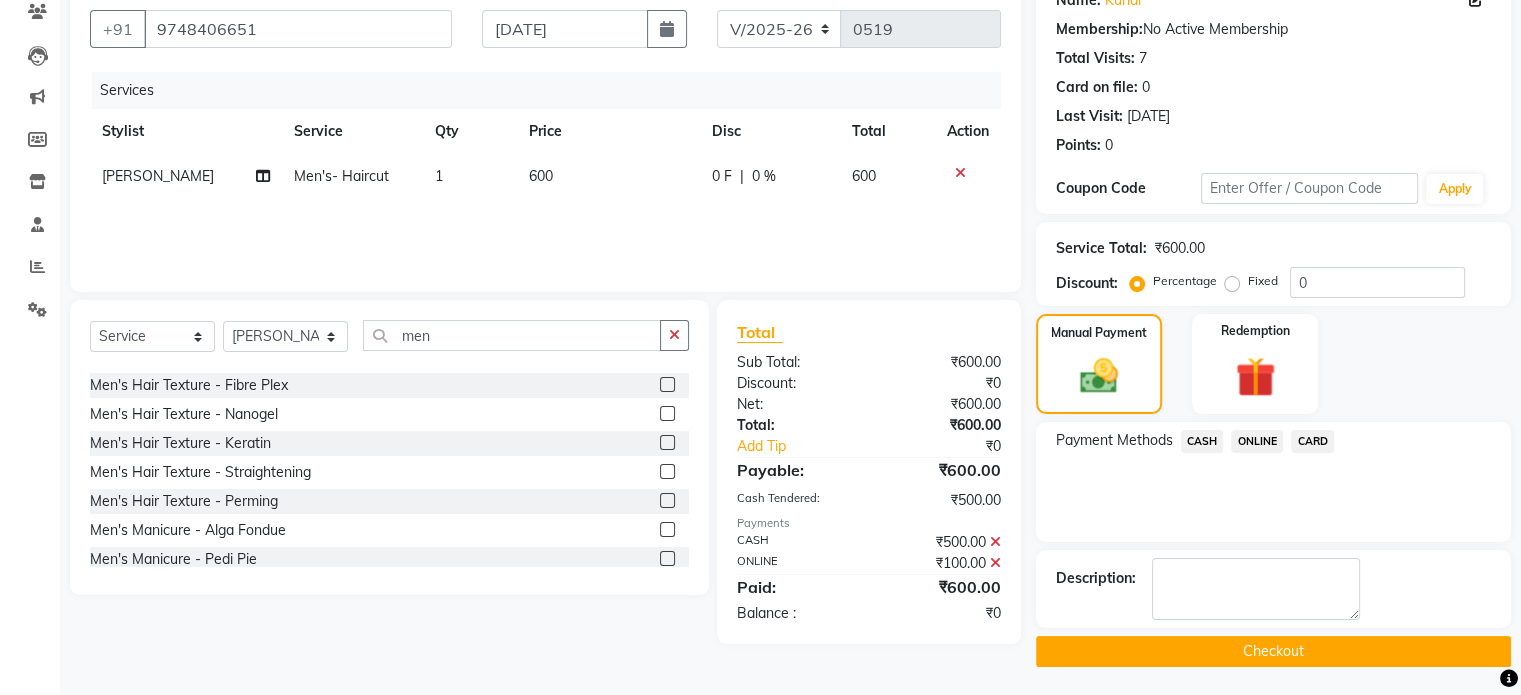 click on "Checkout" 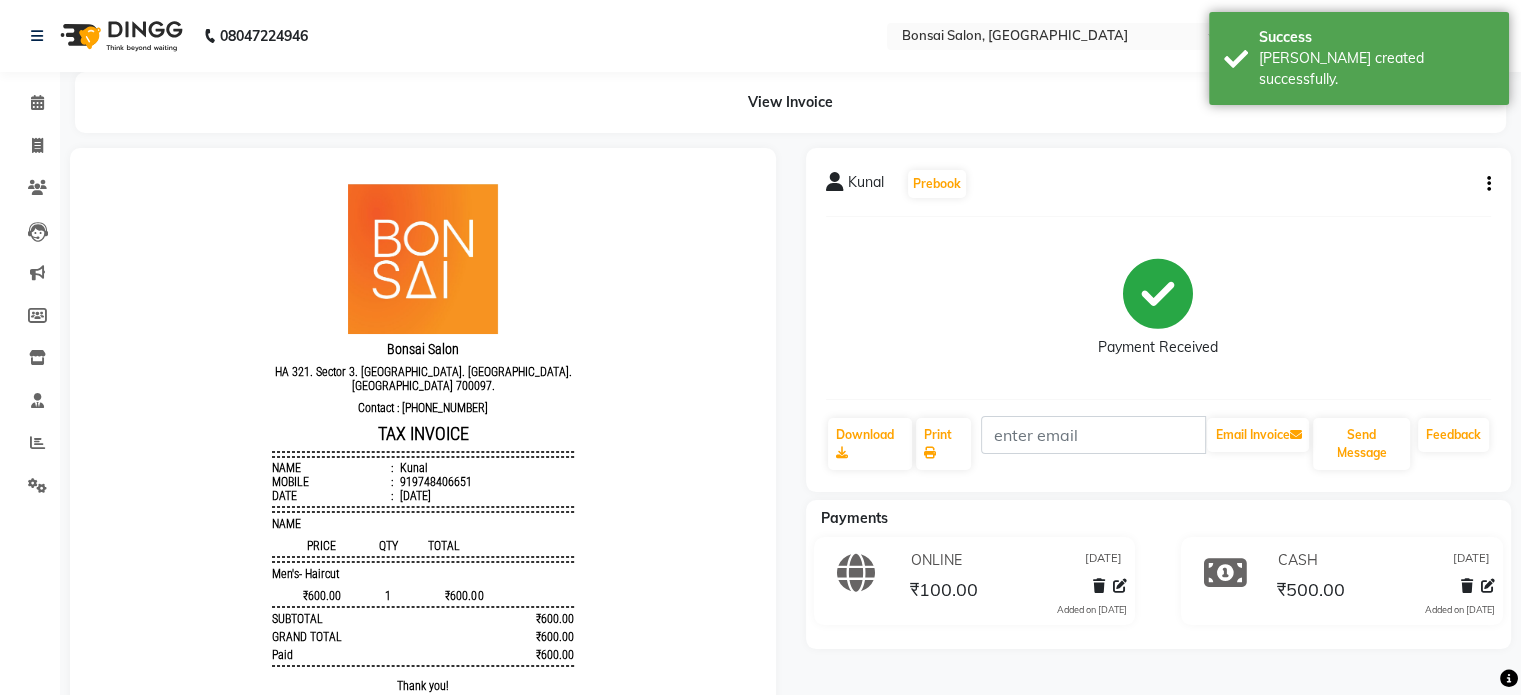 scroll, scrollTop: 0, scrollLeft: 0, axis: both 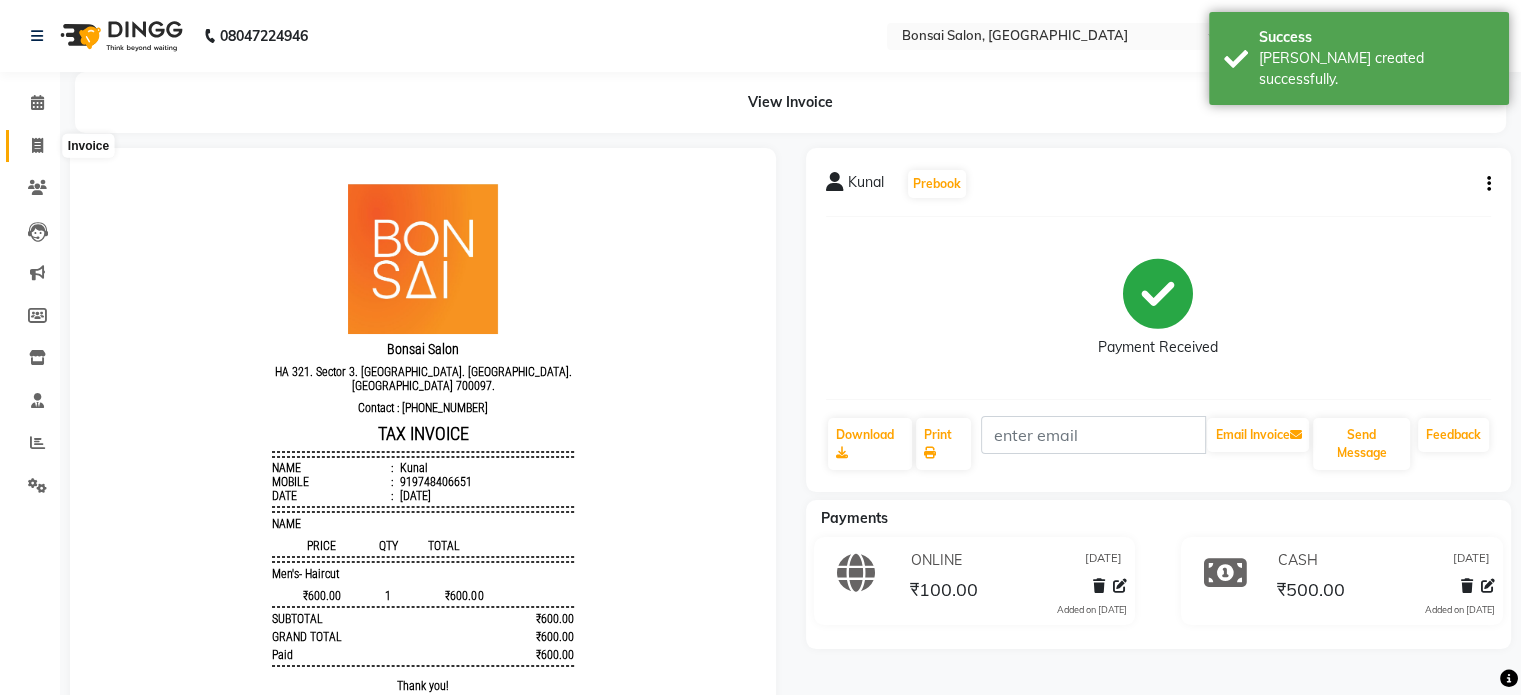 click 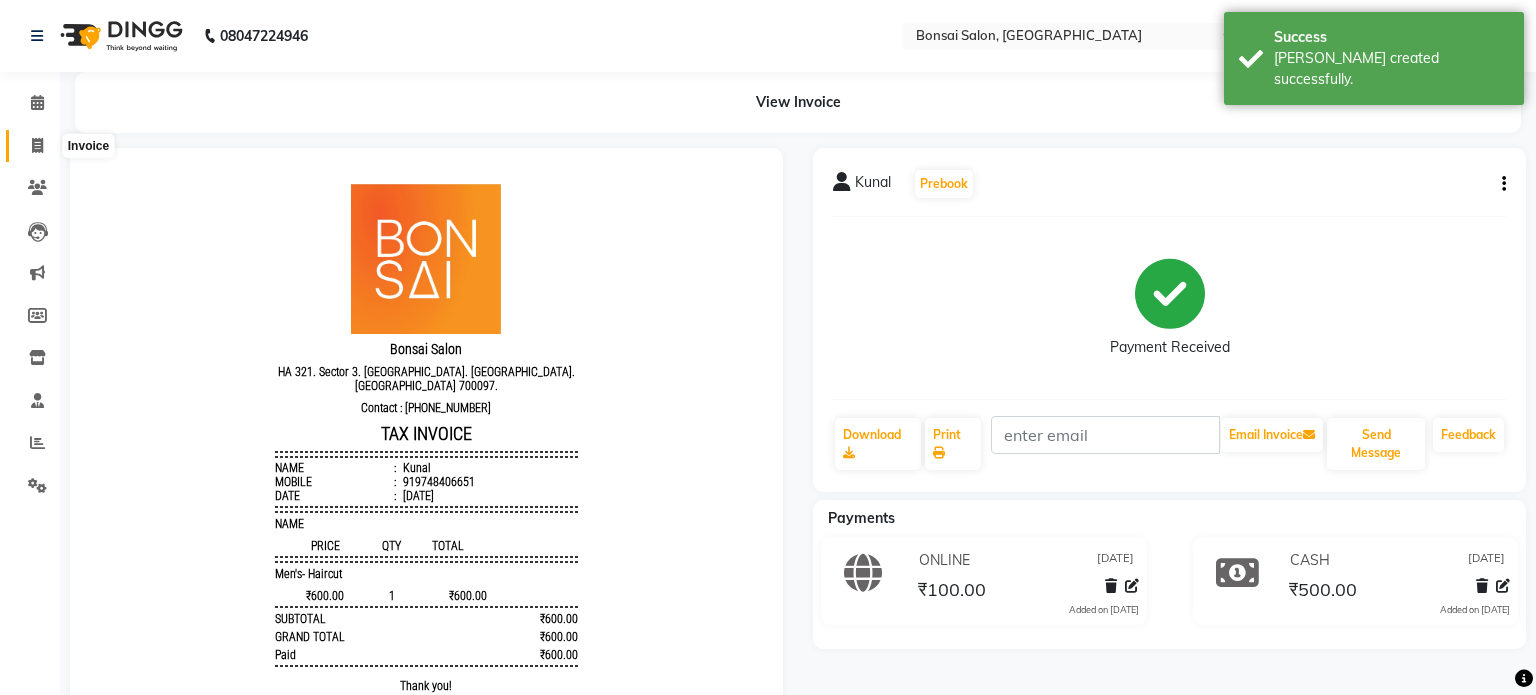 select on "service" 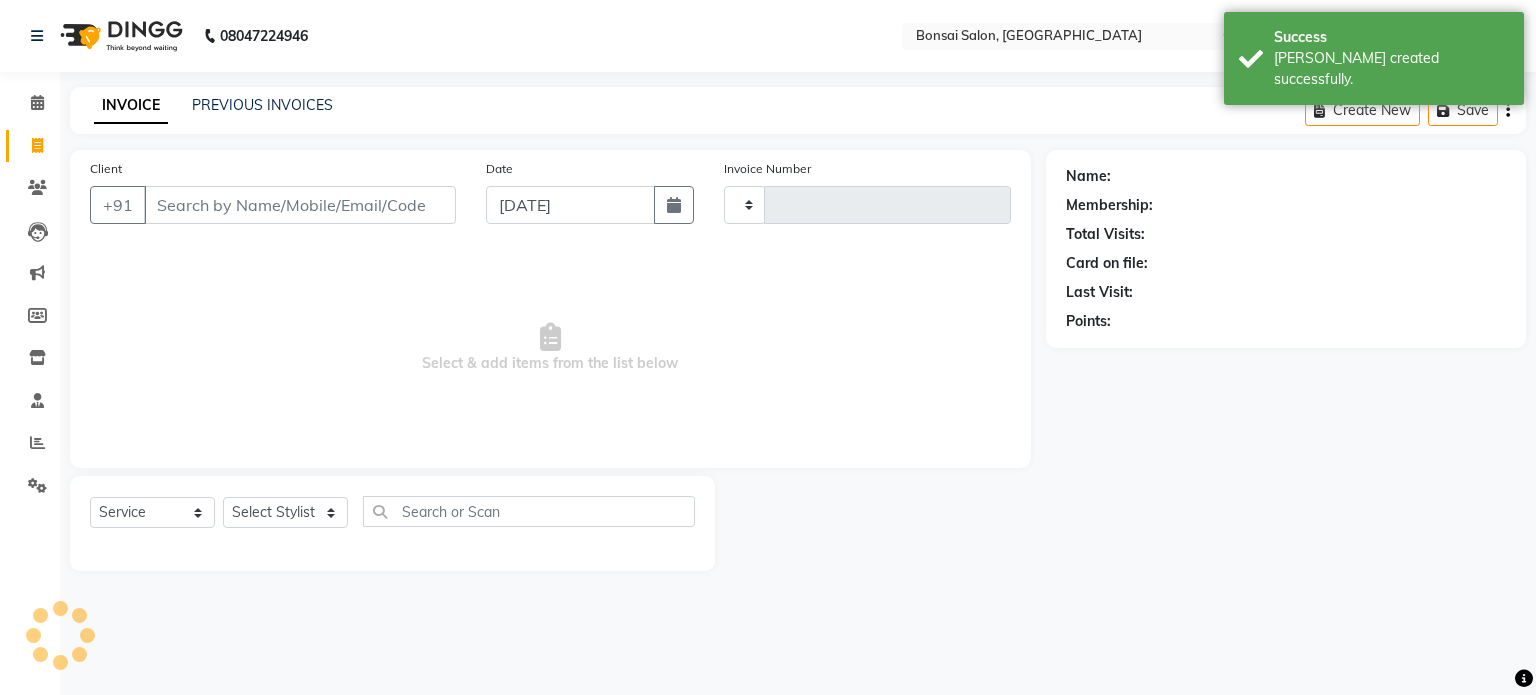 type on "0520" 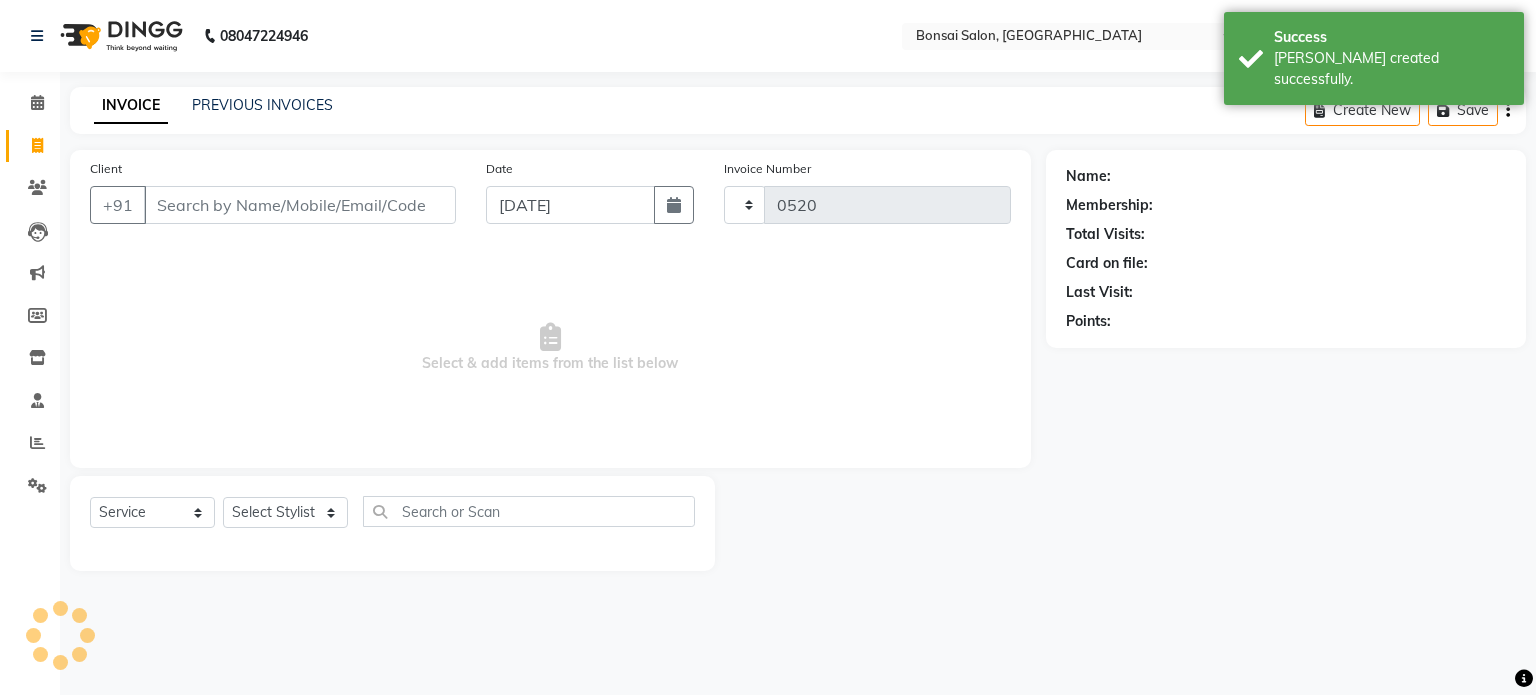 select on "6719" 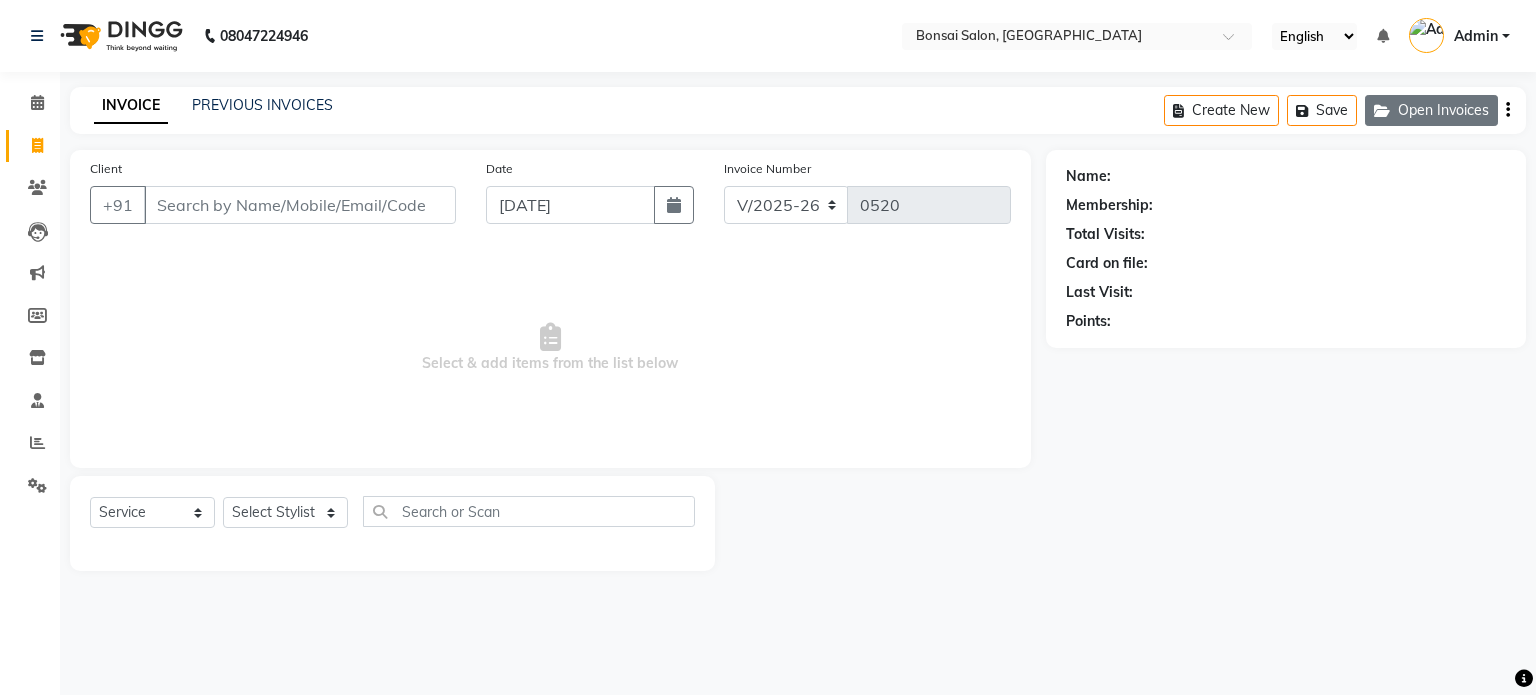 click 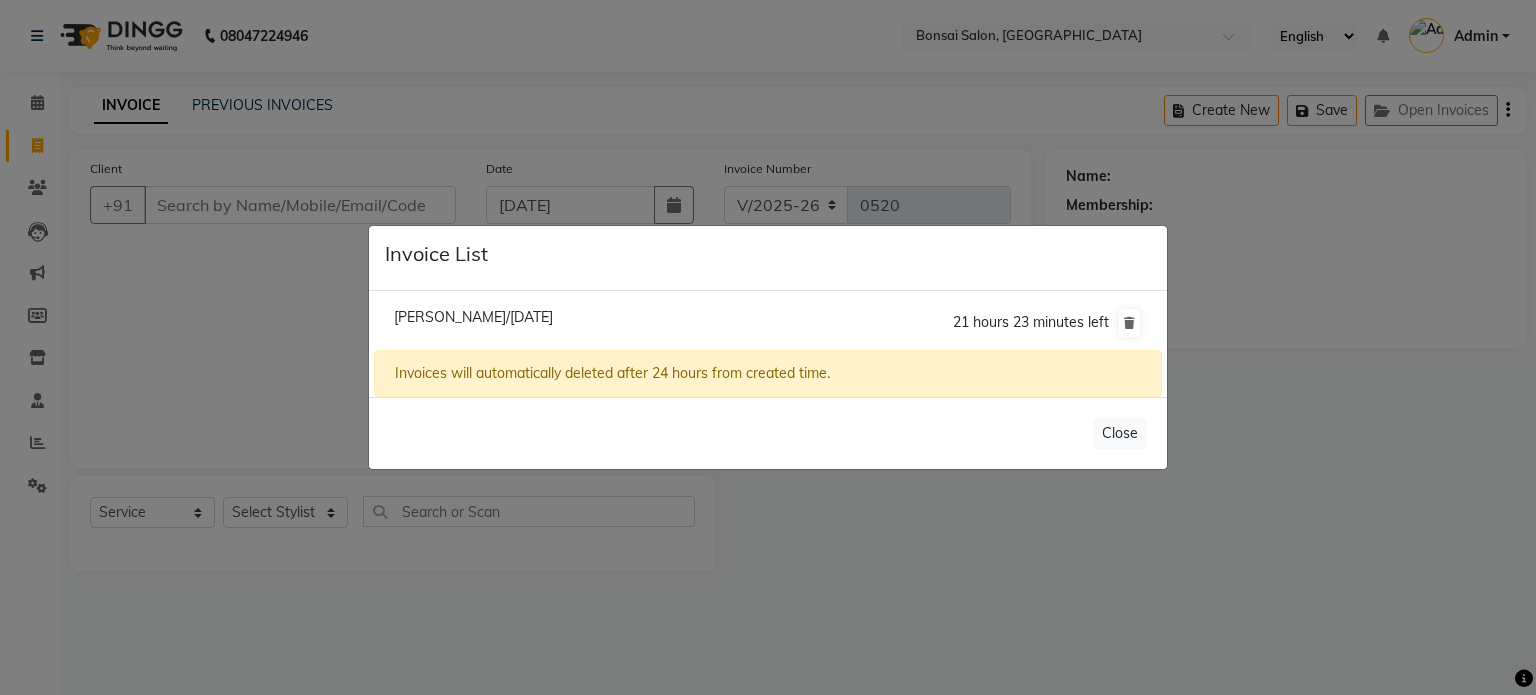 click on "[PERSON_NAME]/[DATE]" 